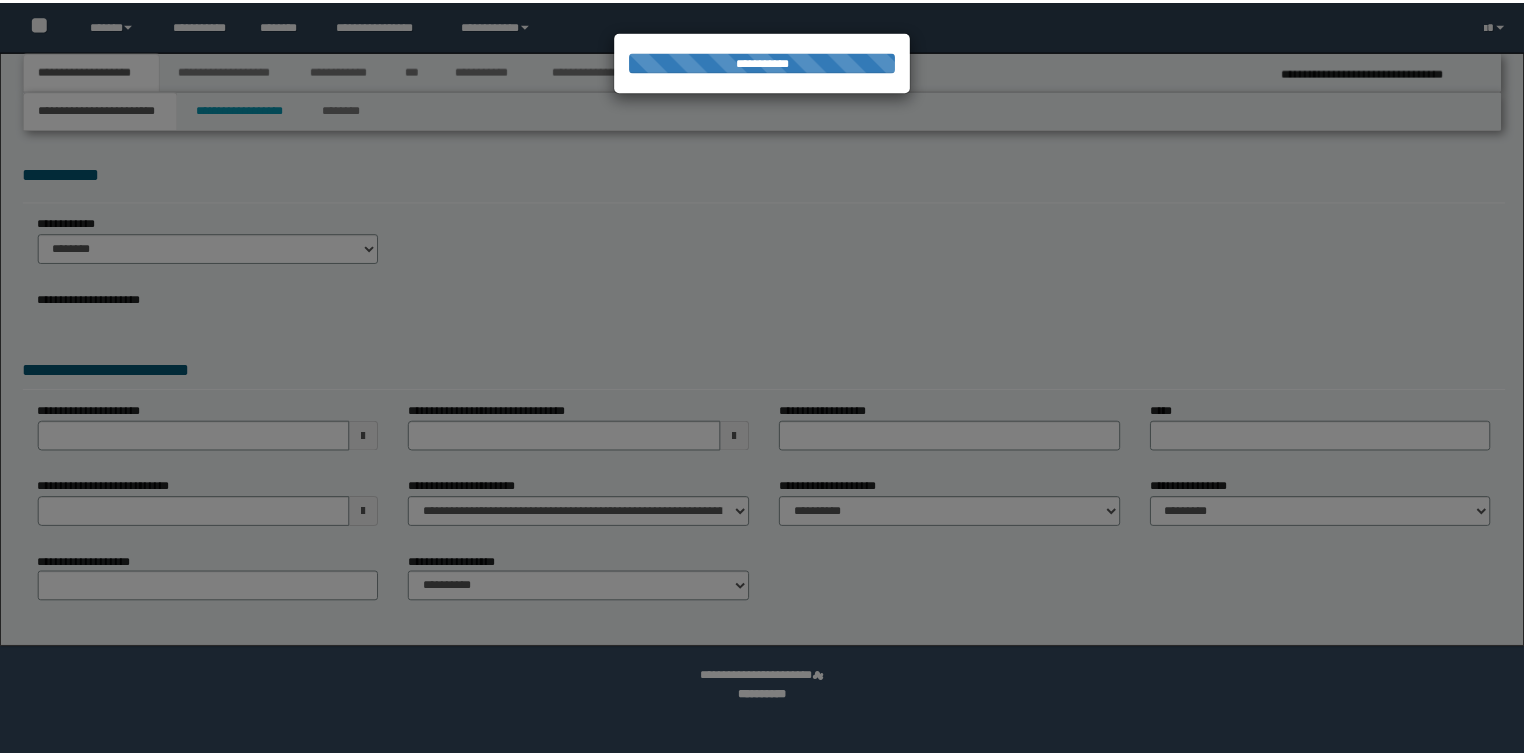 scroll, scrollTop: 0, scrollLeft: 0, axis: both 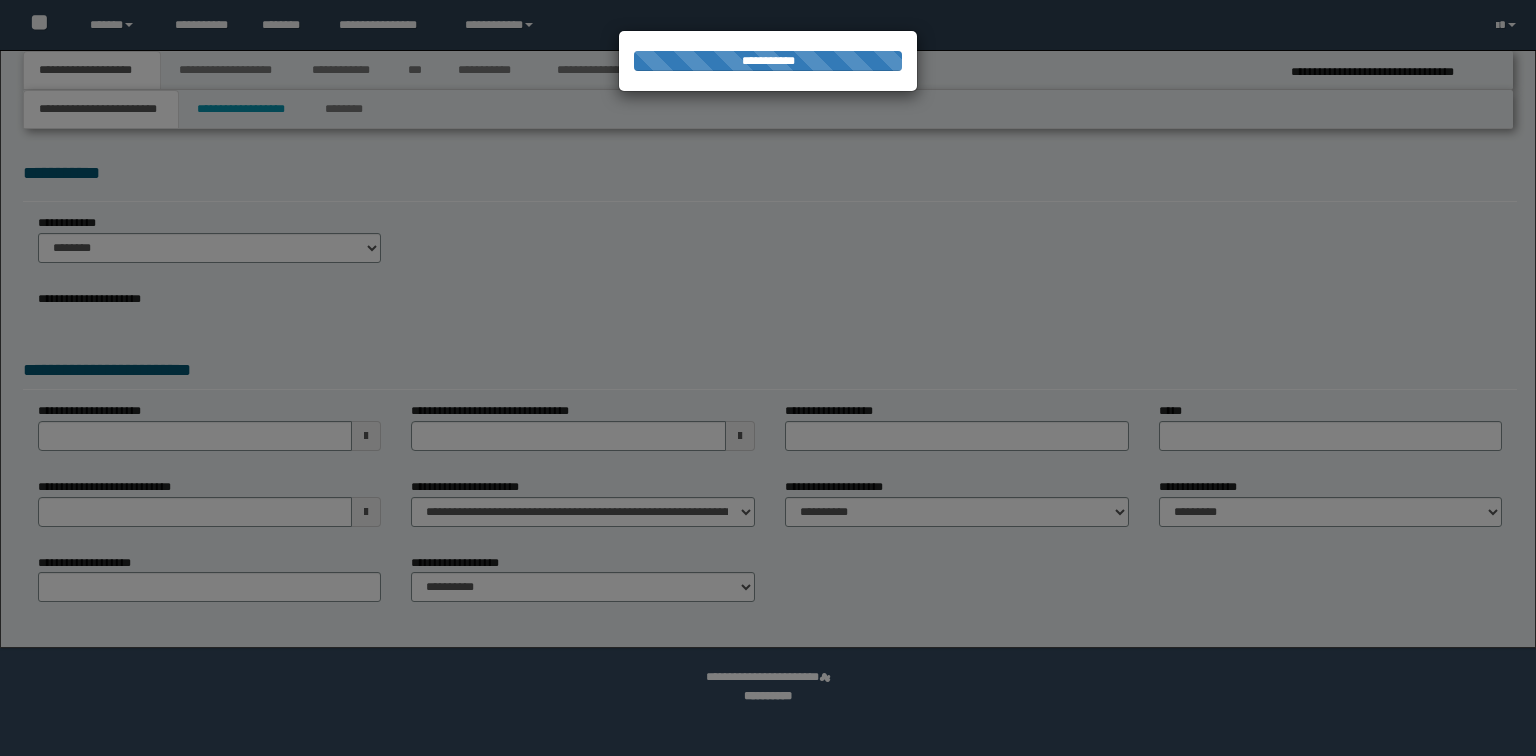 select on "*" 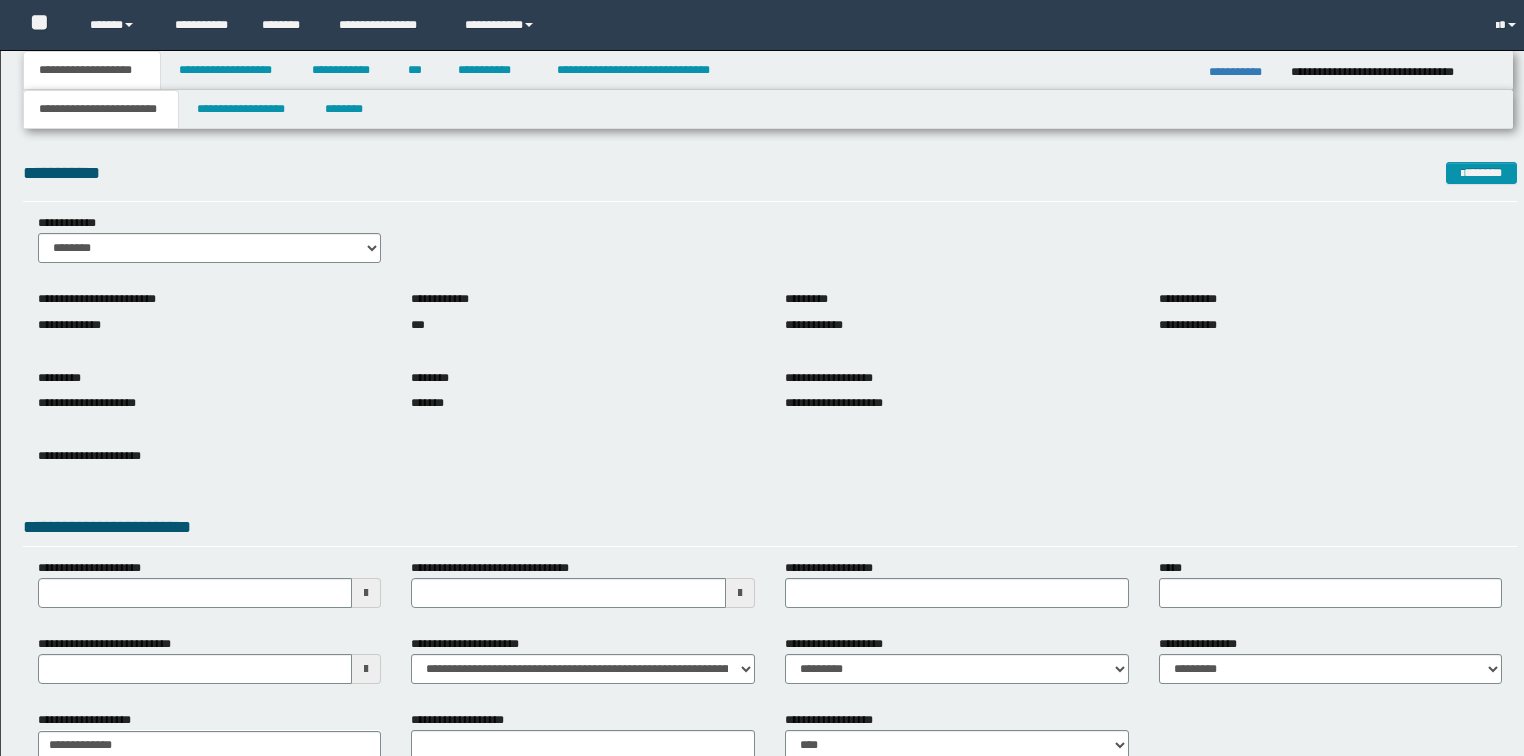 scroll, scrollTop: 0, scrollLeft: 0, axis: both 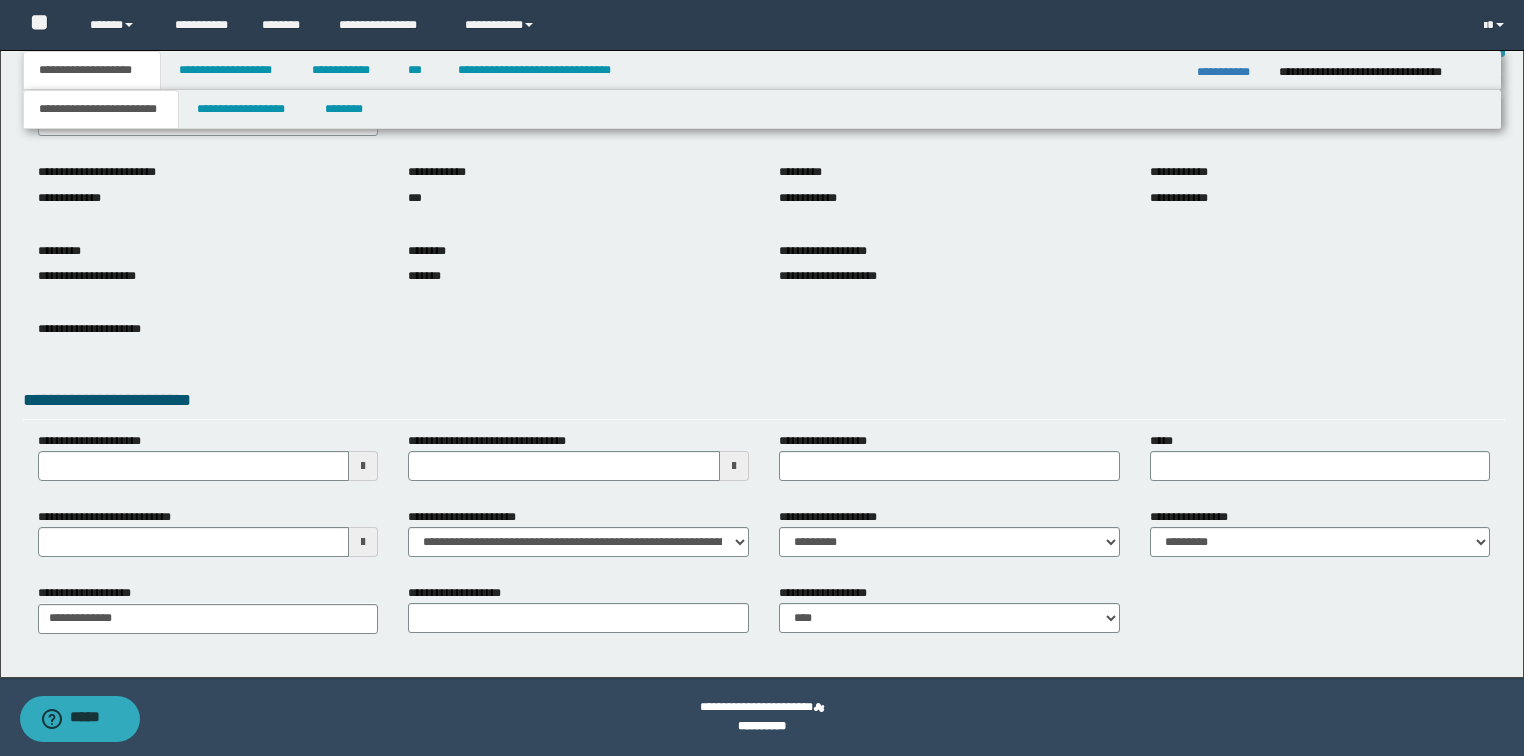 click on "********
*******" at bounding box center [578, 268] 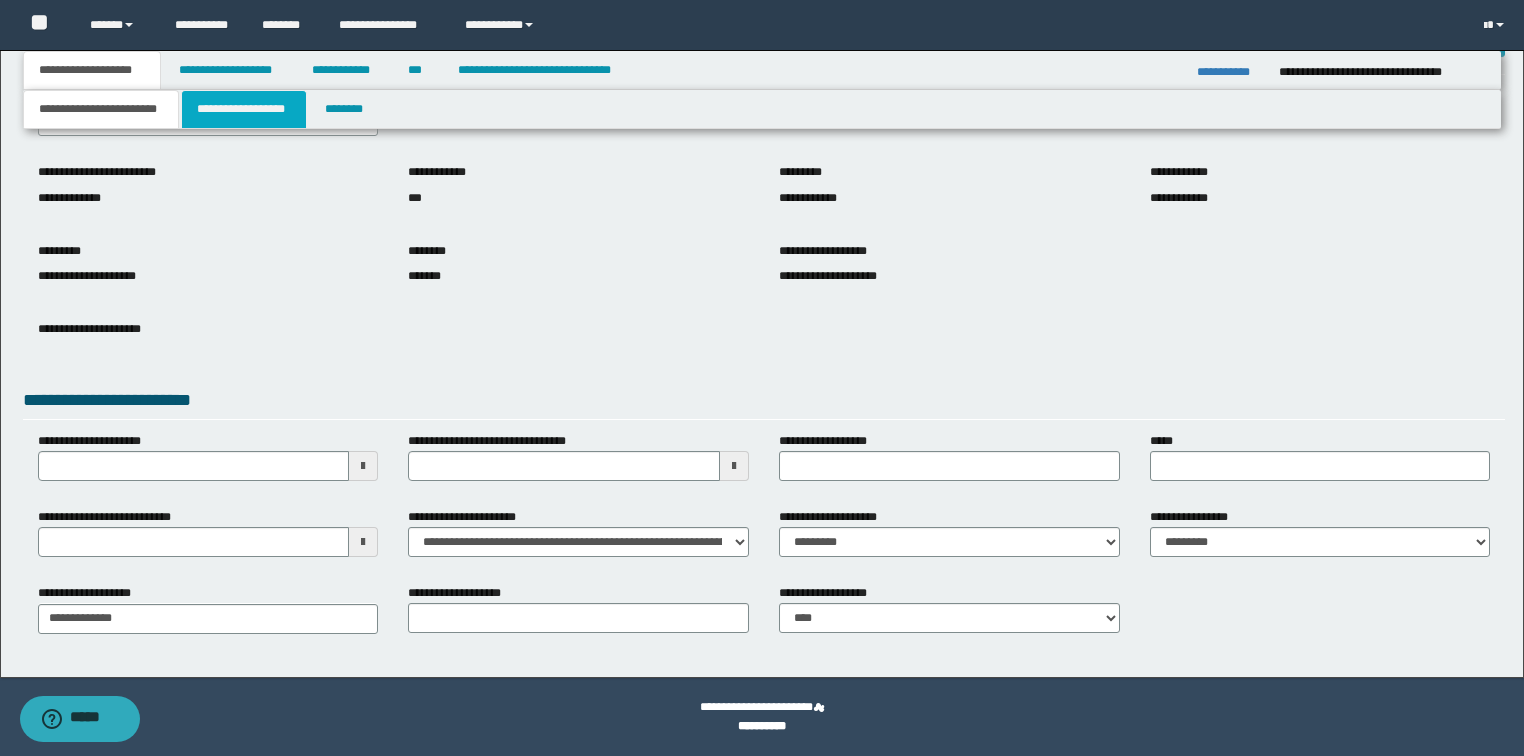 click on "**********" at bounding box center (244, 109) 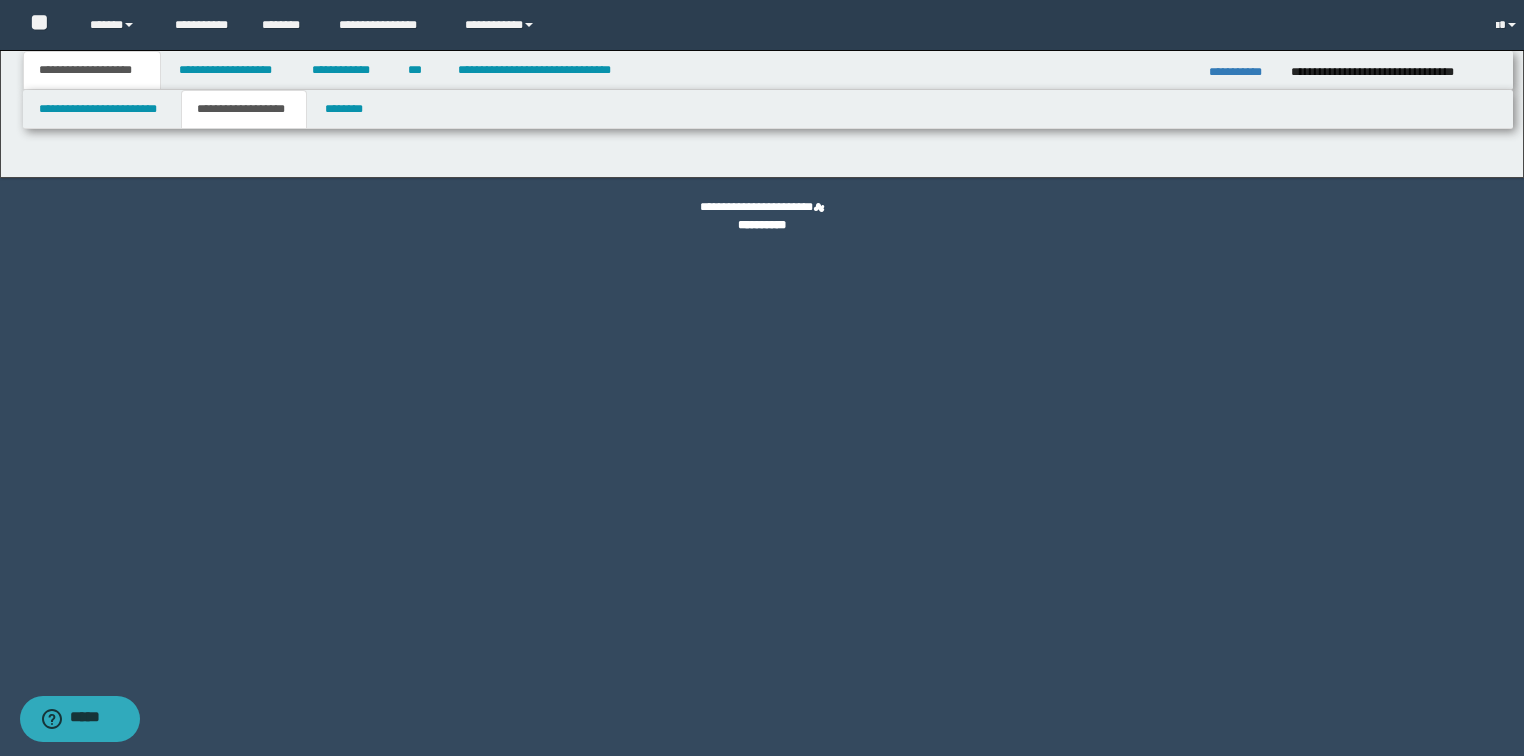 scroll, scrollTop: 0, scrollLeft: 0, axis: both 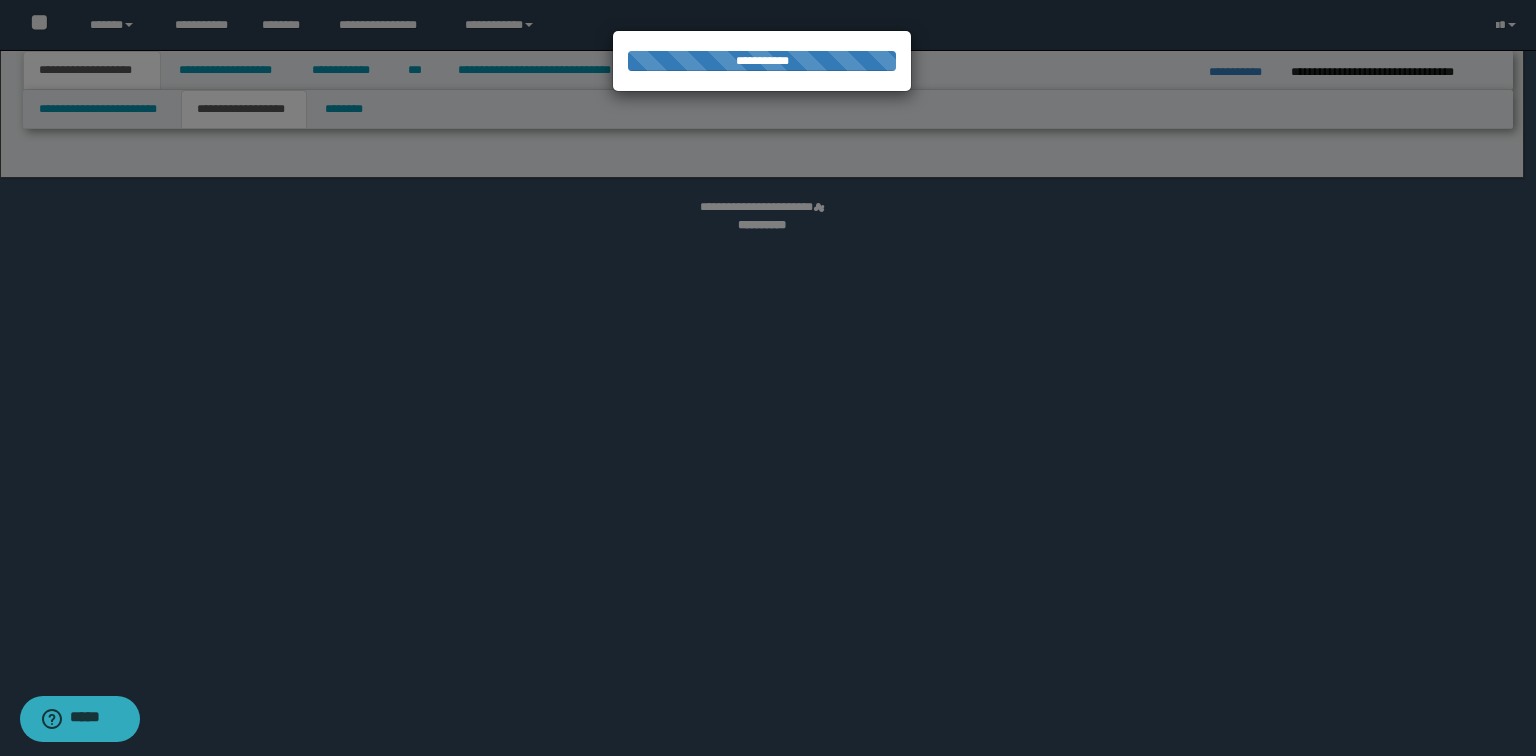 select on "*" 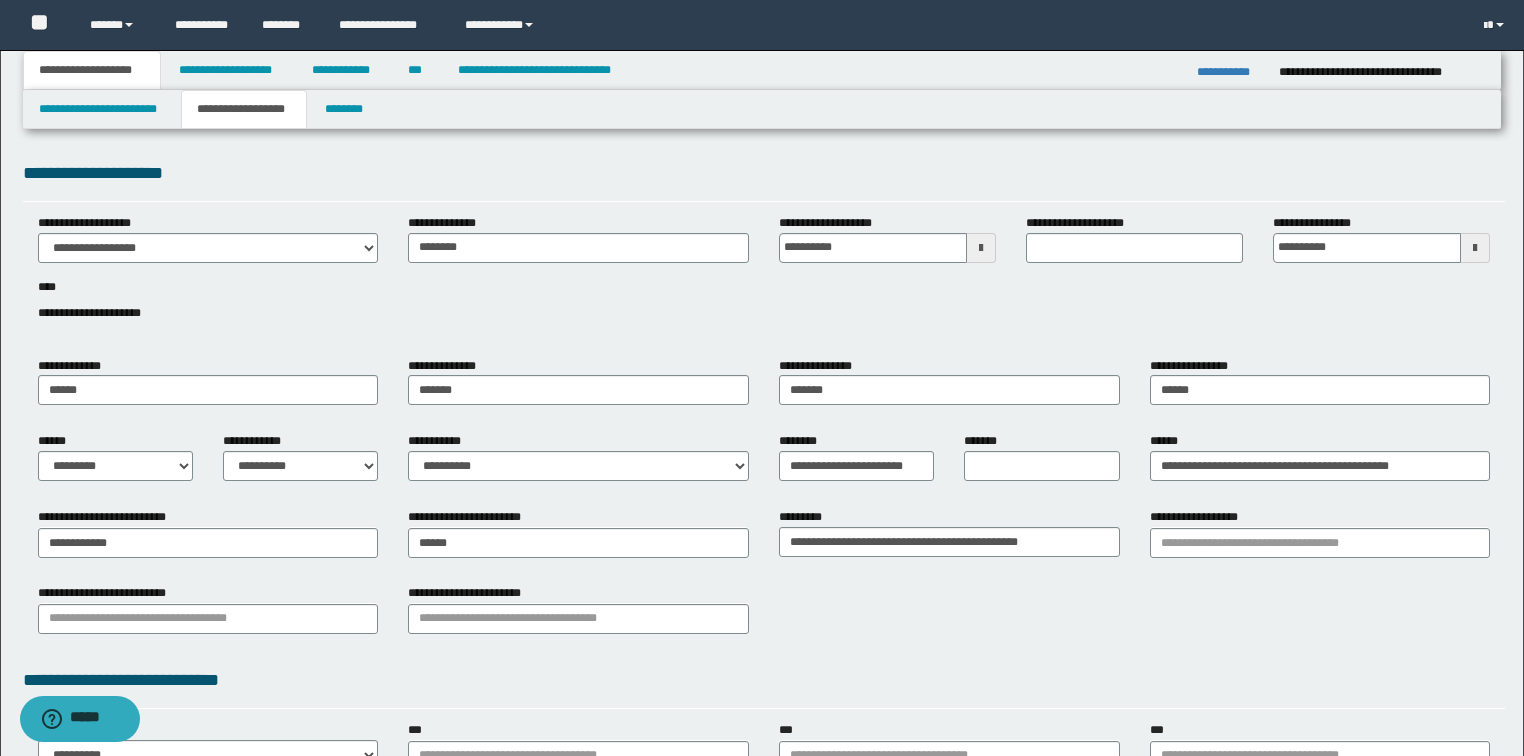 scroll, scrollTop: 80, scrollLeft: 0, axis: vertical 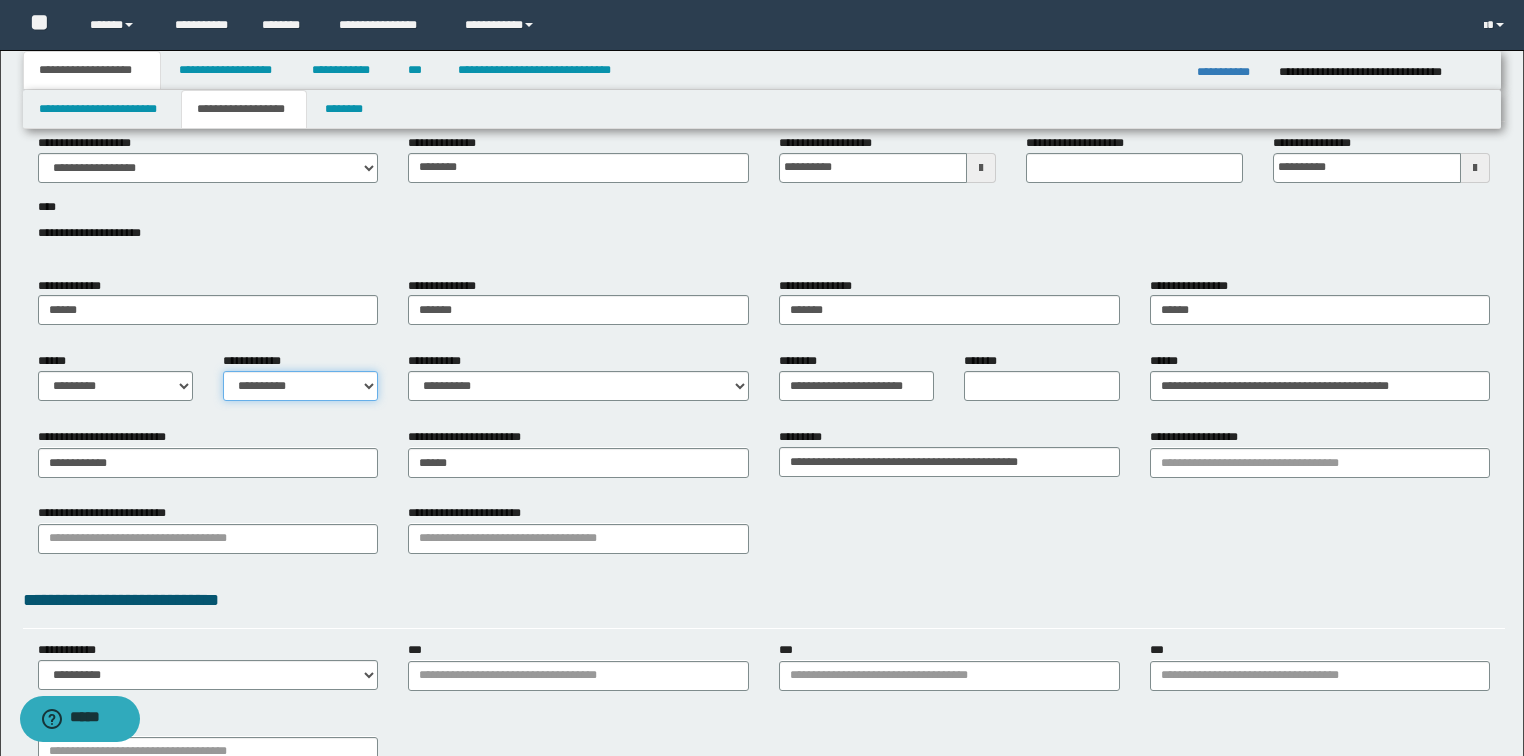 click on "**********" at bounding box center [300, 386] 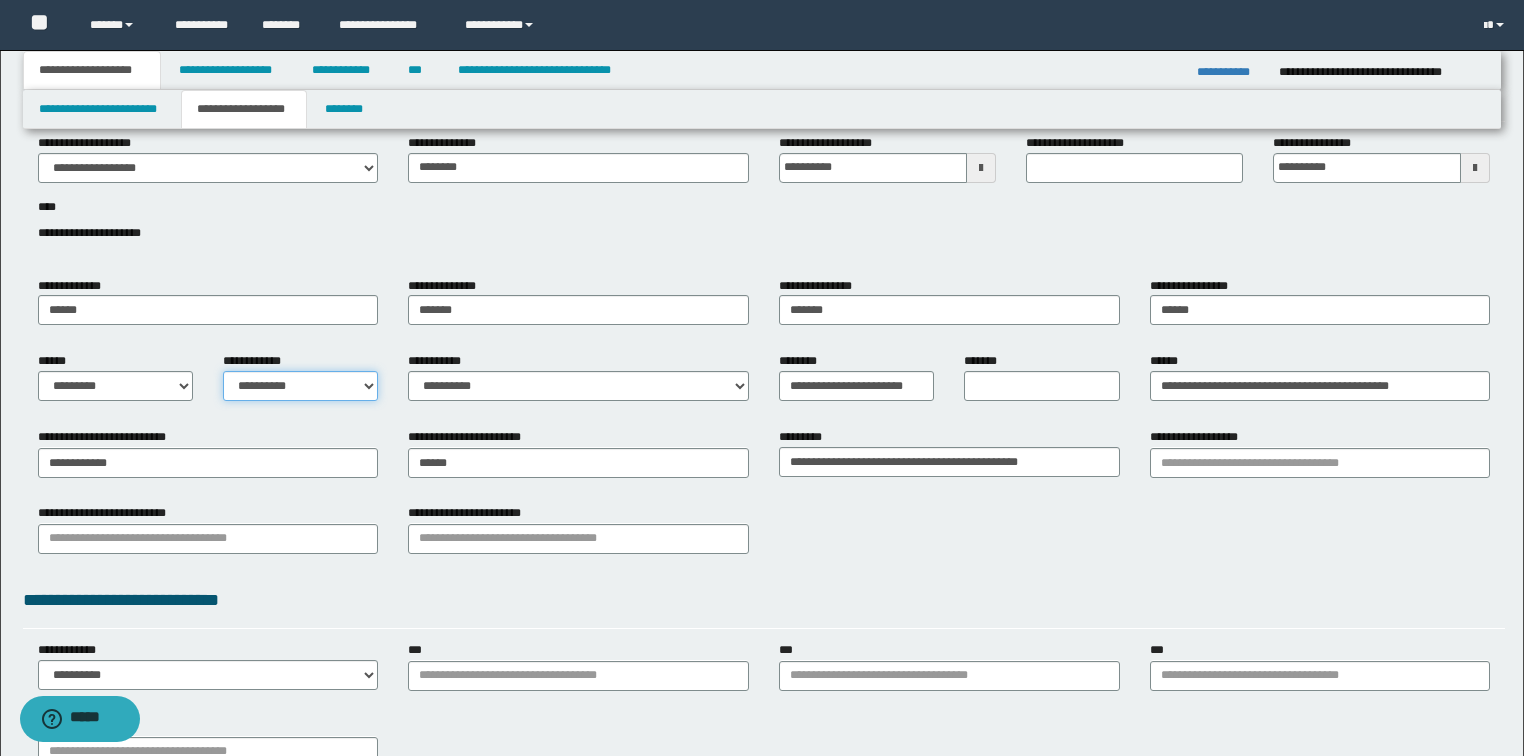 select on "*" 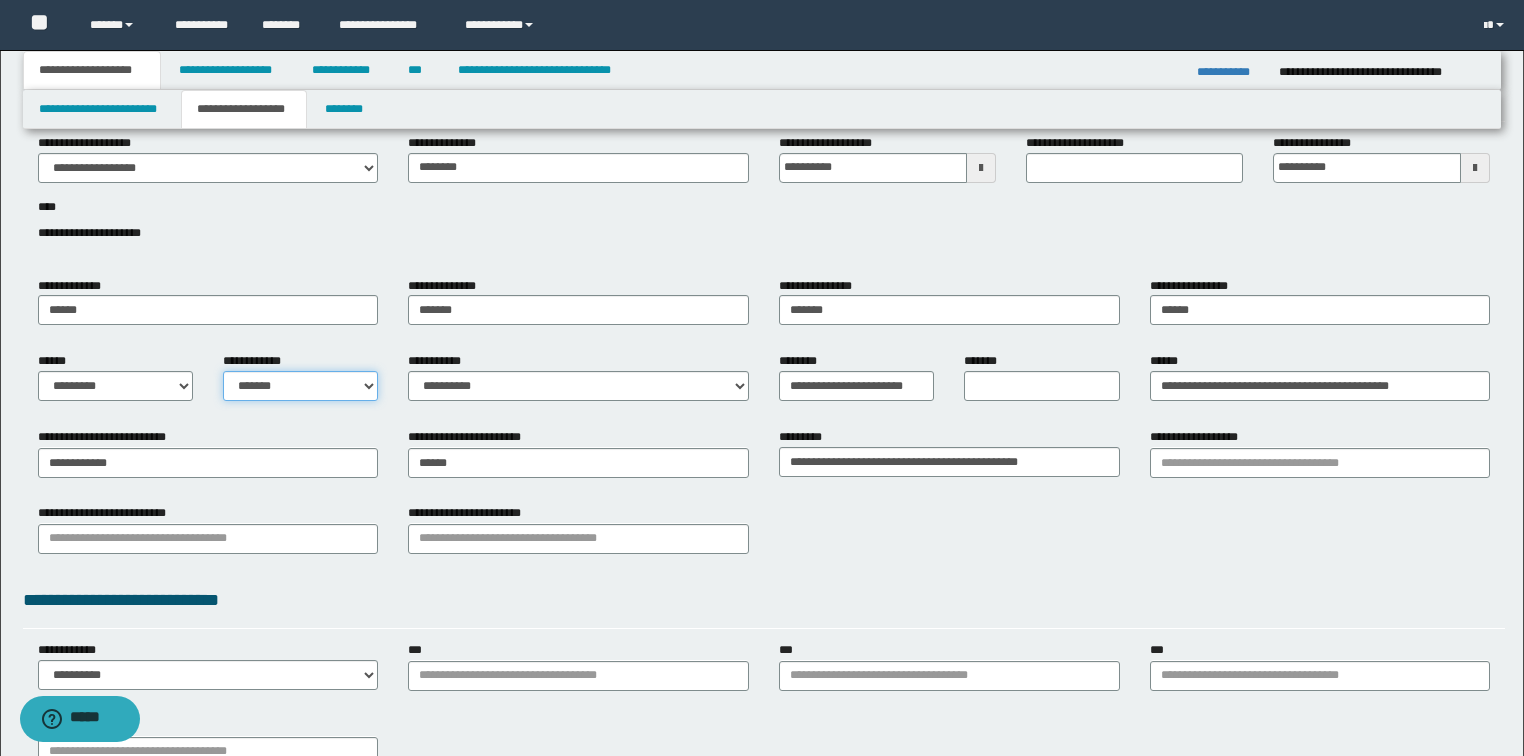 click on "**********" at bounding box center [300, 386] 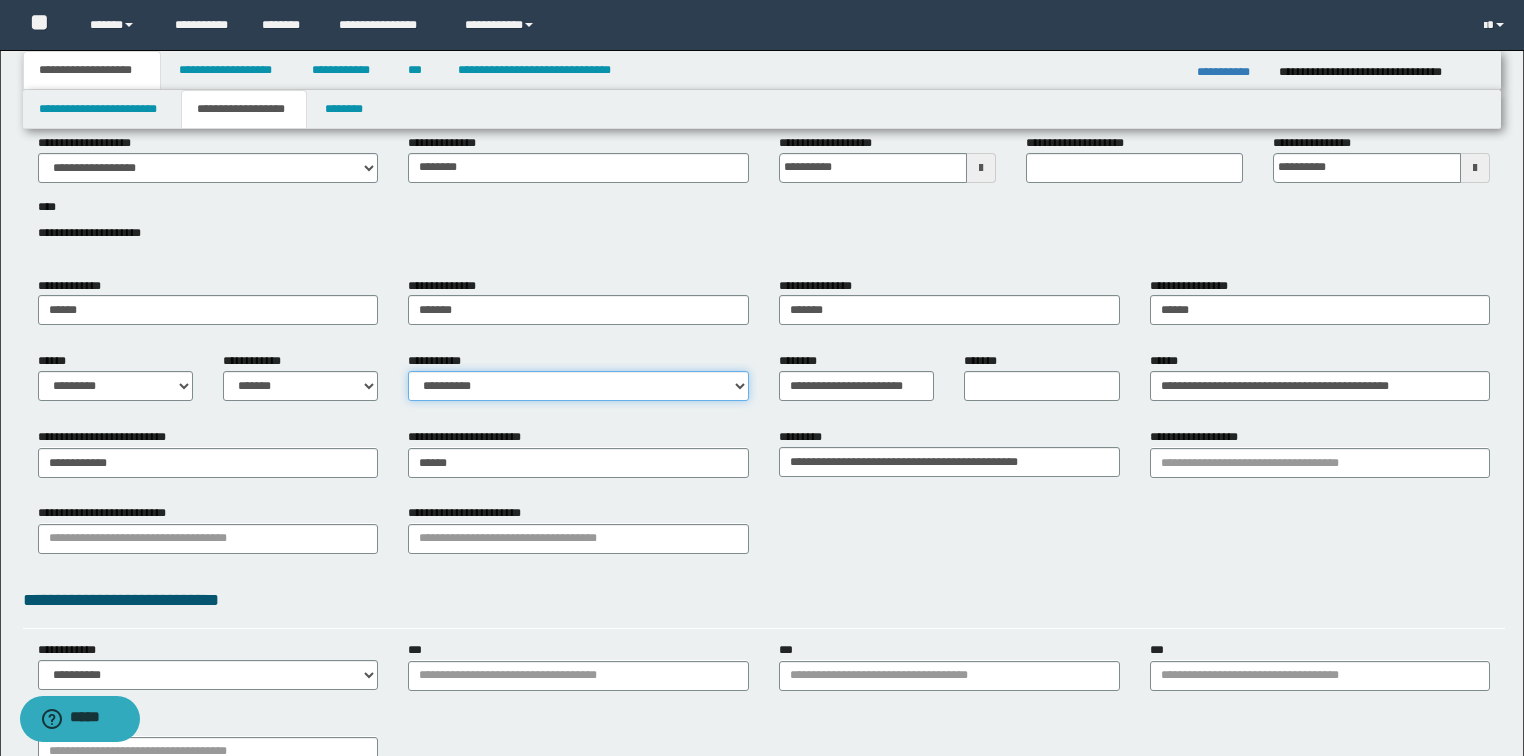 click on "**********" at bounding box center (578, 386) 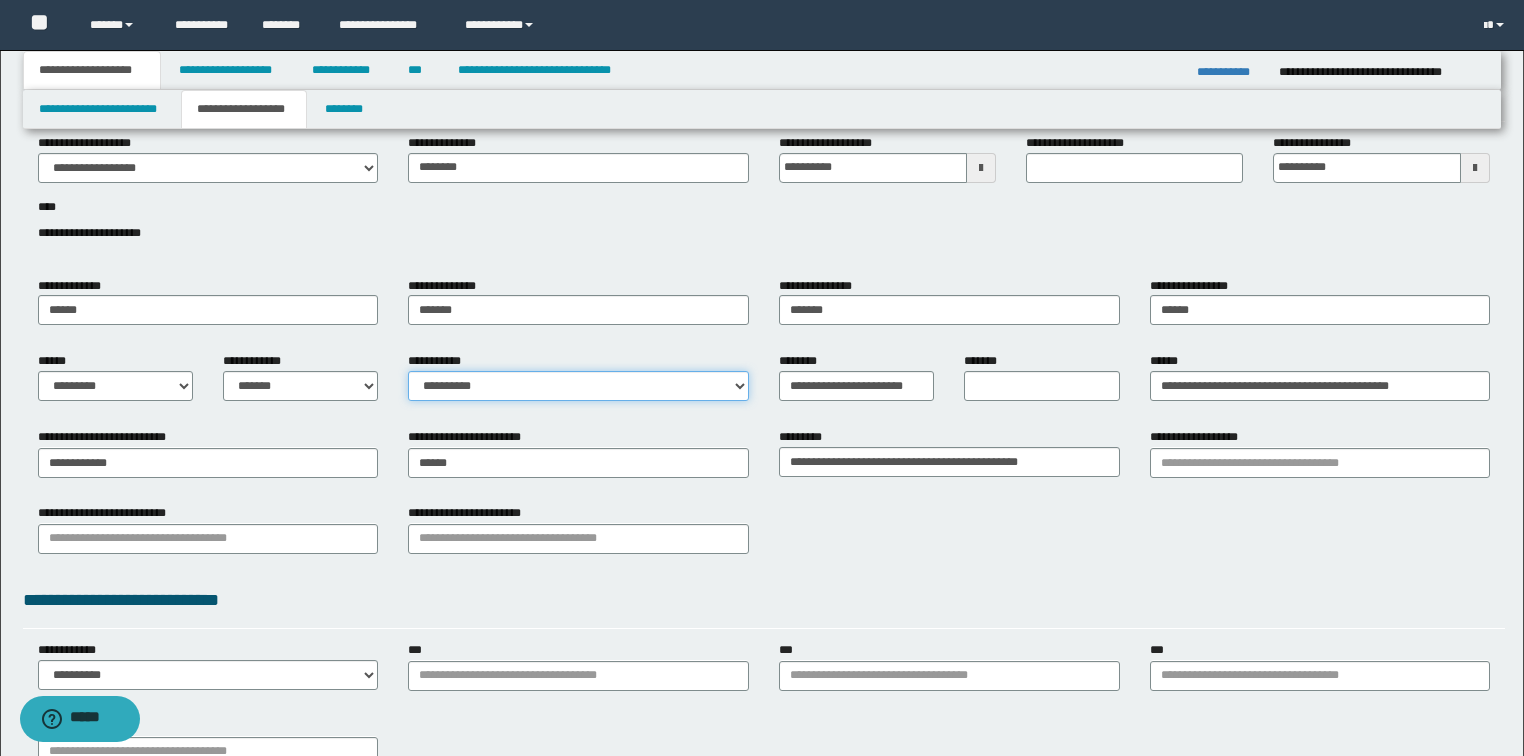 select on "*" 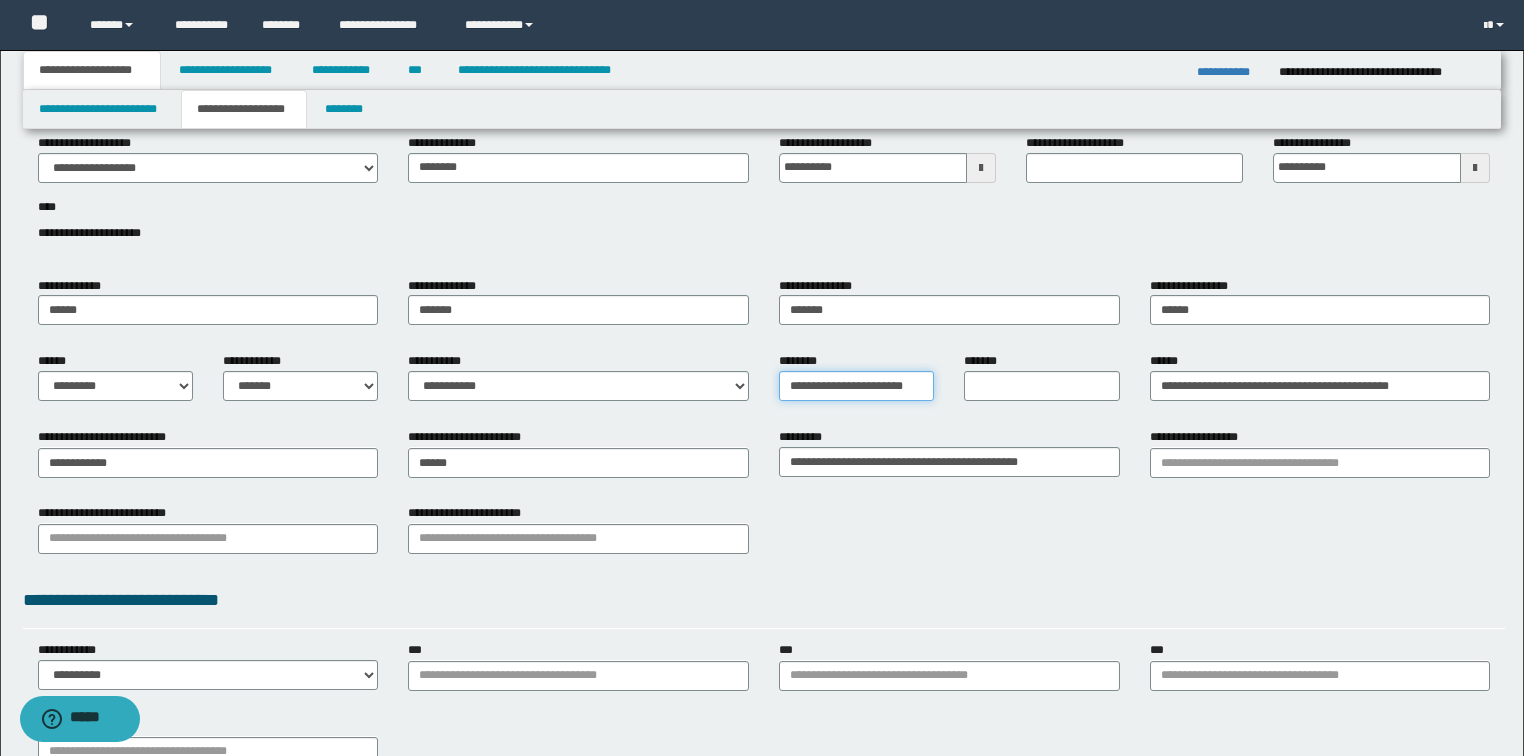 scroll, scrollTop: 0, scrollLeft: 7, axis: horizontal 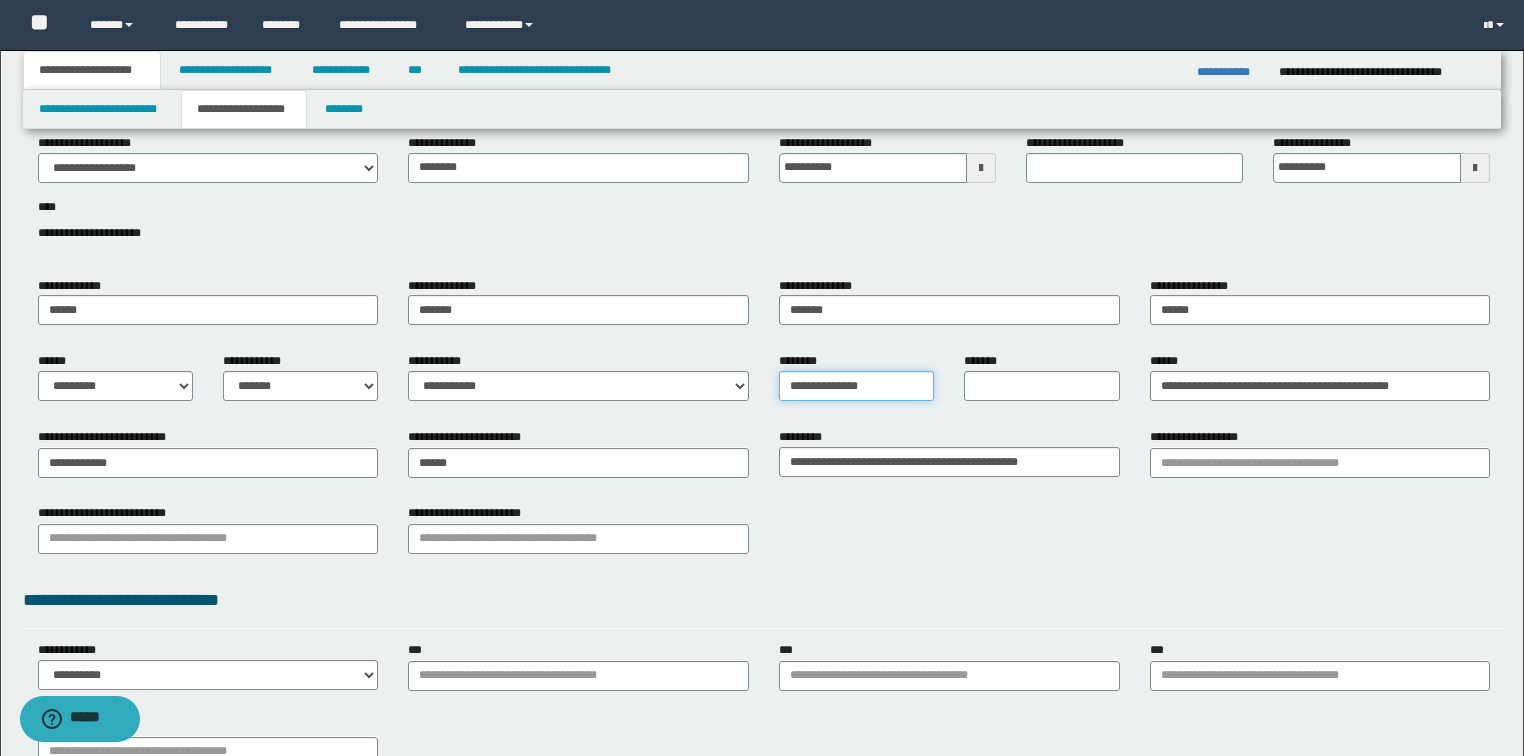 type on "**********" 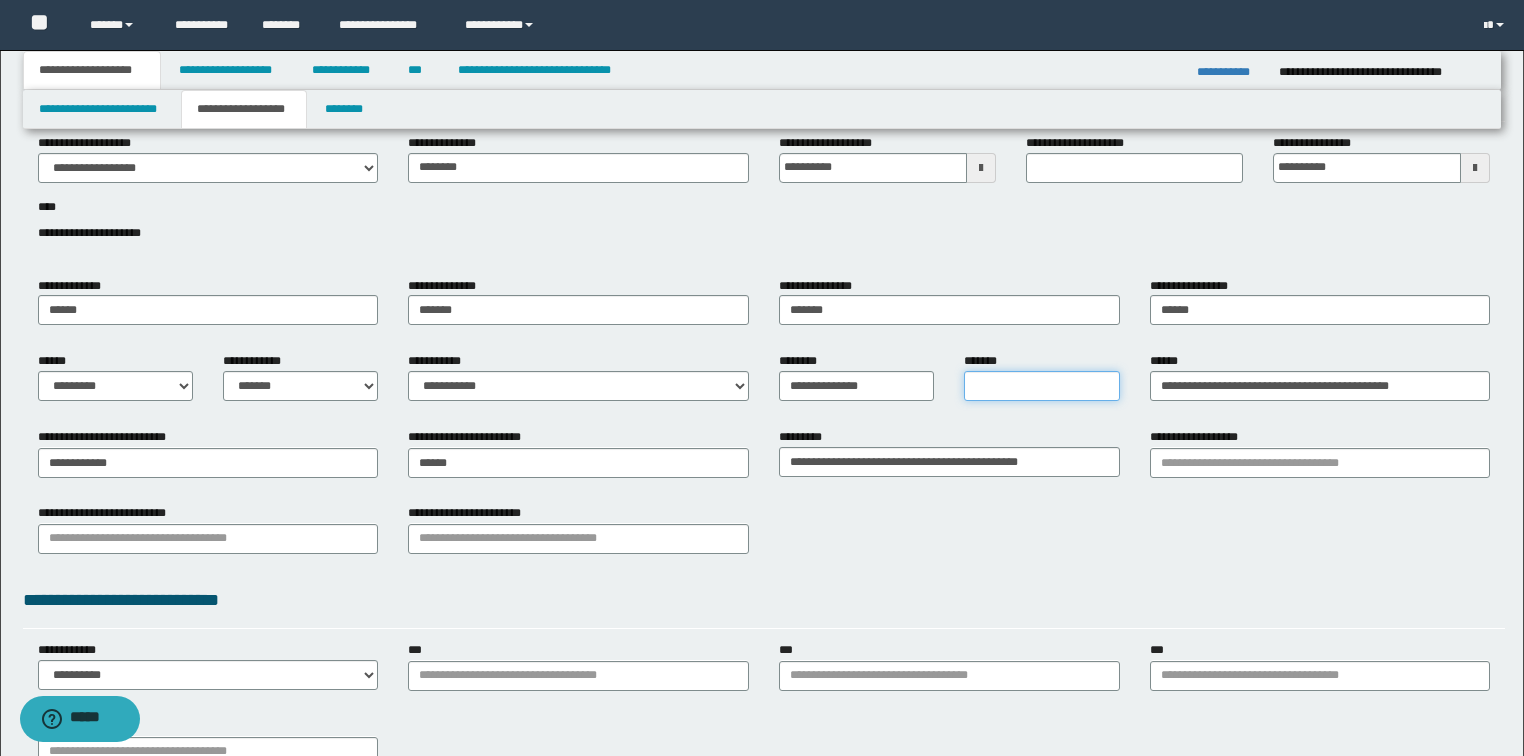 click on "*******" at bounding box center (1041, 386) 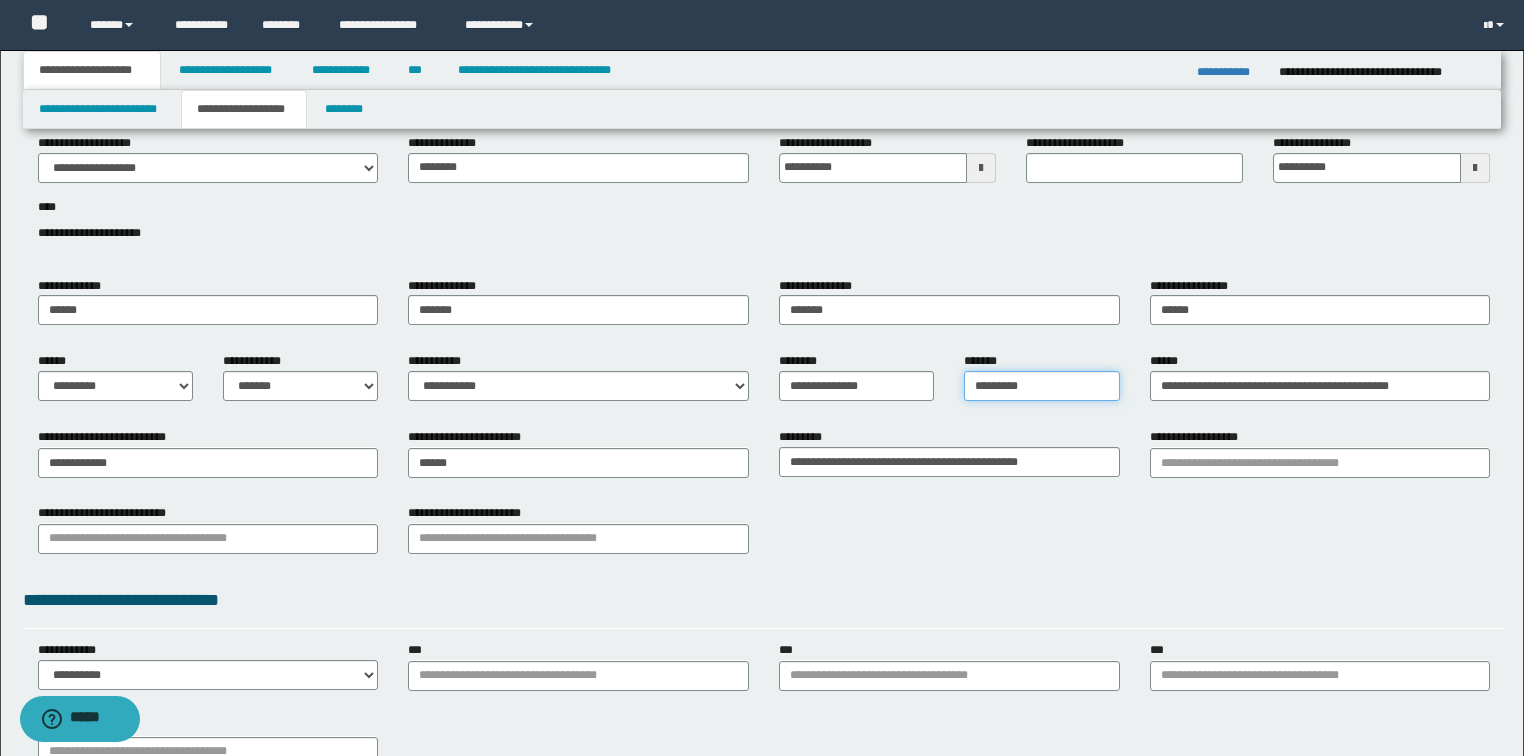 type on "*********" 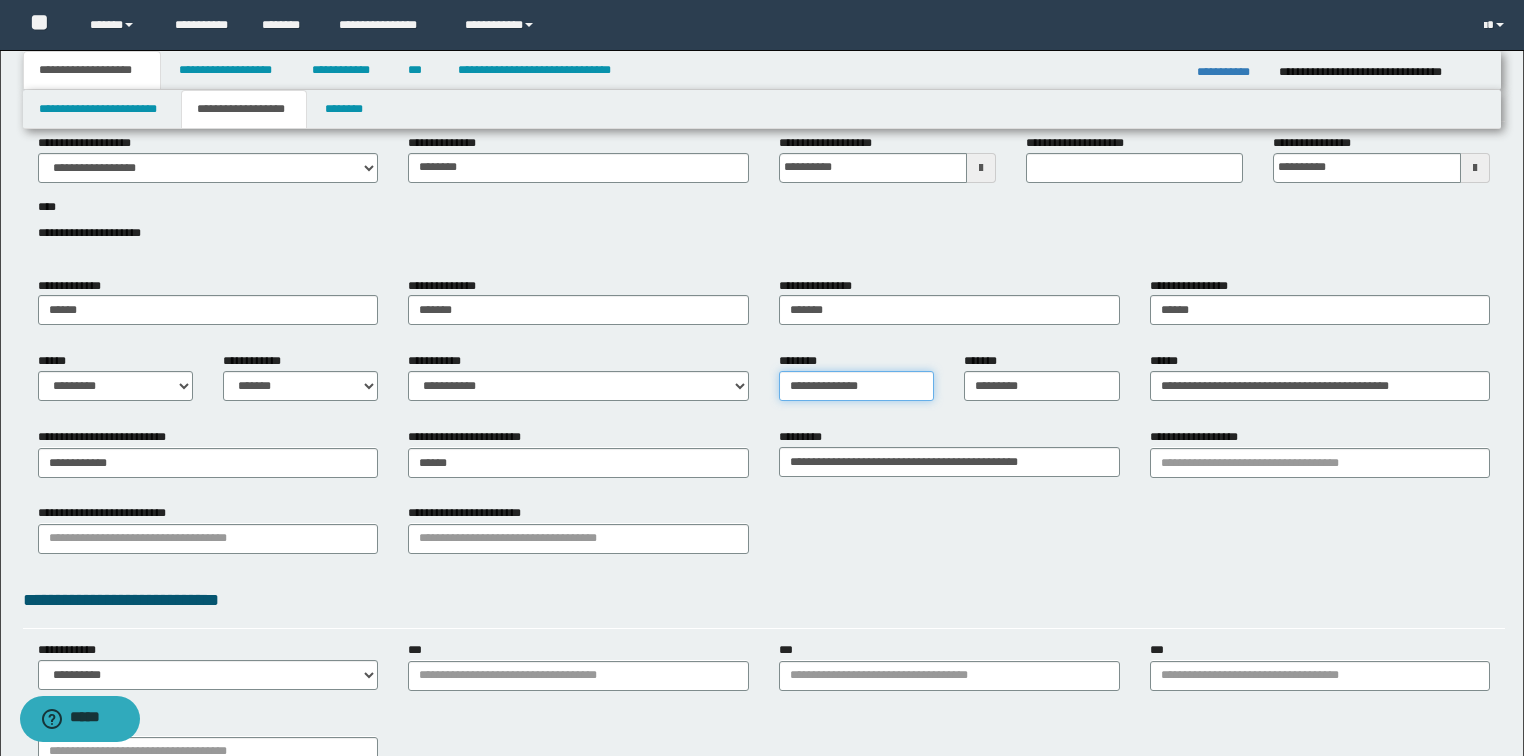 drag, startPoint x: 888, startPoint y: 388, endPoint x: 856, endPoint y: 390, distance: 32.06244 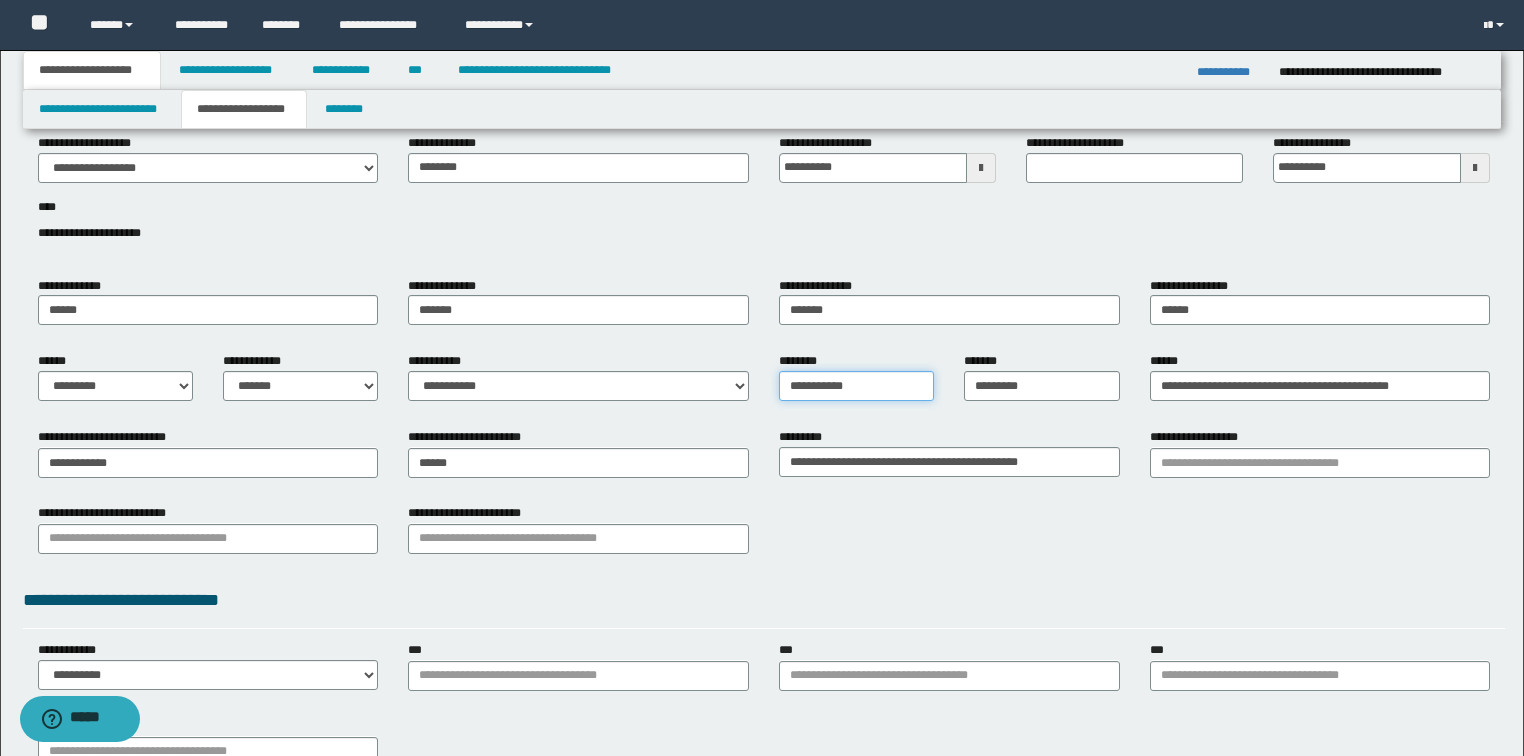 type on "**********" 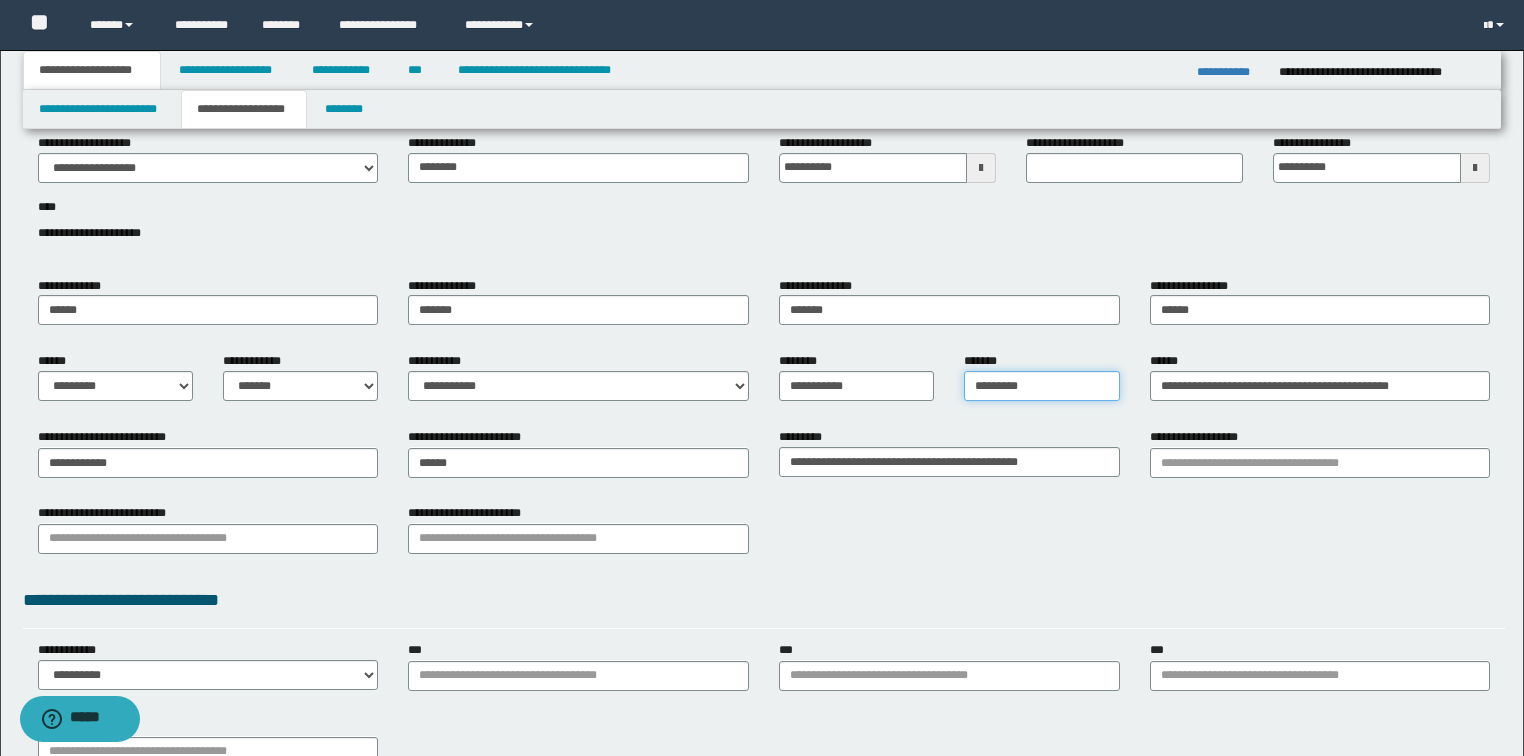 click on "*********" at bounding box center (1041, 386) 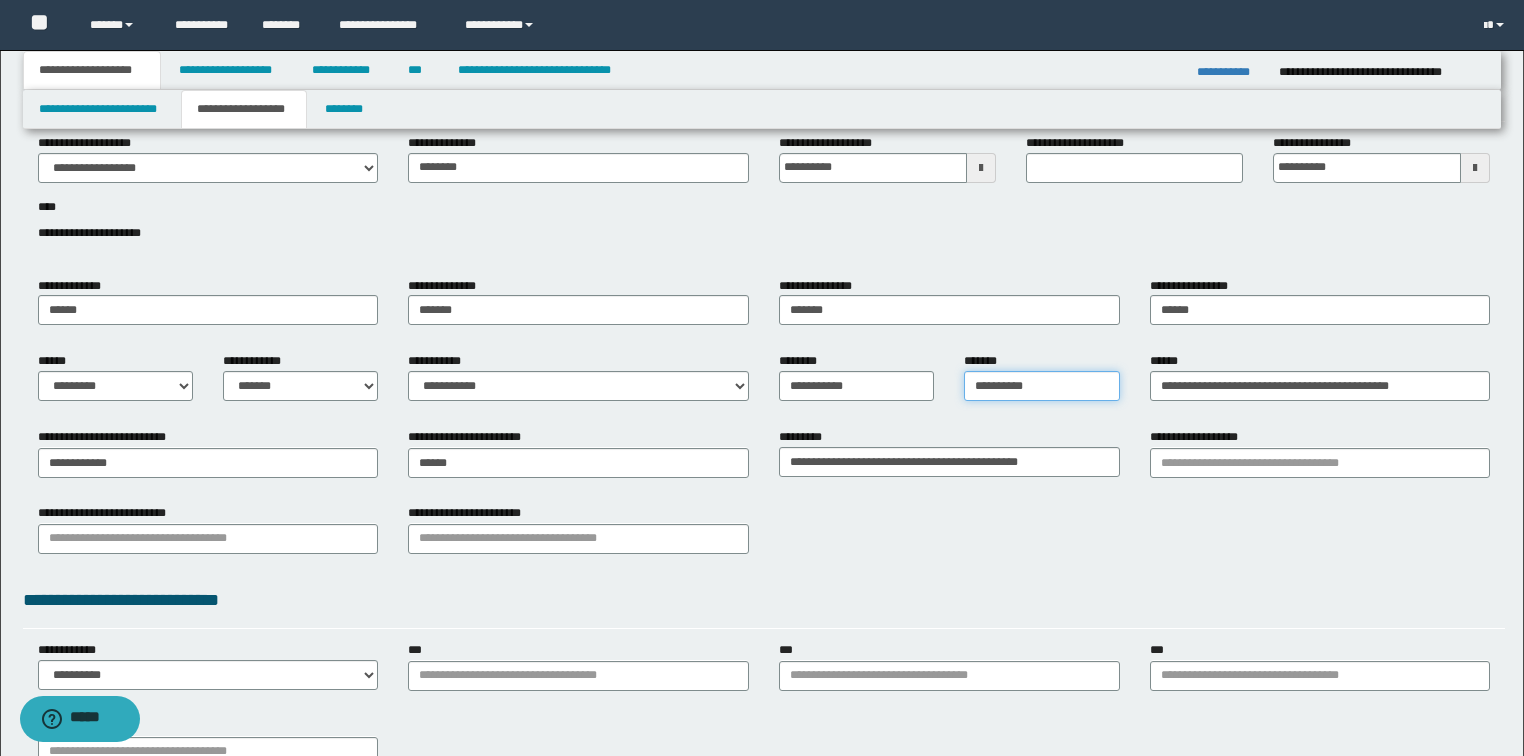 type on "**********" 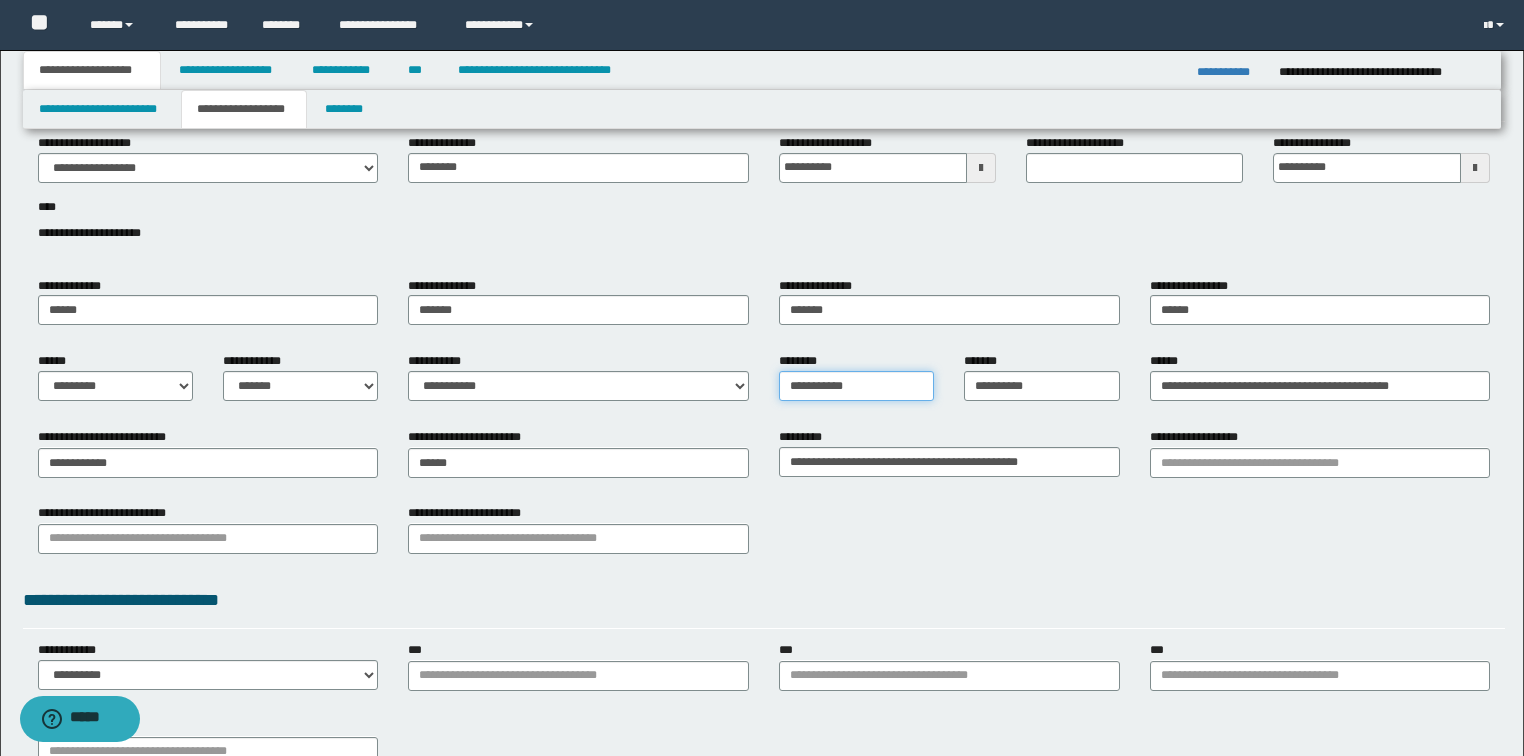 drag, startPoint x: 872, startPoint y: 387, endPoint x: 124, endPoint y: 356, distance: 748.6421 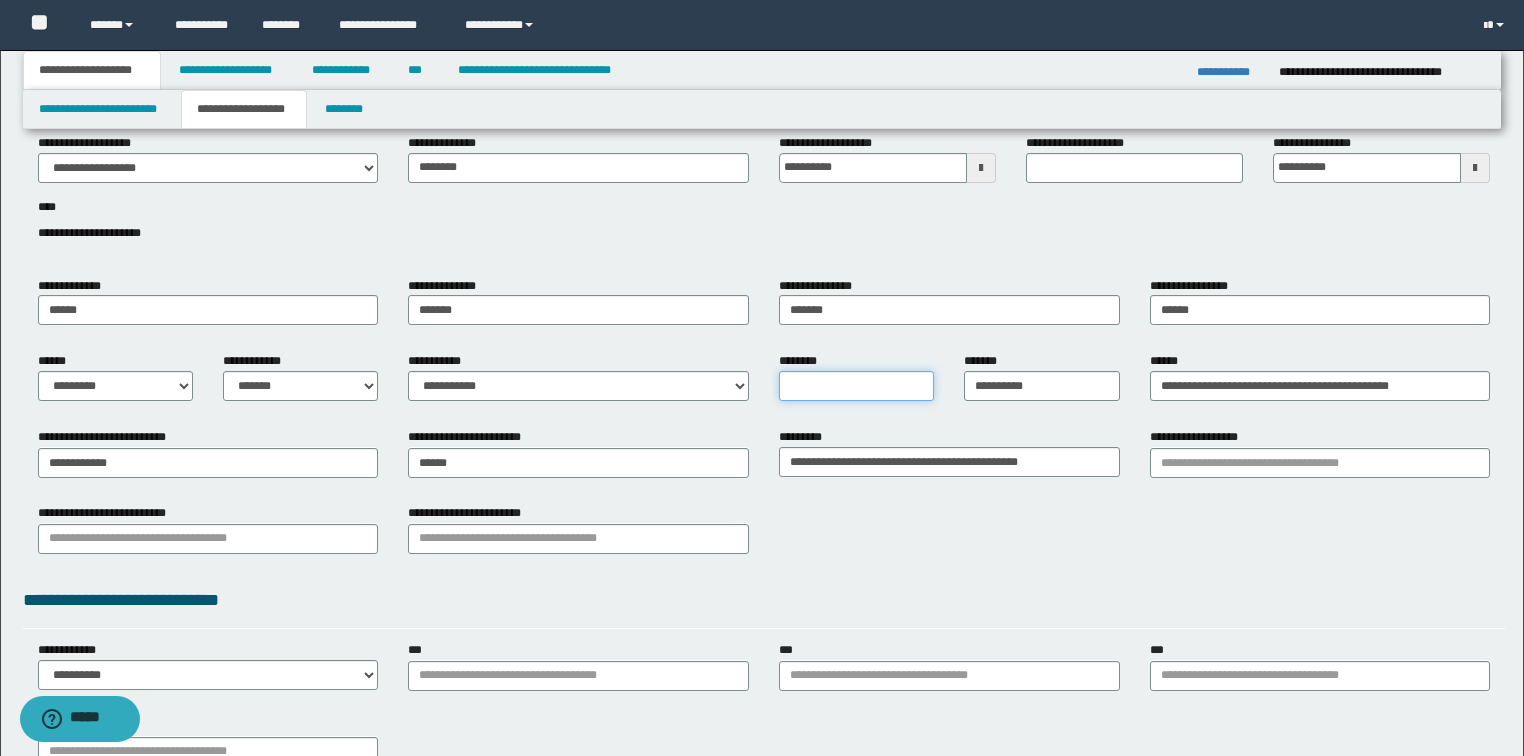 type 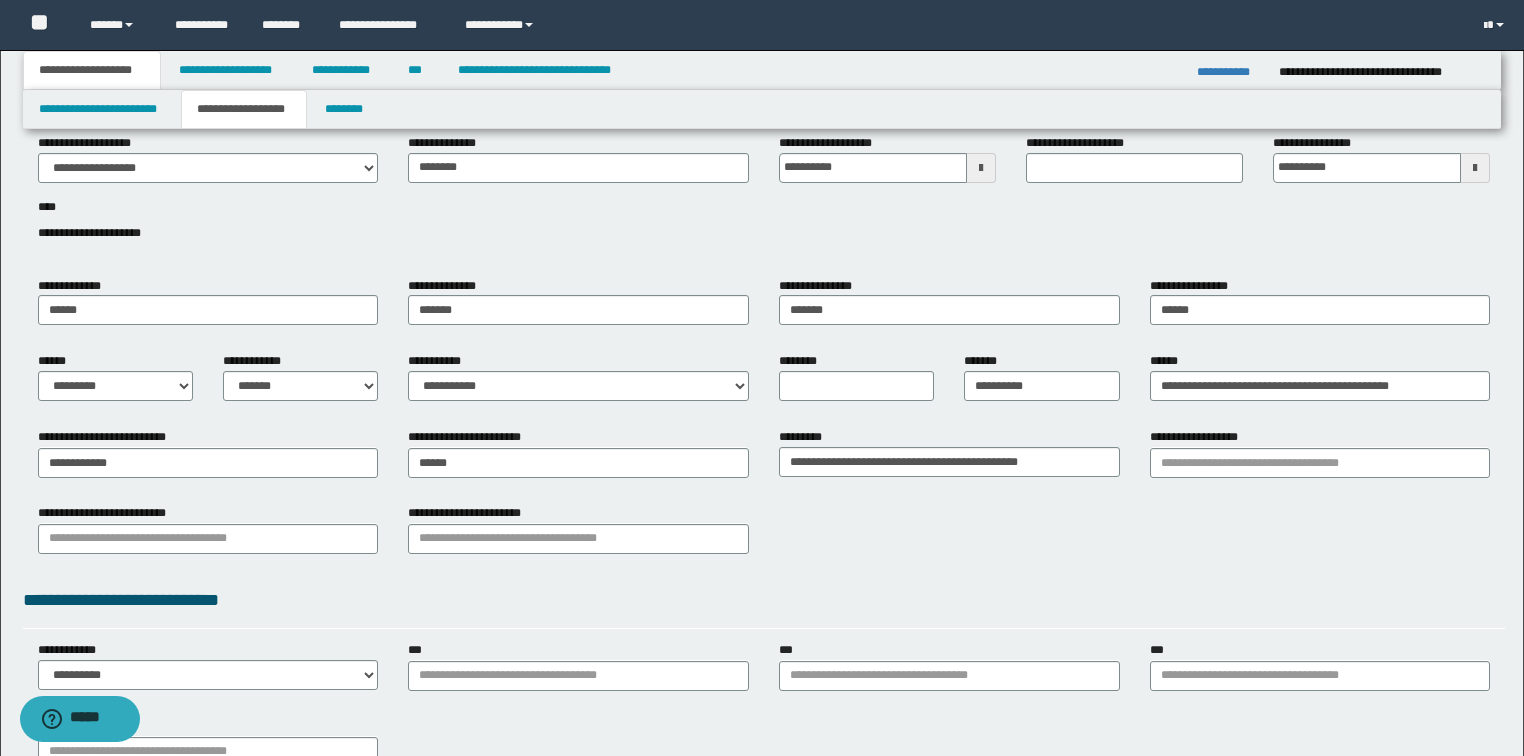 click on "**********" at bounding box center (578, 376) 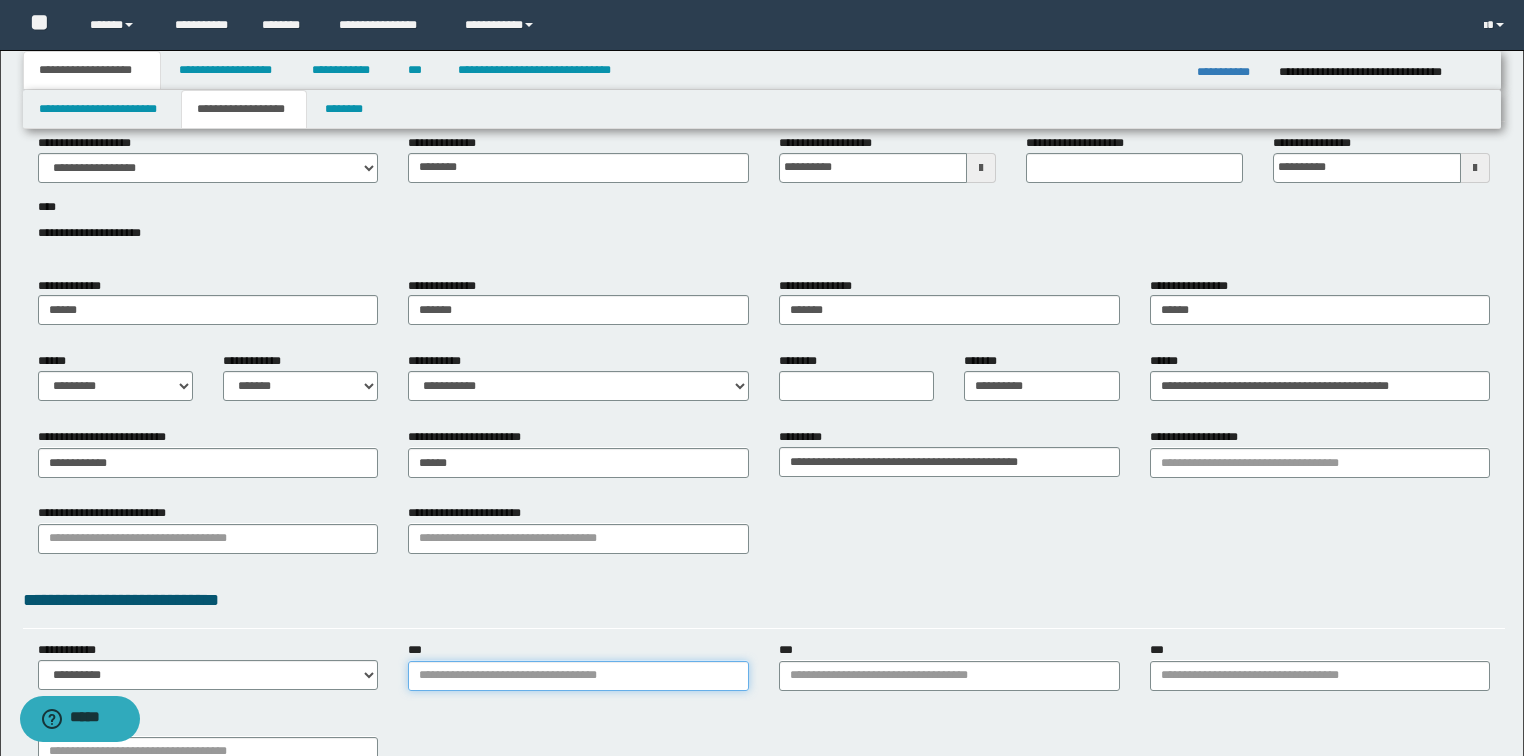 click on "***" at bounding box center [578, 676] 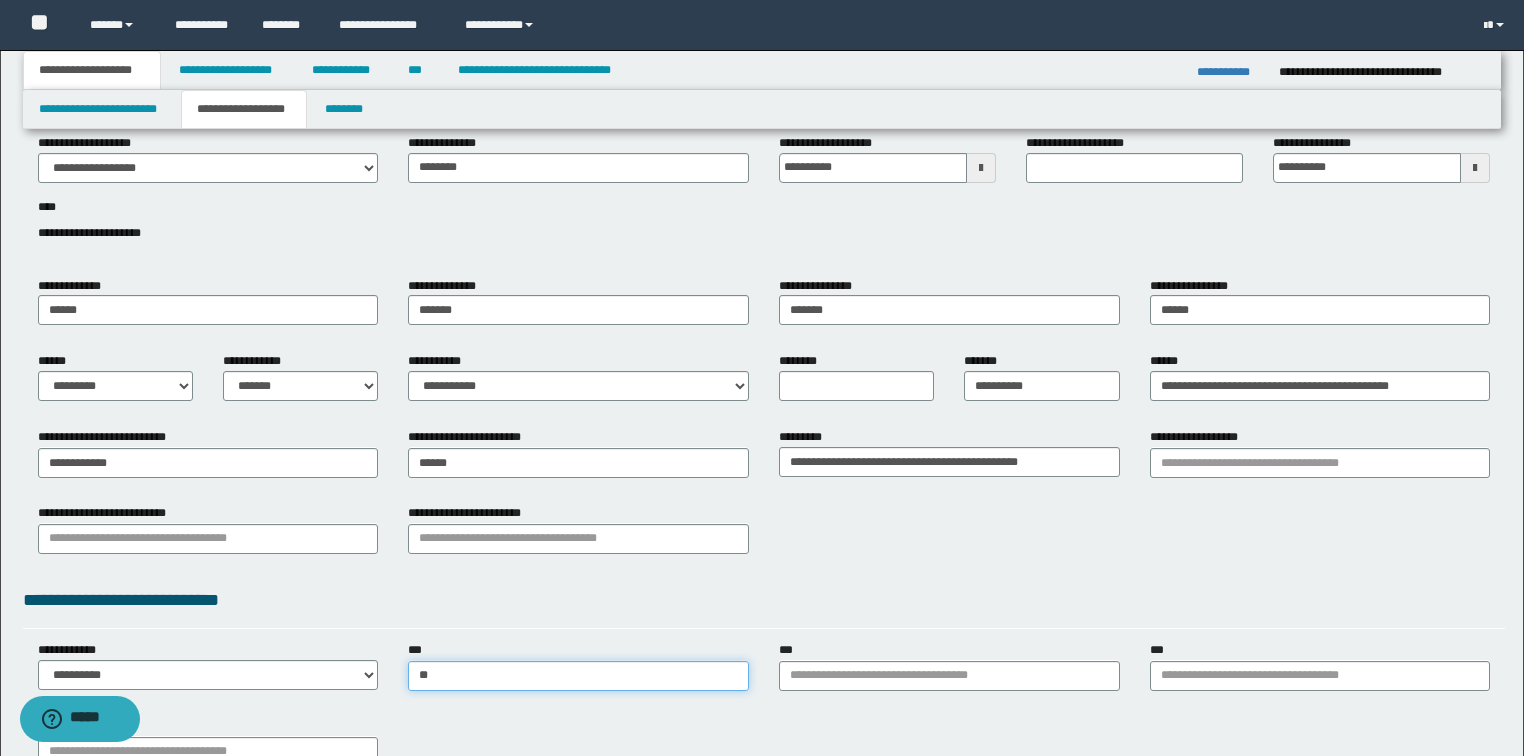 type on "***" 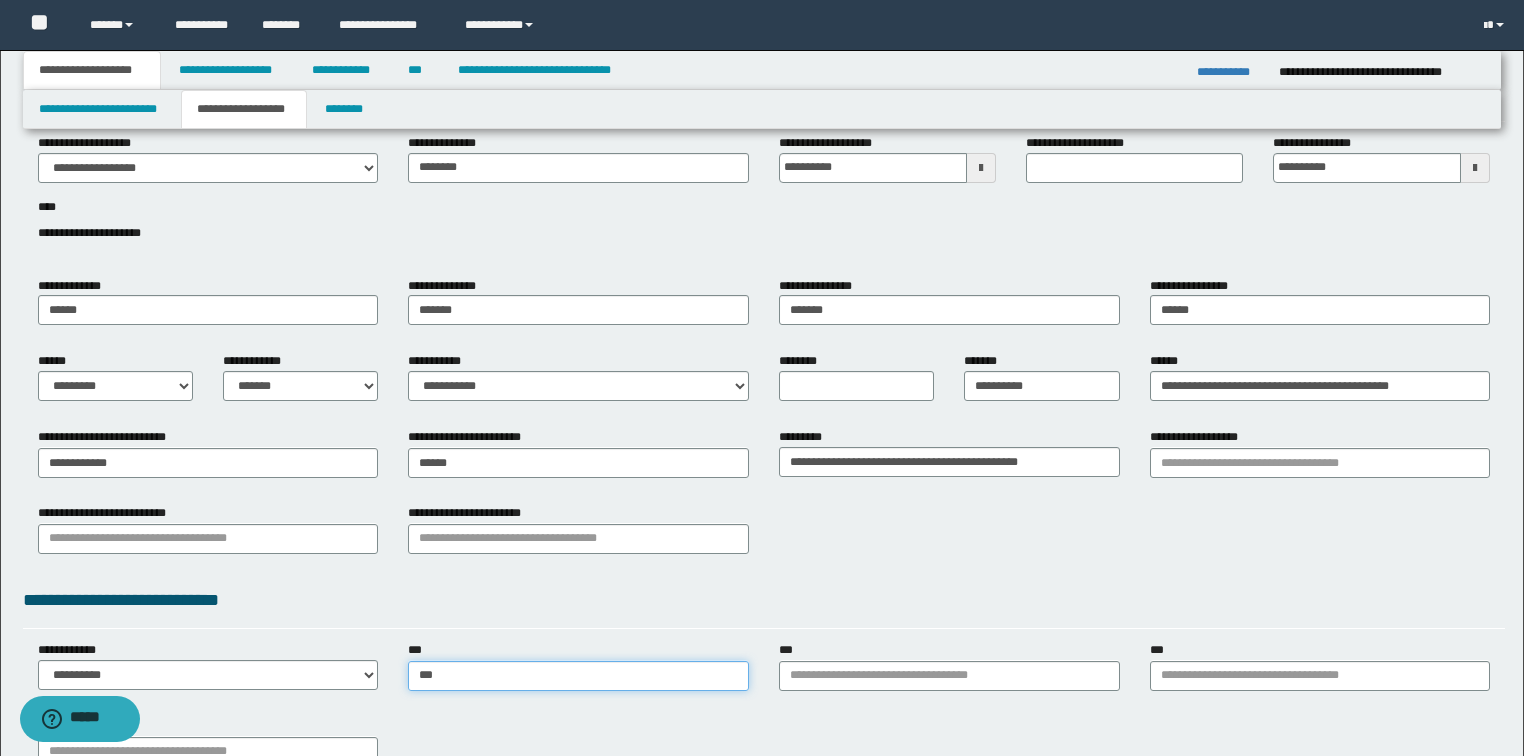 type on "**********" 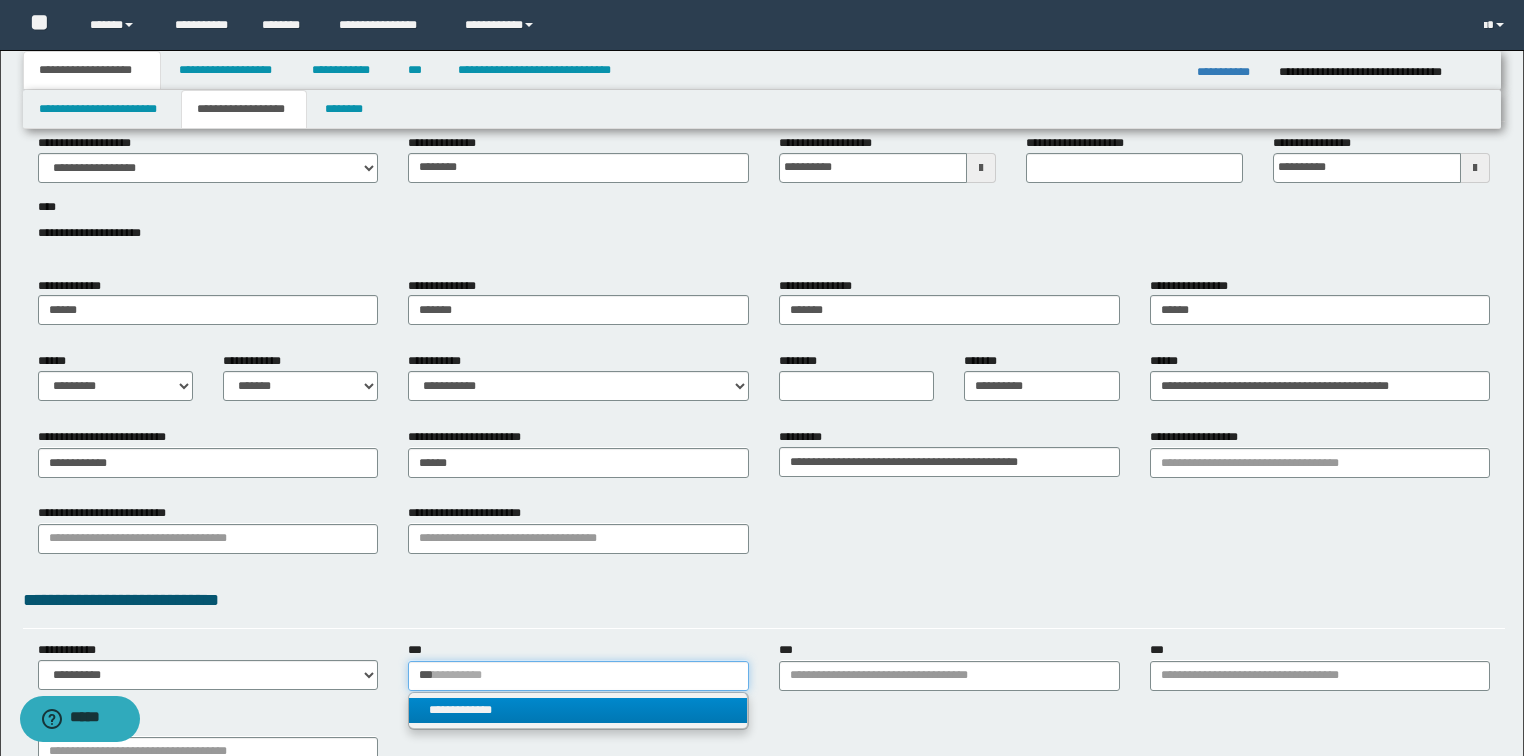 type on "***" 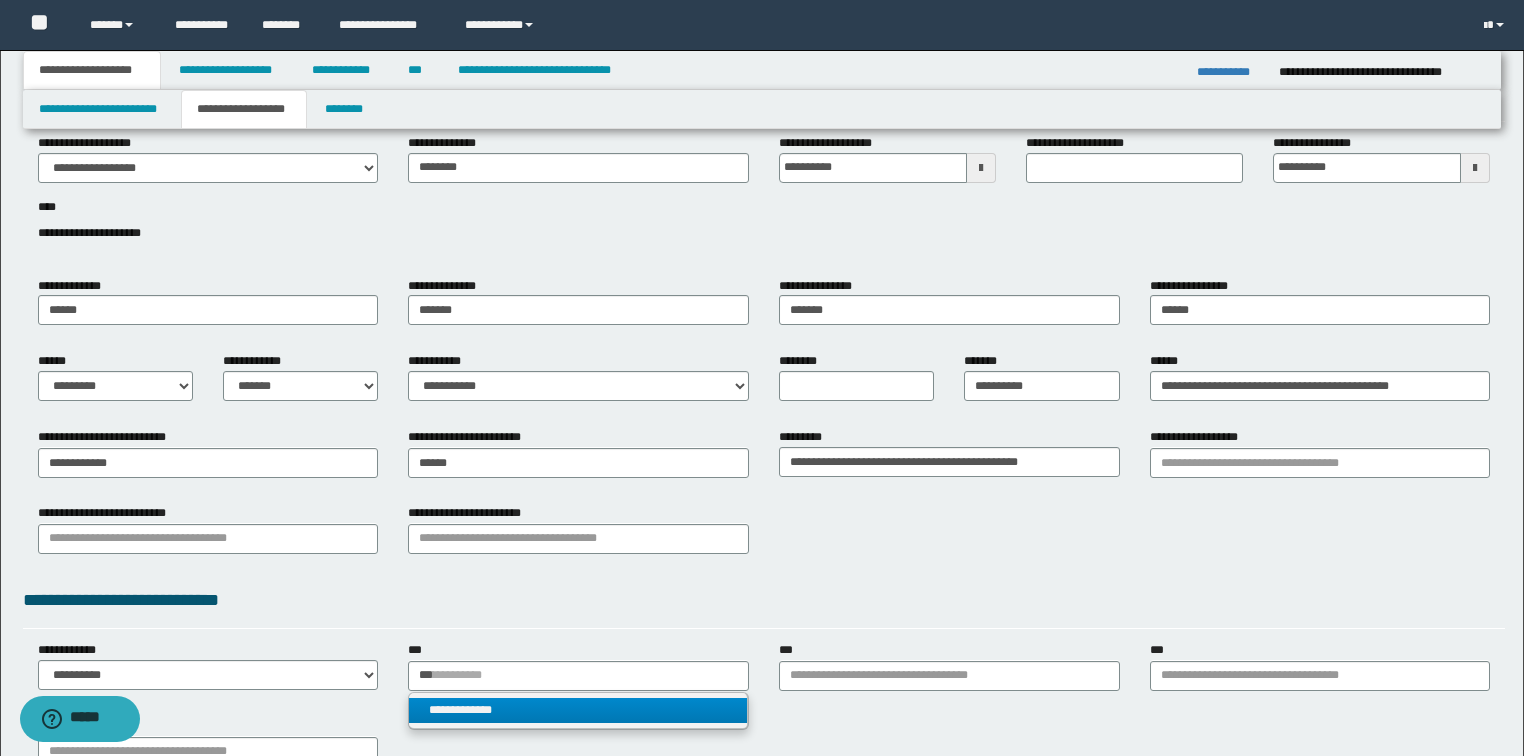 type 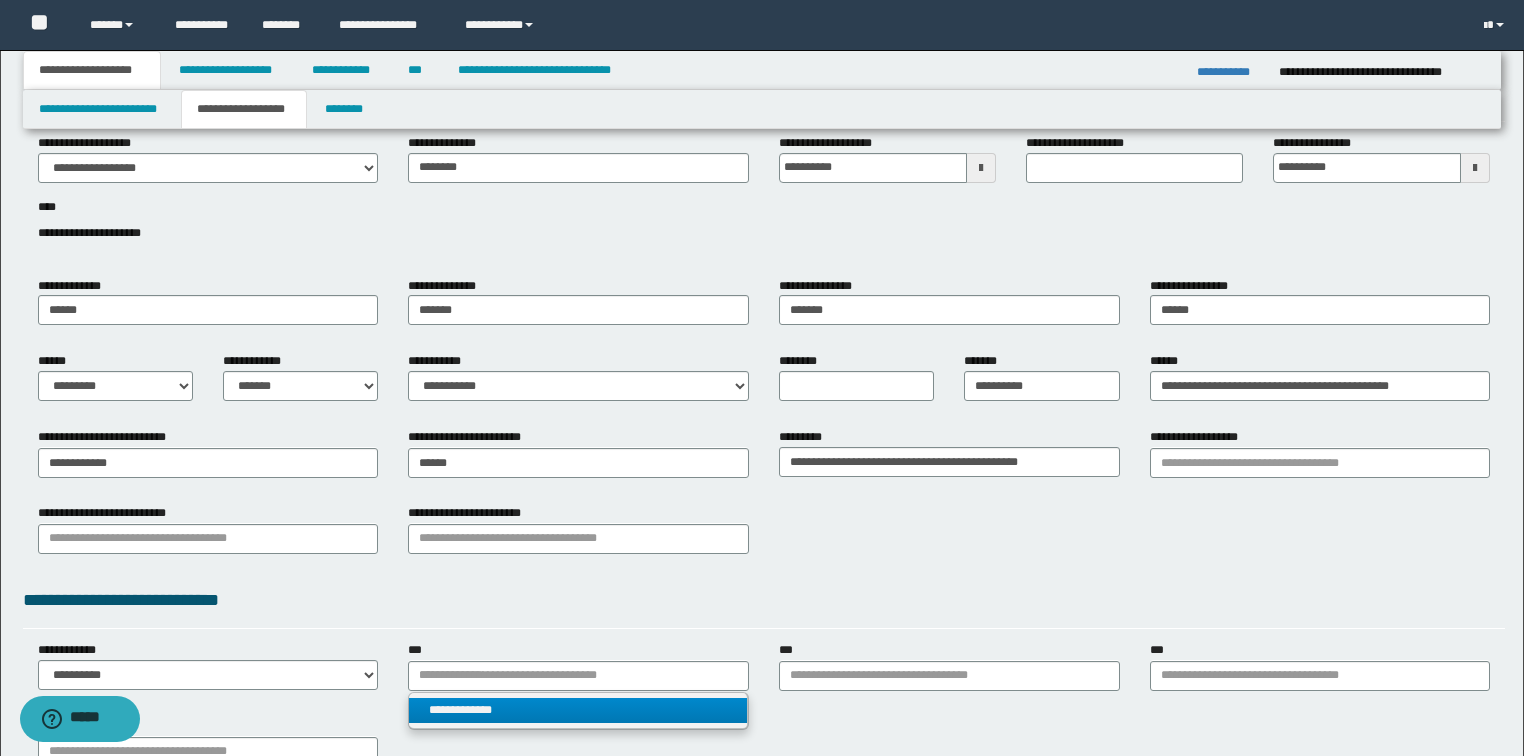 click on "**********" at bounding box center [578, 710] 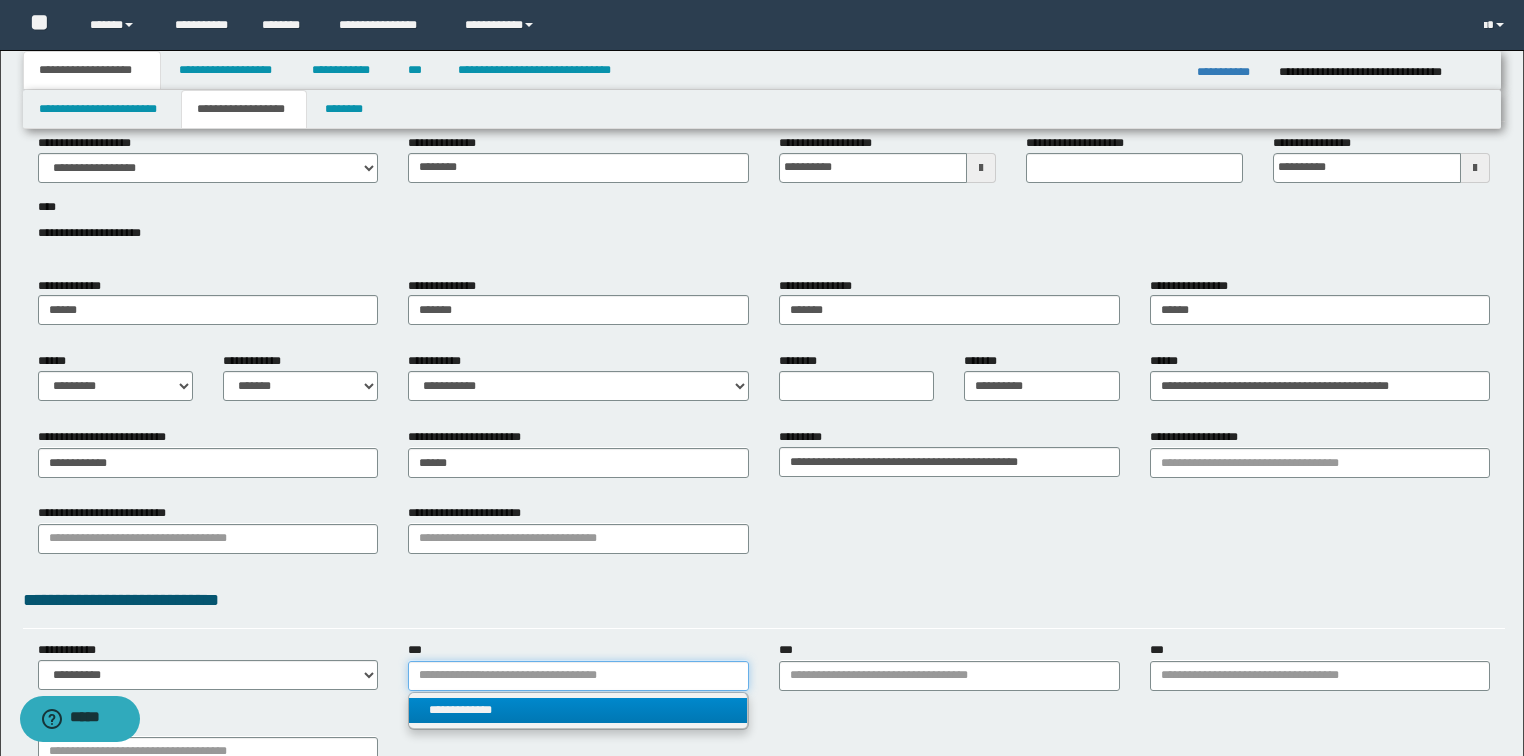 type 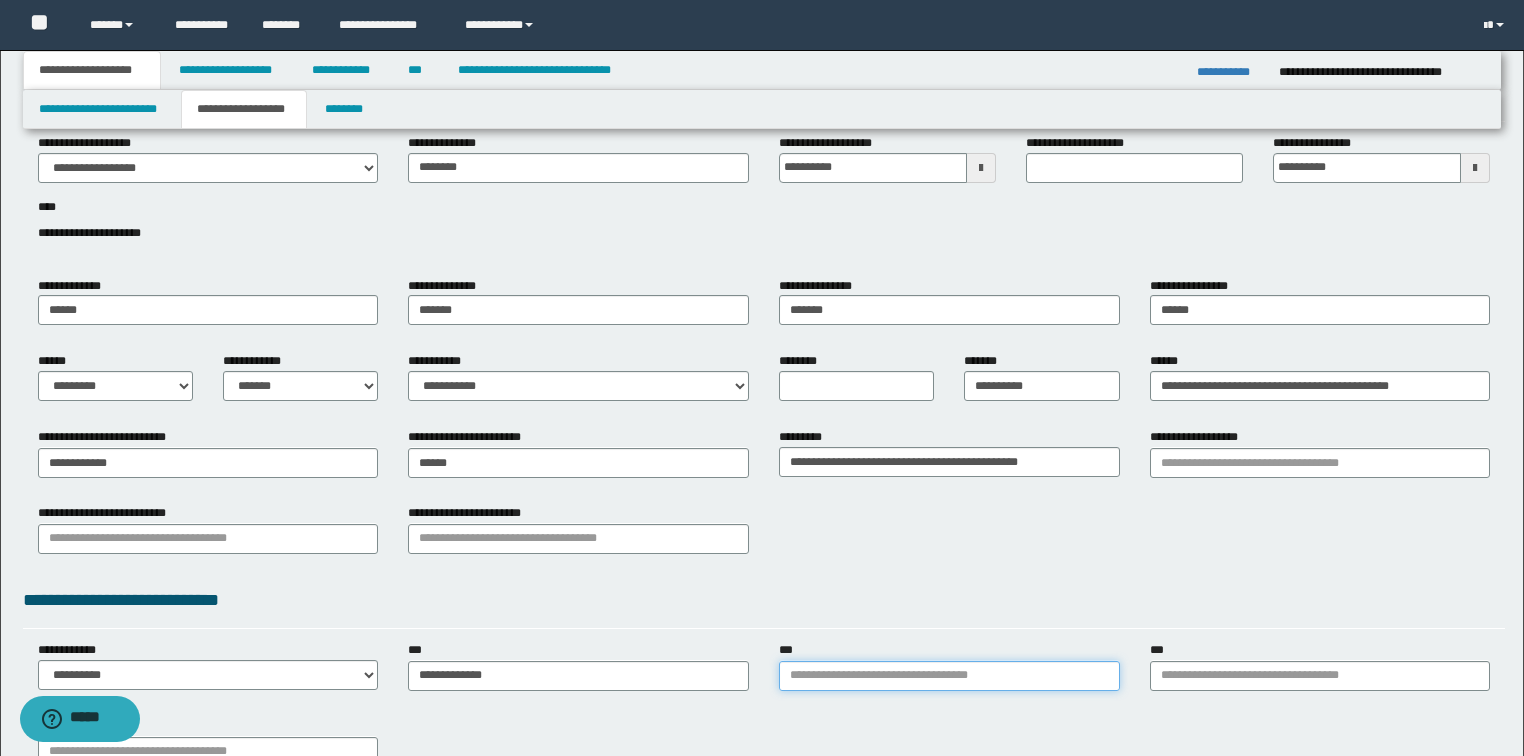 click on "***" at bounding box center [949, 676] 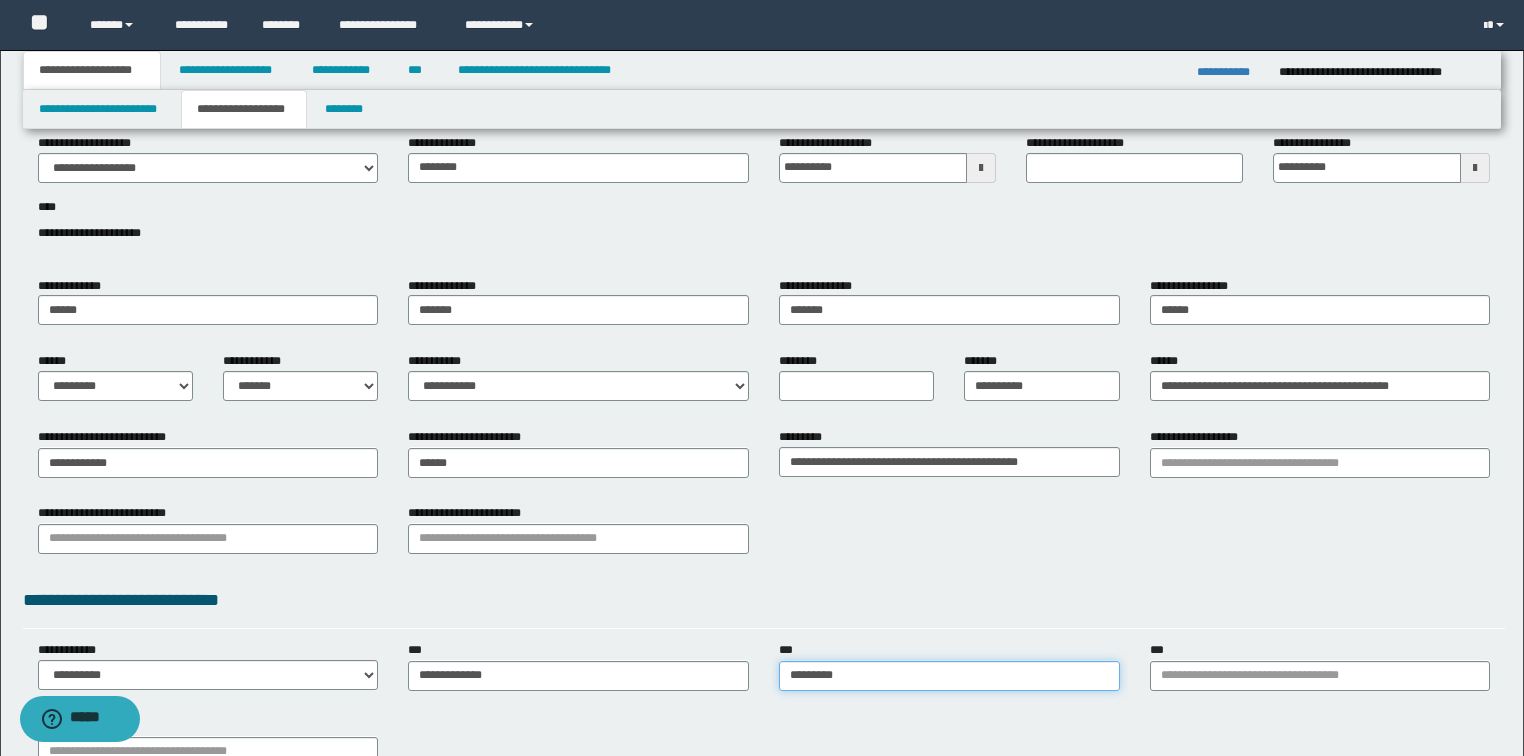 click on "*********" at bounding box center [949, 676] 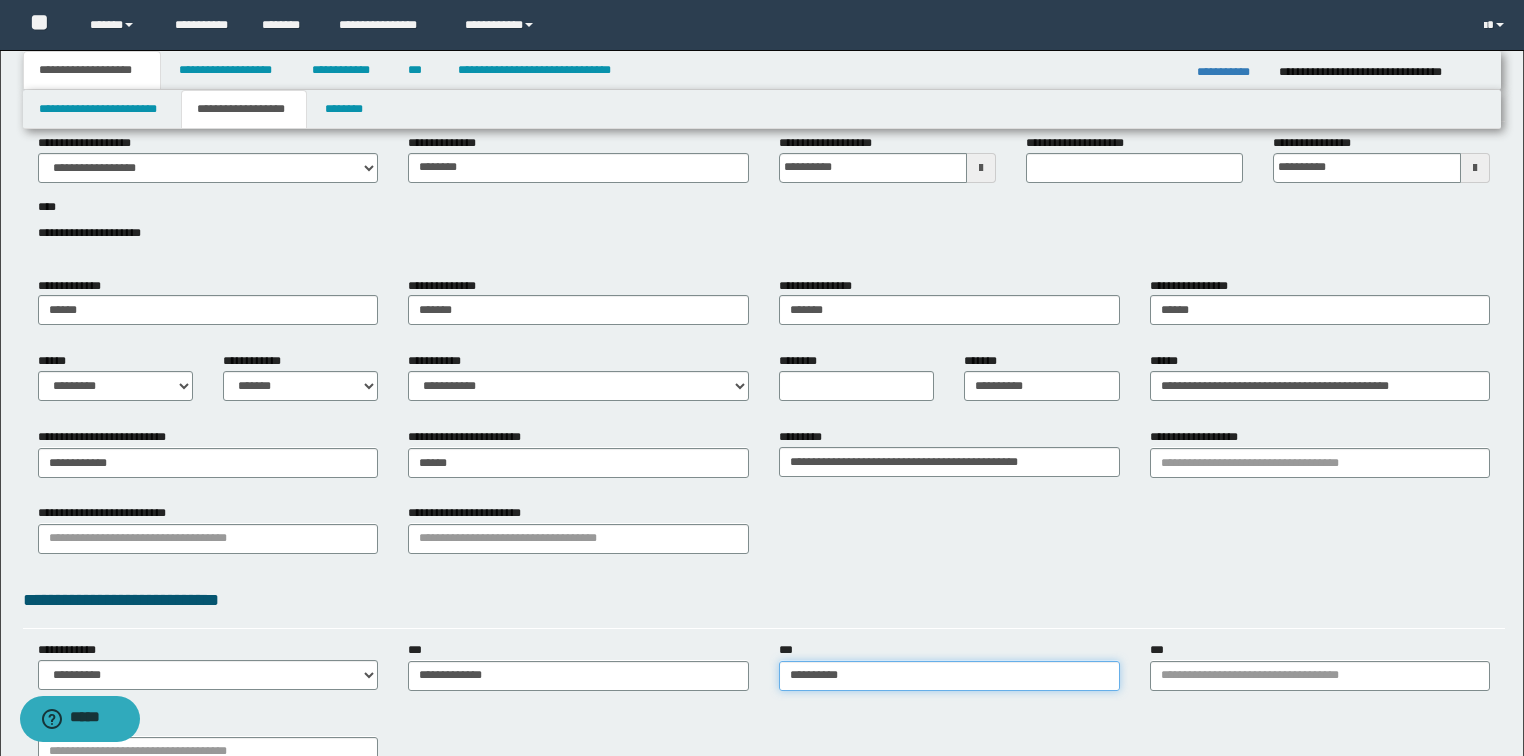 type on "**********" 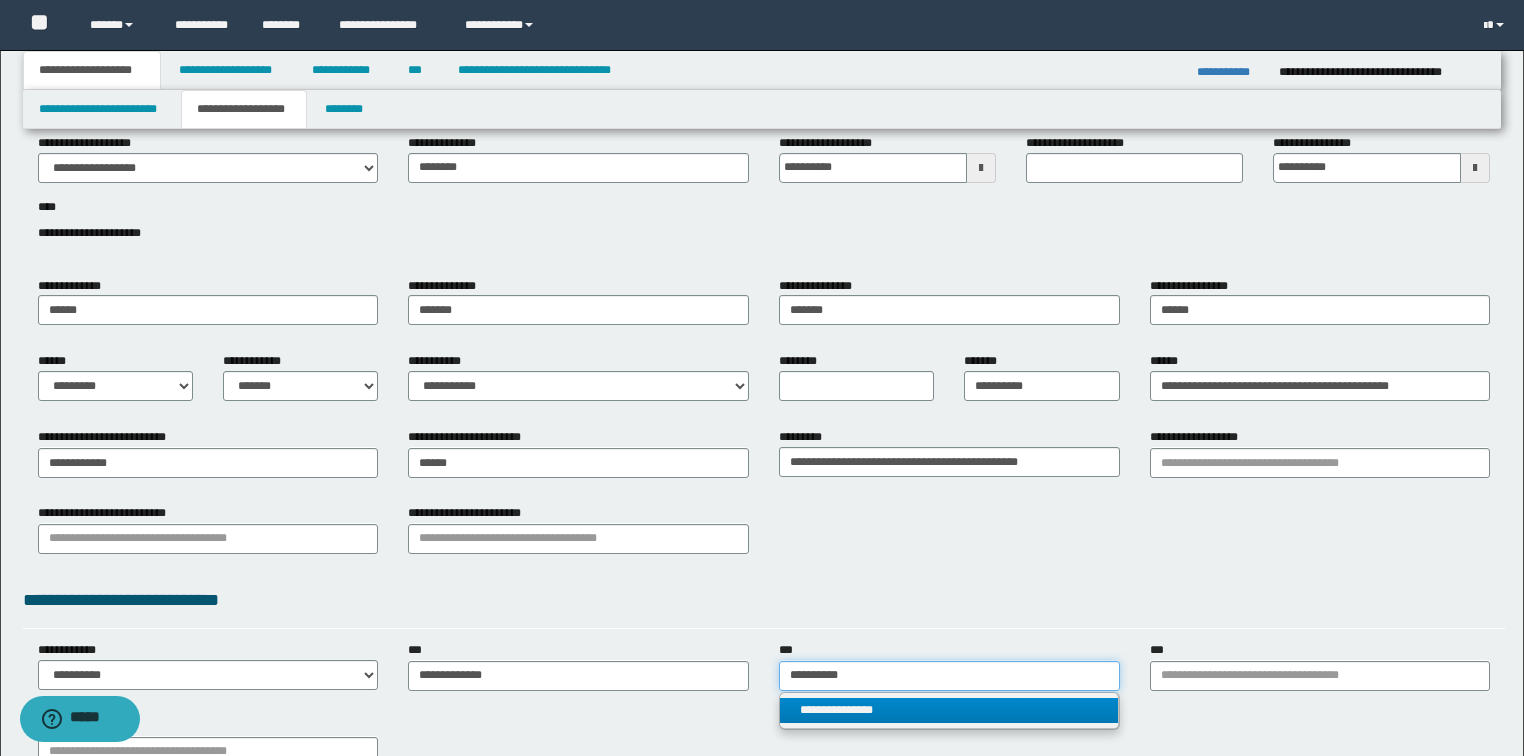 type on "**********" 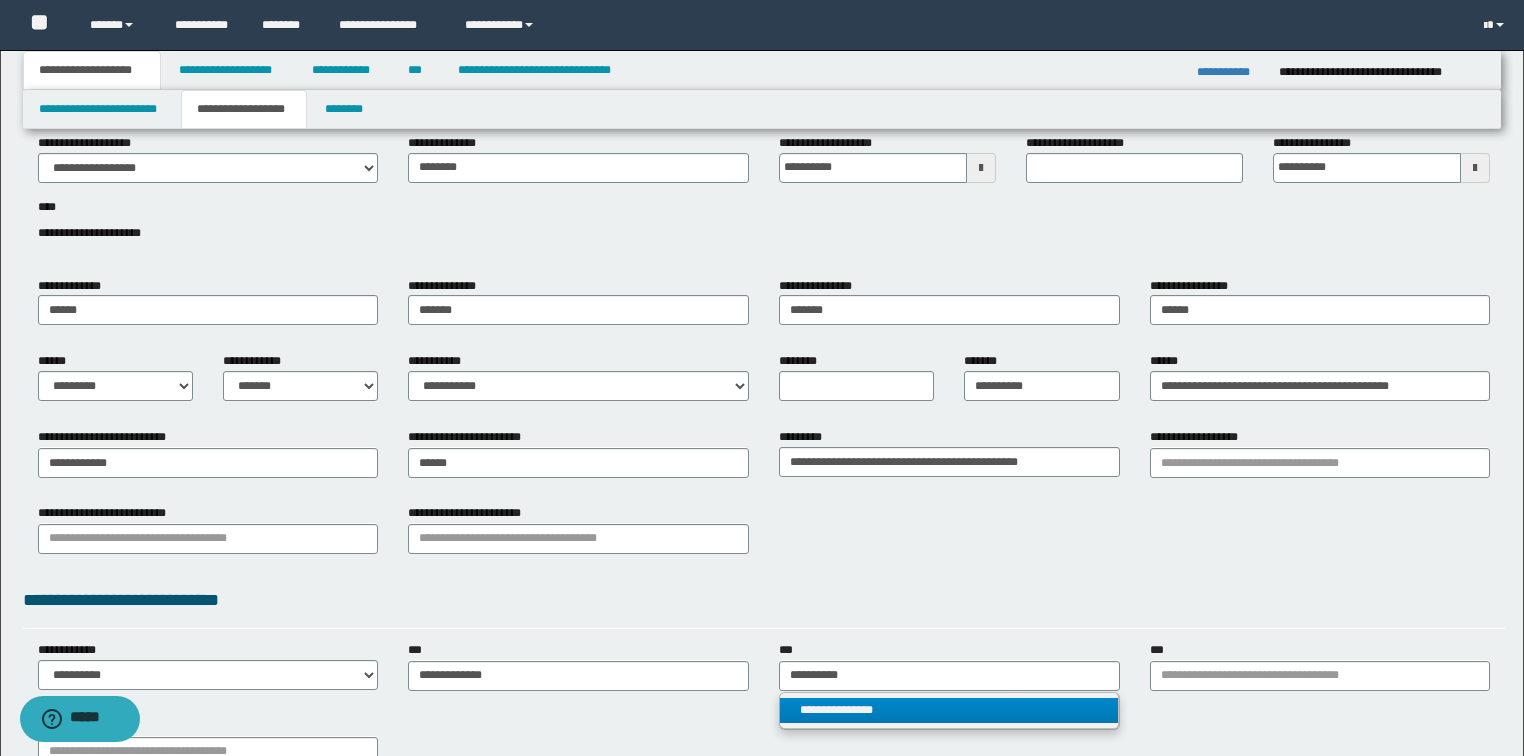 type 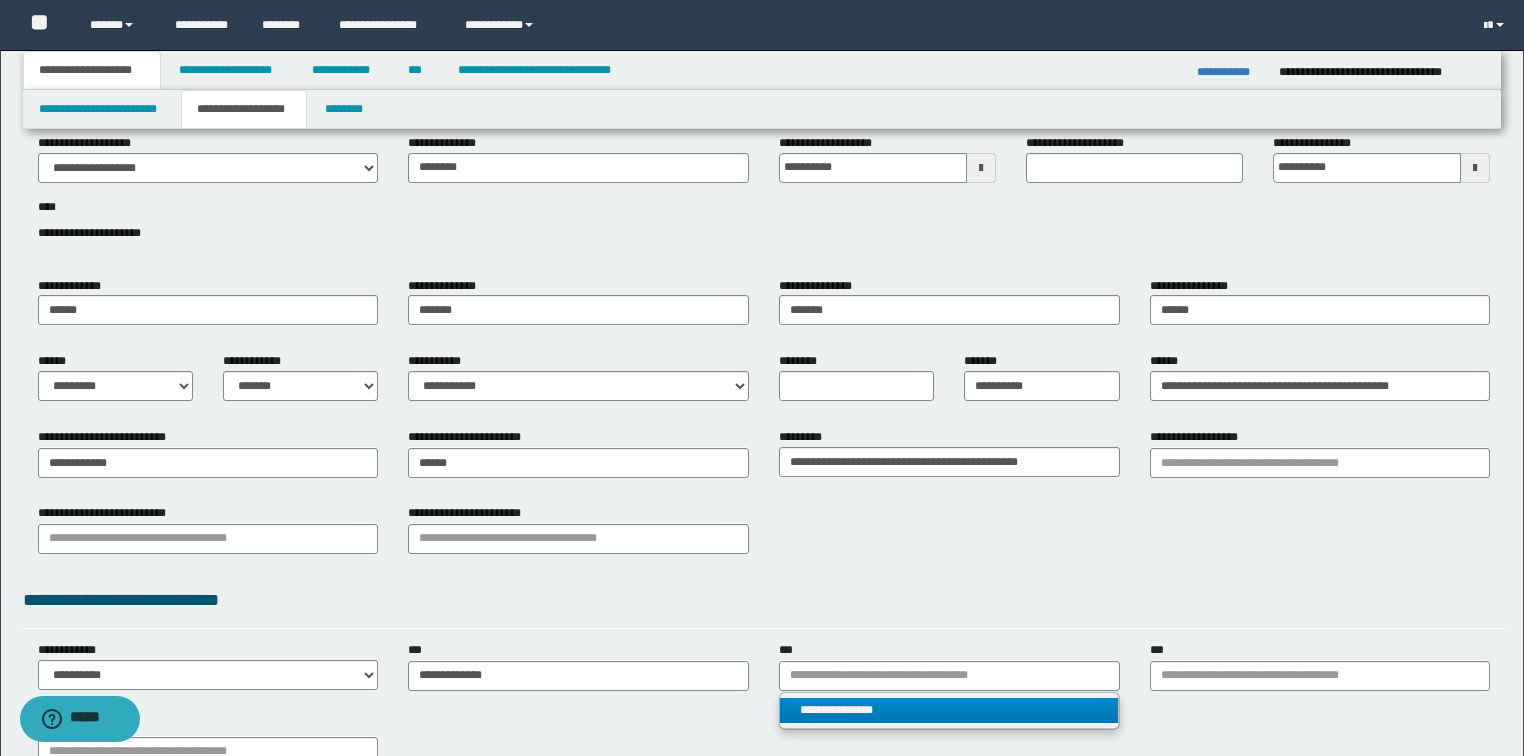 click on "**********" at bounding box center [949, 710] 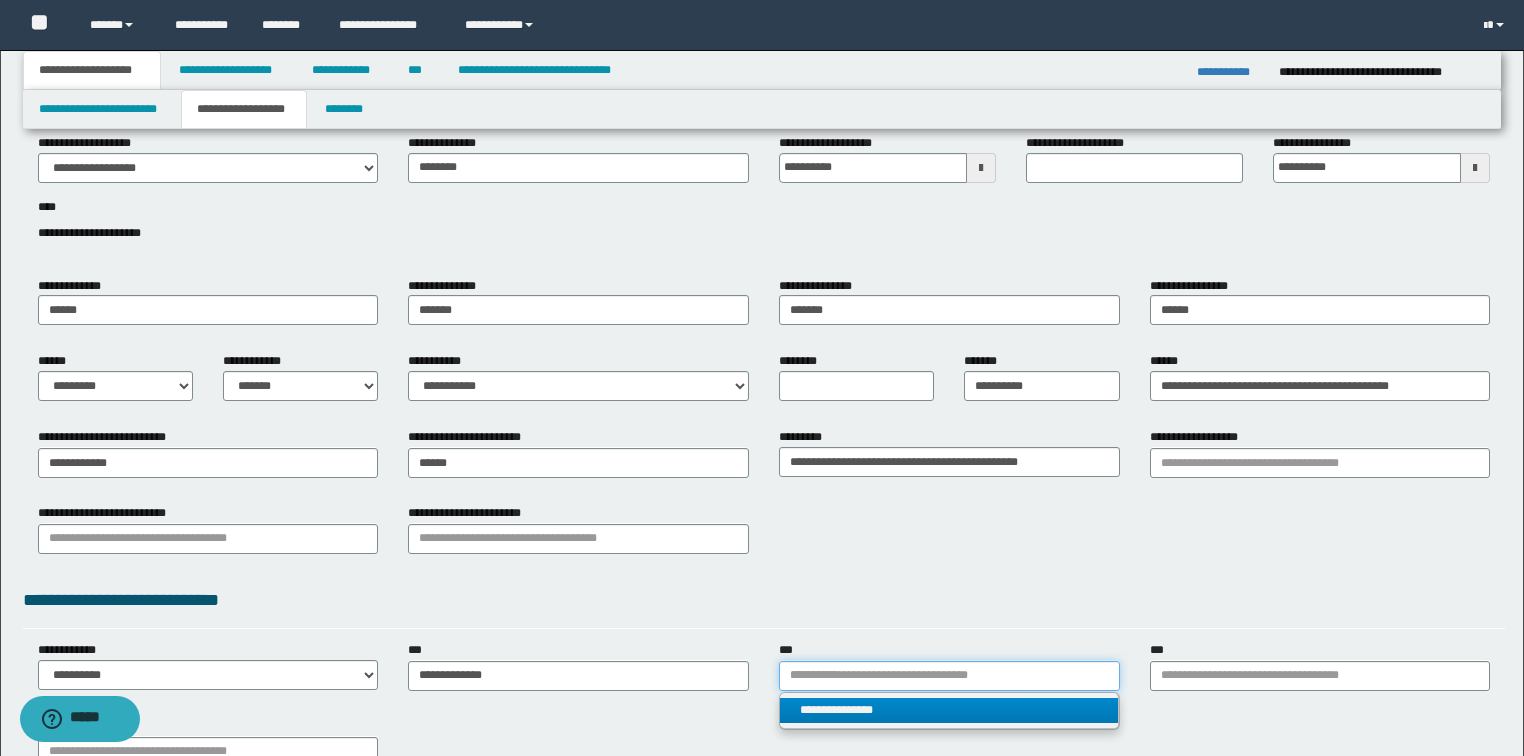 type 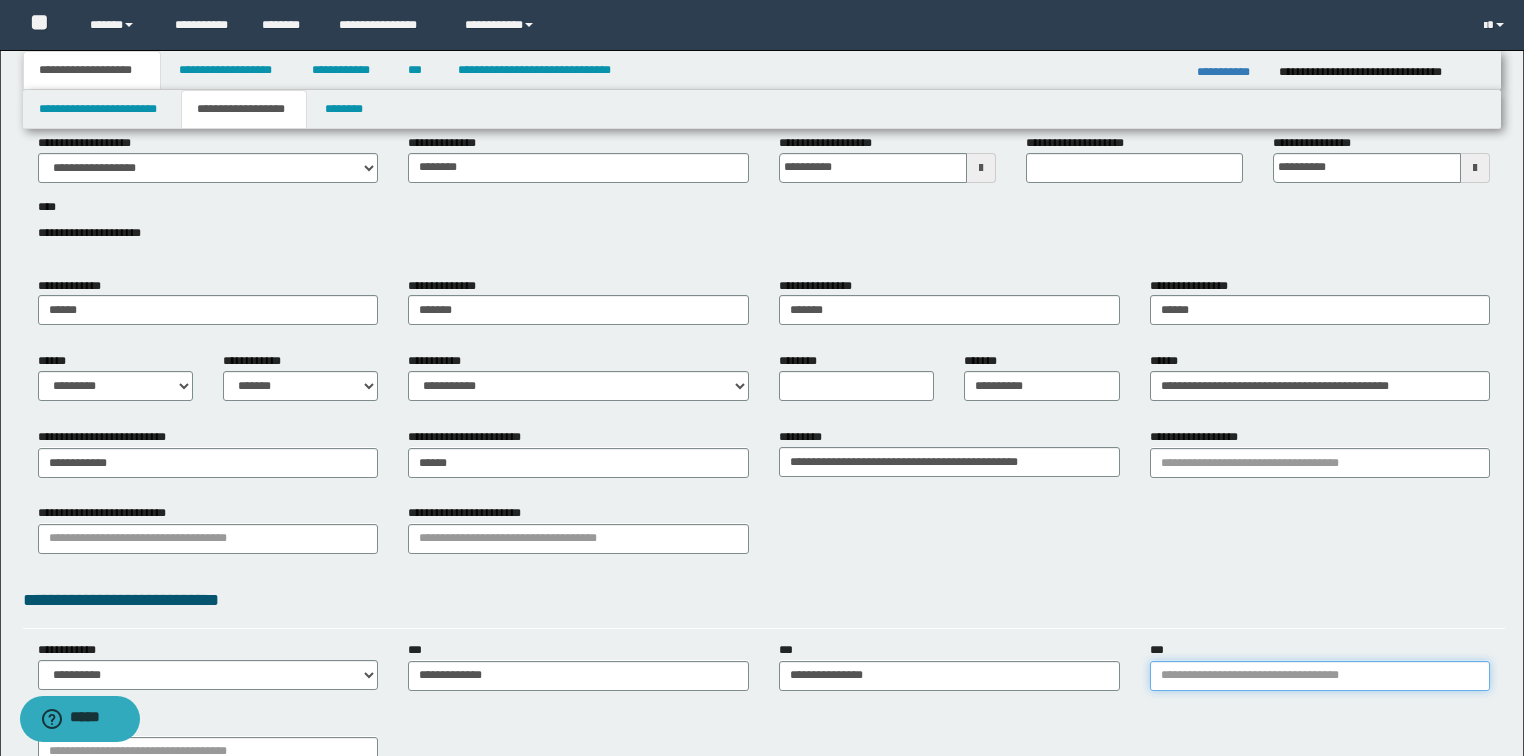 click on "***" at bounding box center (1320, 676) 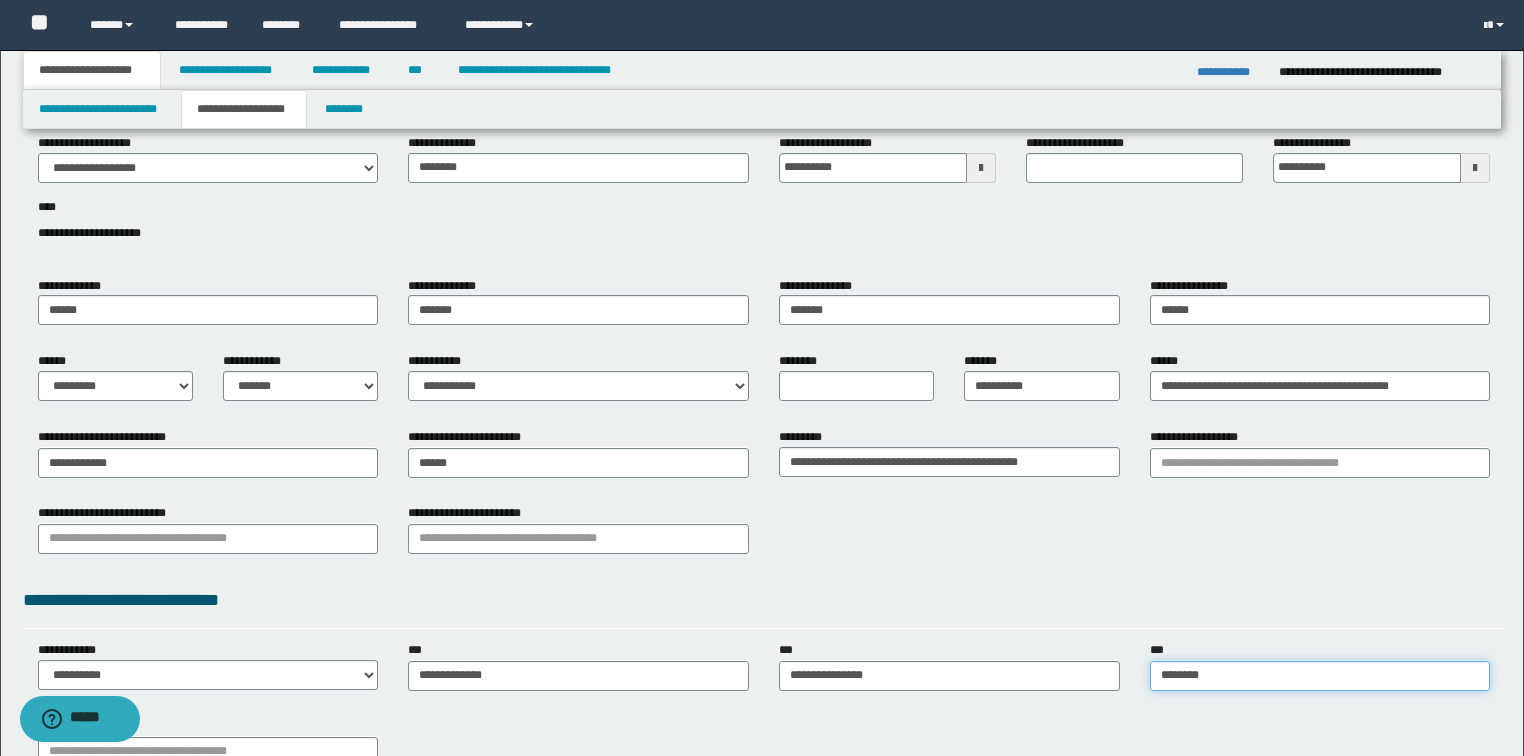 type on "*********" 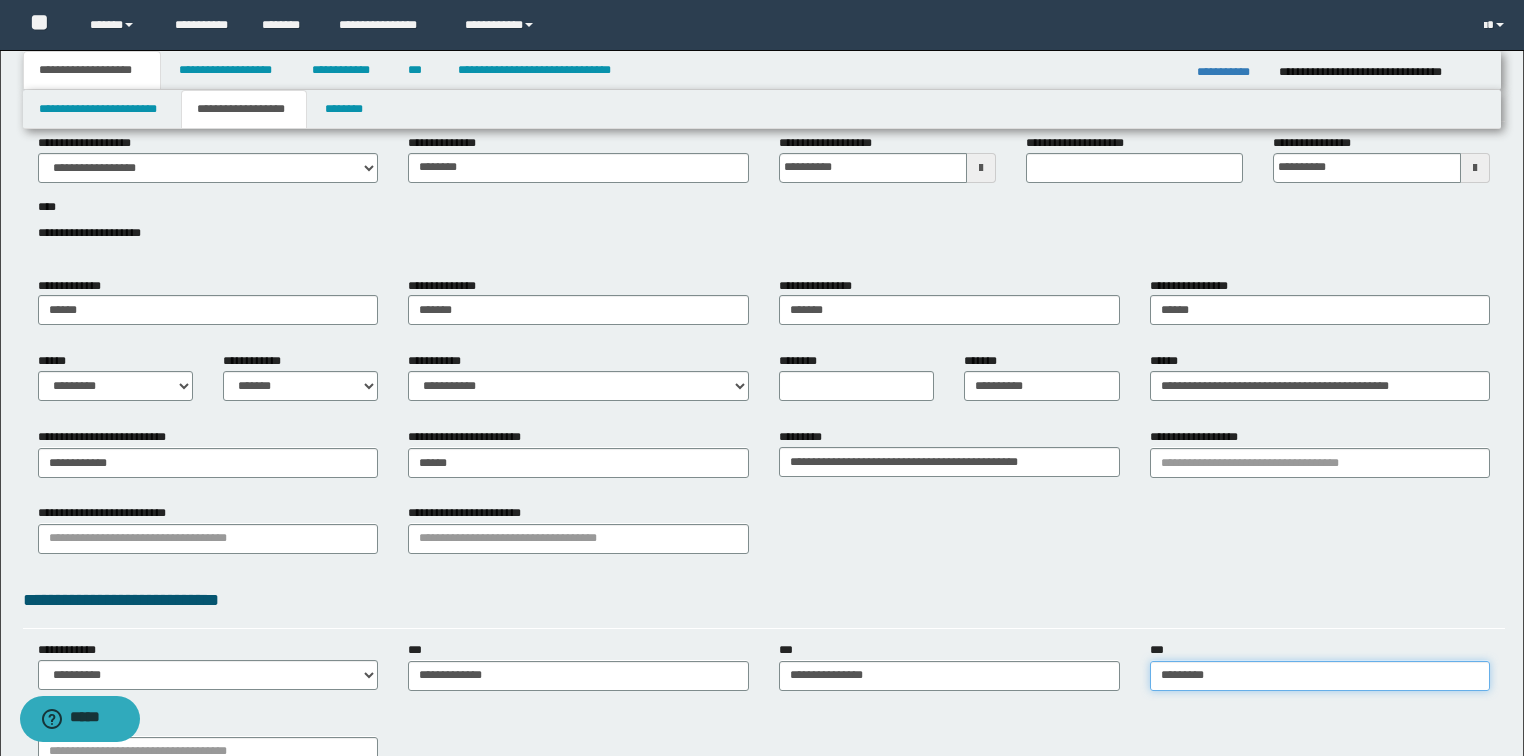 type on "**********" 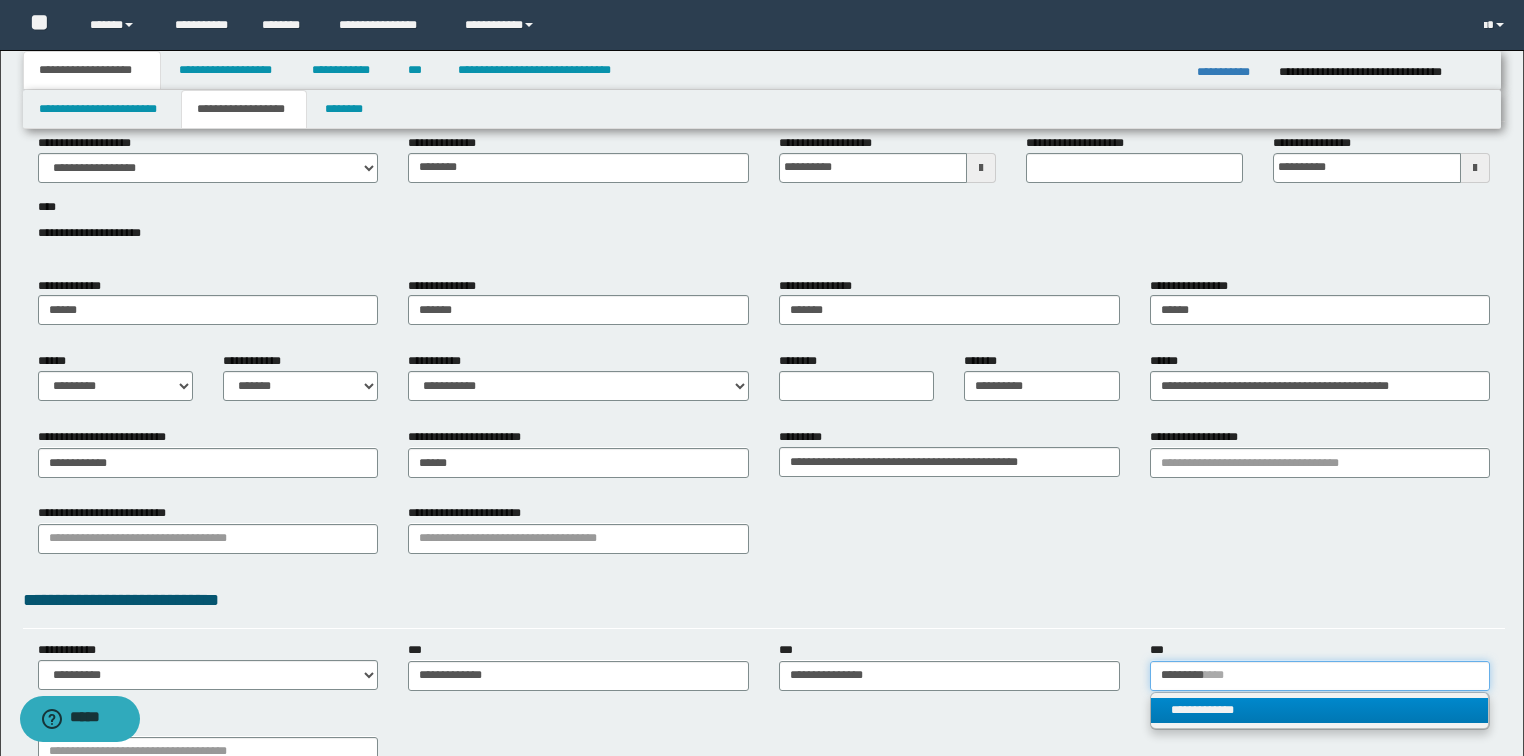 type on "*********" 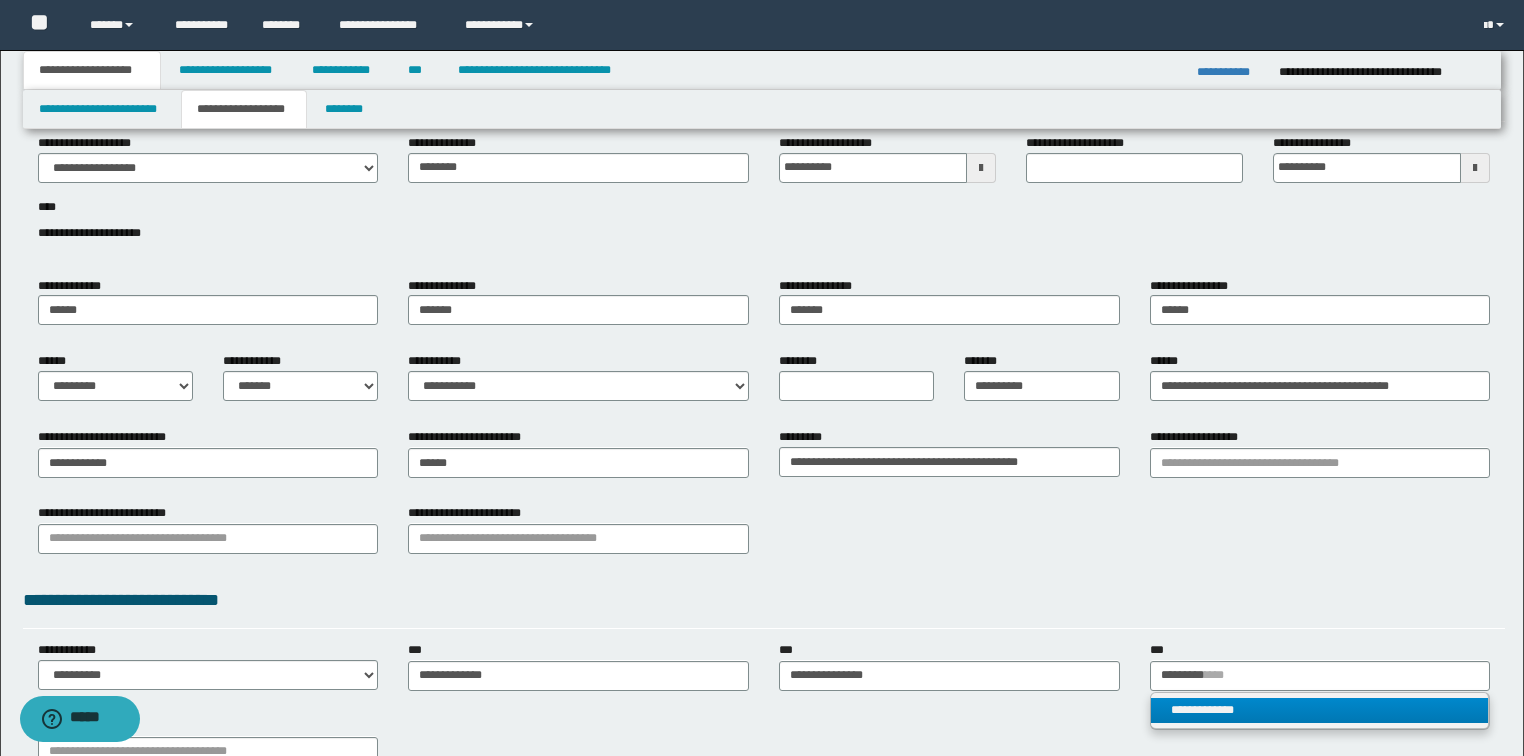 type 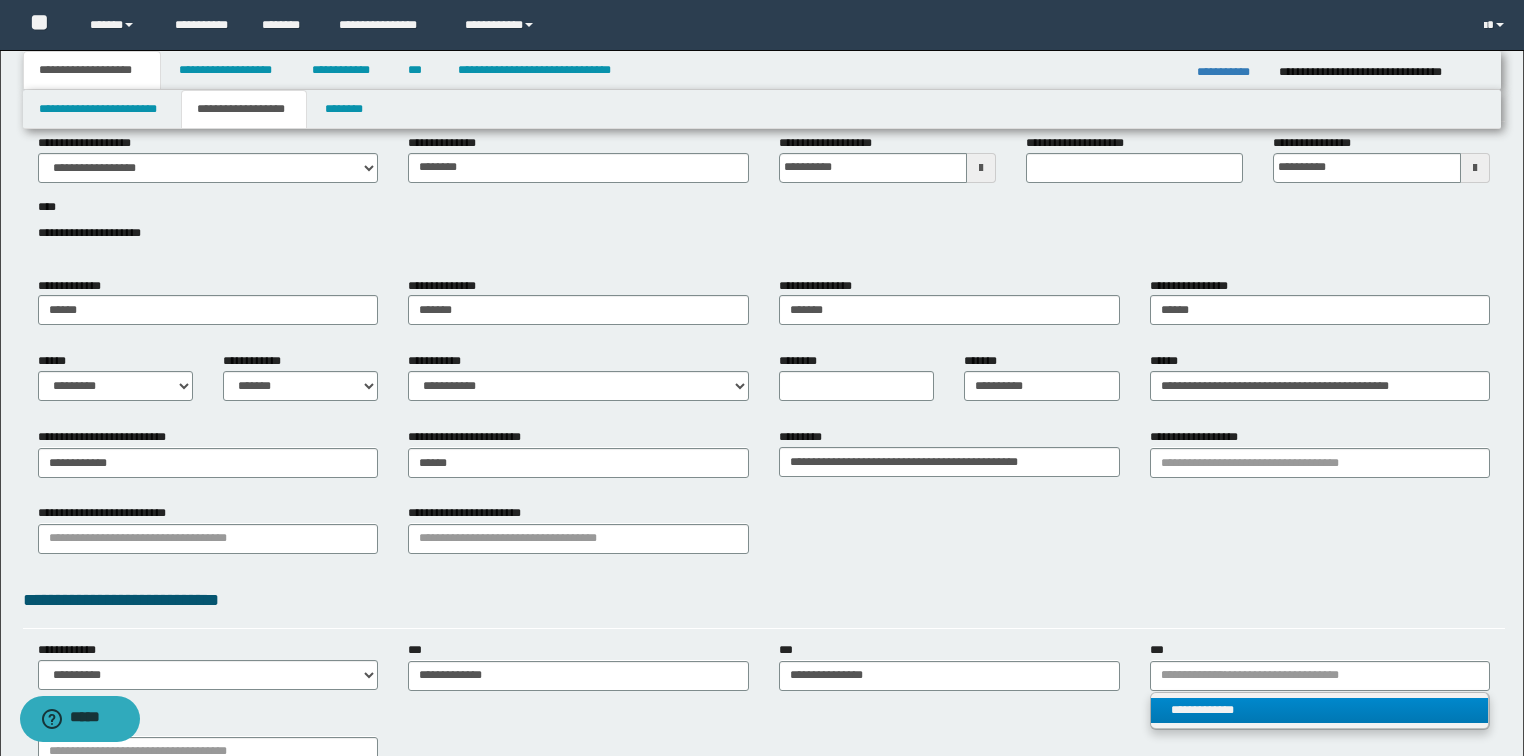 click on "**********" at bounding box center [1320, 710] 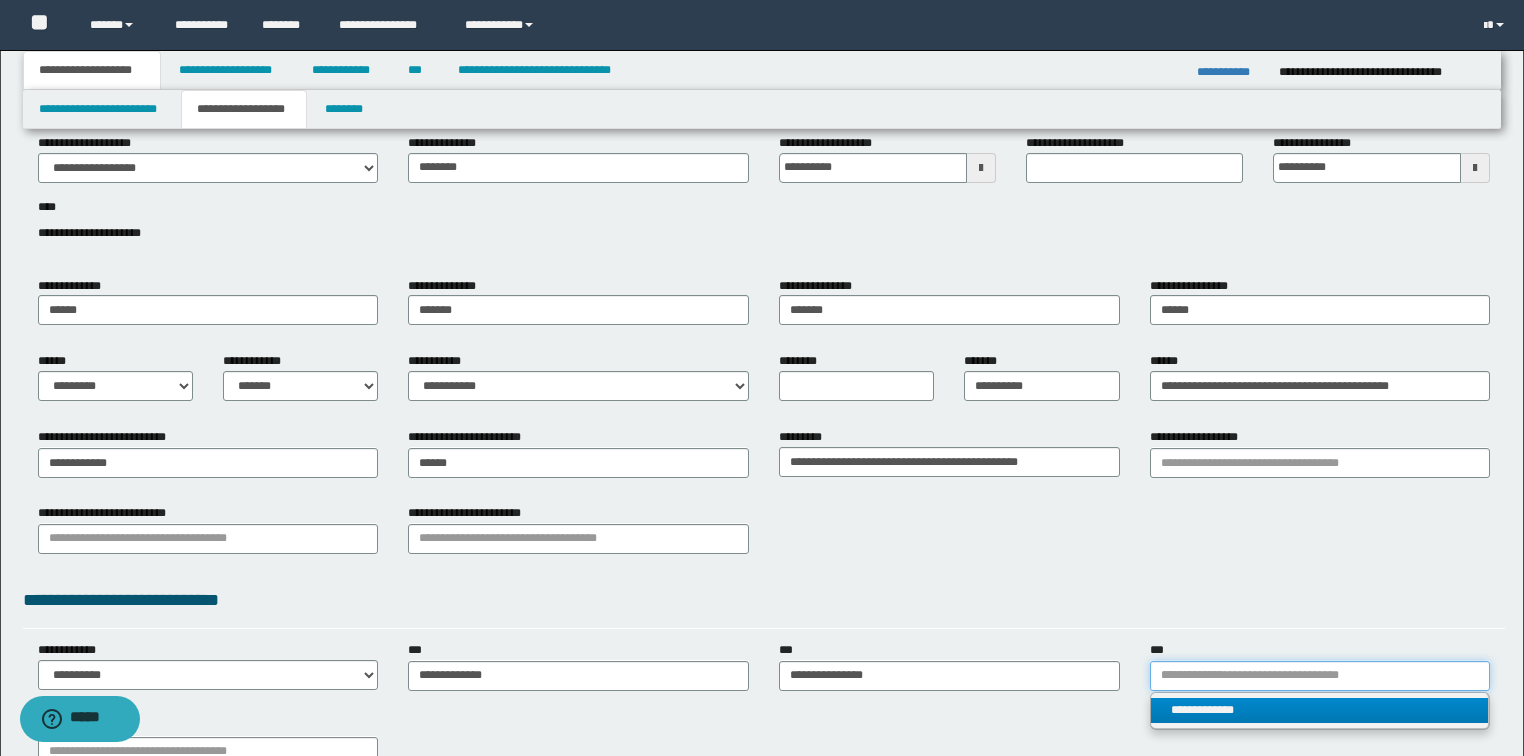 type 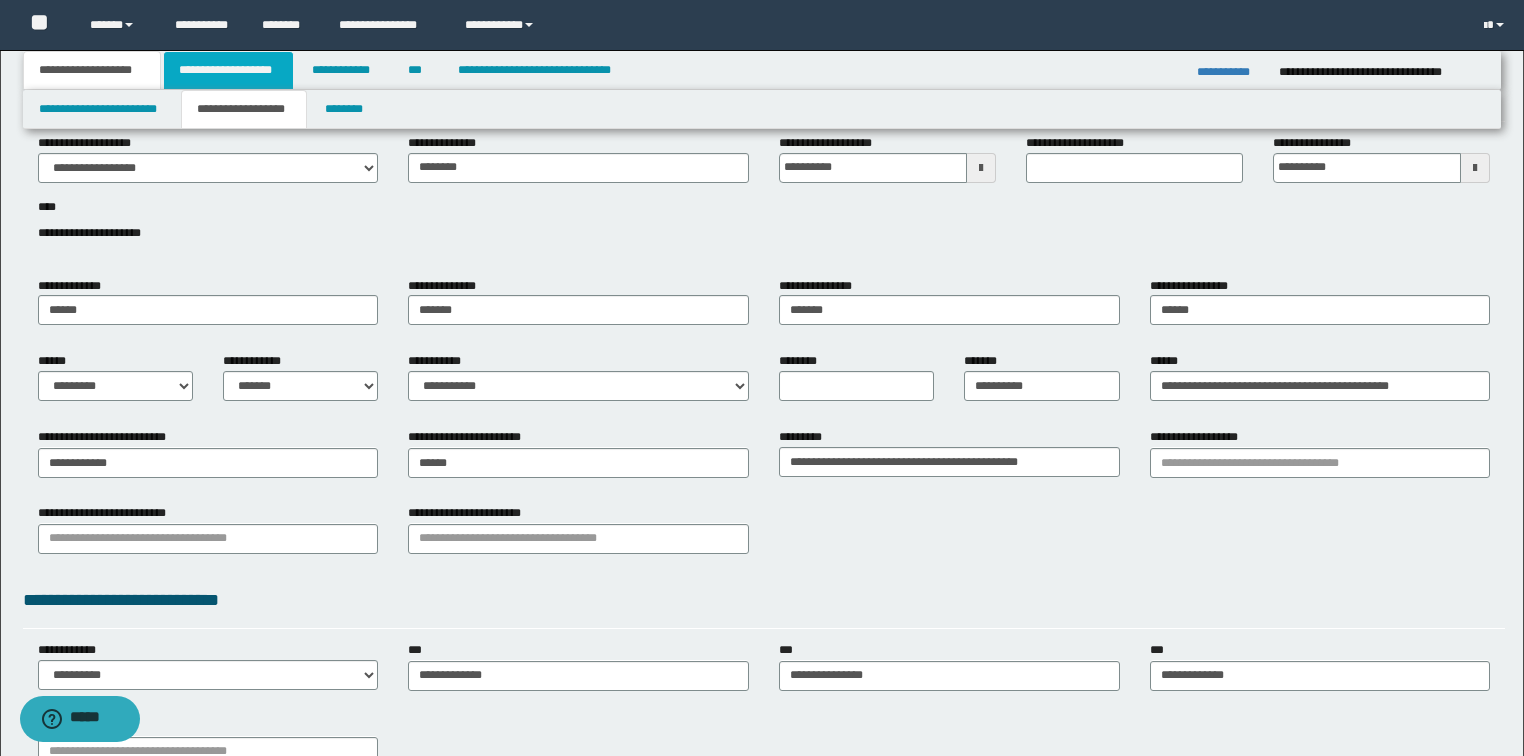click on "**********" at bounding box center (228, 70) 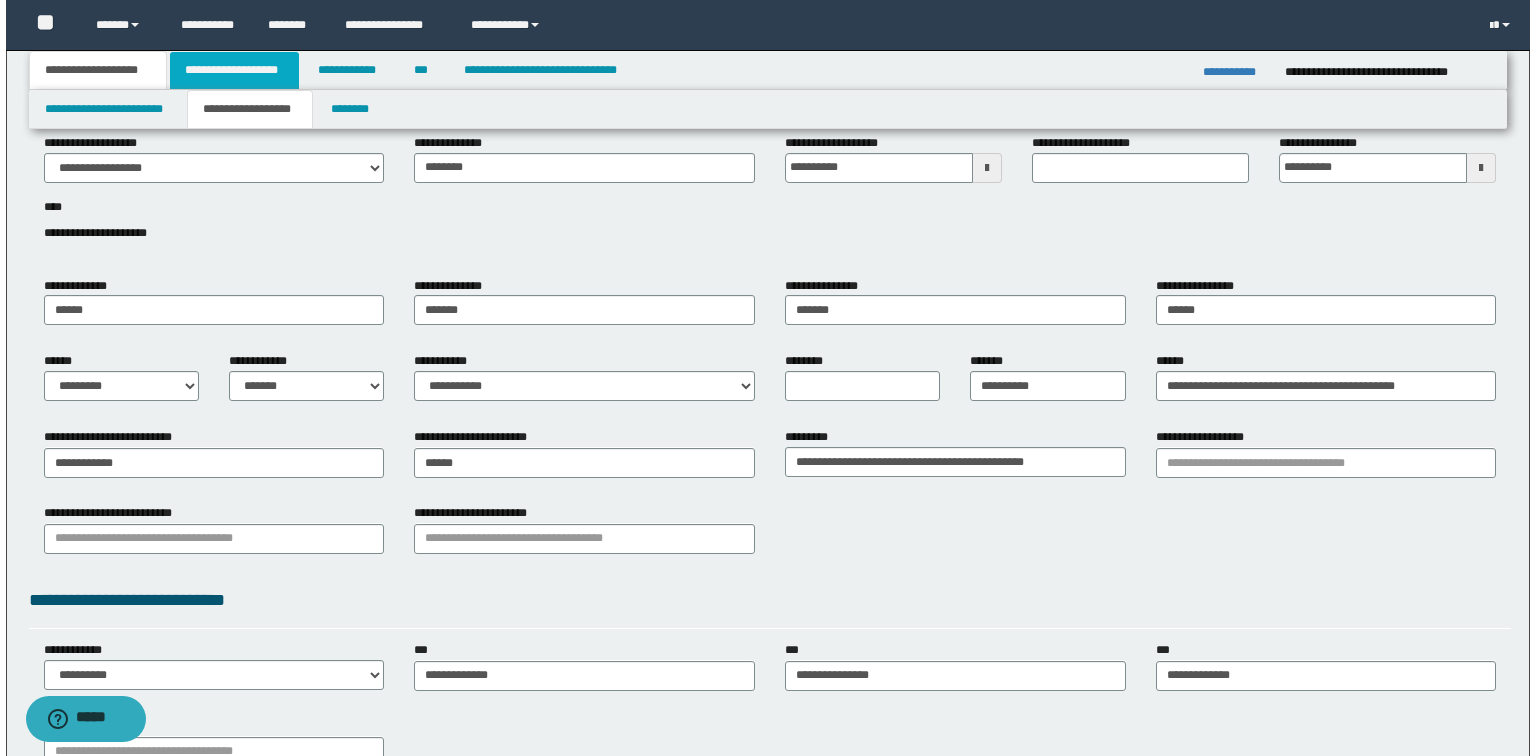 scroll, scrollTop: 0, scrollLeft: 0, axis: both 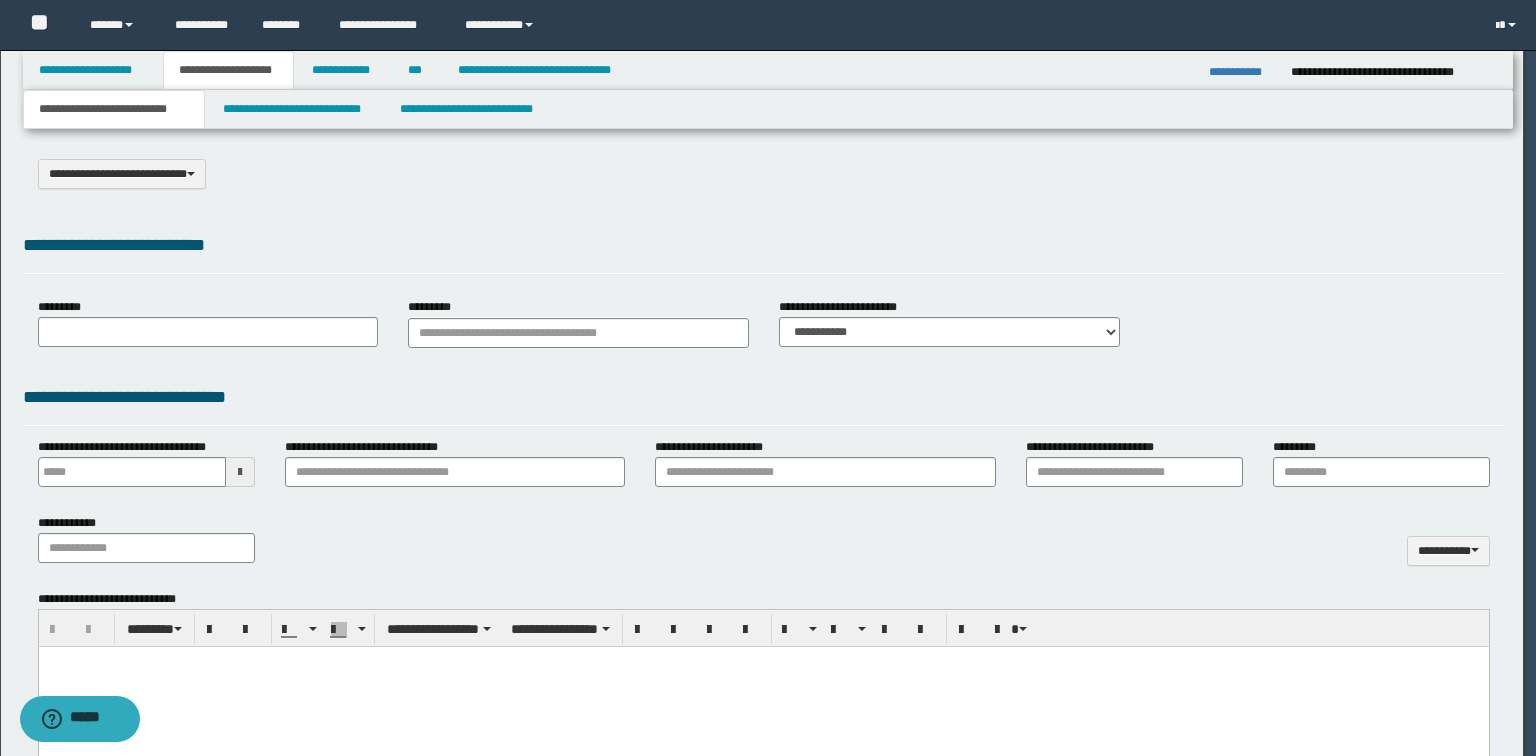 select on "*" 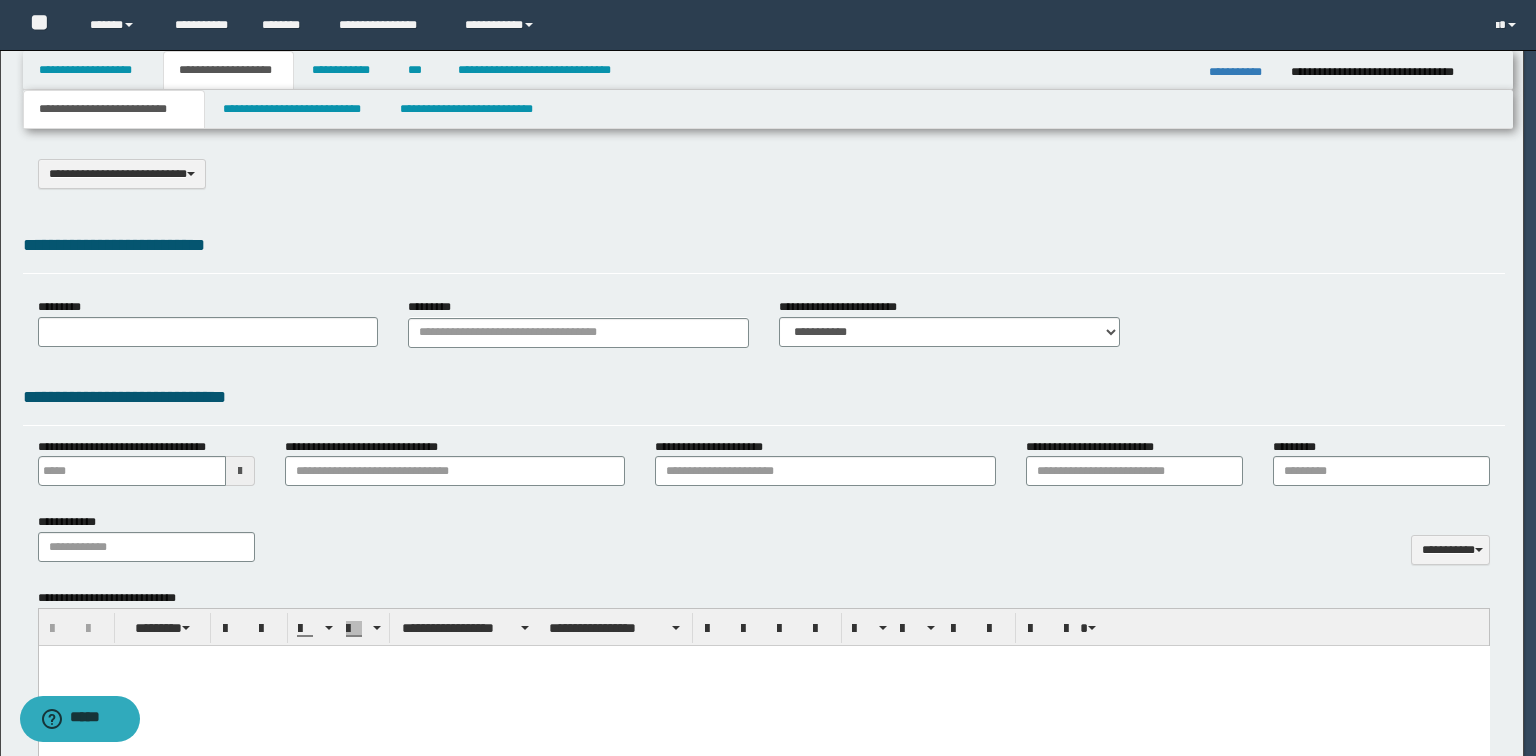 scroll, scrollTop: 0, scrollLeft: 0, axis: both 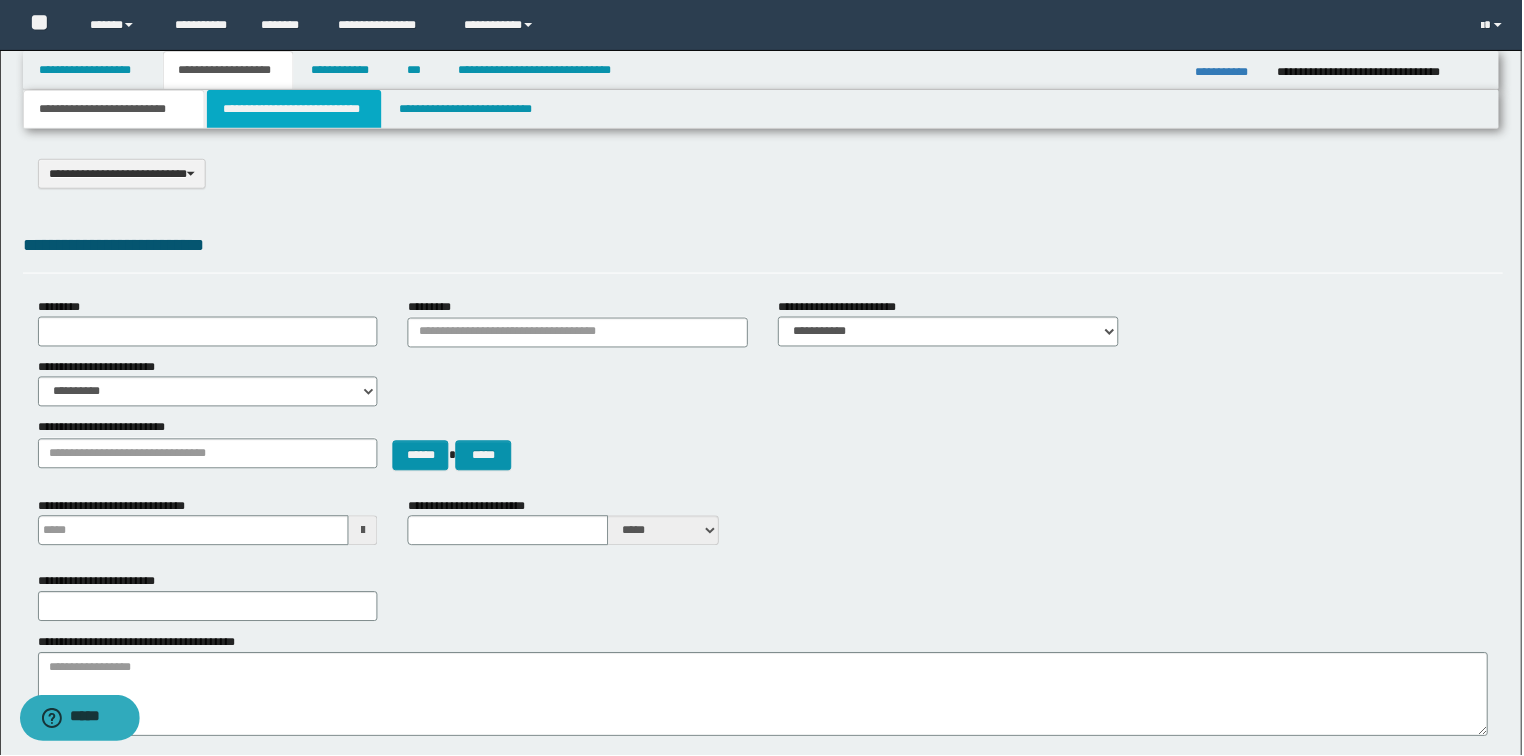 click on "**********" at bounding box center (294, 109) 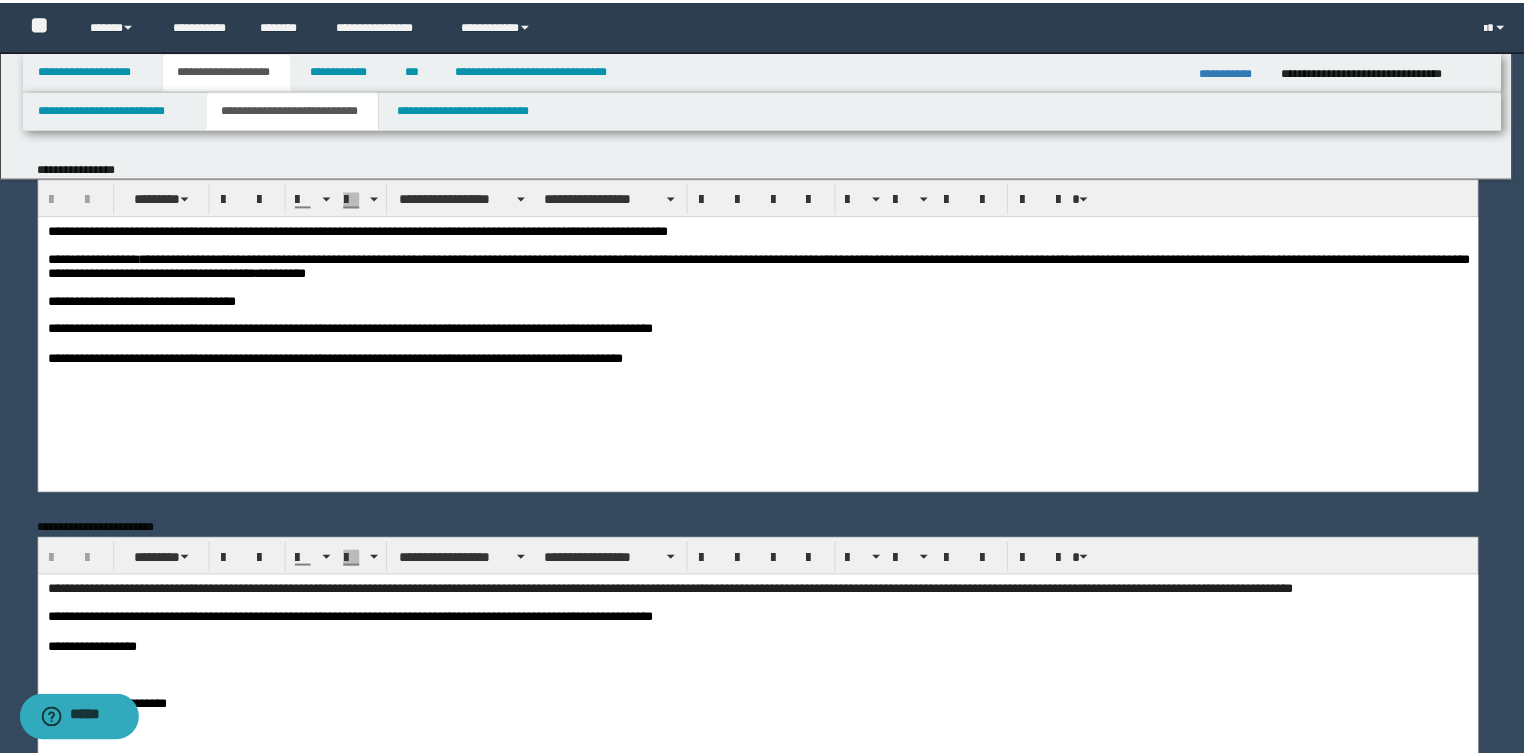 scroll, scrollTop: 0, scrollLeft: 0, axis: both 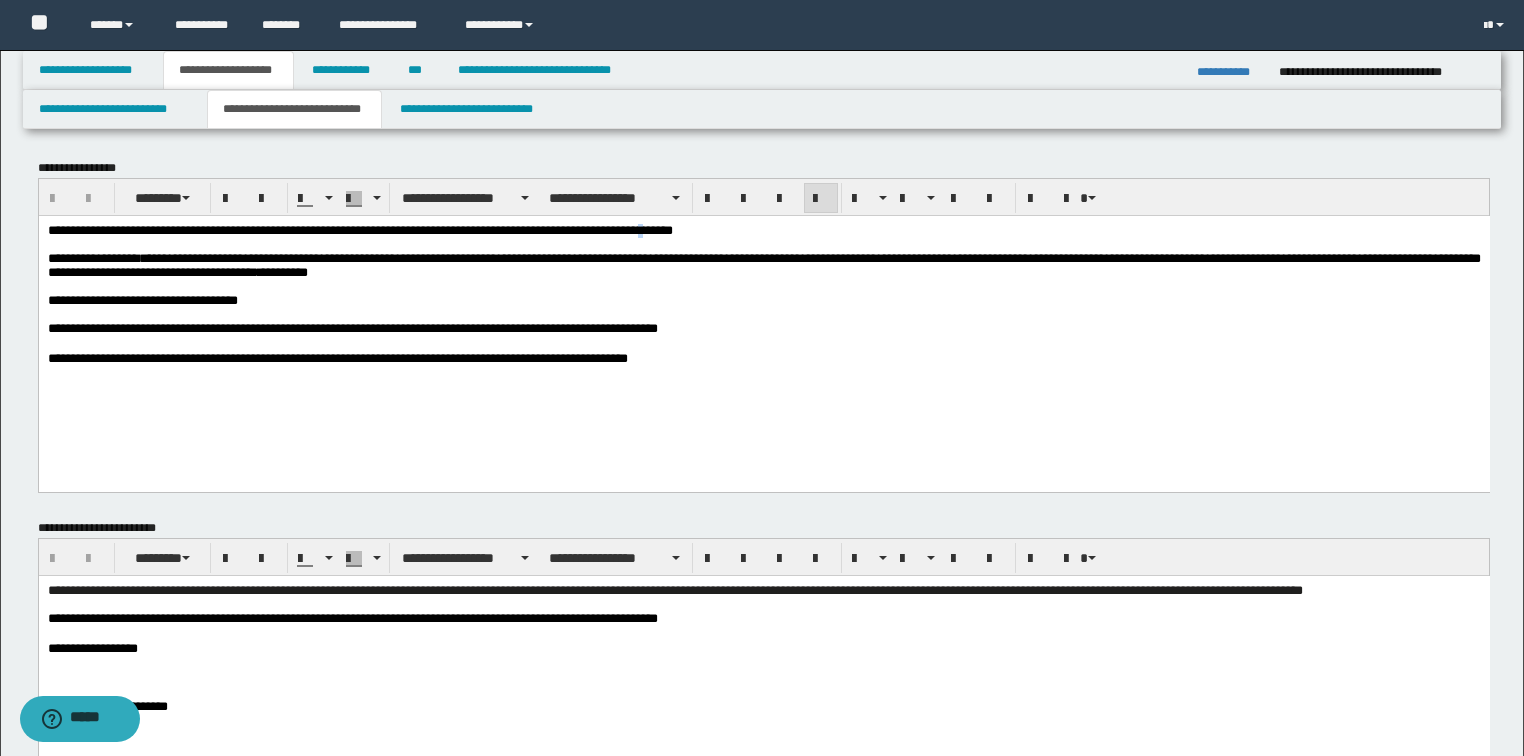 click on "**********" at bounding box center (359, 229) 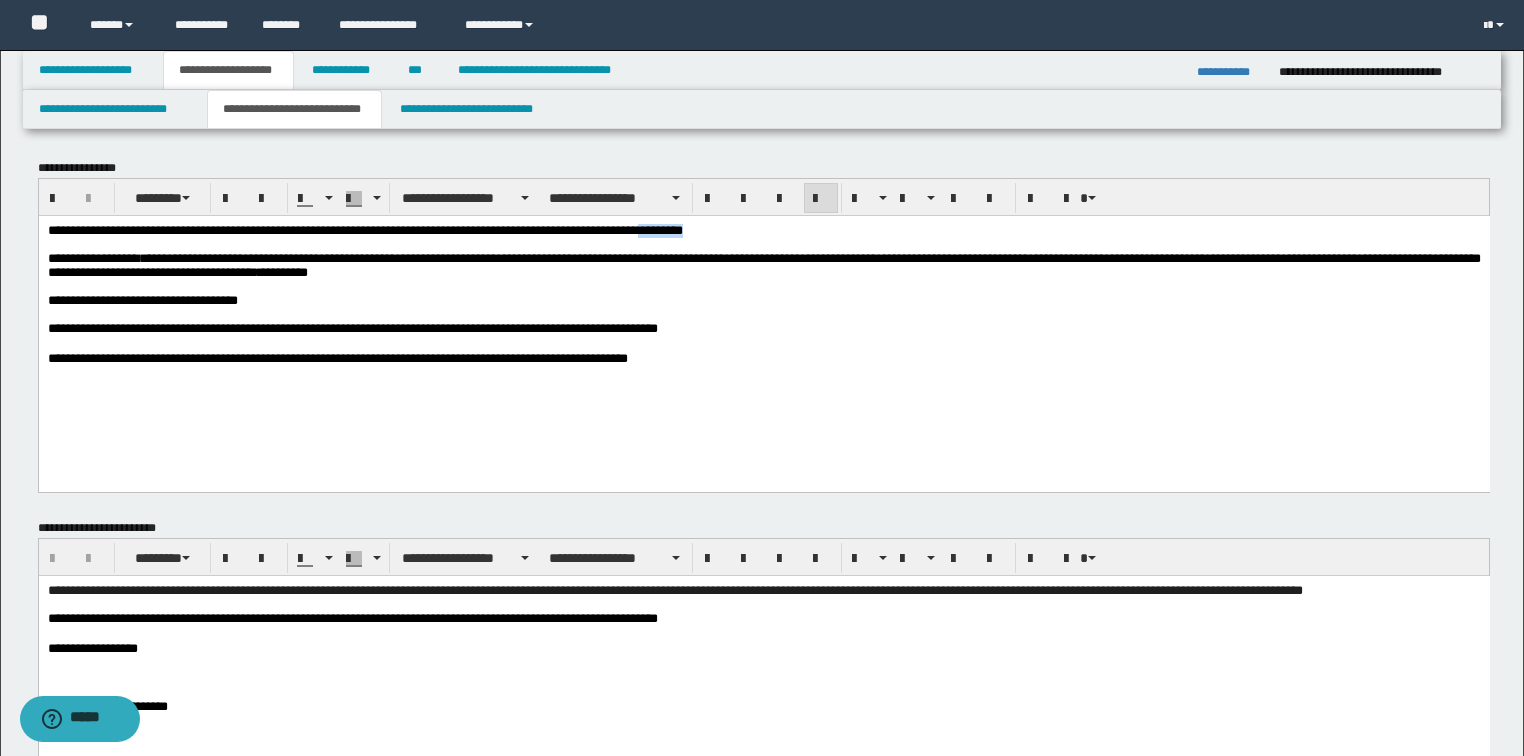 drag, startPoint x: 724, startPoint y: 231, endPoint x: 795, endPoint y: 233, distance: 71.02816 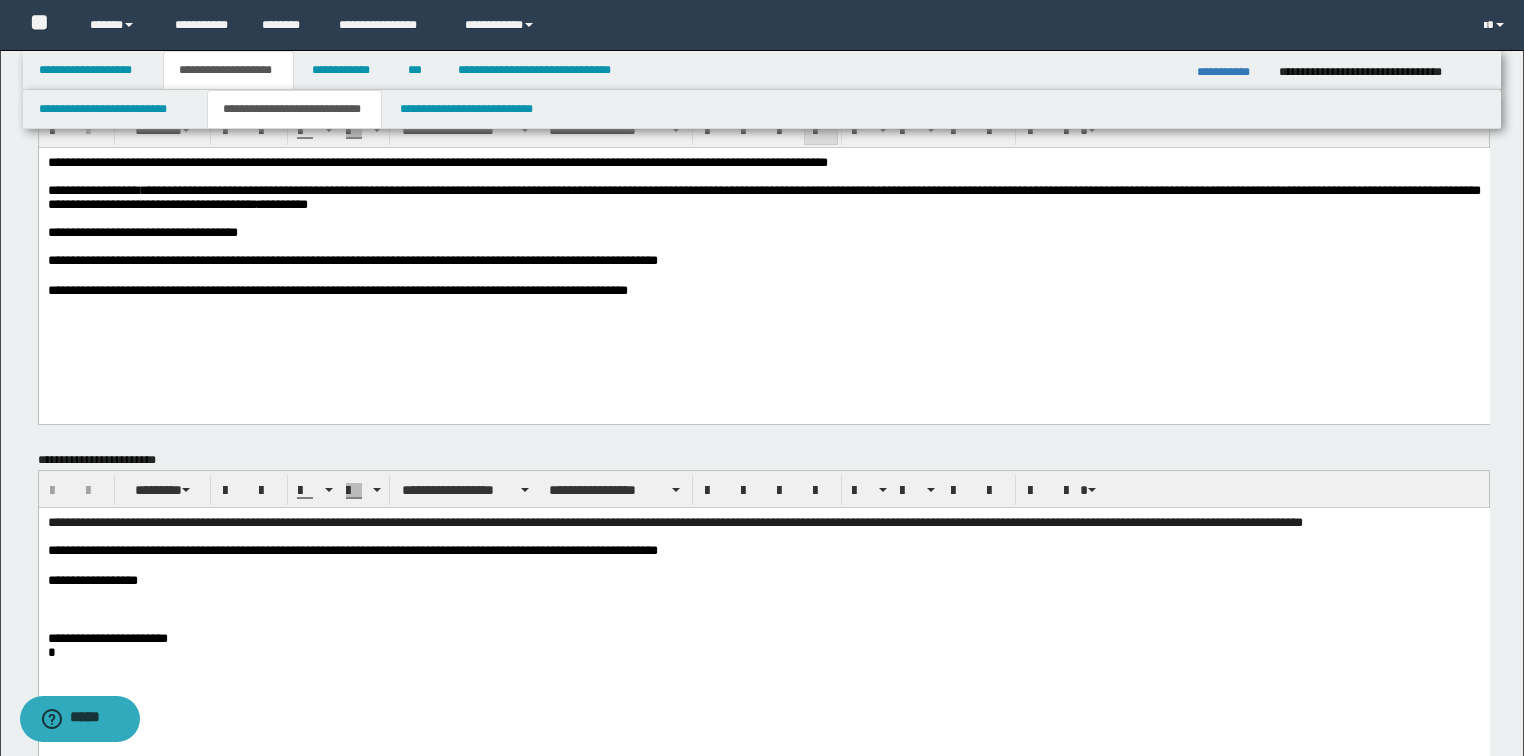scroll, scrollTop: 160, scrollLeft: 0, axis: vertical 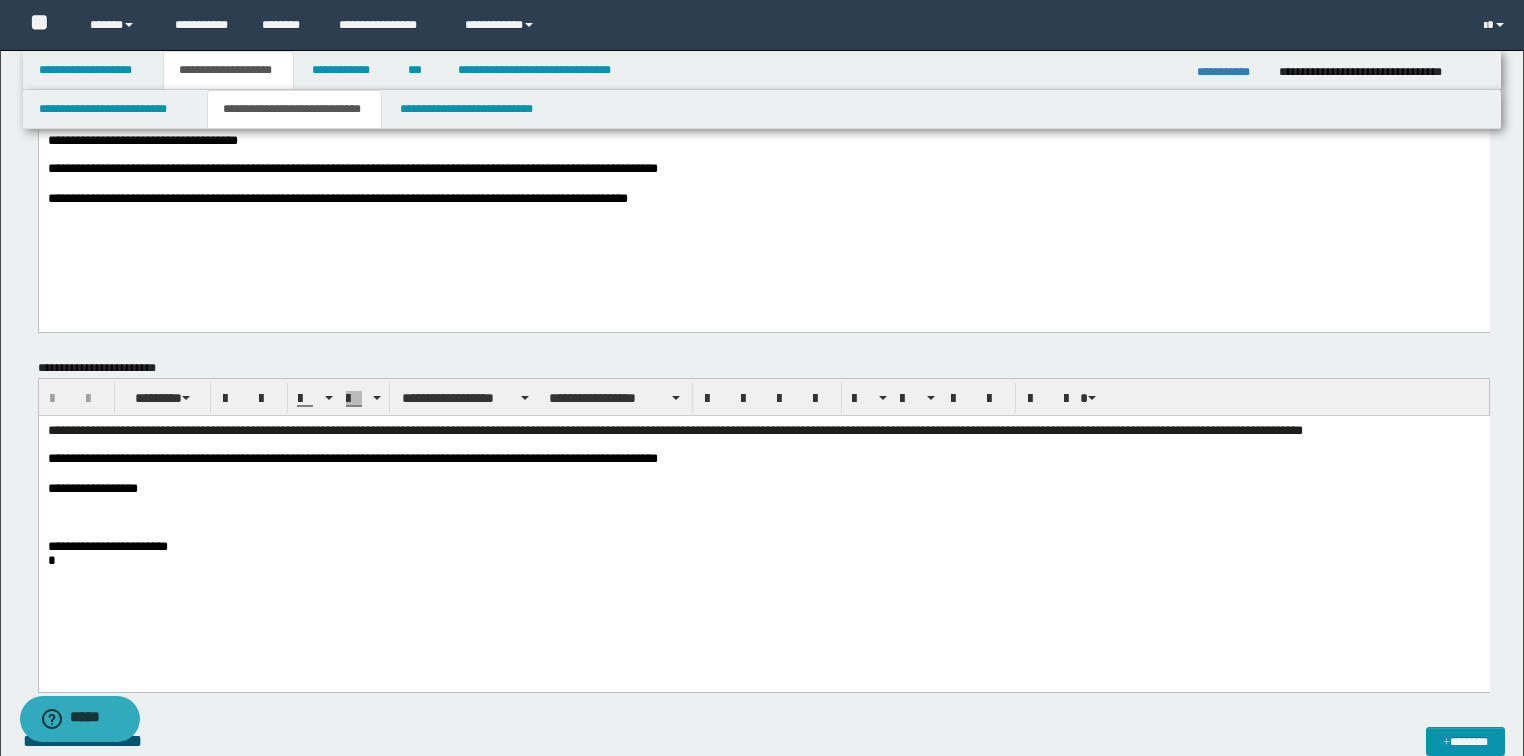 click on "**********" at bounding box center (763, 458) 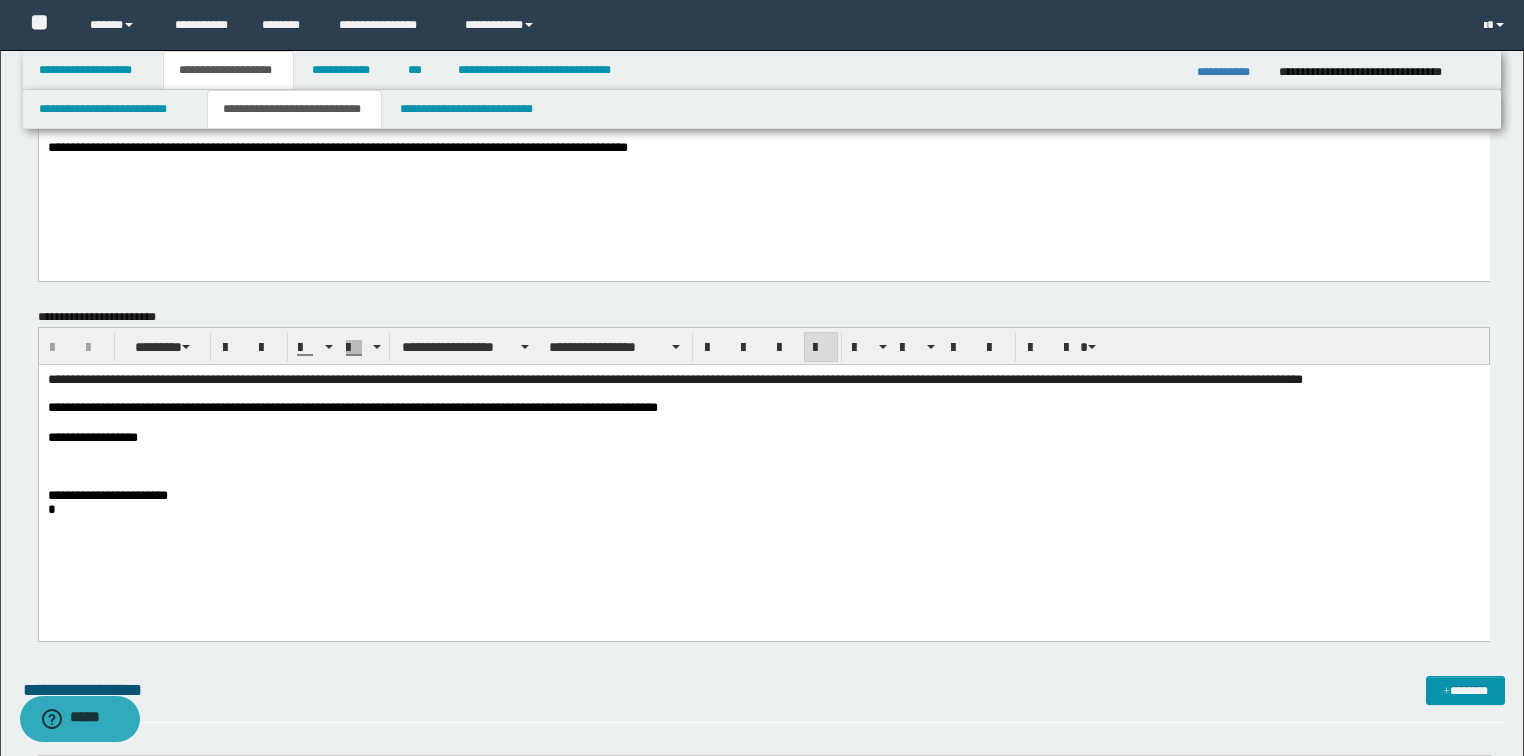 scroll, scrollTop: 240, scrollLeft: 0, axis: vertical 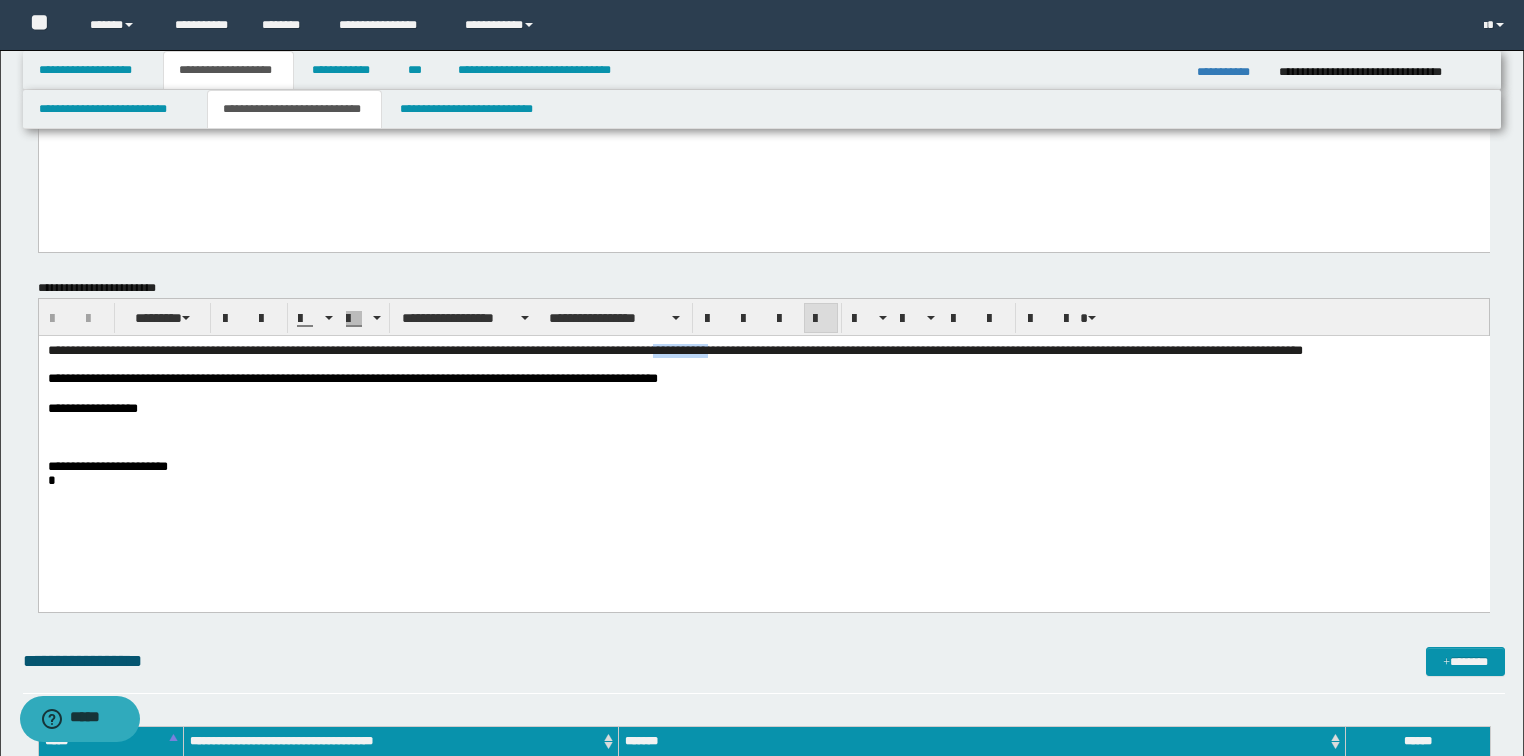 drag, startPoint x: 779, startPoint y: 348, endPoint x: 710, endPoint y: 349, distance: 69.00725 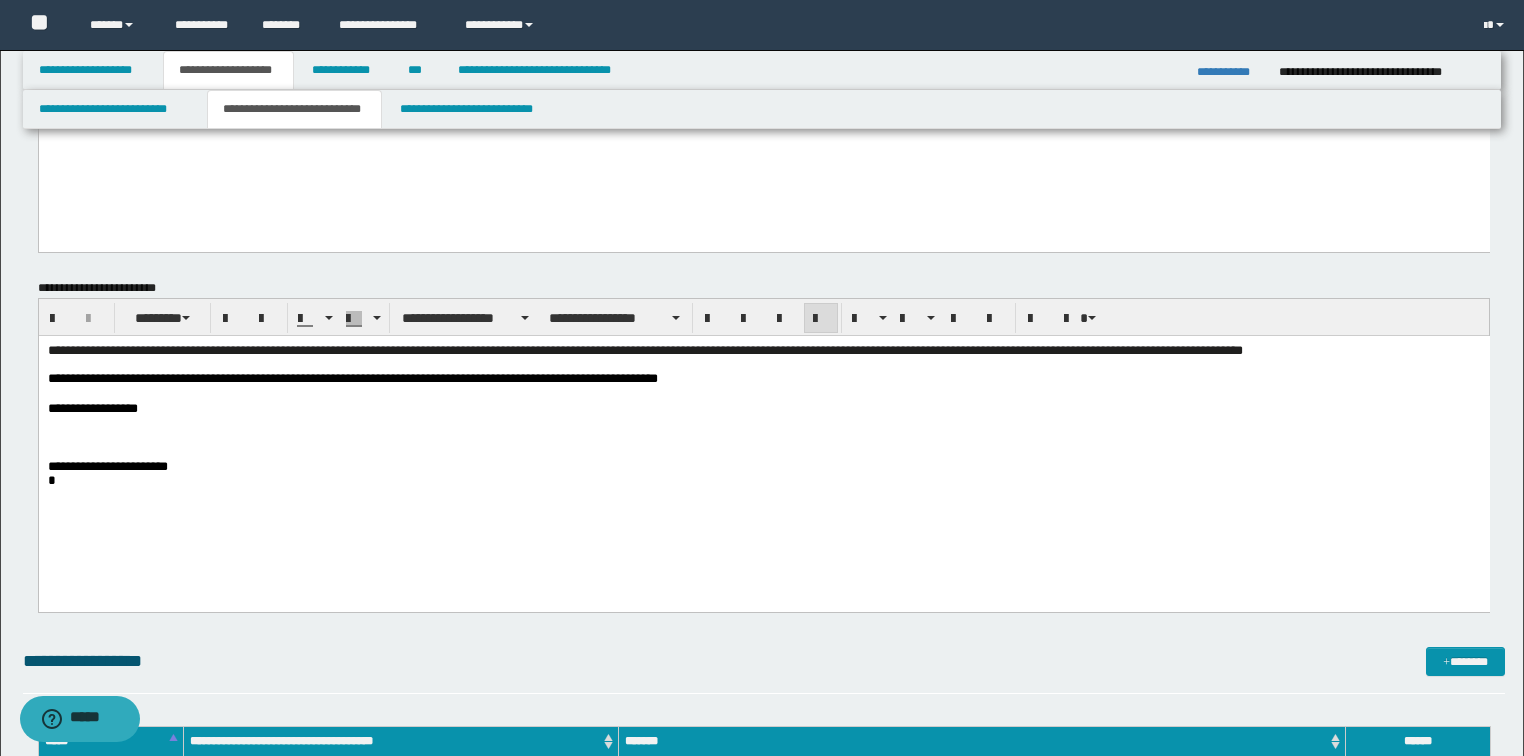 click on "**********" at bounding box center (763, 378) 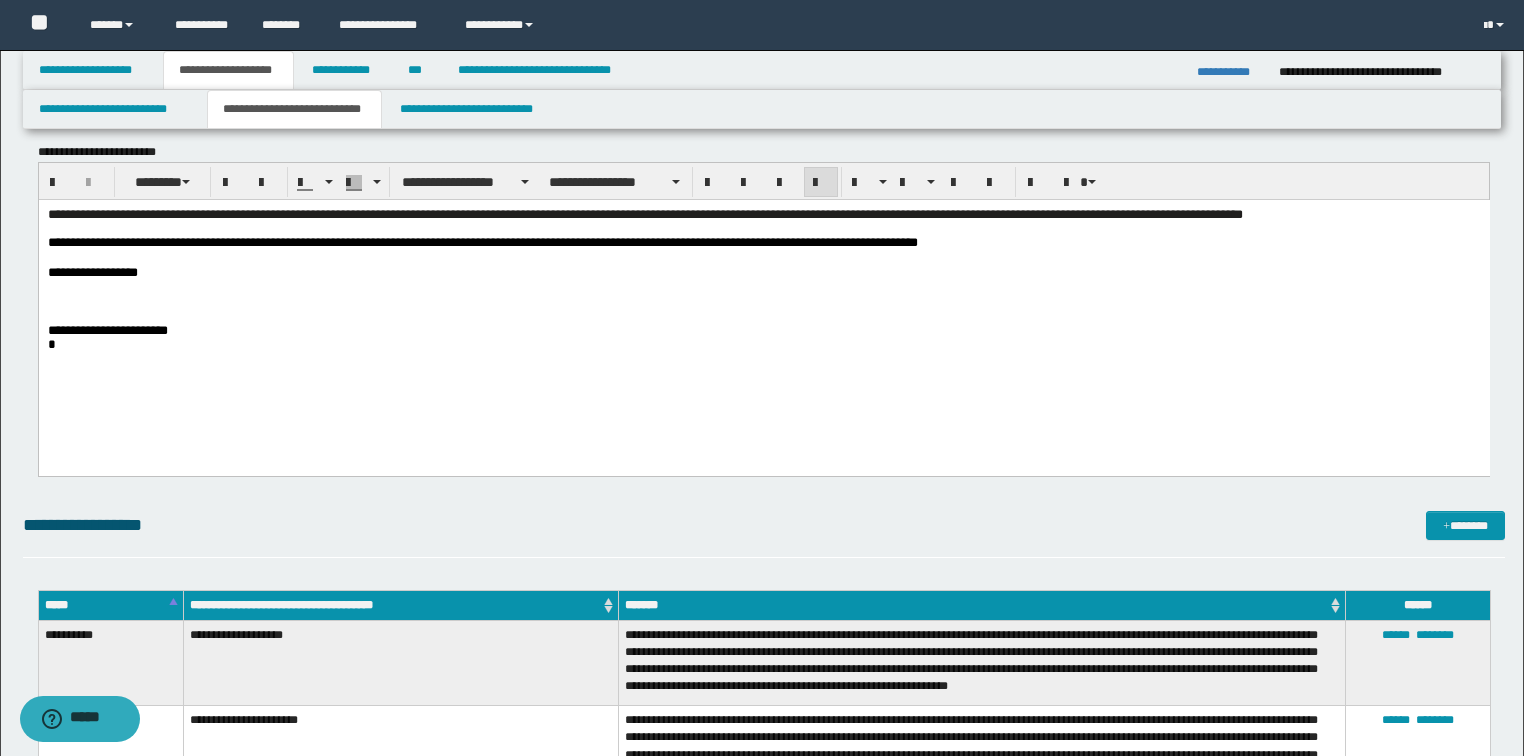 scroll, scrollTop: 240, scrollLeft: 0, axis: vertical 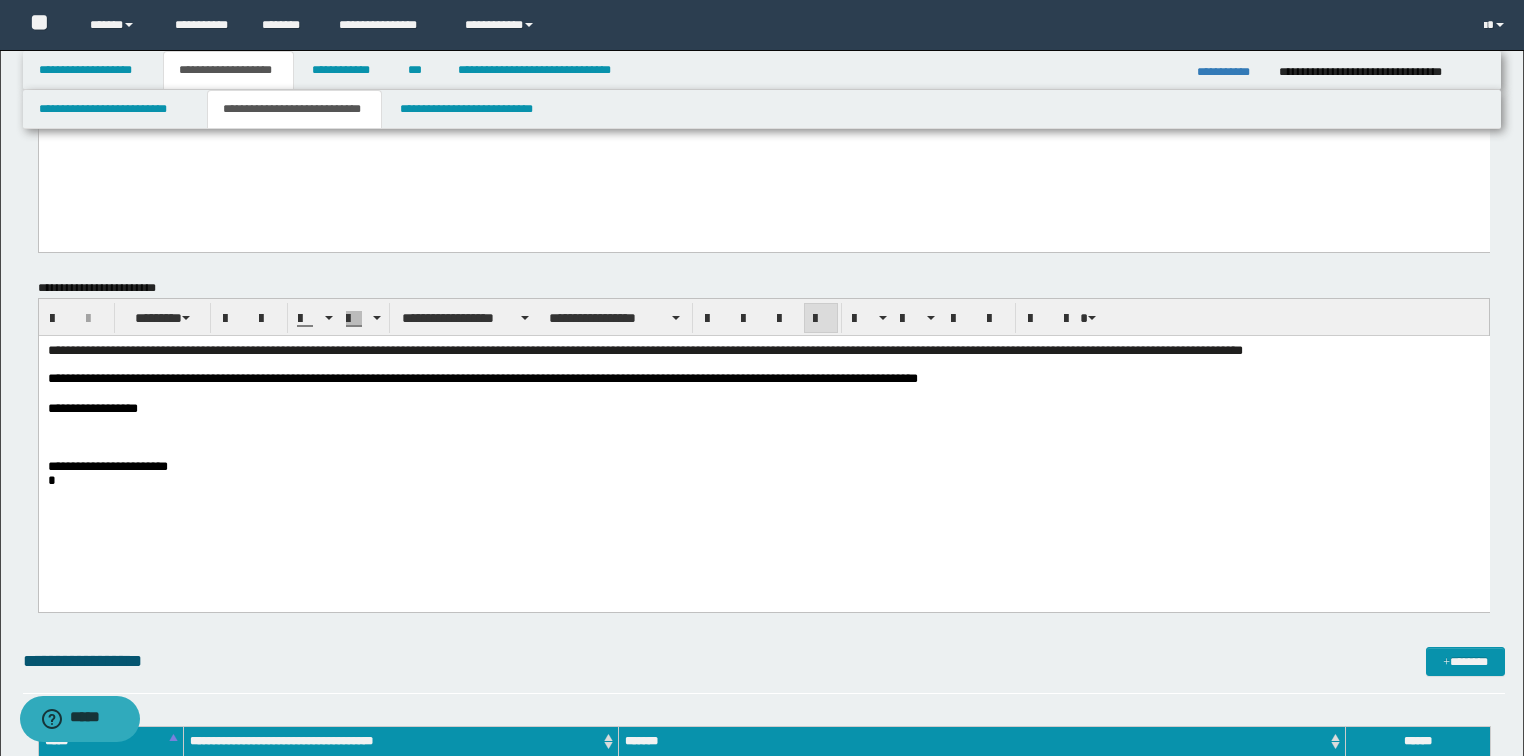 click on "**********" at bounding box center (763, 378) 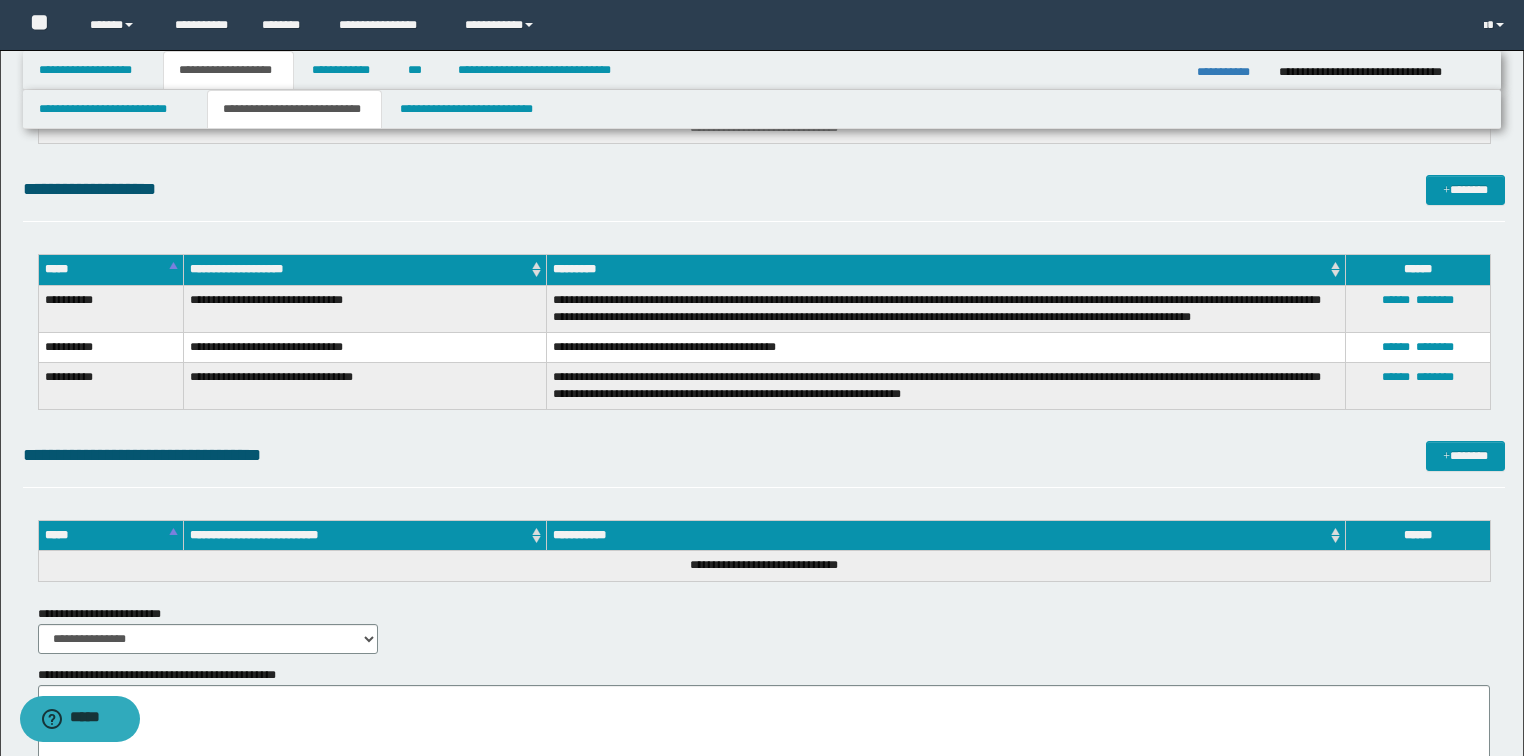 scroll, scrollTop: 1752, scrollLeft: 0, axis: vertical 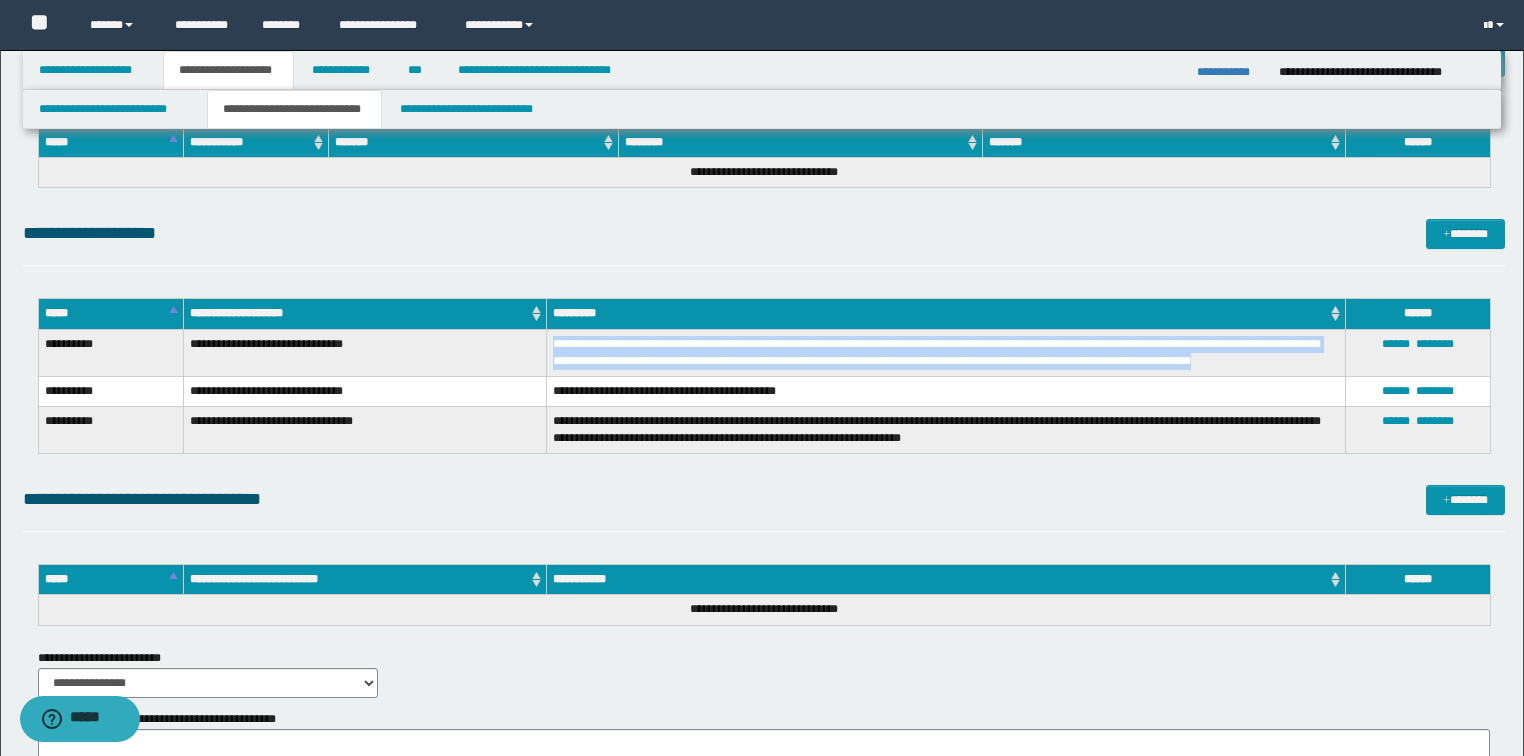 drag, startPoint x: 555, startPoint y: 340, endPoint x: 1316, endPoint y: 362, distance: 761.31793 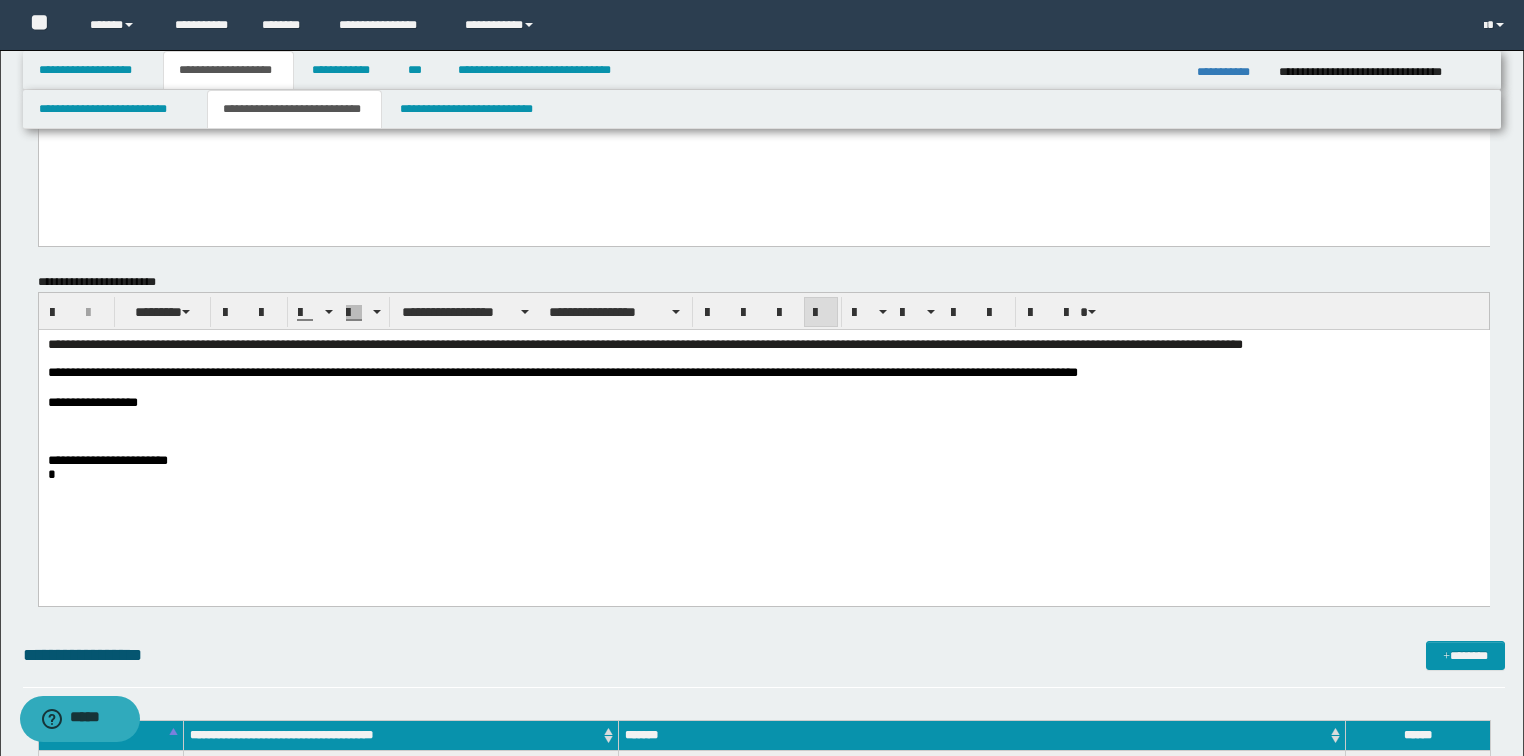 scroll, scrollTop: 232, scrollLeft: 0, axis: vertical 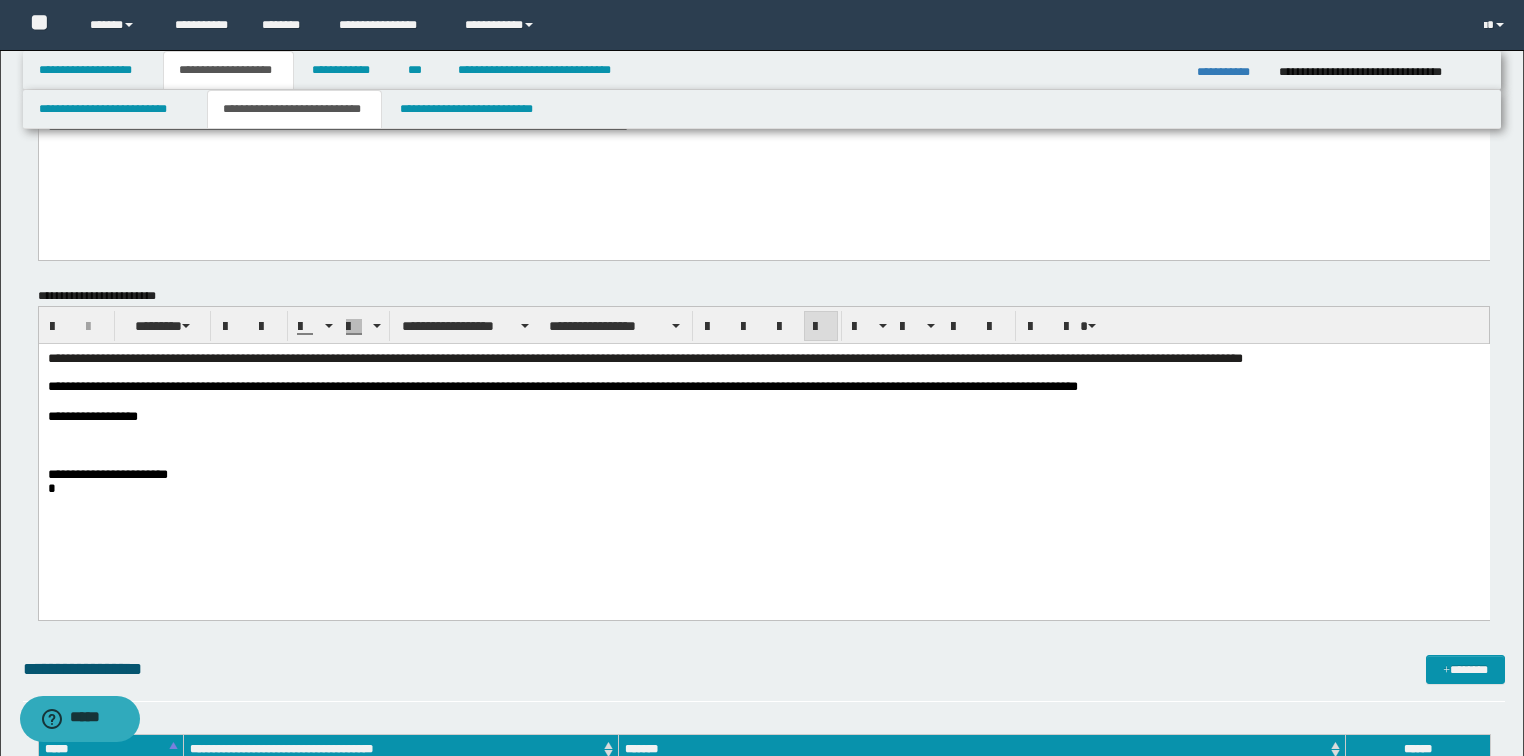 click on "**********" at bounding box center [763, 386] 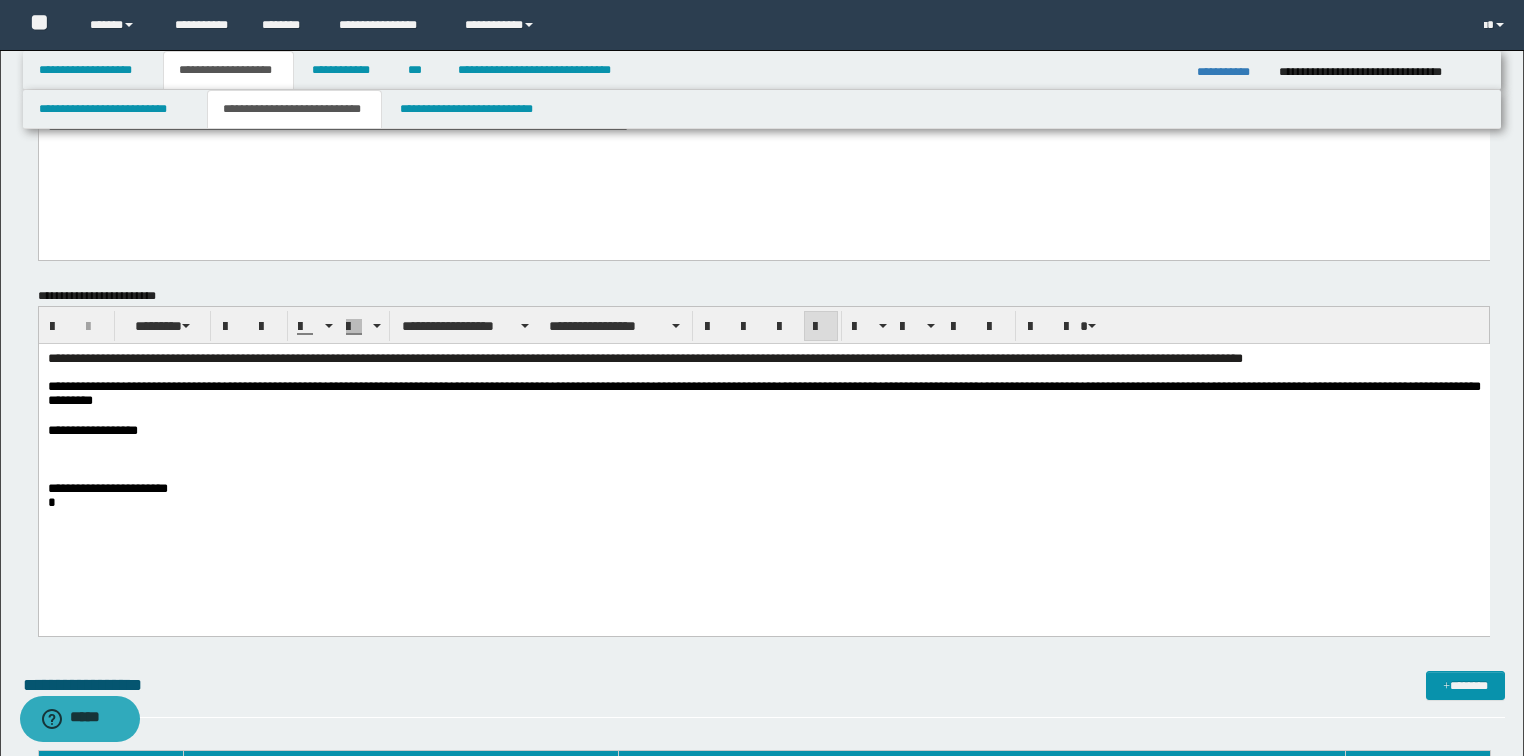 click on "**********" at bounding box center (763, 393) 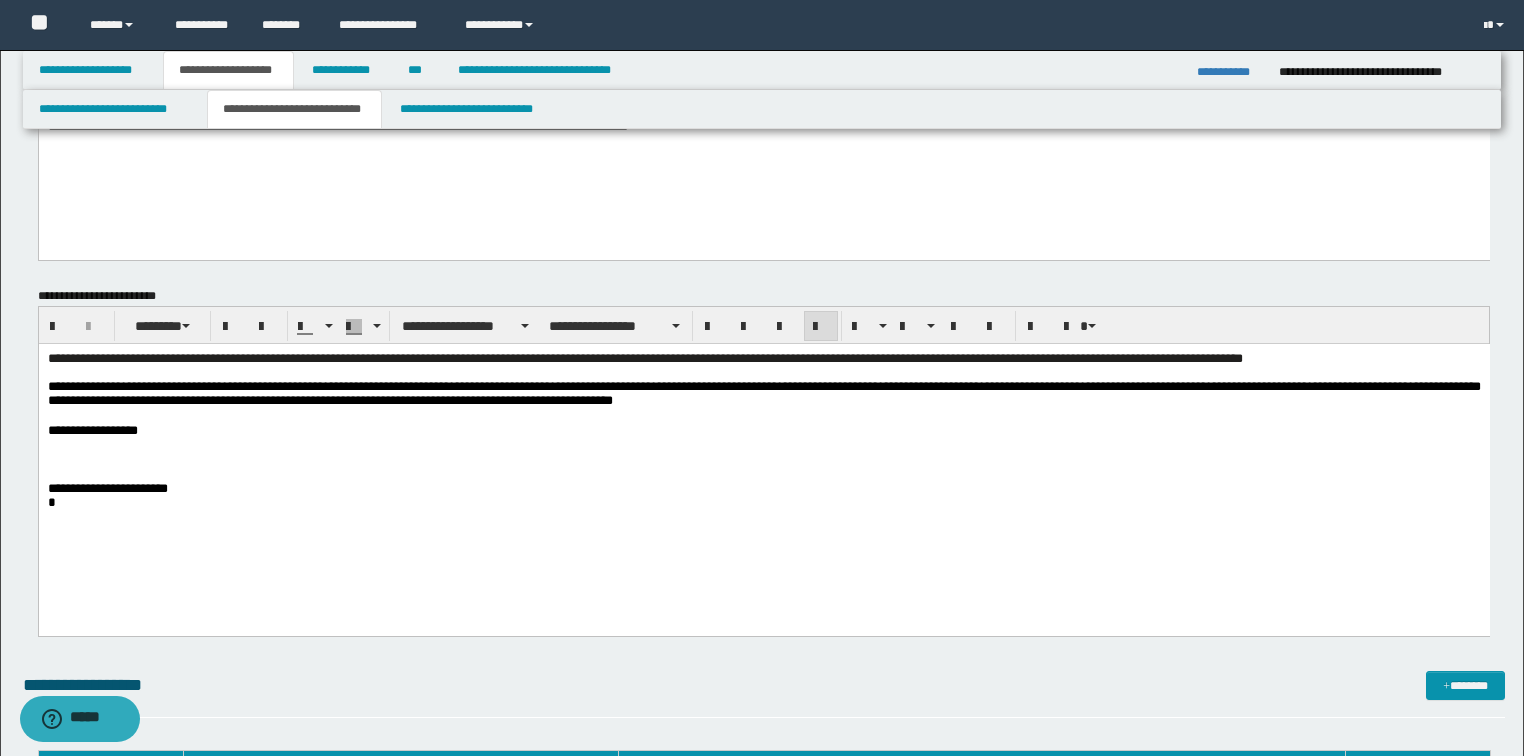 click on "**********" at bounding box center (763, 488) 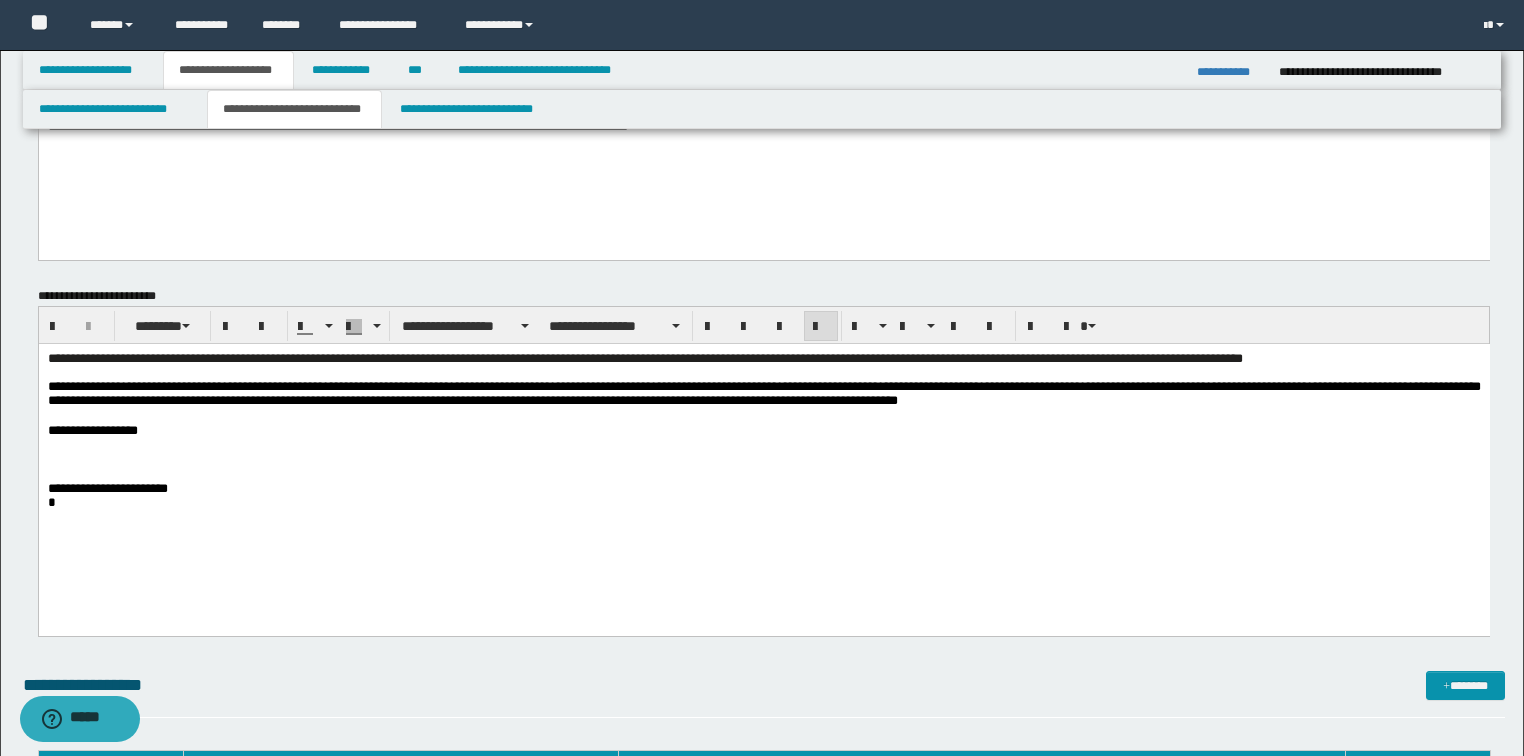 click on "**********" at bounding box center [763, 430] 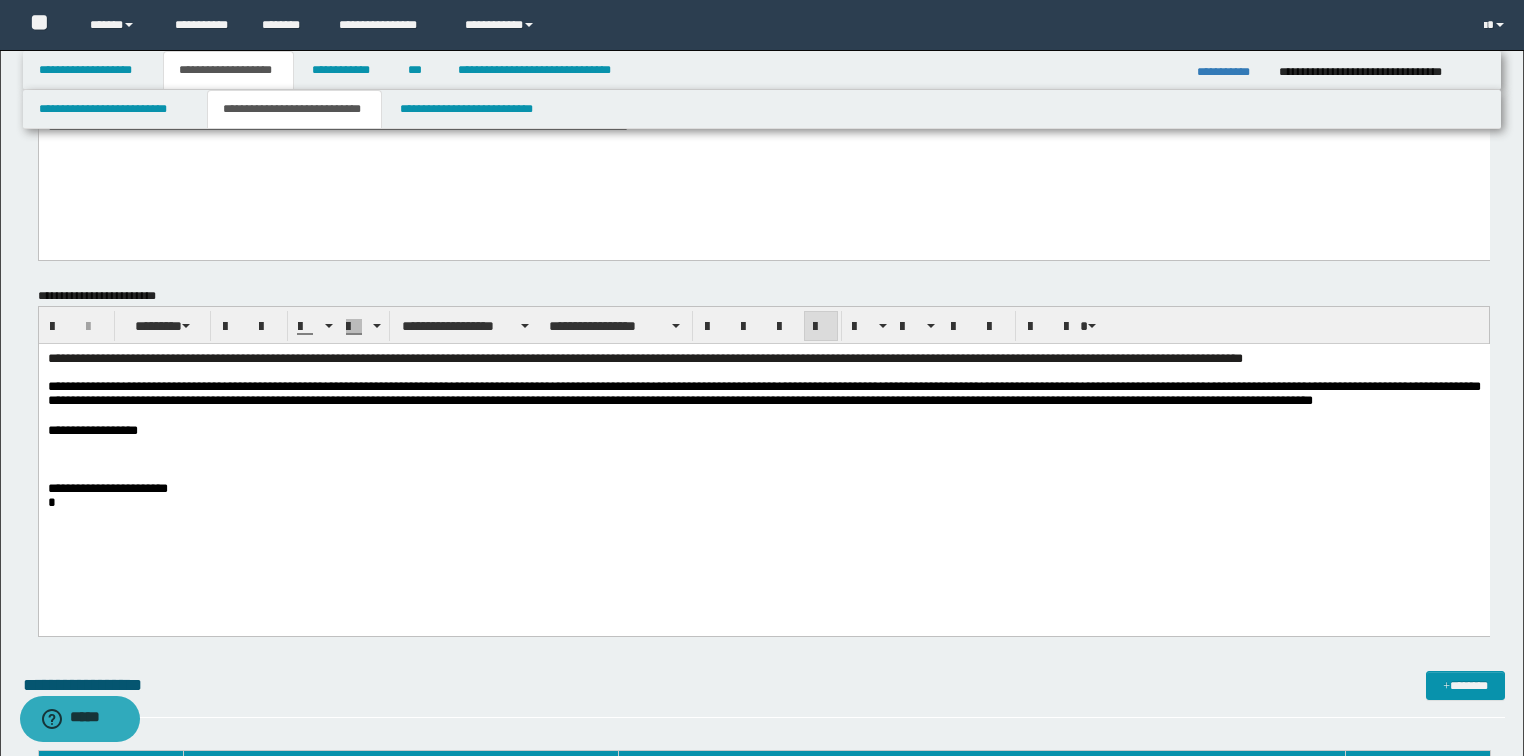 click on "**********" at bounding box center (763, 393) 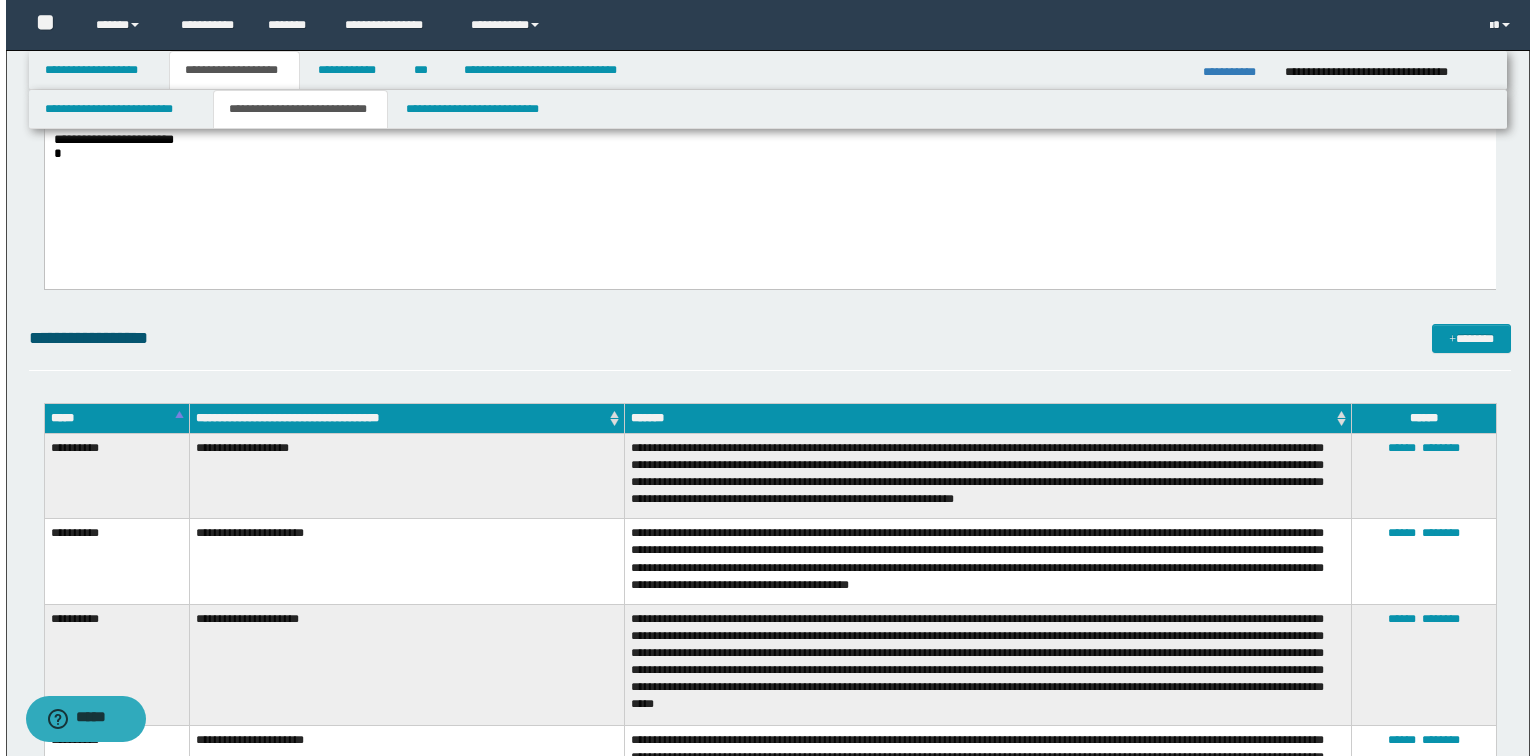 scroll, scrollTop: 712, scrollLeft: 0, axis: vertical 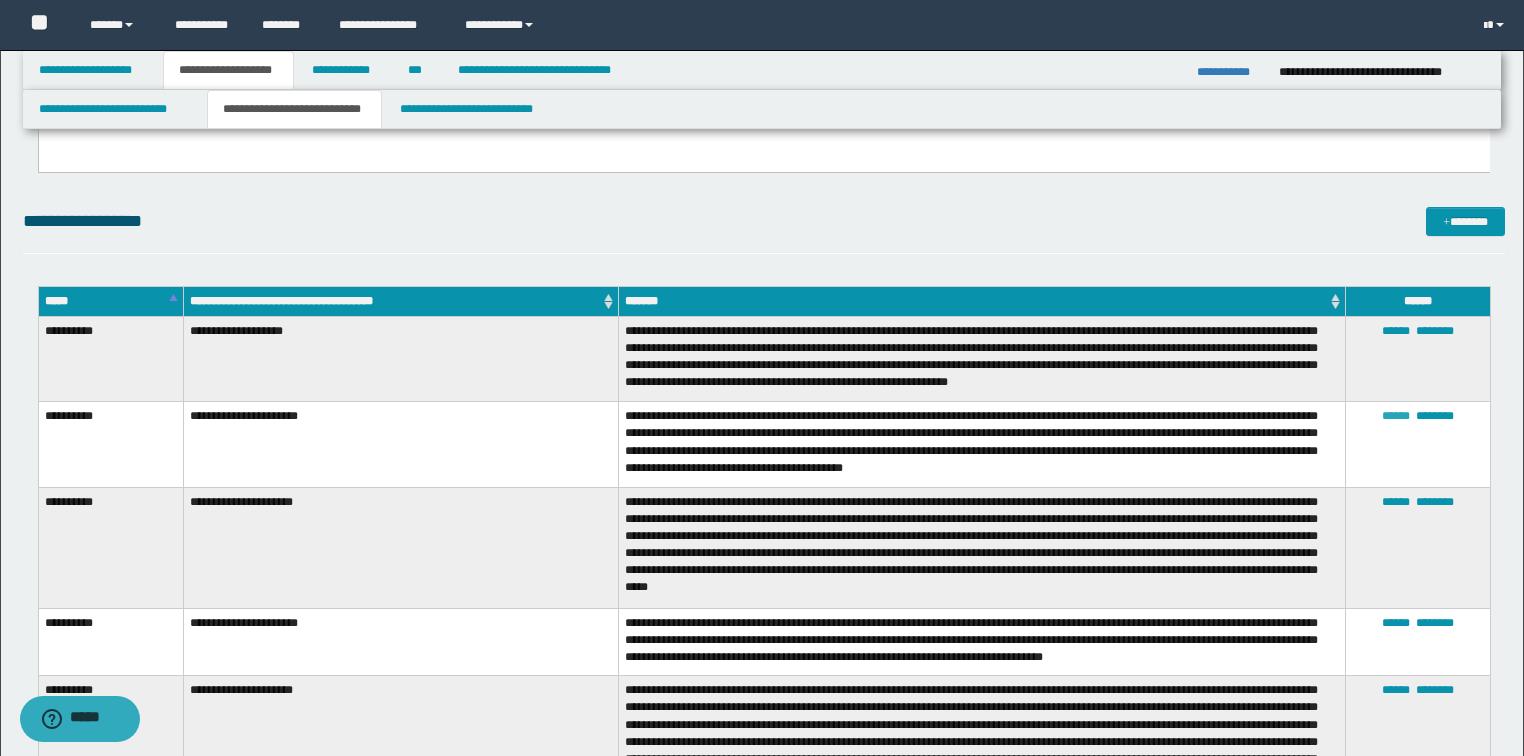 click on "******" at bounding box center [1396, 416] 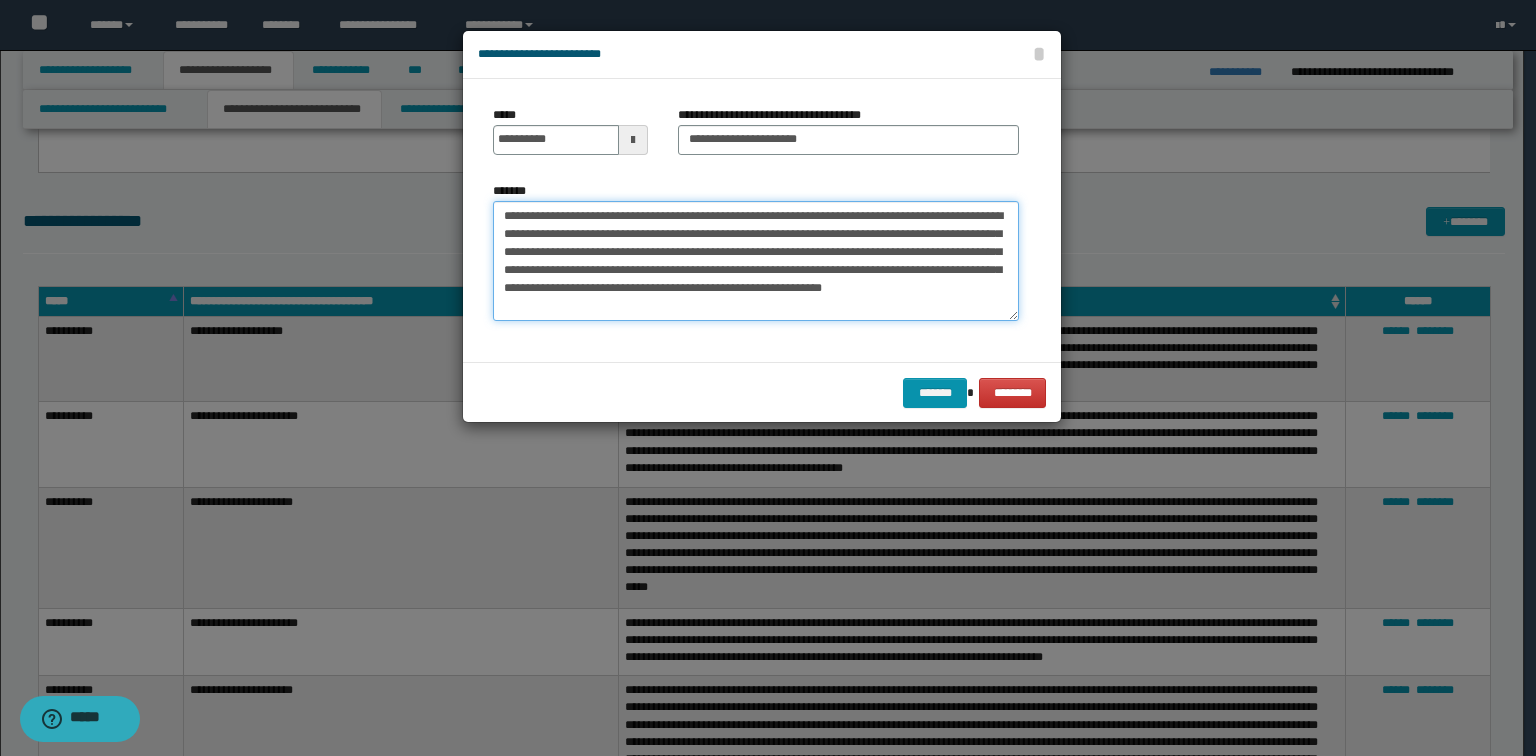 click on "**********" at bounding box center (756, 261) 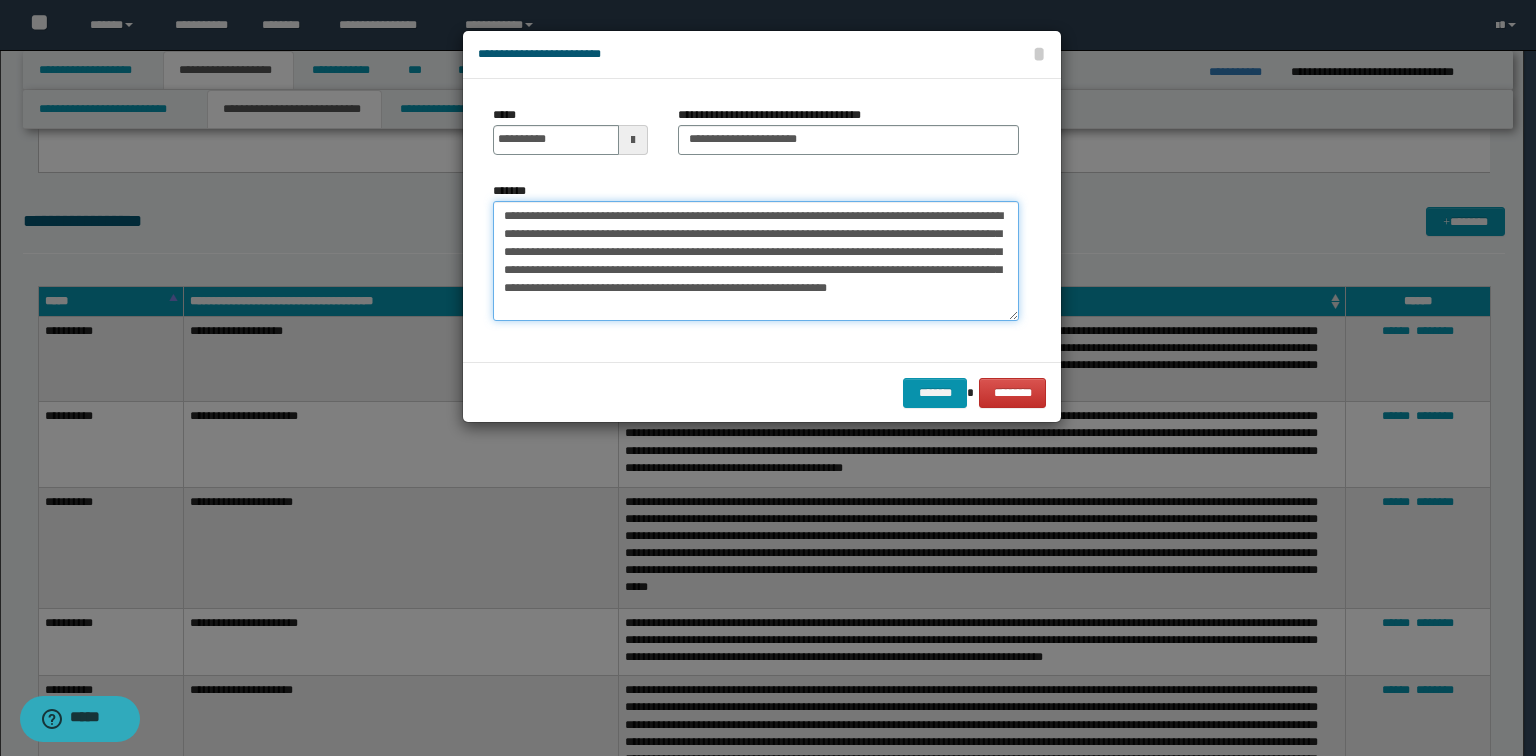 drag, startPoint x: 921, startPoint y: 216, endPoint x: 974, endPoint y: 214, distance: 53.037724 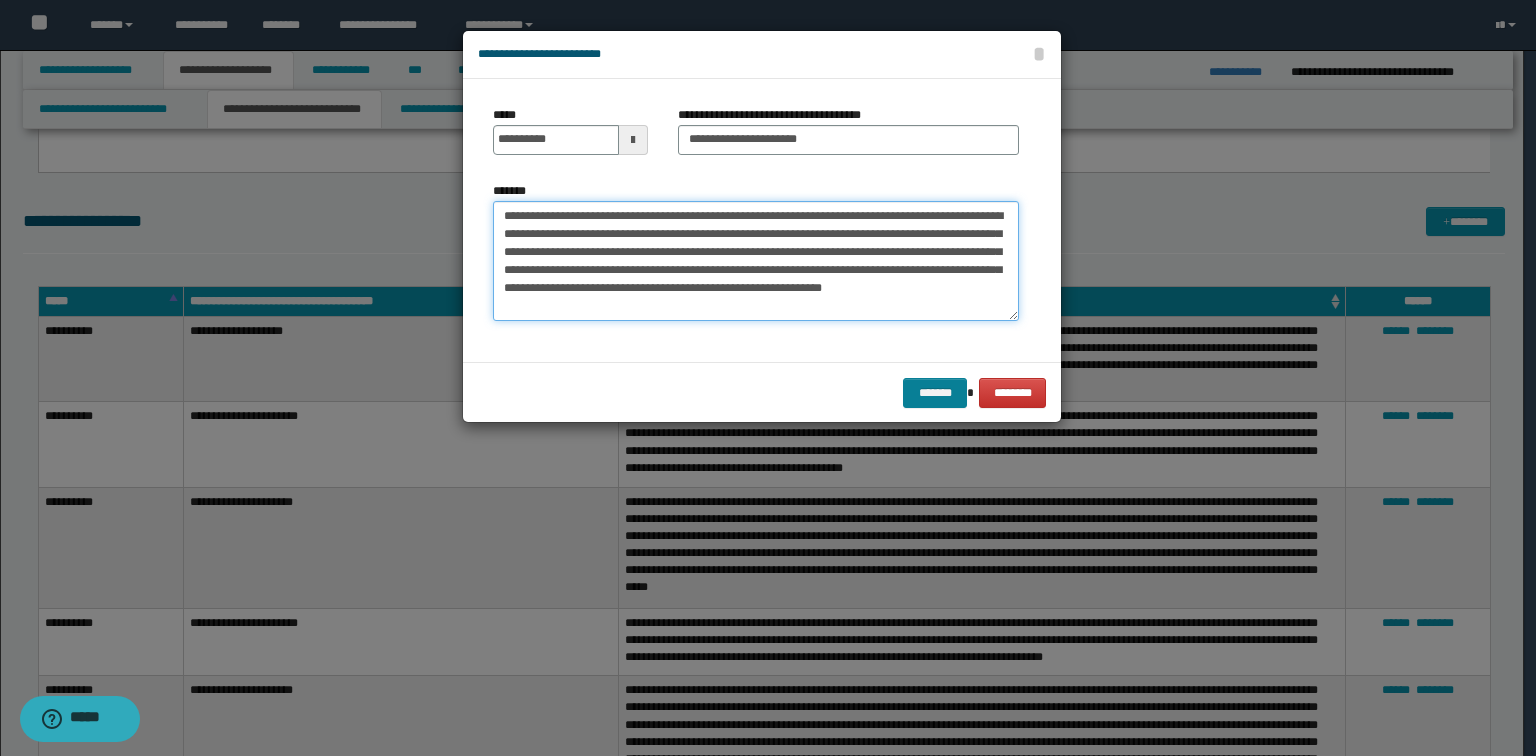 type on "**********" 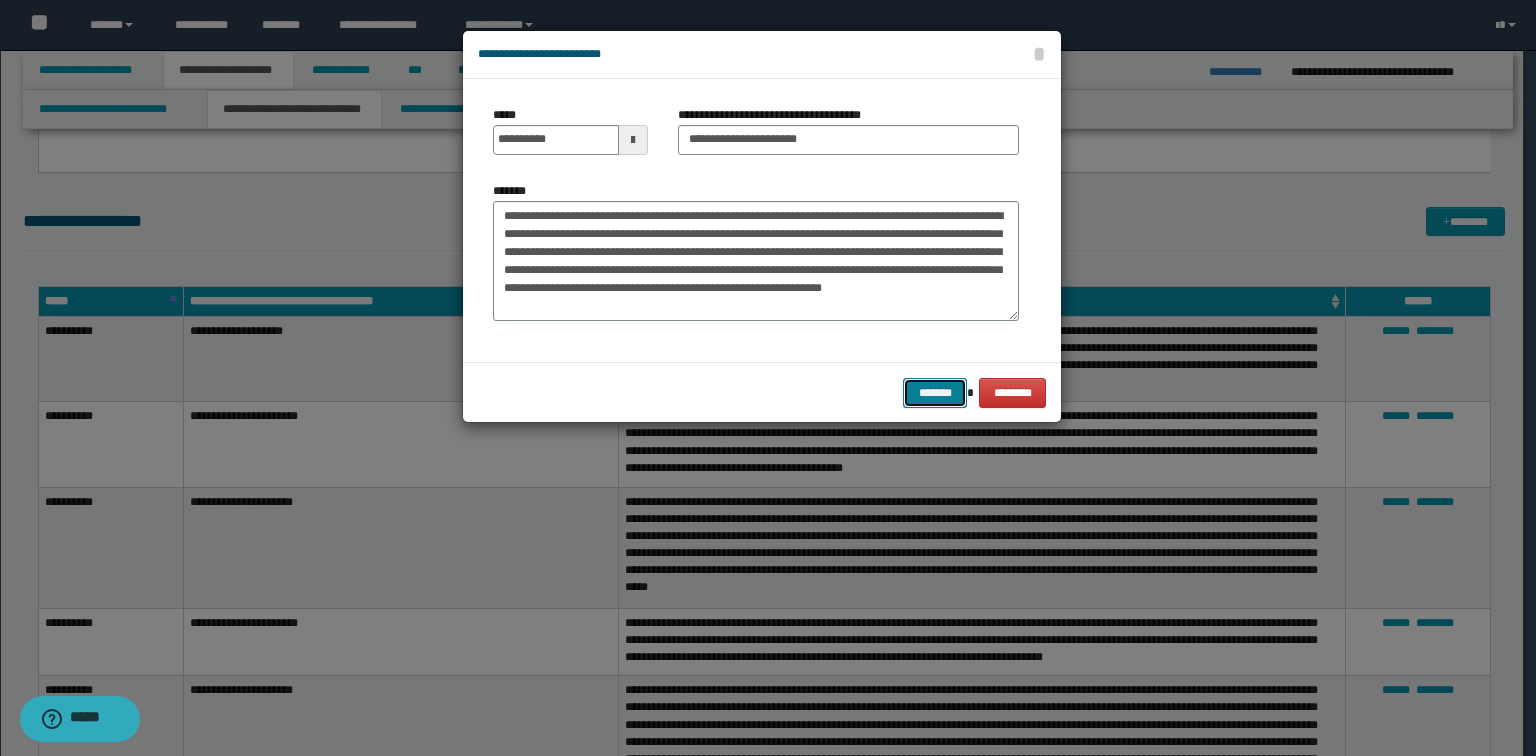 click on "*******" at bounding box center (935, 393) 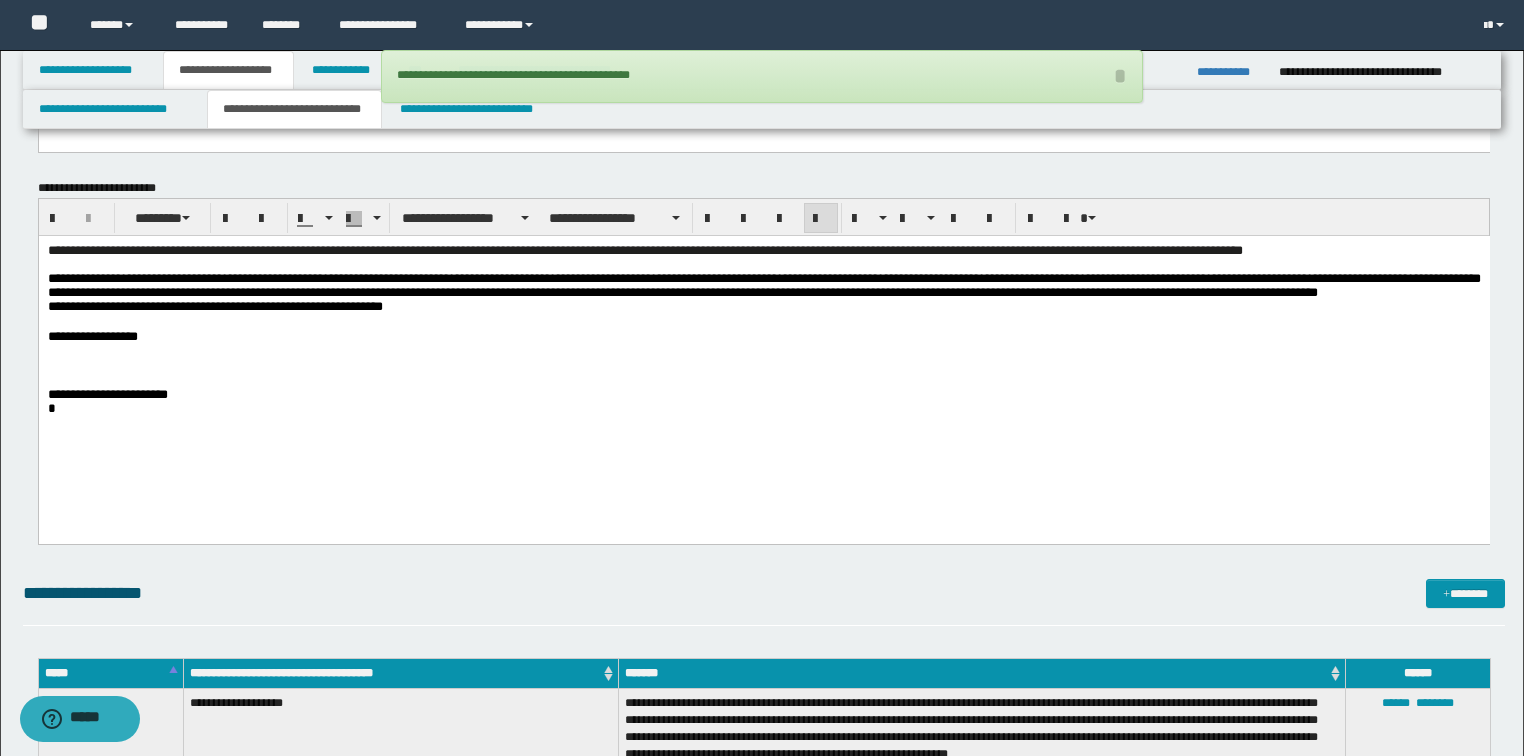 scroll, scrollTop: 312, scrollLeft: 0, axis: vertical 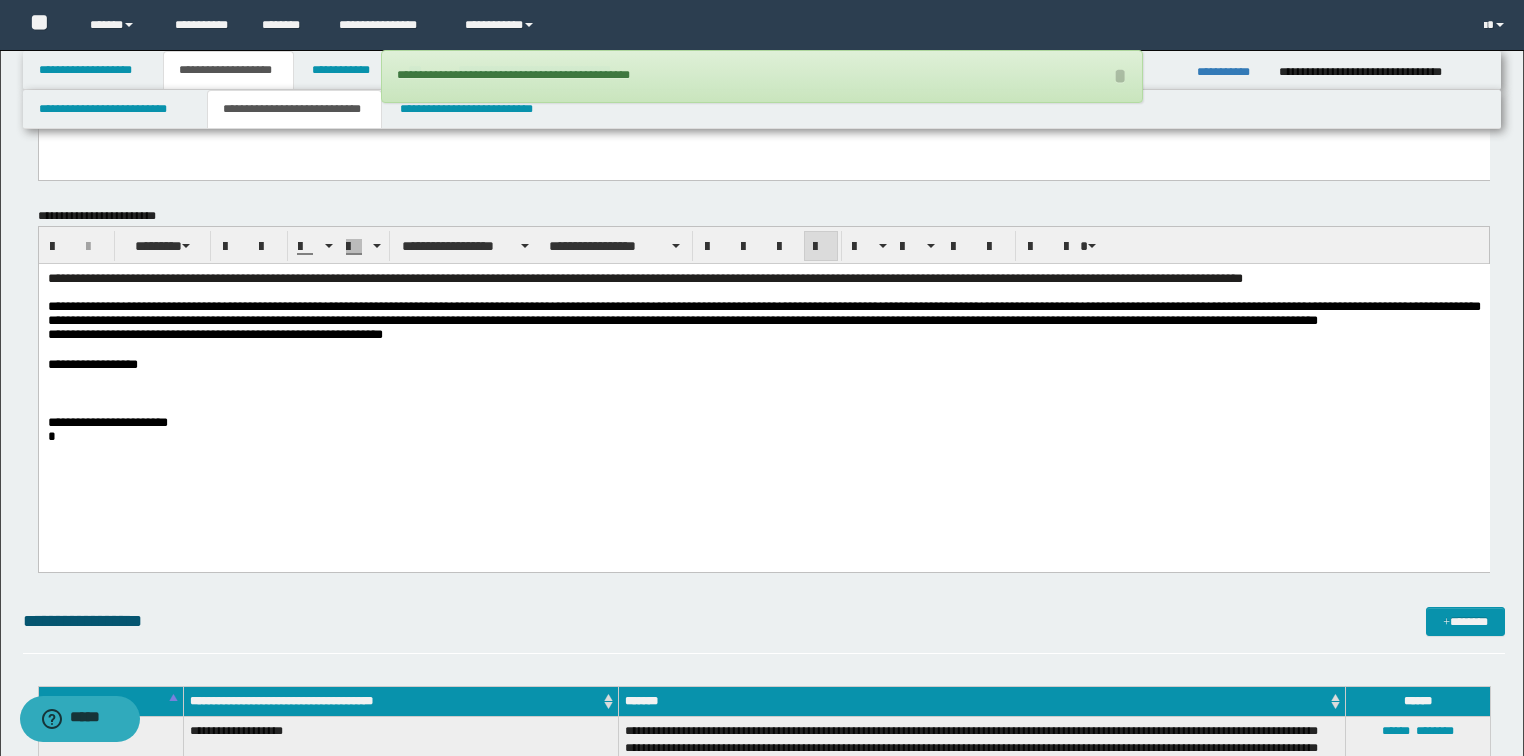 click on "**********" at bounding box center [763, 334] 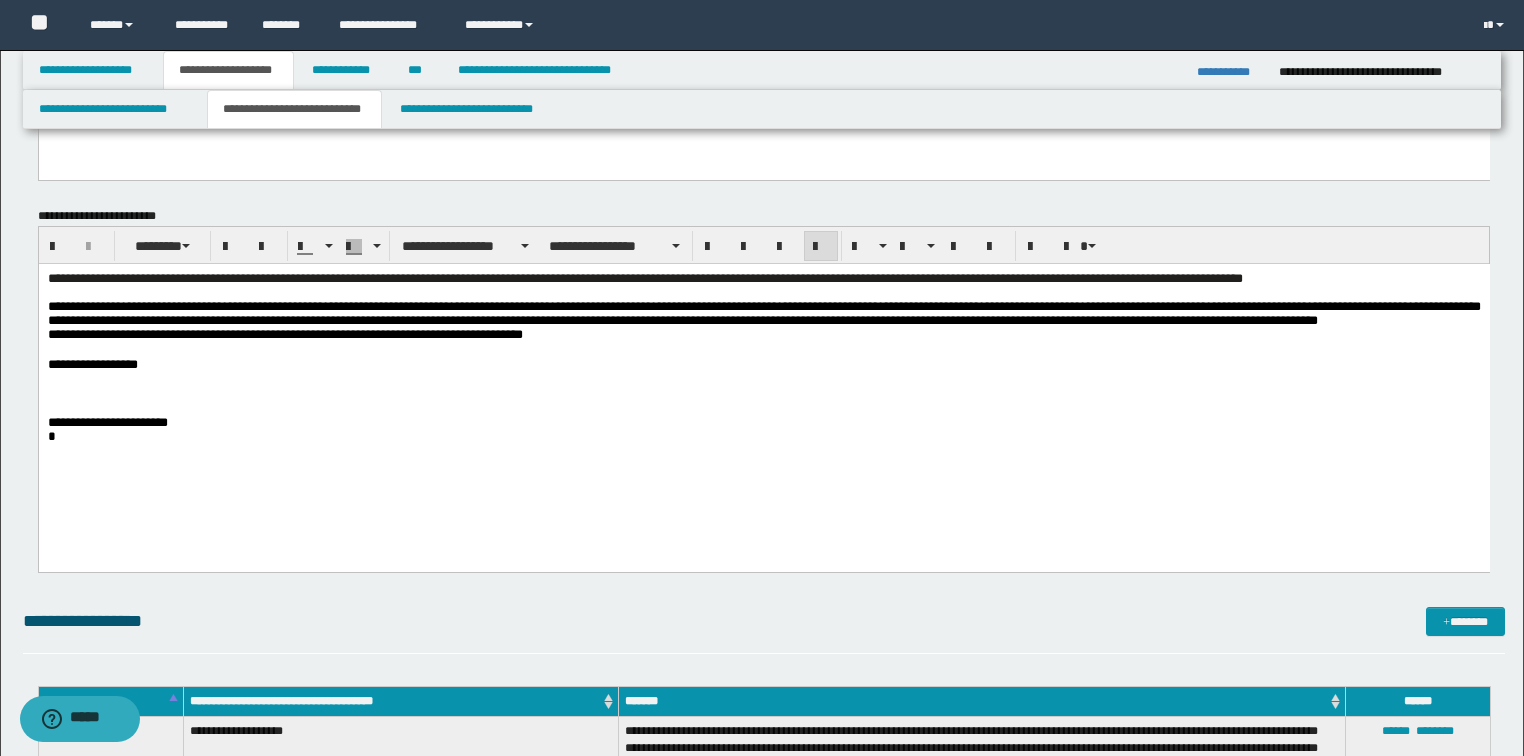 click on "**********" at bounding box center [763, 422] 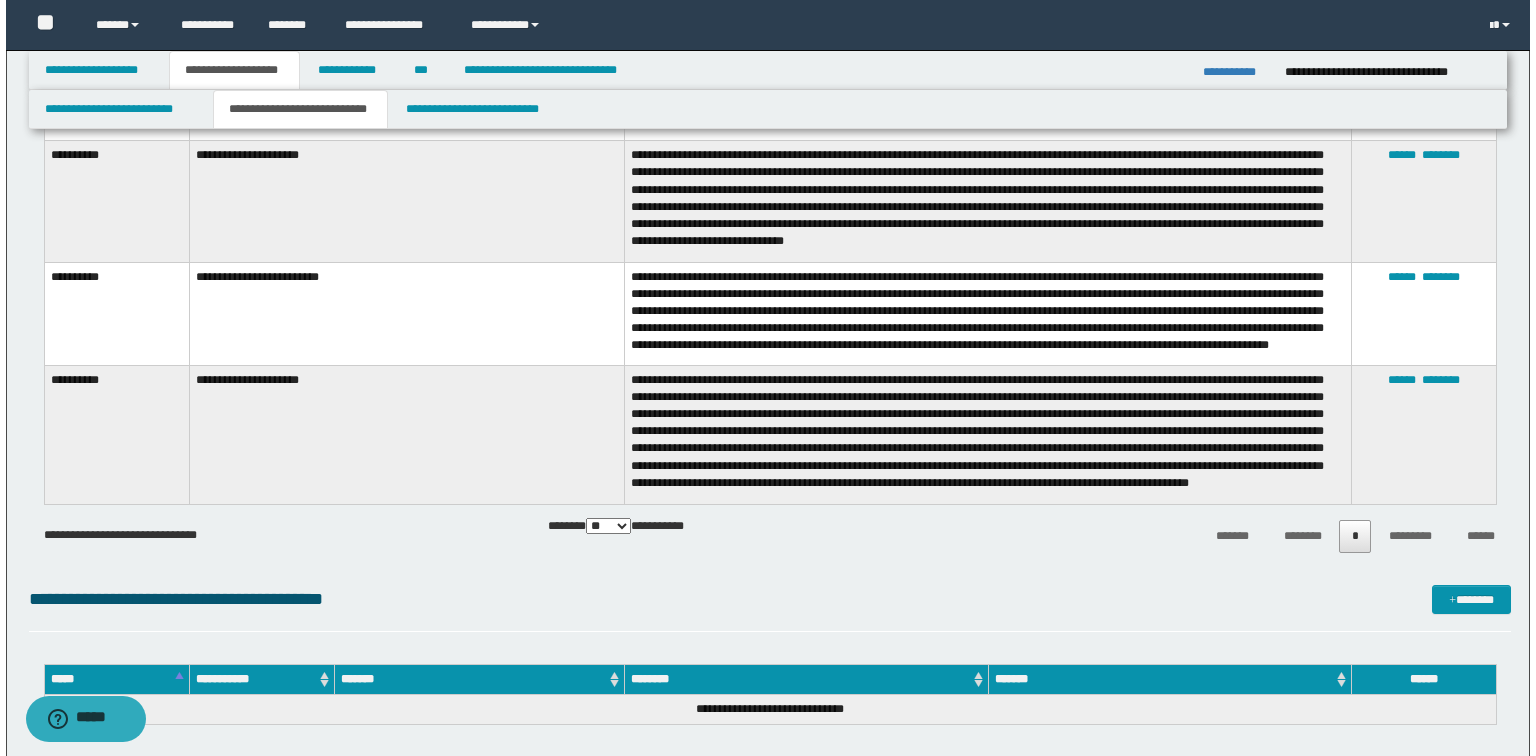 scroll, scrollTop: 1272, scrollLeft: 0, axis: vertical 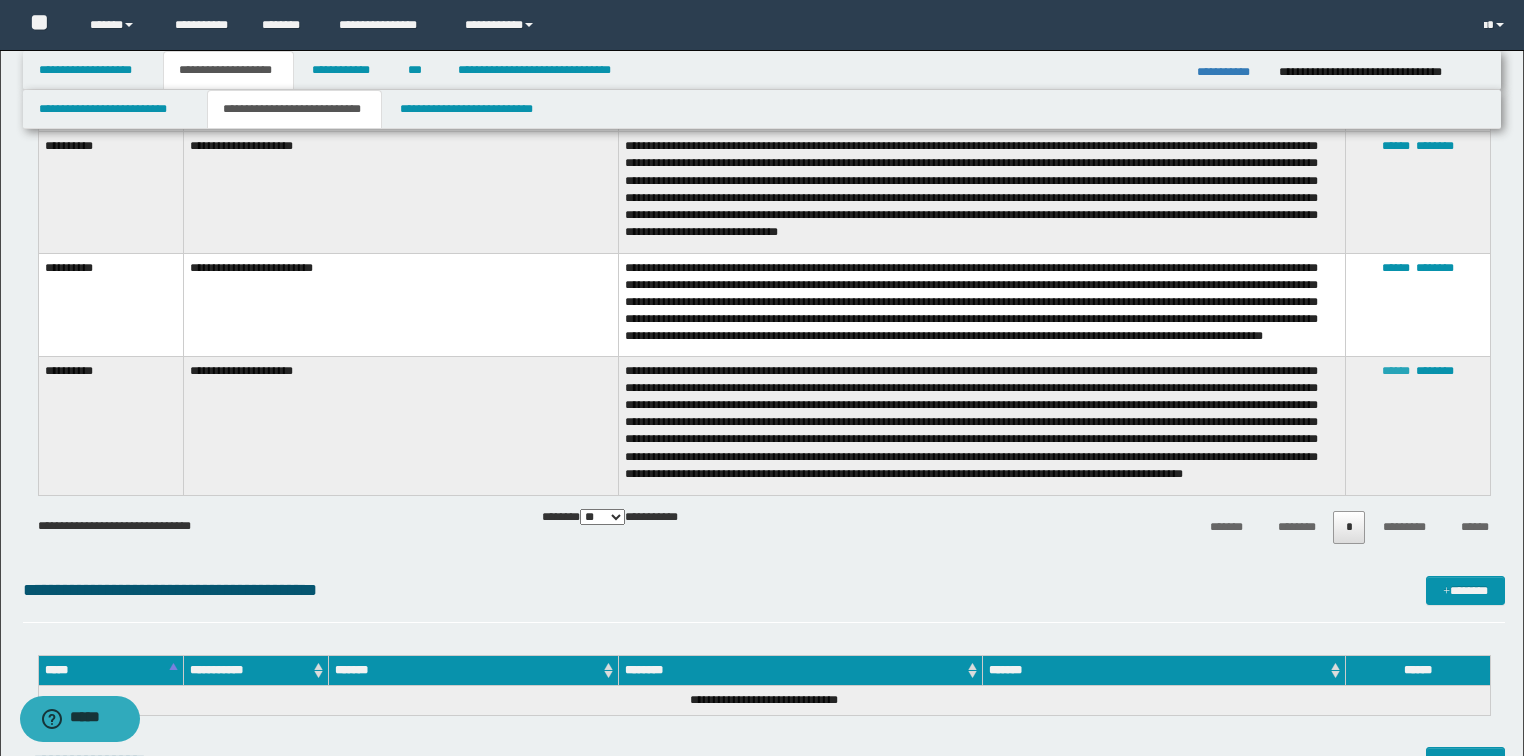 click on "******" at bounding box center (1396, 371) 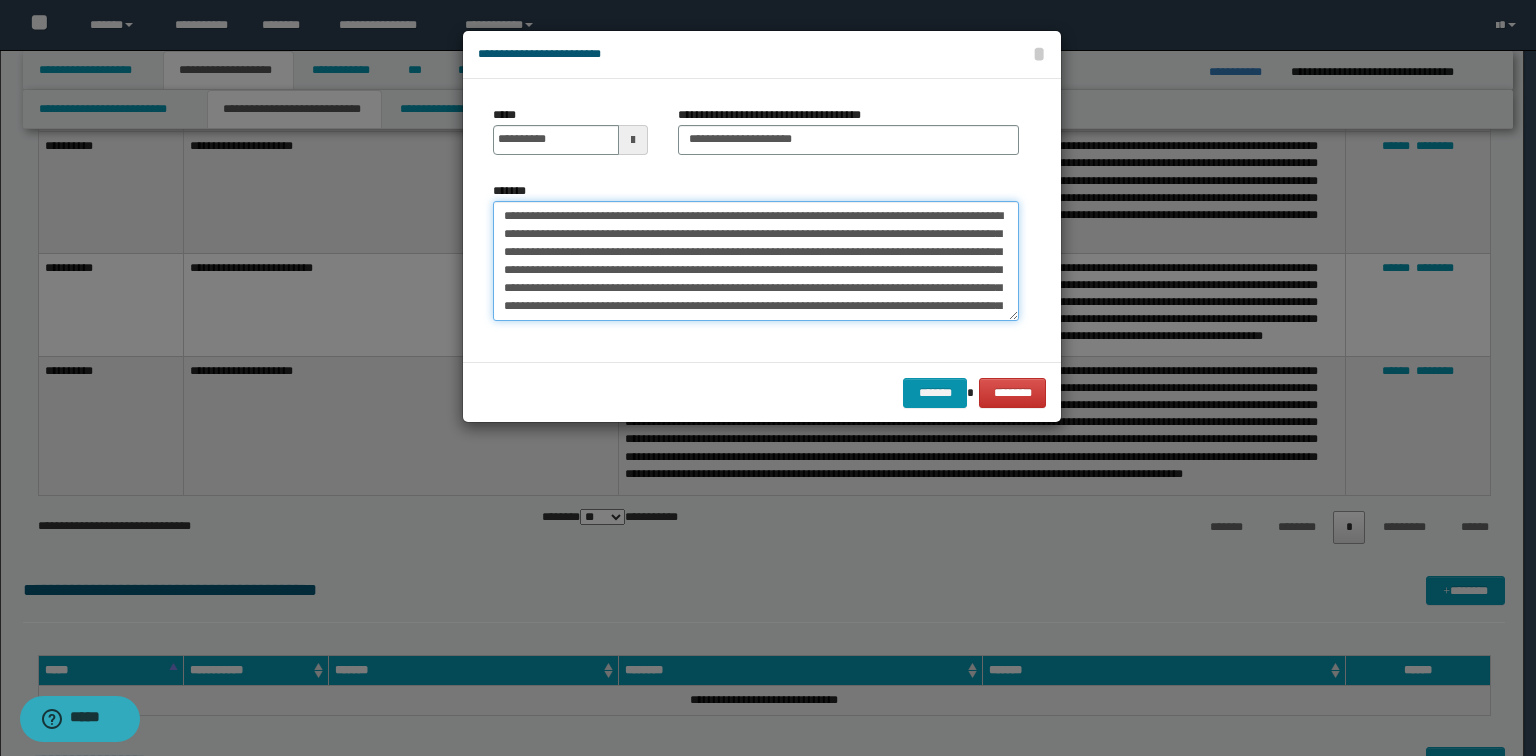 click on "**********" at bounding box center [756, 261] 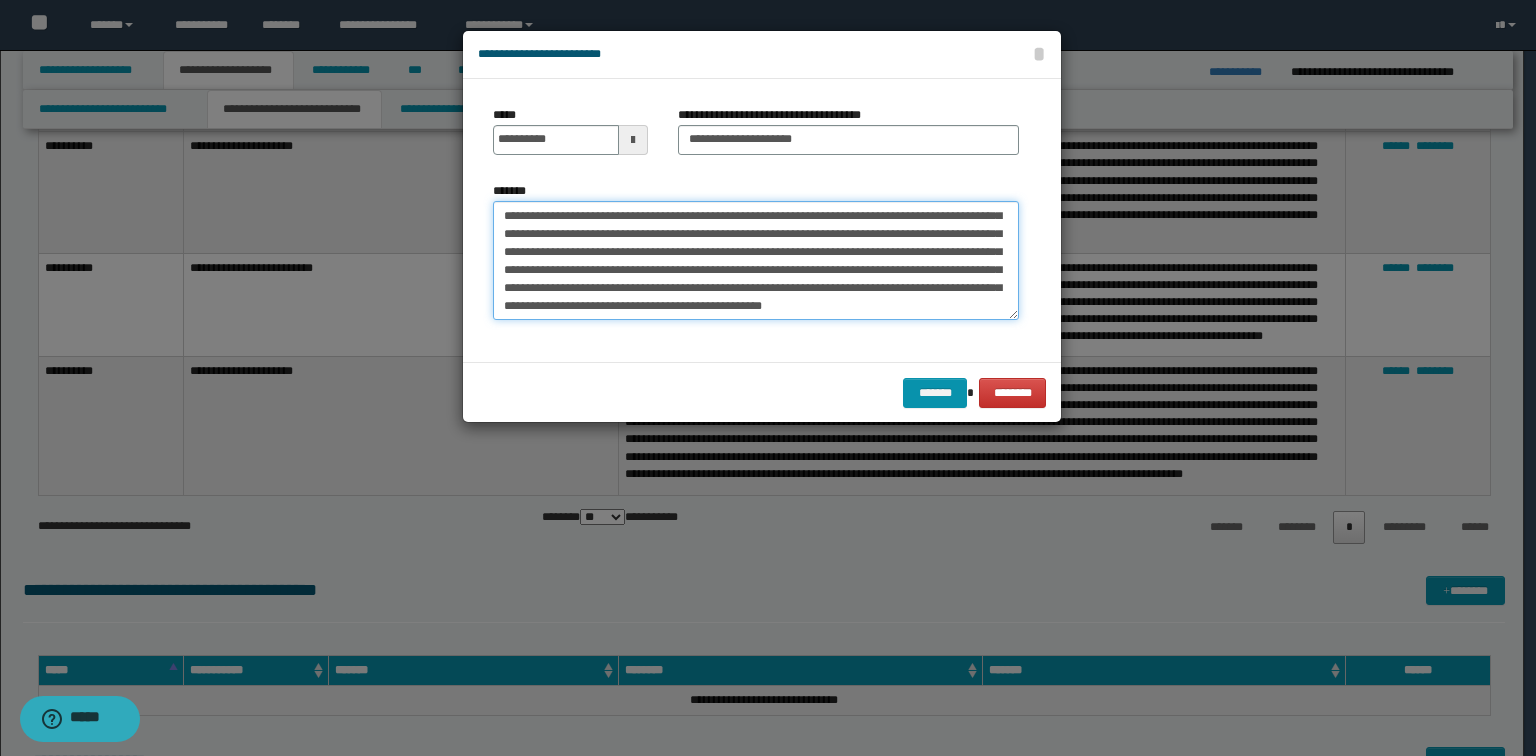scroll, scrollTop: 89, scrollLeft: 0, axis: vertical 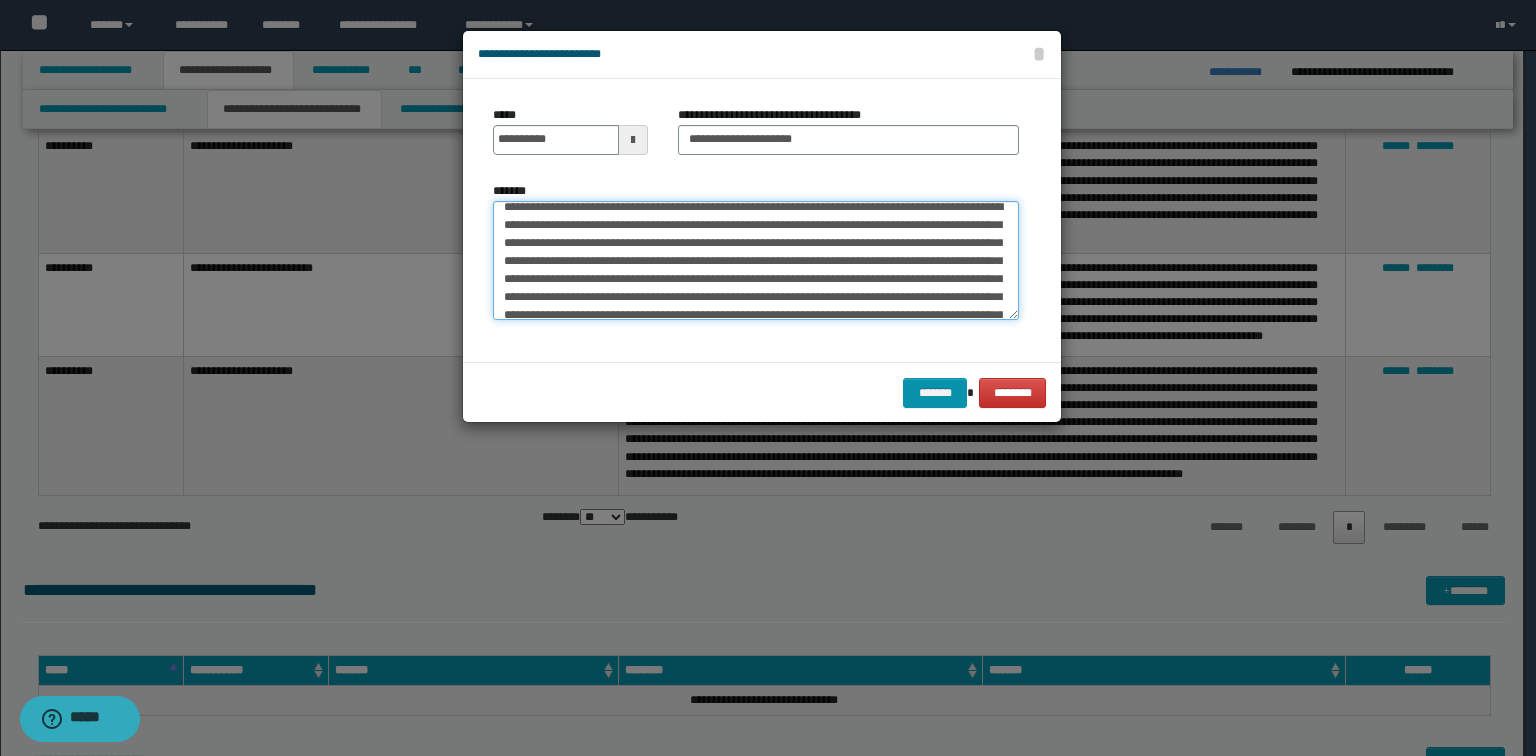 click on "**********" at bounding box center (756, 261) 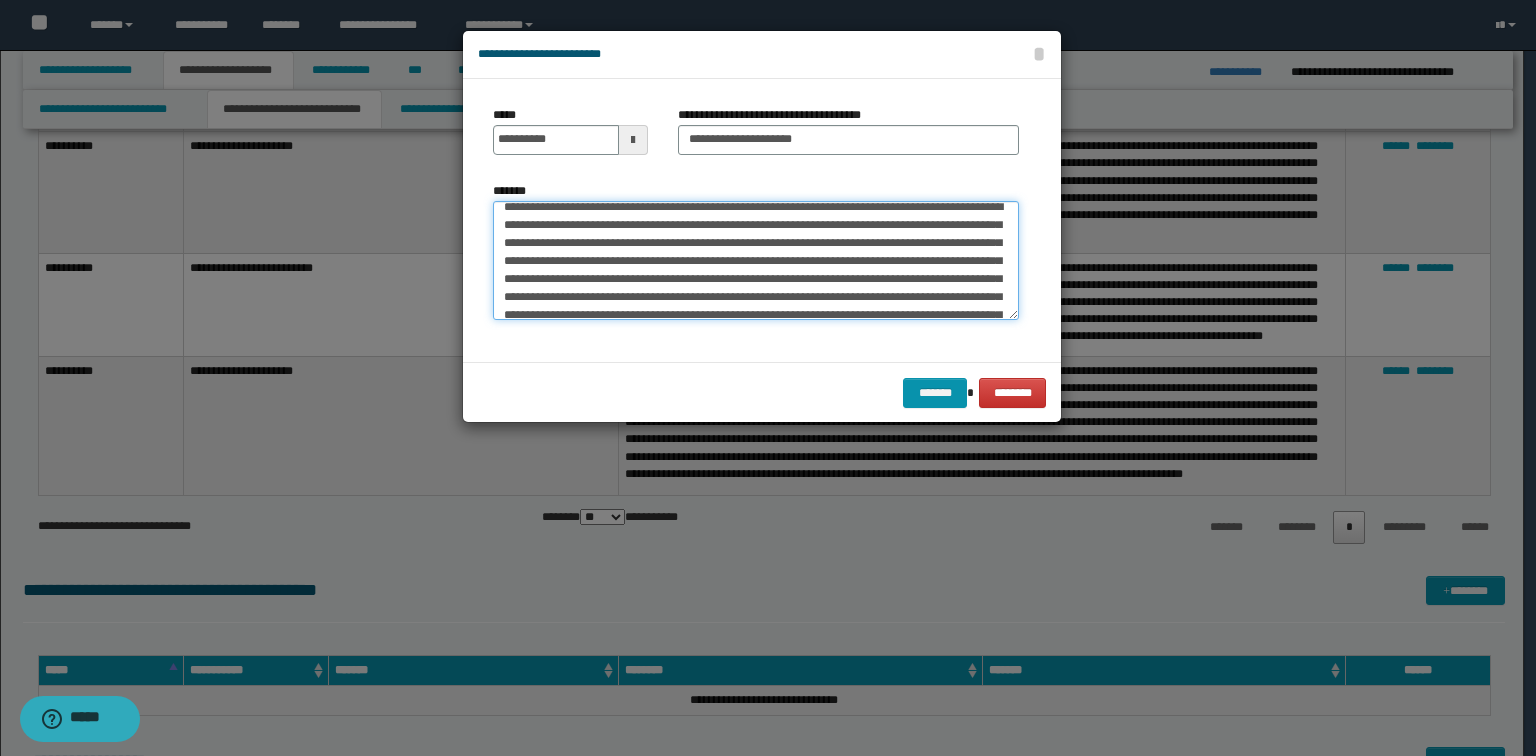 drag, startPoint x: 585, startPoint y: 244, endPoint x: 542, endPoint y: 268, distance: 49.24429 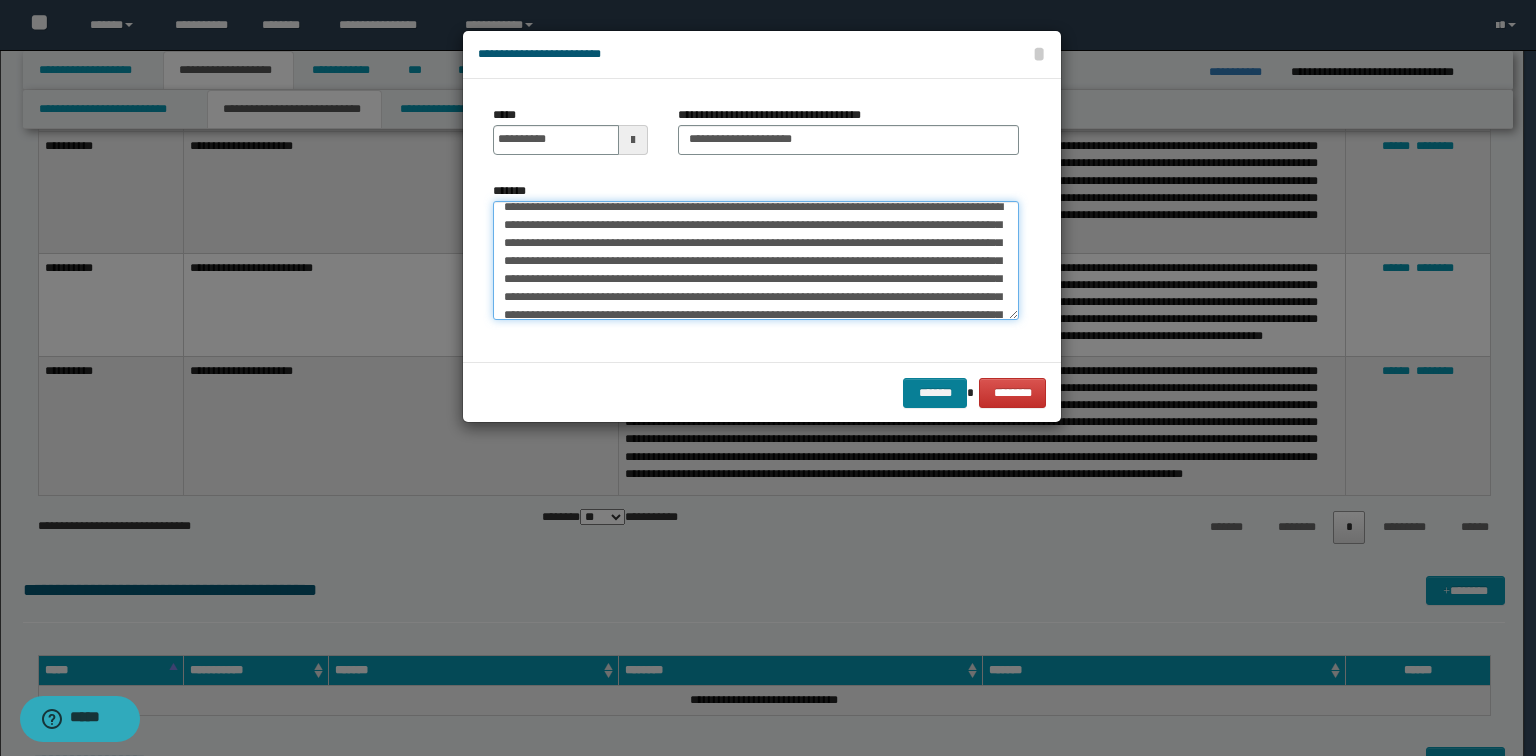 type on "**********" 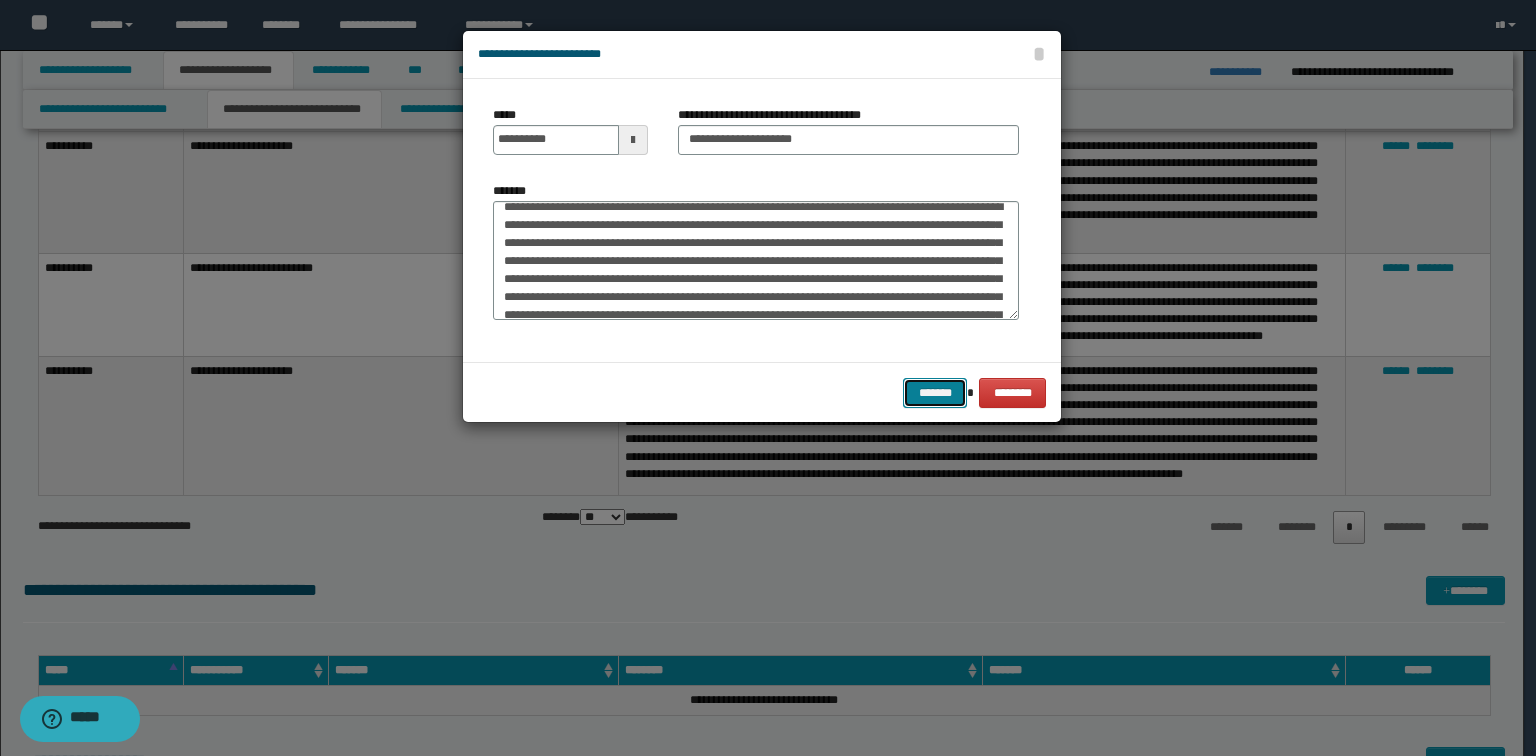 click on "*******" at bounding box center (935, 393) 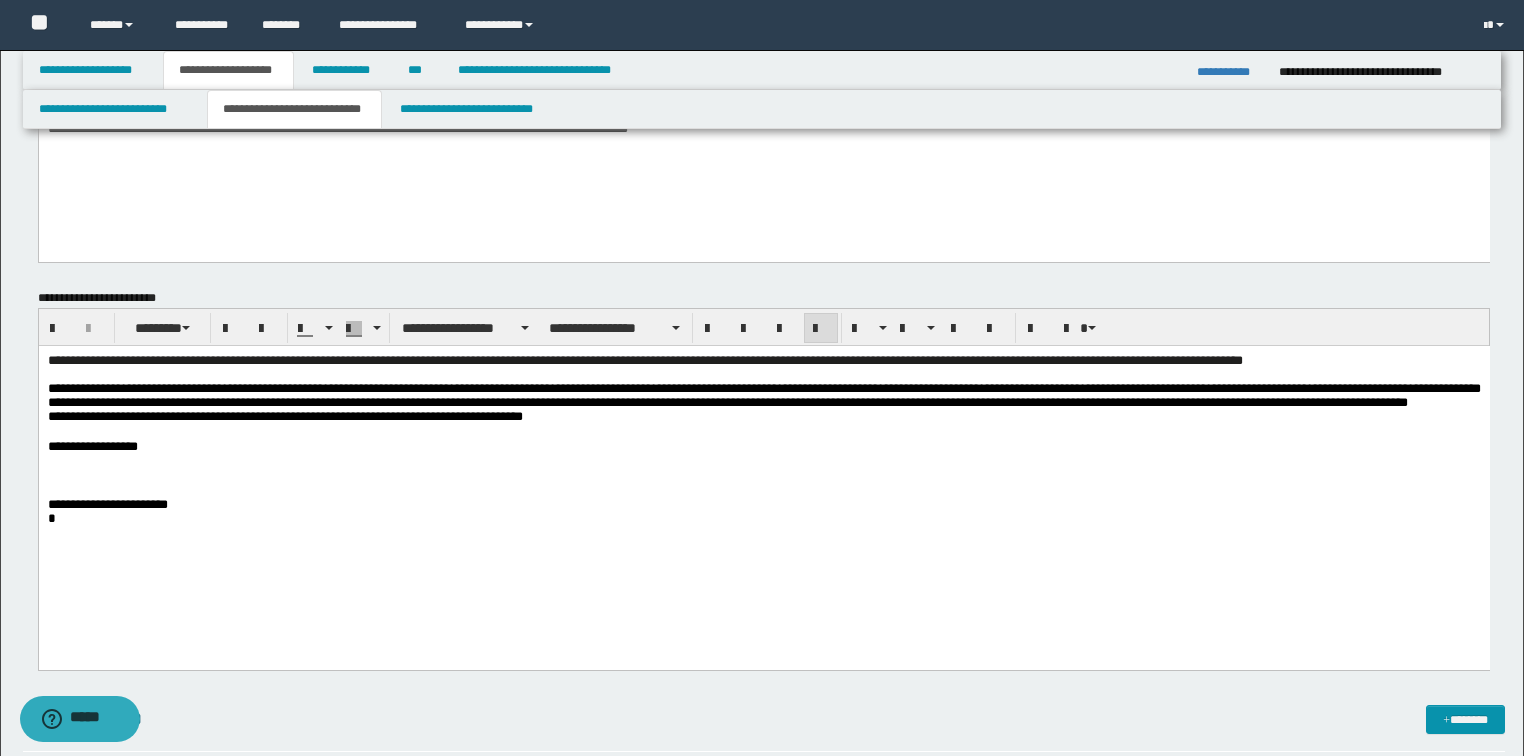 scroll, scrollTop: 232, scrollLeft: 0, axis: vertical 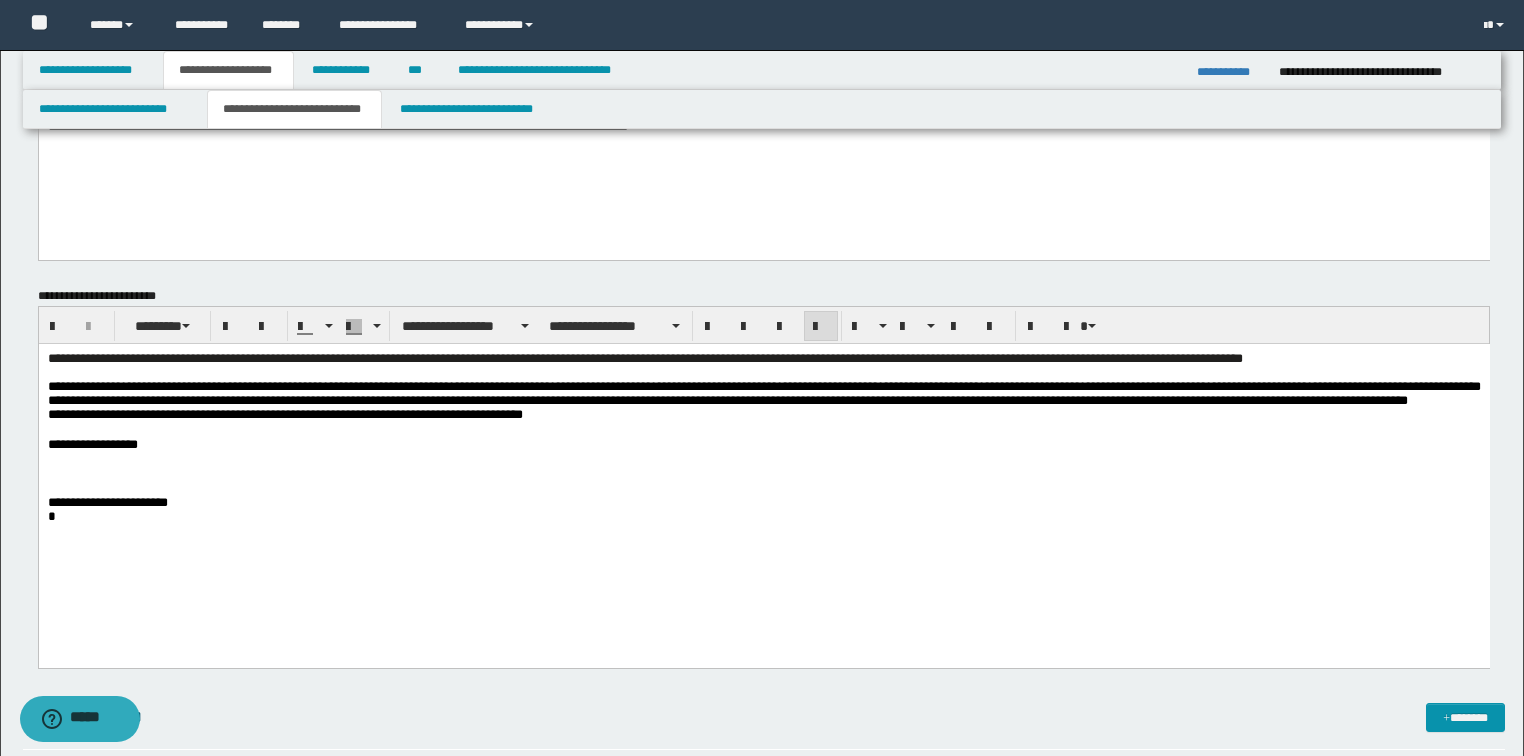 click on "**********" at bounding box center (763, 393) 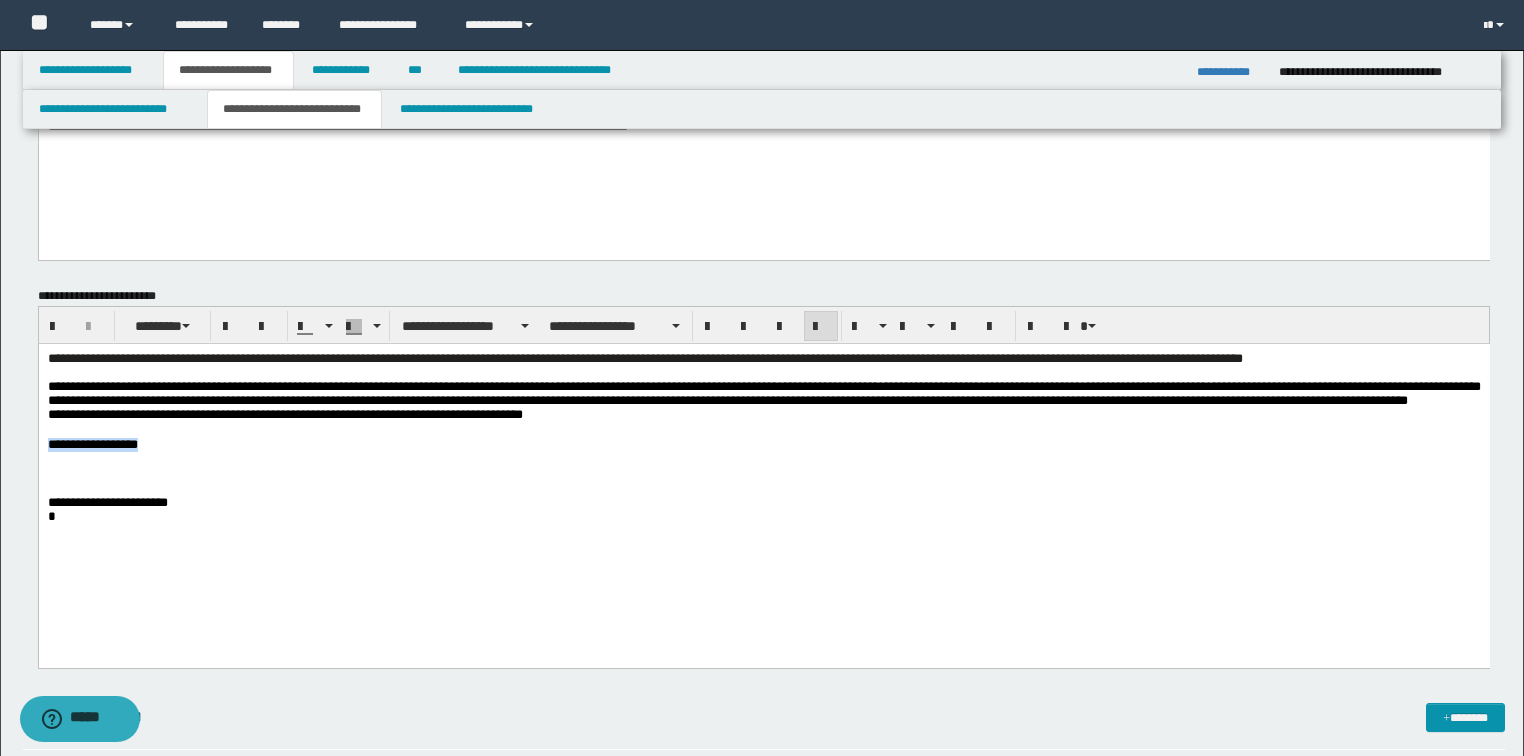 drag, startPoint x: 154, startPoint y: 470, endPoint x: 38, endPoint y: 469, distance: 116.00431 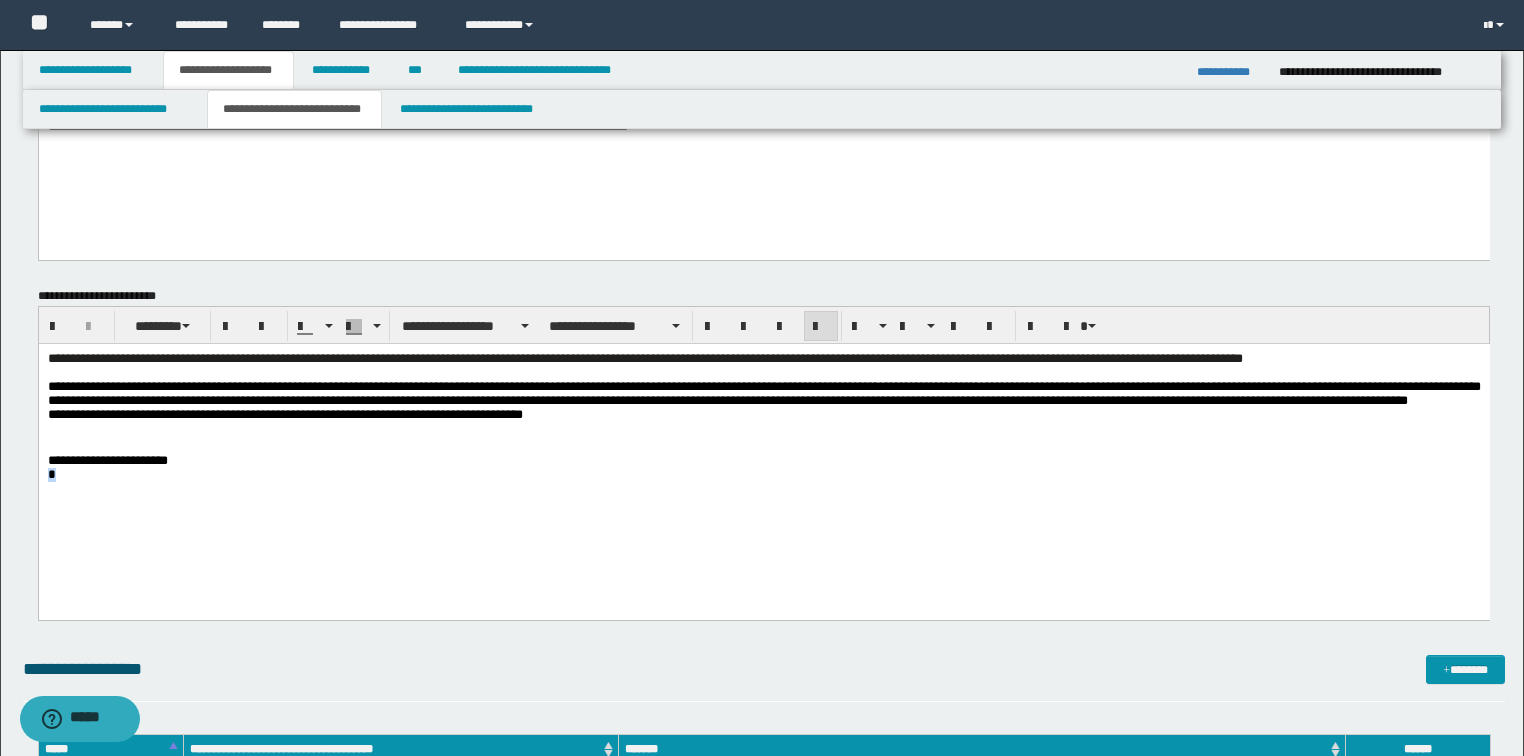 drag, startPoint x: 59, startPoint y: 497, endPoint x: 42, endPoint y: 500, distance: 17.262676 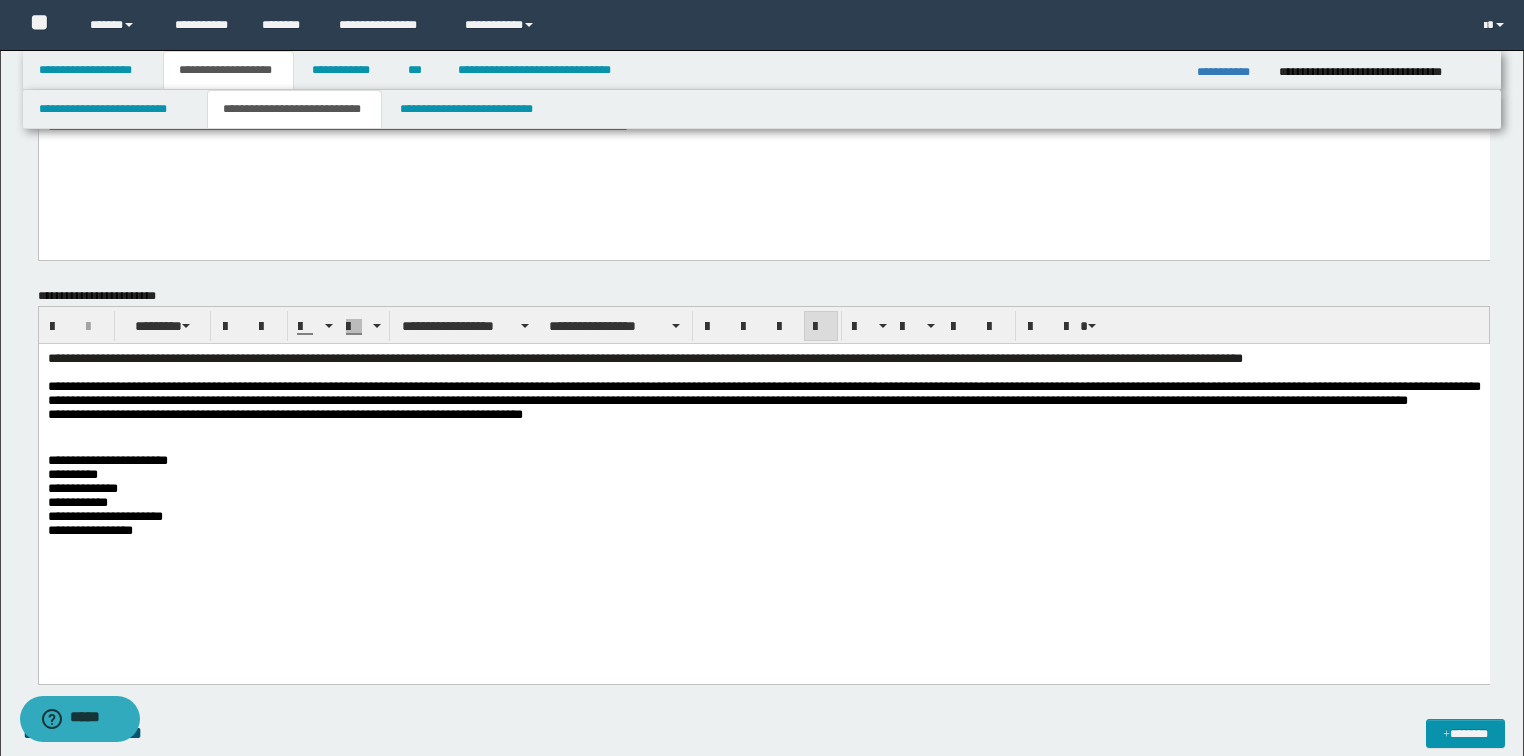 click on "**********" at bounding box center (763, 469) 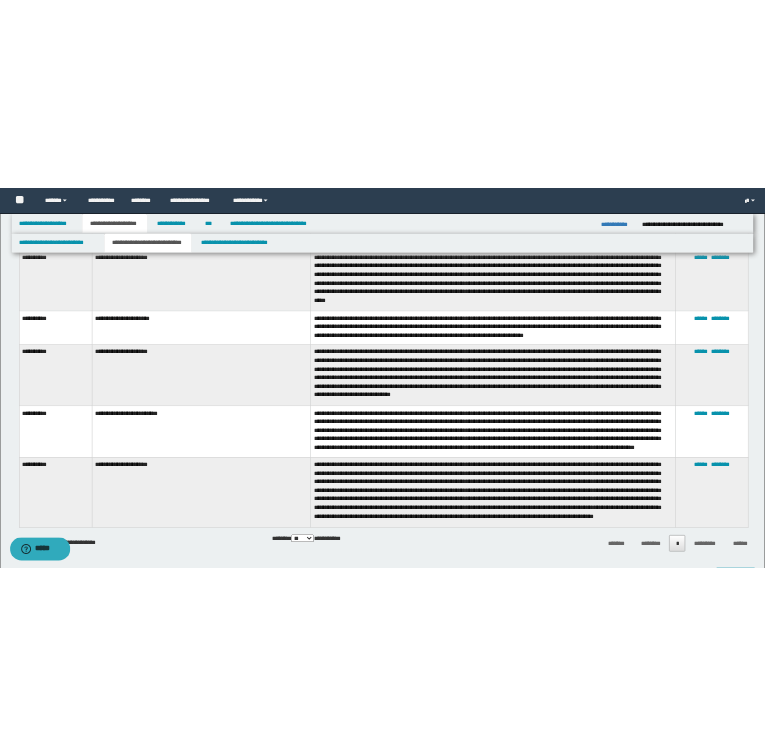 scroll, scrollTop: 1112, scrollLeft: 0, axis: vertical 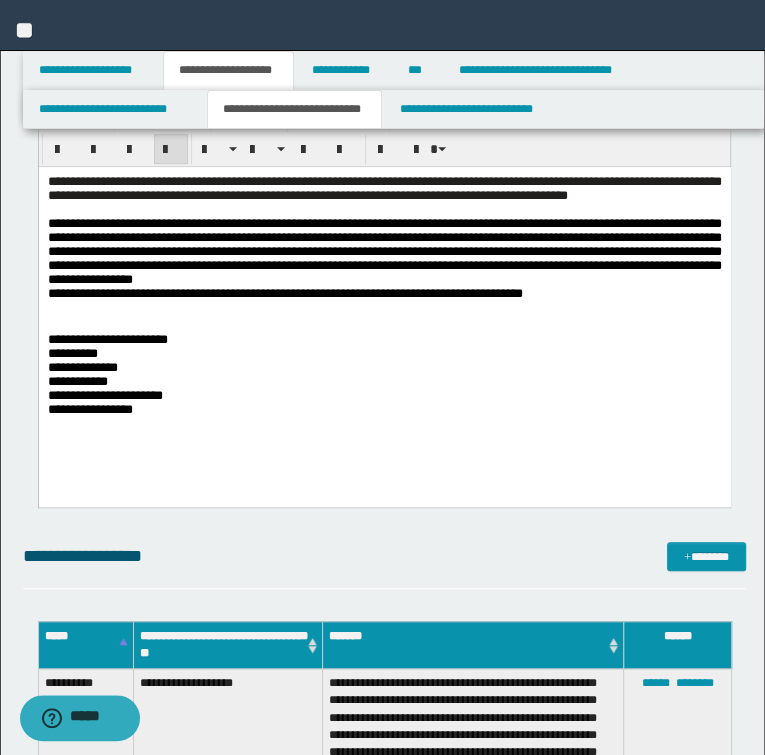 click on "**********" at bounding box center (384, 252) 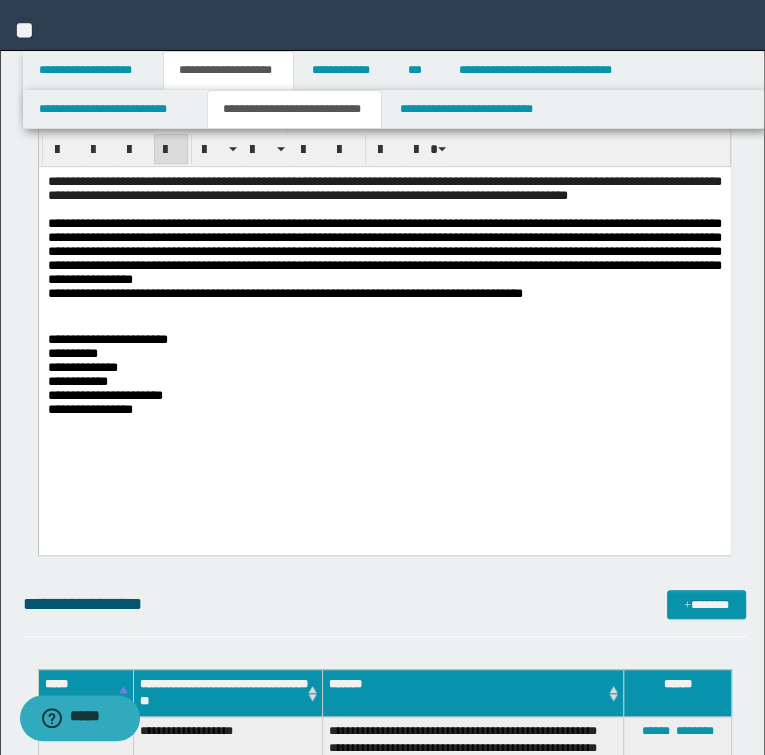 click on "**********" at bounding box center (384, 294) 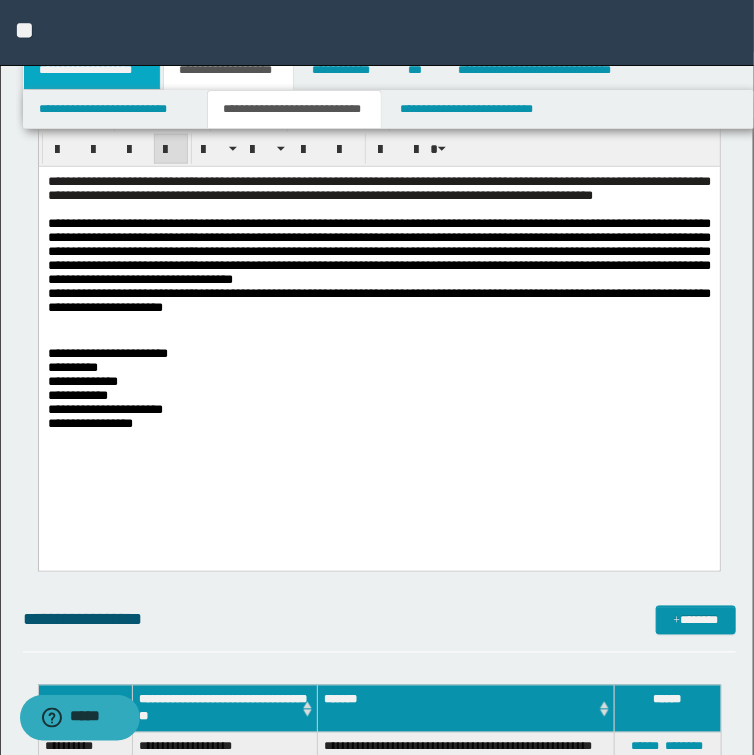 click on "**********" at bounding box center [92, 70] 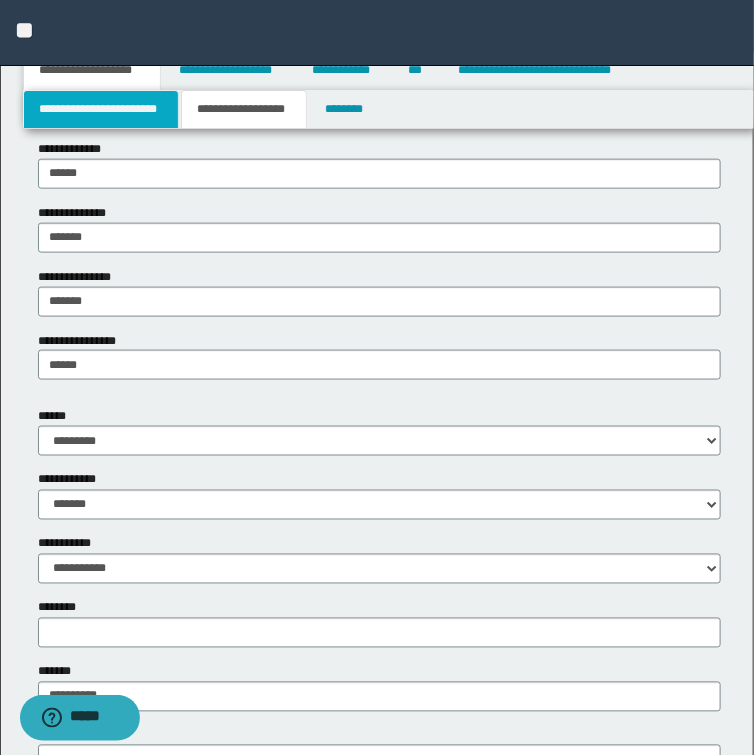 click on "**********" at bounding box center [101, 109] 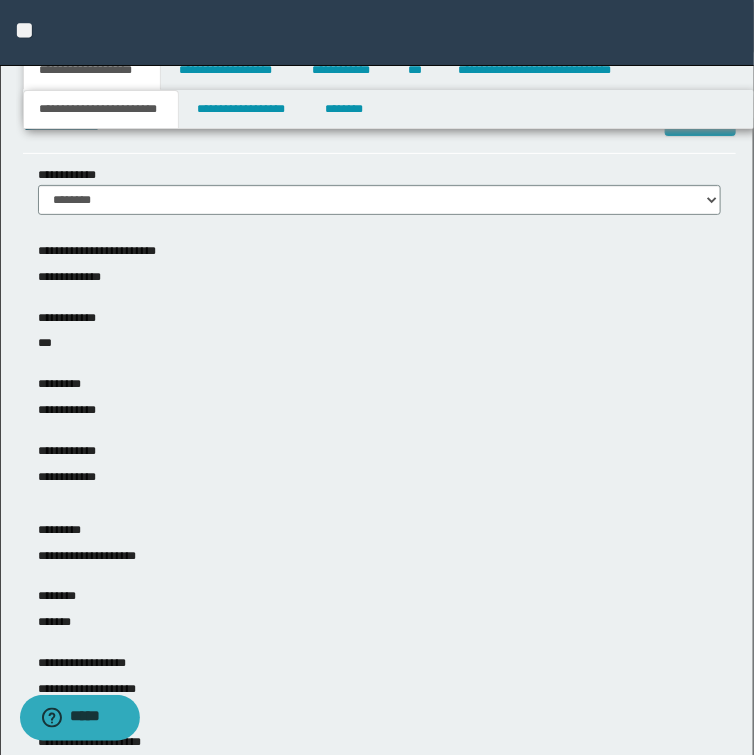 scroll, scrollTop: 0, scrollLeft: 0, axis: both 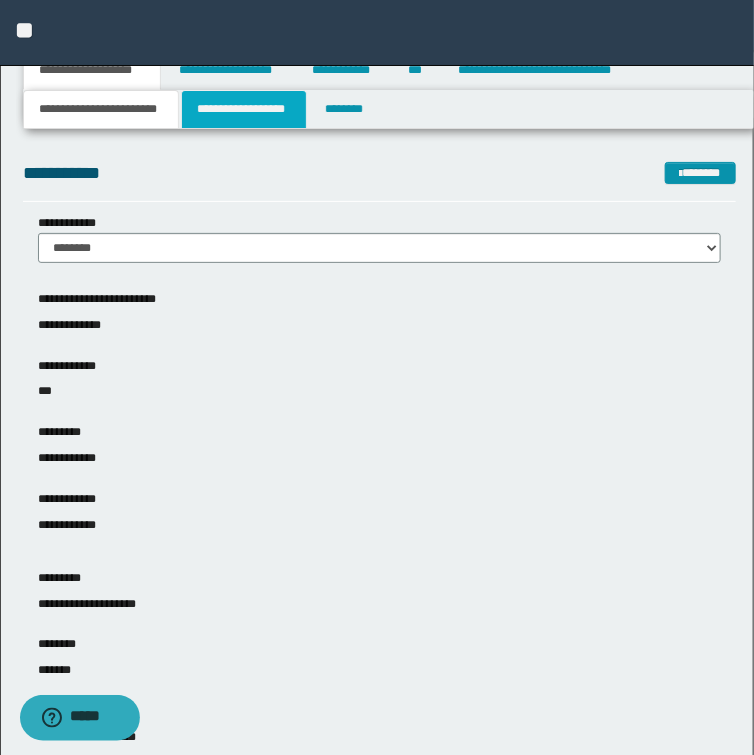 click on "**********" at bounding box center (244, 109) 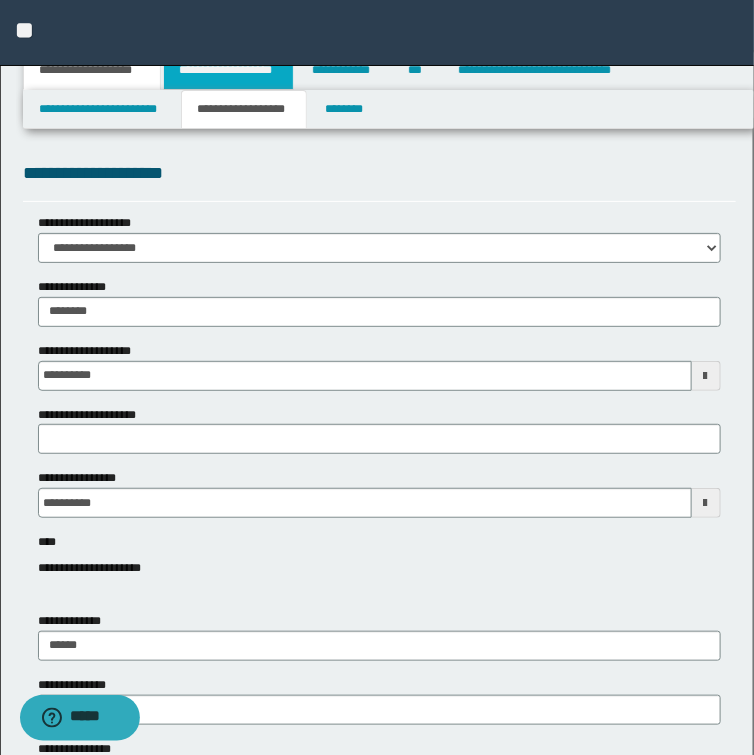 click on "**********" at bounding box center [228, 70] 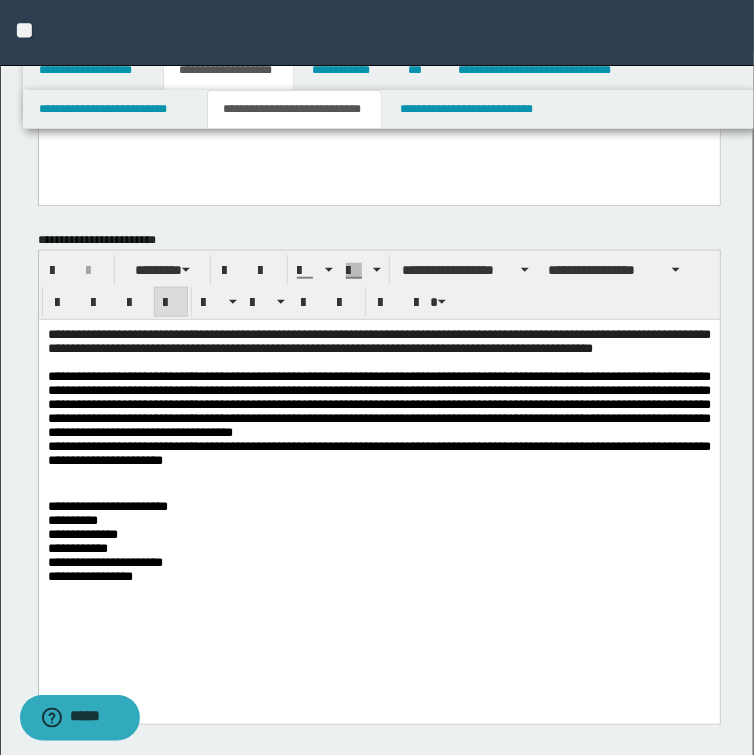 scroll, scrollTop: 320, scrollLeft: 0, axis: vertical 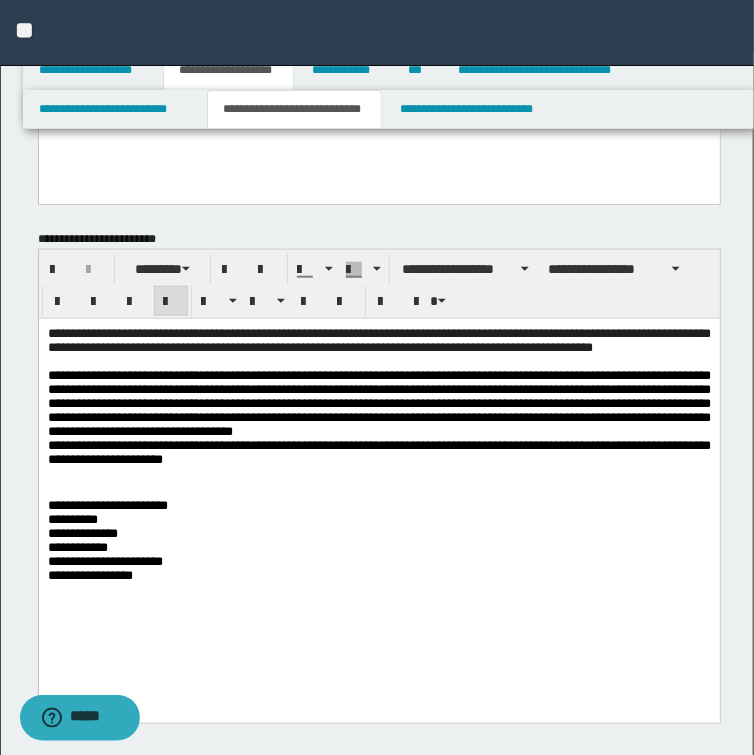 click on "**********" at bounding box center [378, 548] 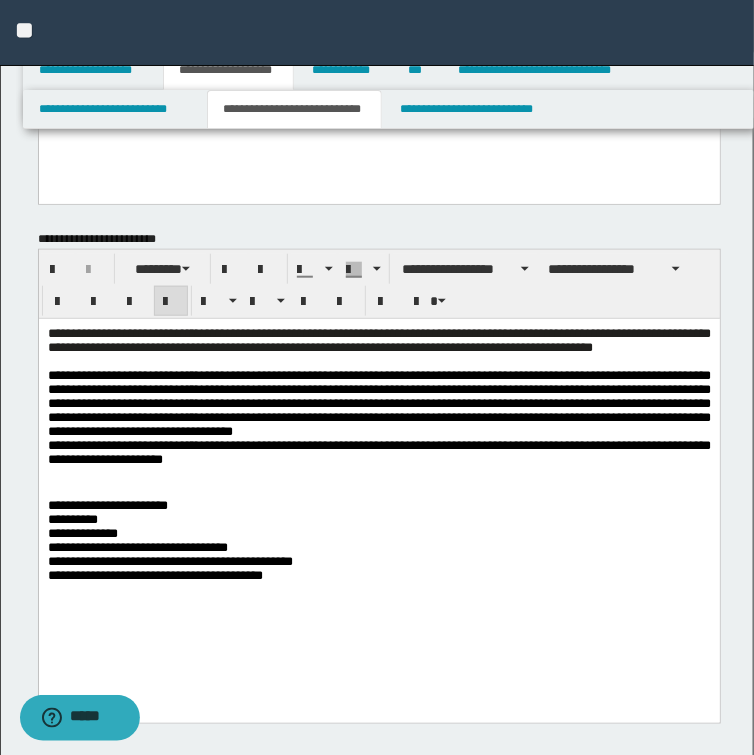 click at bounding box center (379, 475) 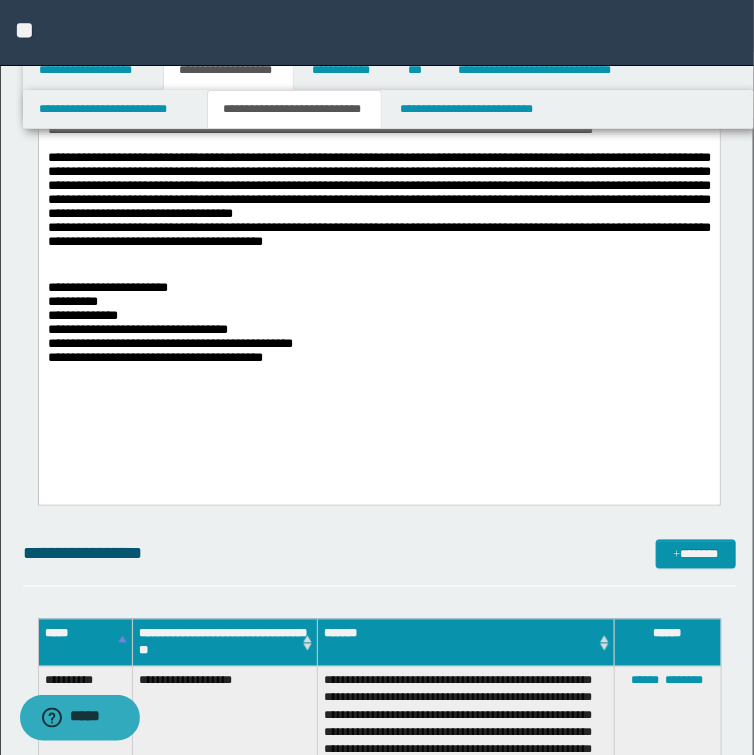 scroll, scrollTop: 640, scrollLeft: 0, axis: vertical 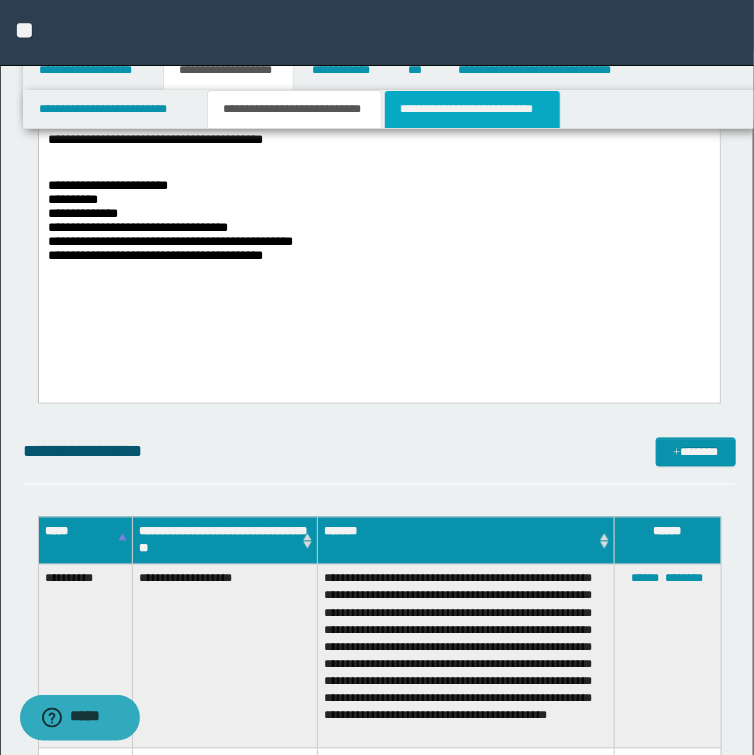 click on "**********" at bounding box center (472, 109) 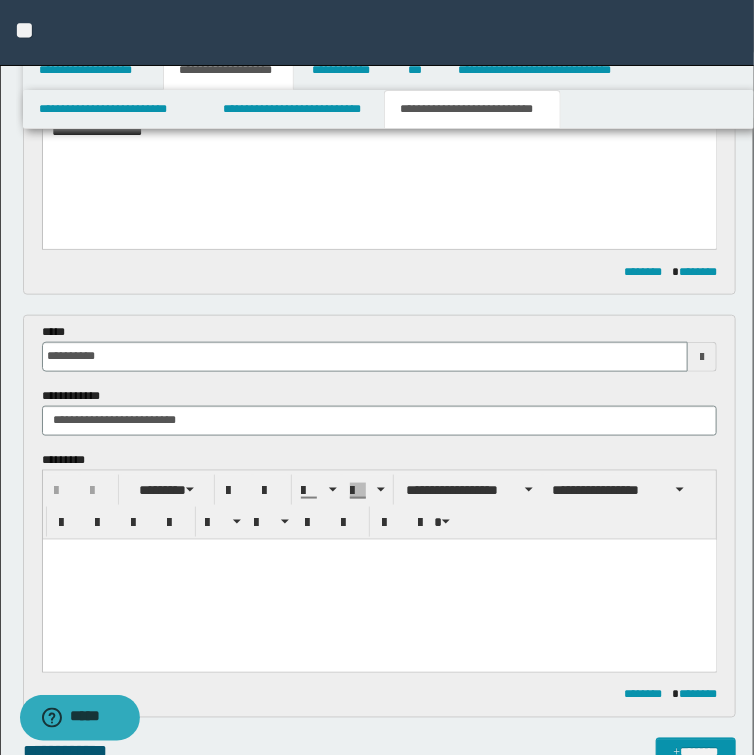 scroll, scrollTop: 400, scrollLeft: 0, axis: vertical 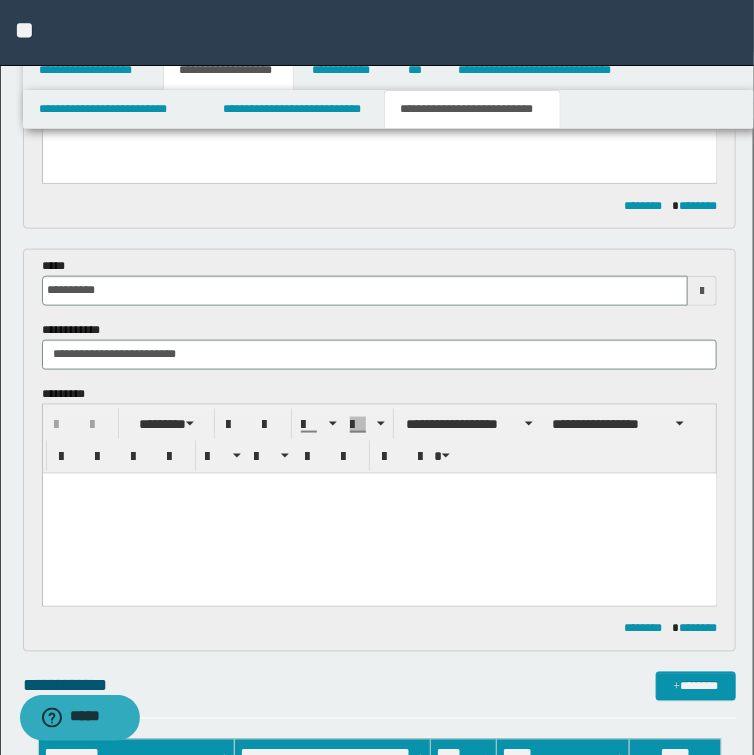 click at bounding box center (379, 513) 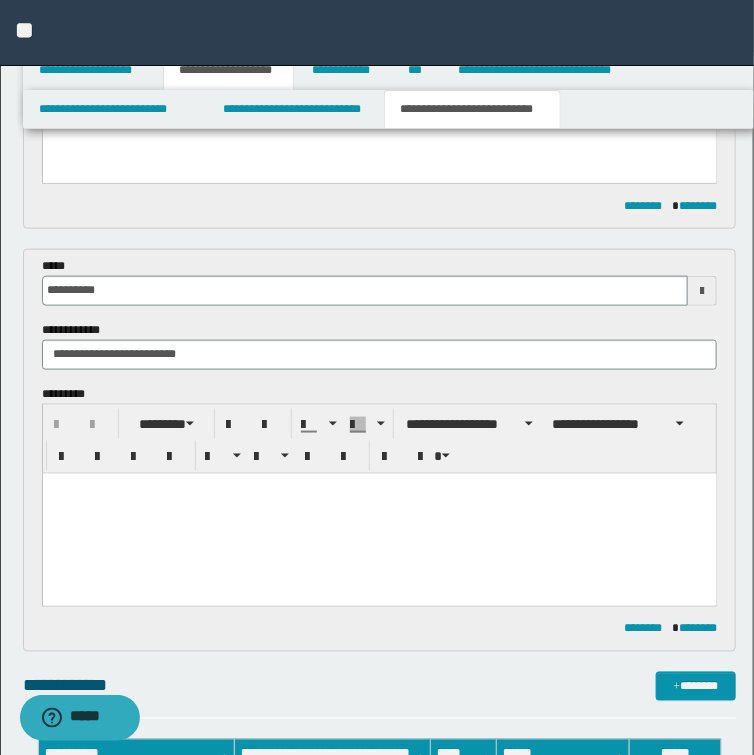 type 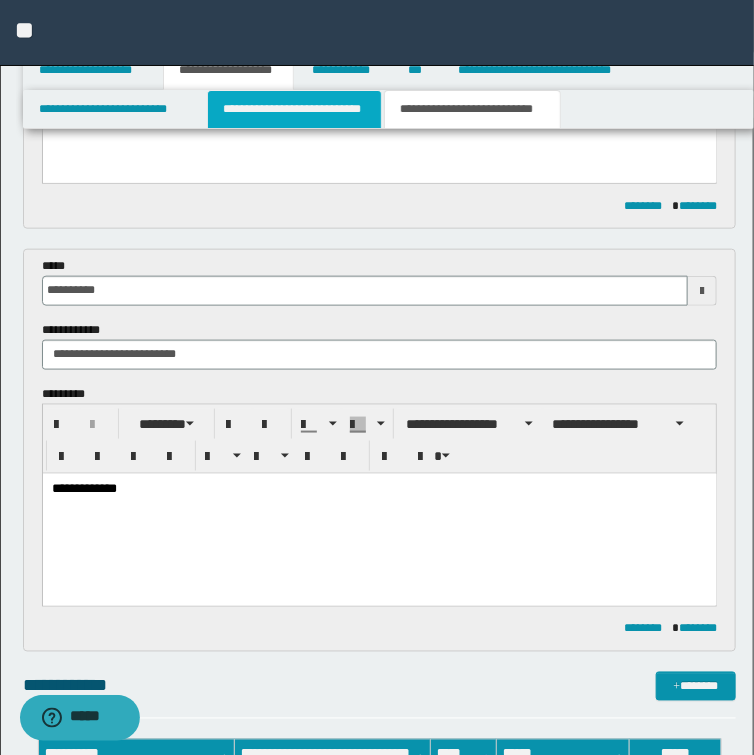 click on "**********" at bounding box center (294, 109) 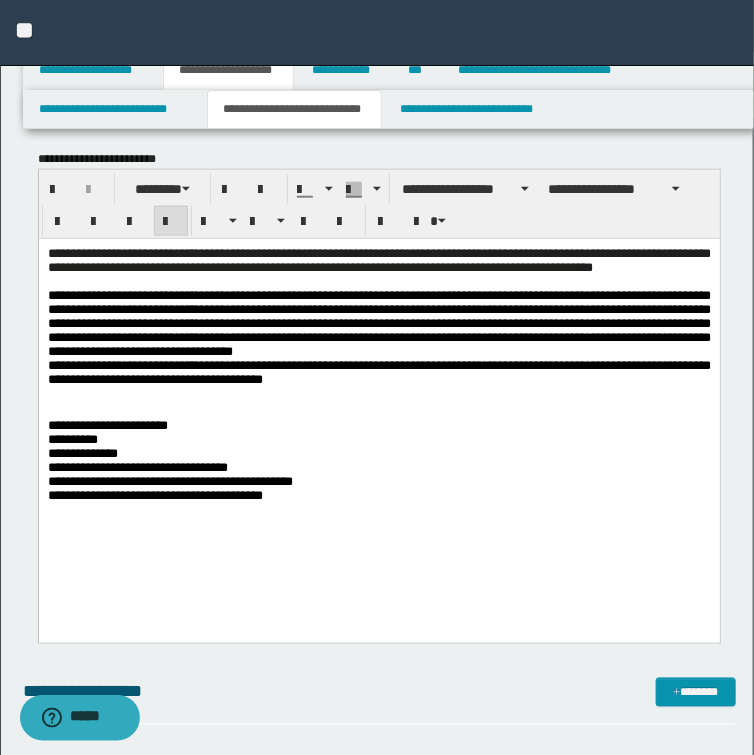 click on "**********" at bounding box center (378, 323) 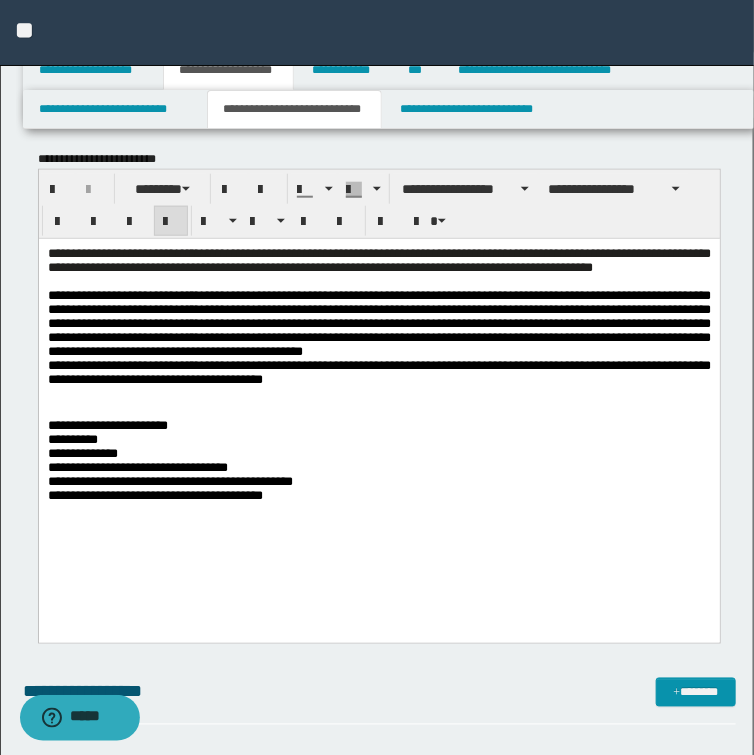 click on "**********" at bounding box center [378, 324] 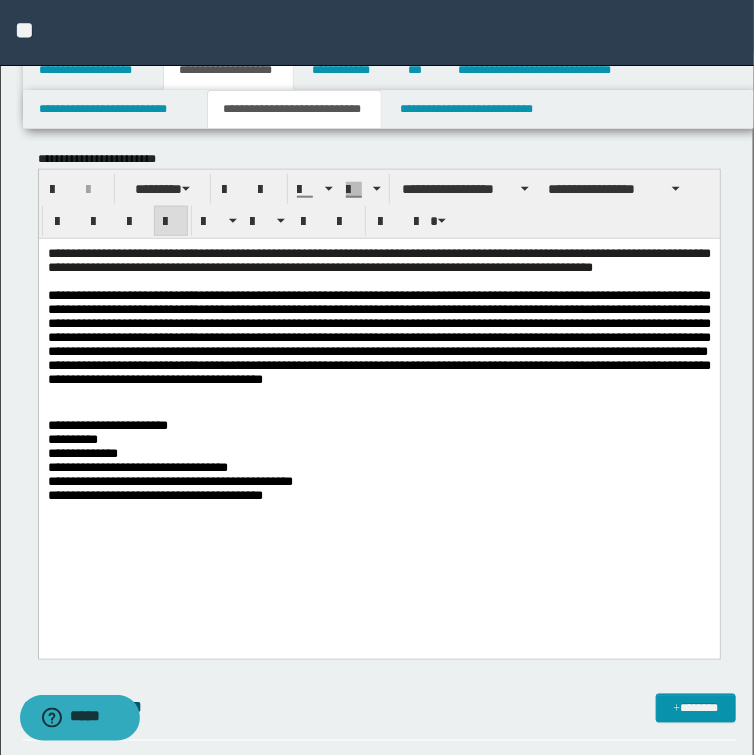 click on "**********" at bounding box center [378, 373] 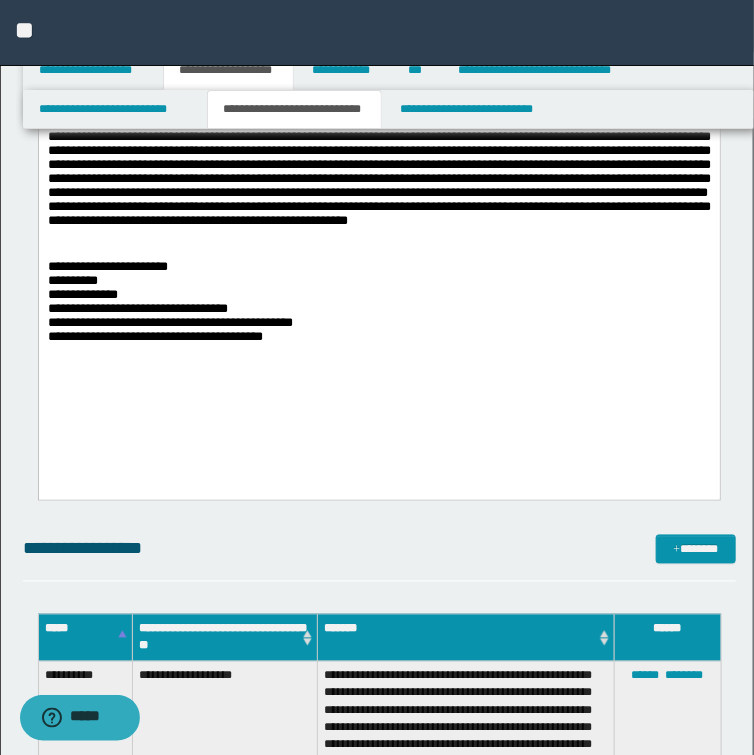 scroll, scrollTop: 560, scrollLeft: 0, axis: vertical 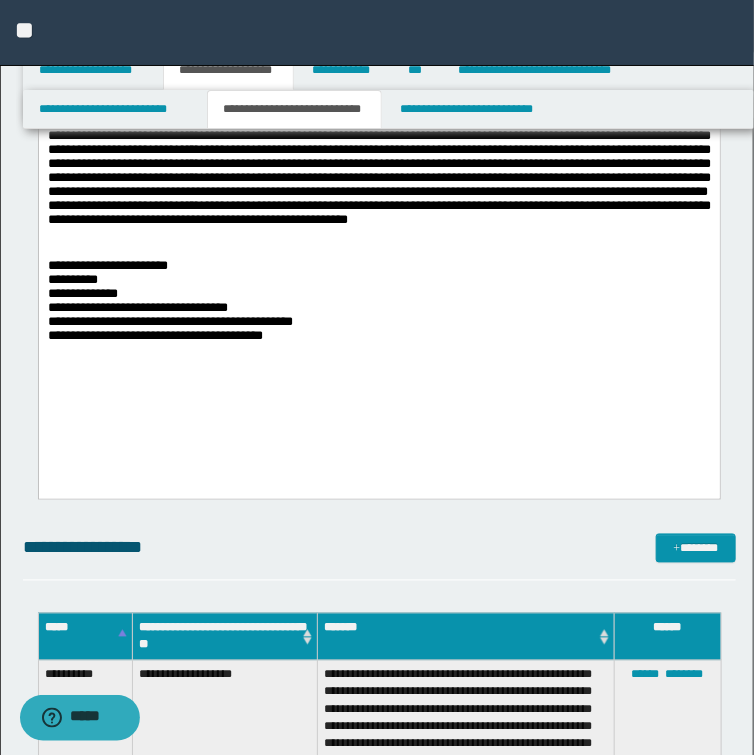 click on "**********" at bounding box center [378, 240] 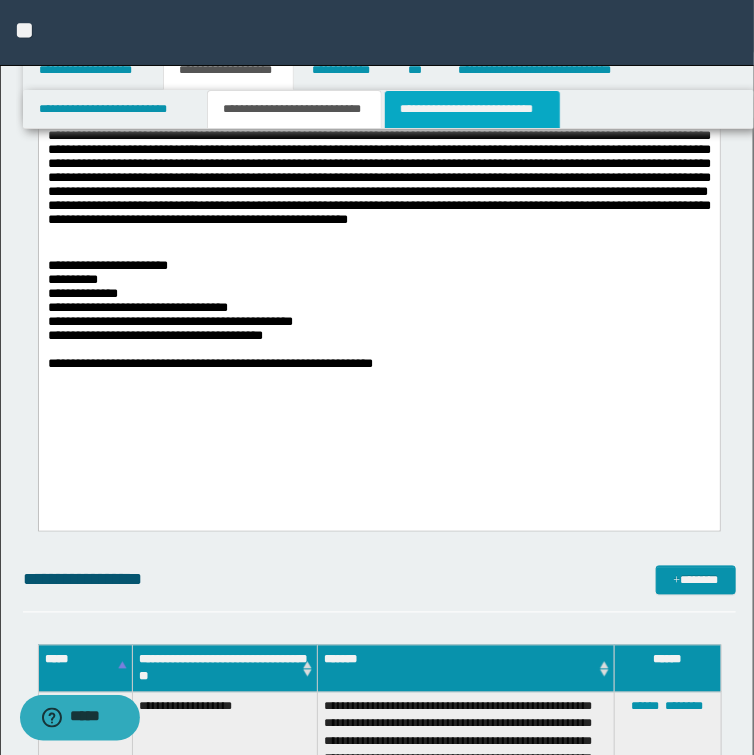 click on "**********" at bounding box center [472, 109] 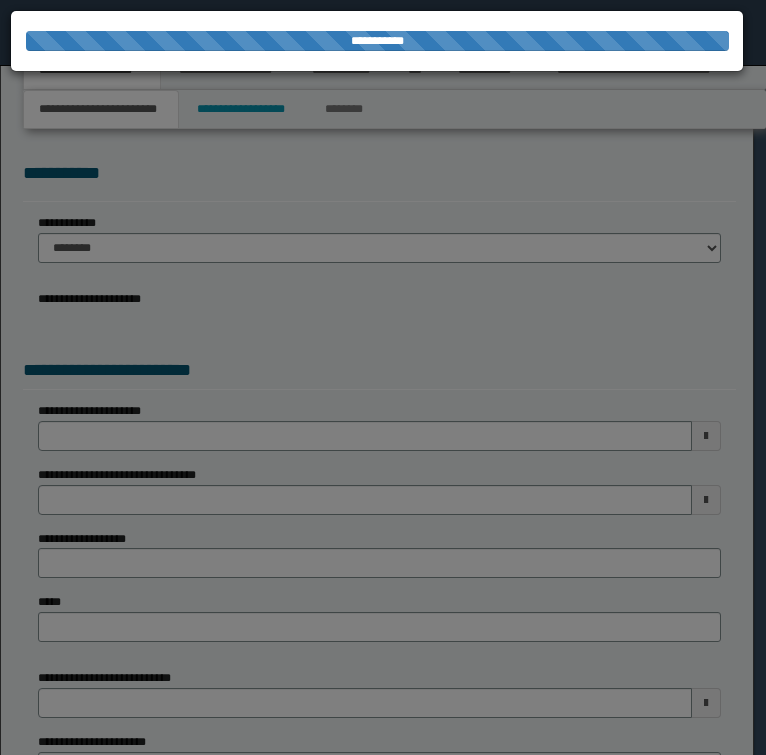 scroll, scrollTop: 0, scrollLeft: 0, axis: both 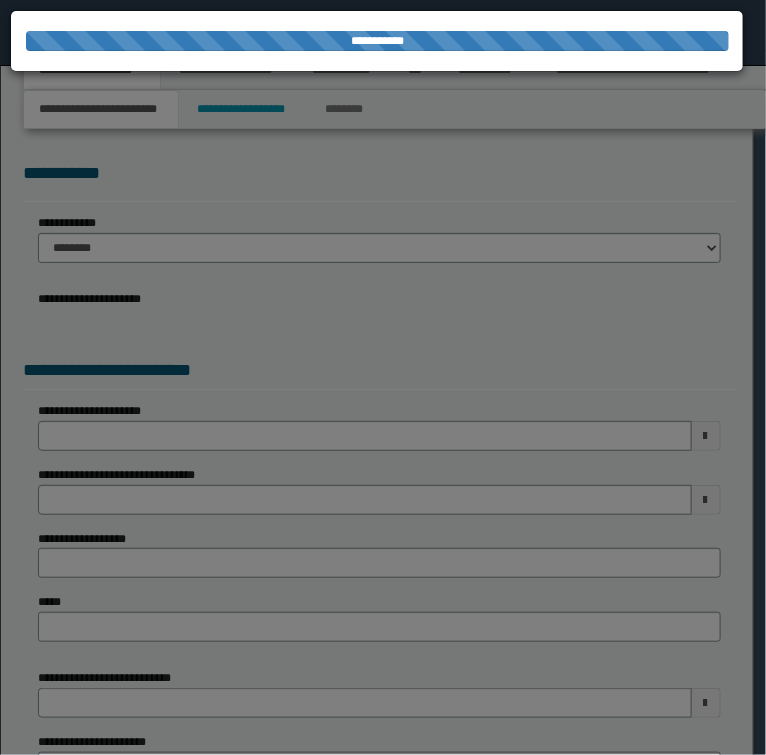 select on "*" 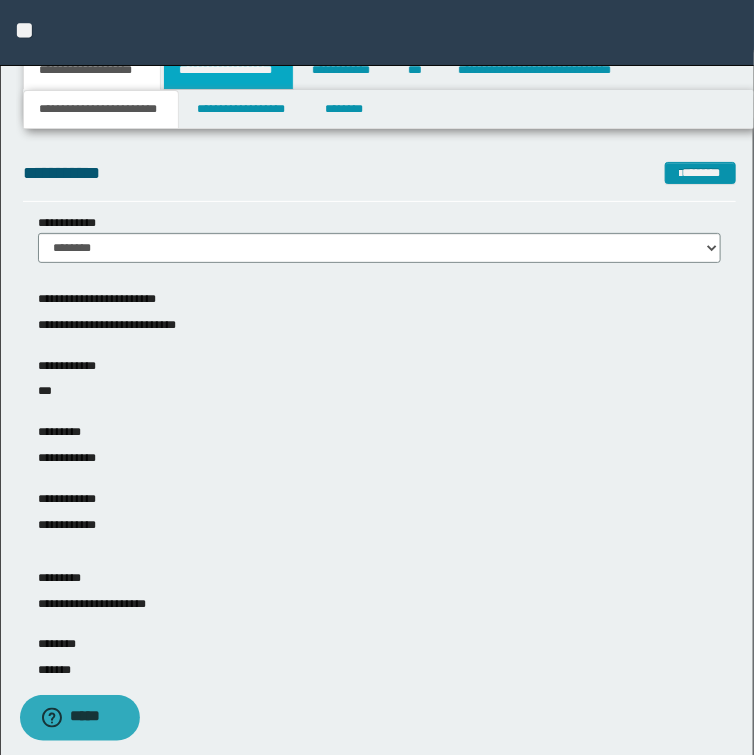 click on "**********" at bounding box center [228, 70] 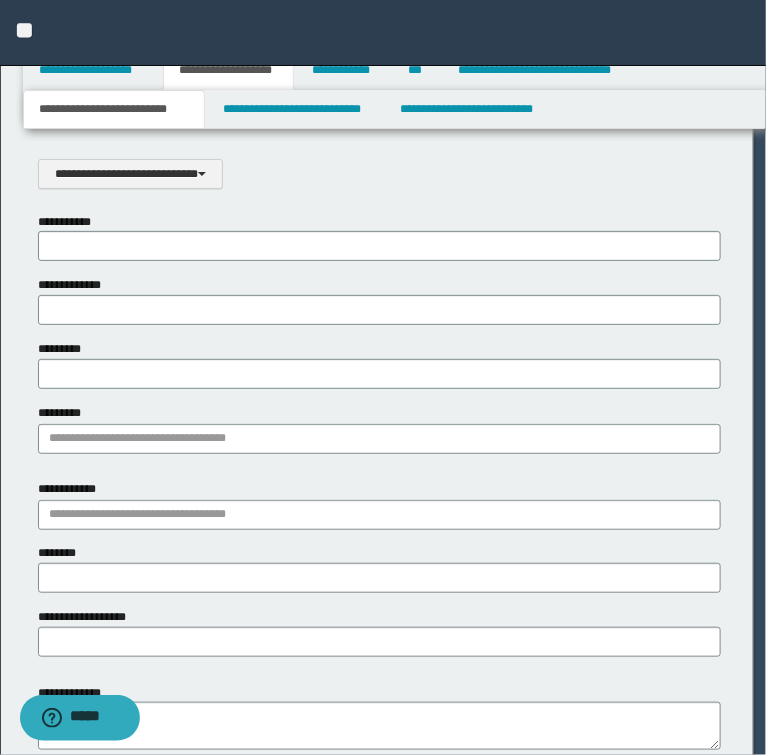 scroll, scrollTop: 0, scrollLeft: 0, axis: both 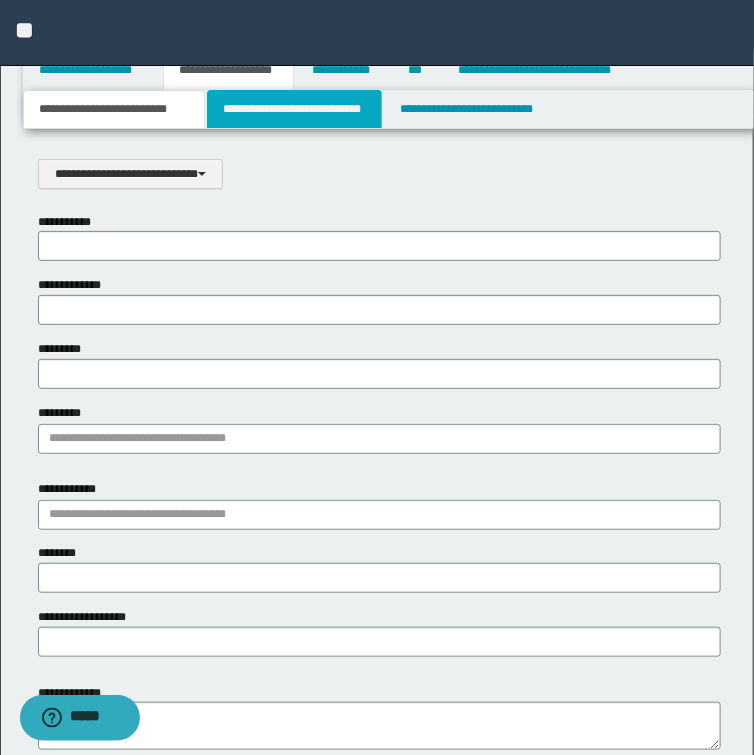 click on "**********" at bounding box center (294, 109) 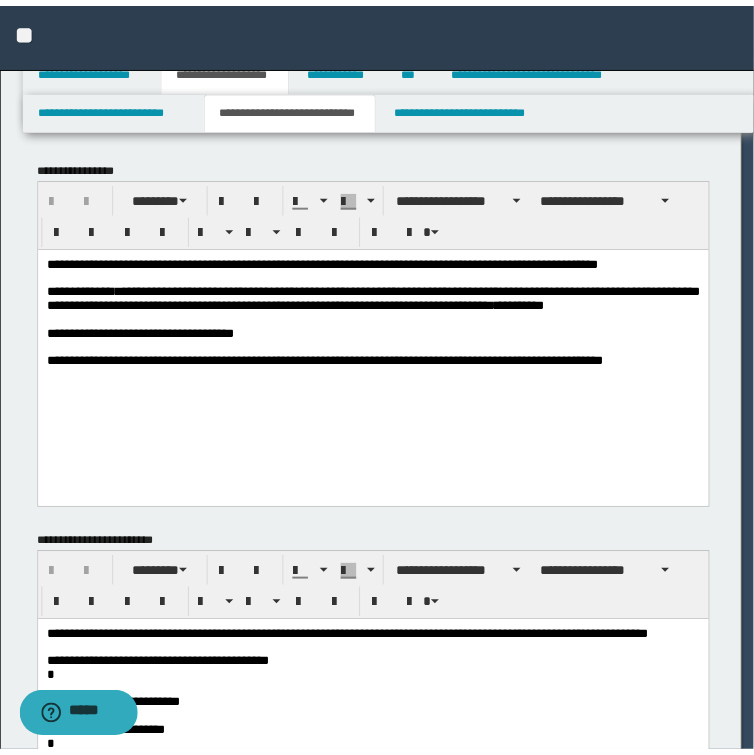 scroll, scrollTop: 0, scrollLeft: 0, axis: both 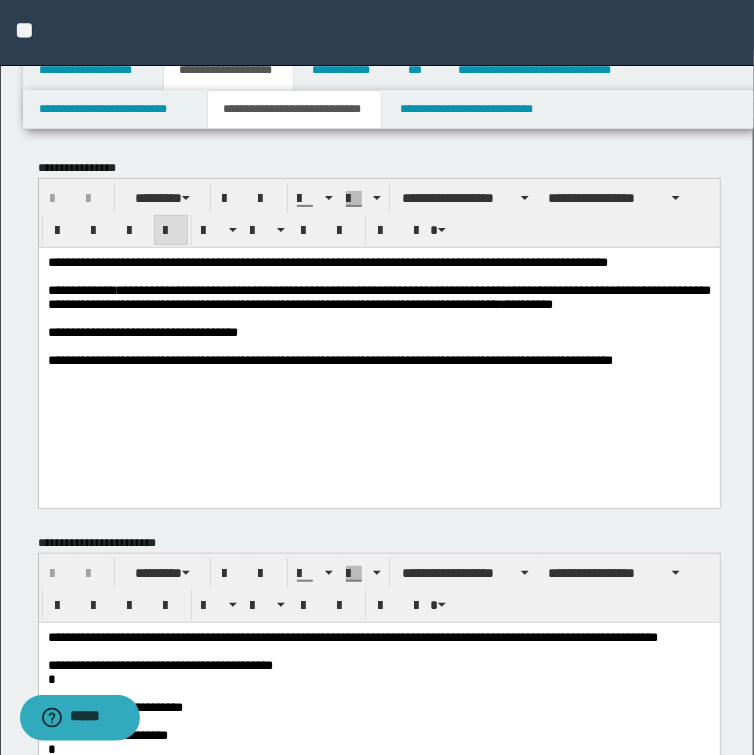 click on "John Doe lives at 123 Main St, Anytown, CA 90210." at bounding box center (378, 336) 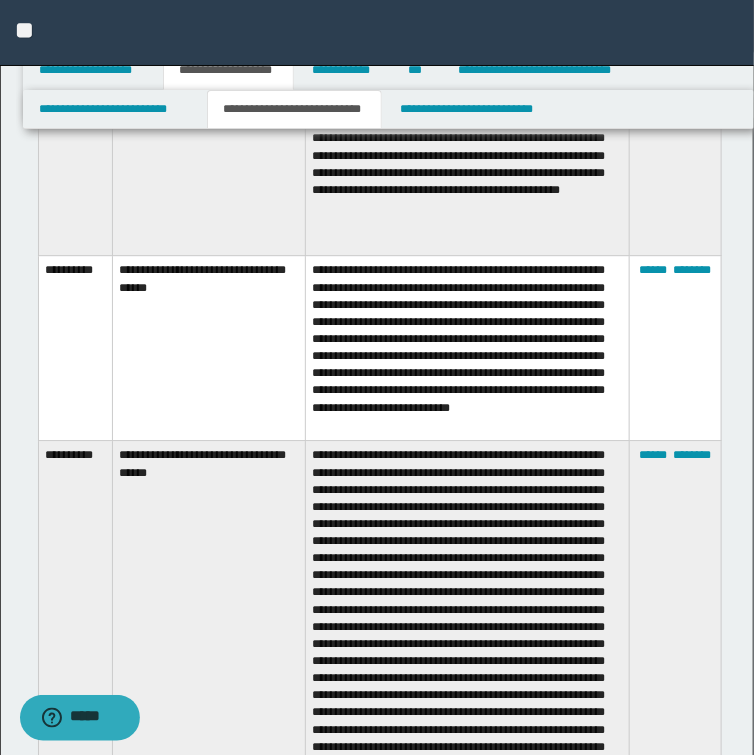scroll, scrollTop: 1360, scrollLeft: 0, axis: vertical 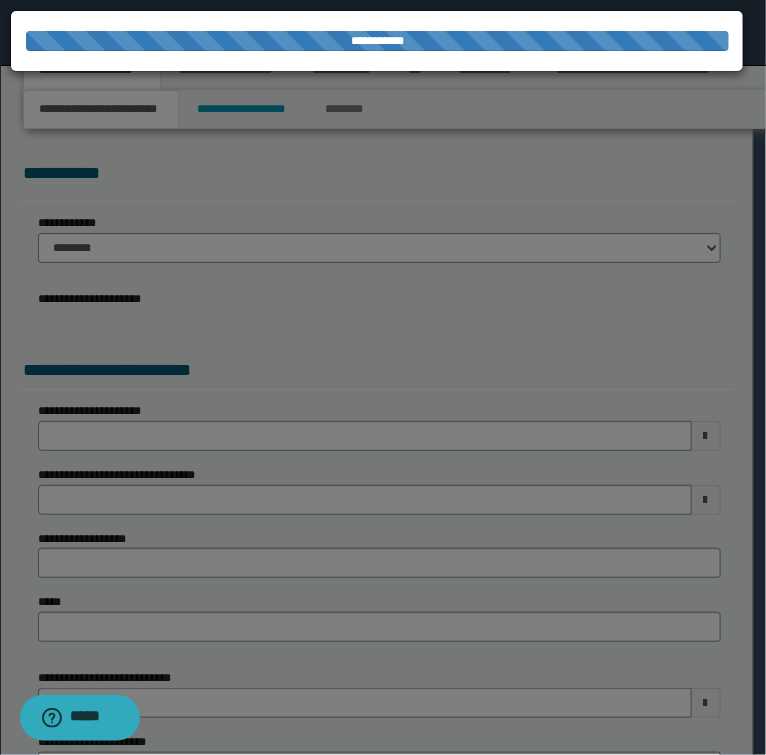 select on "*" 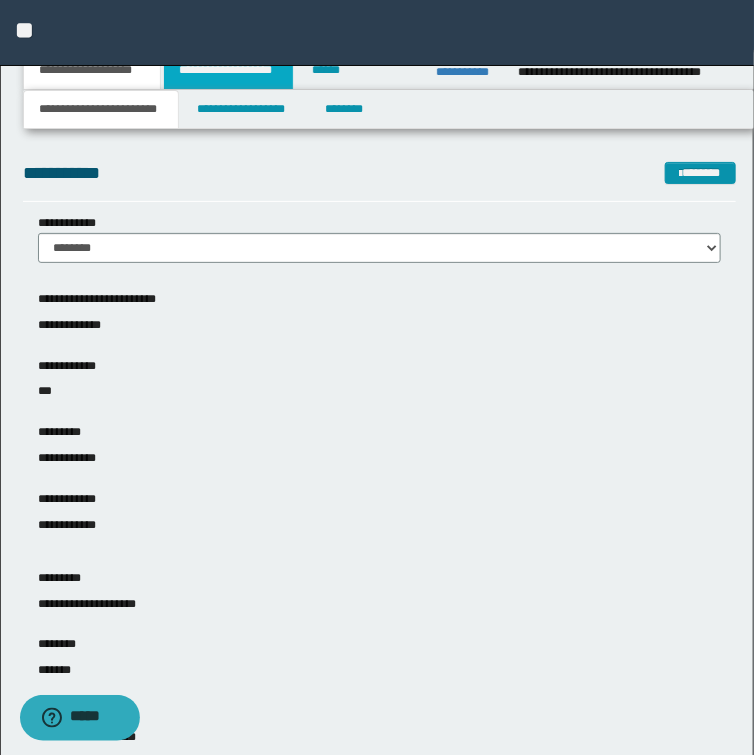 click on "**********" at bounding box center (228, 70) 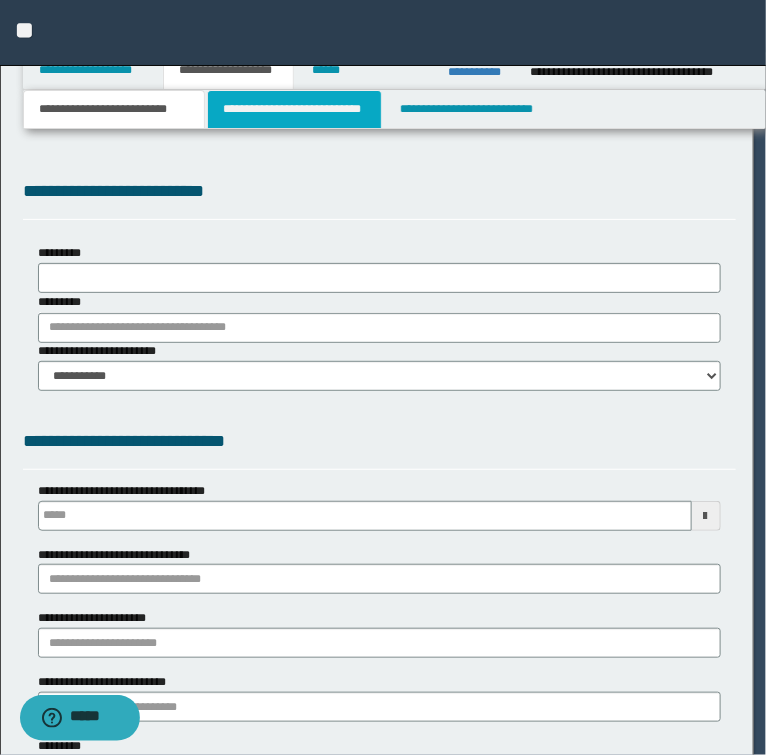 type 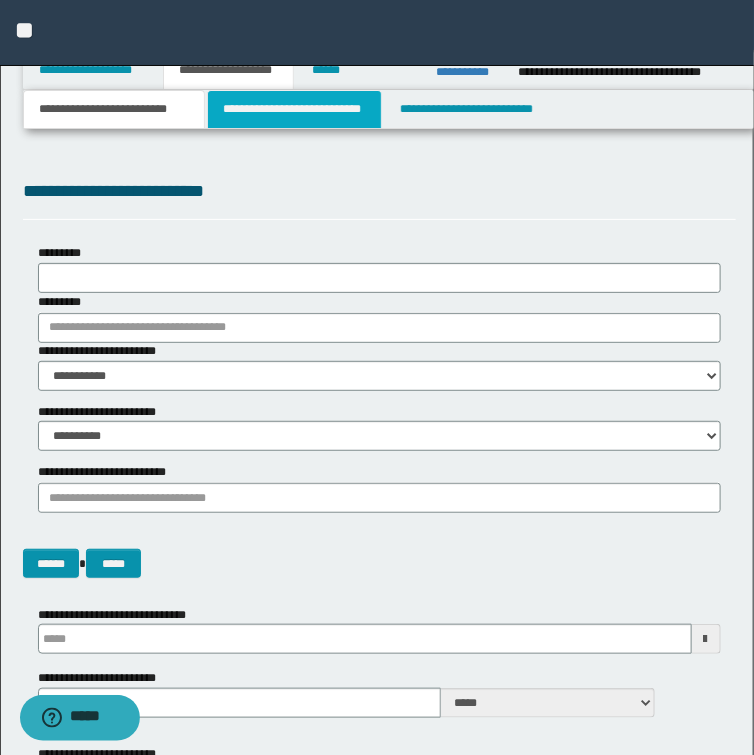 click on "**********" at bounding box center (294, 109) 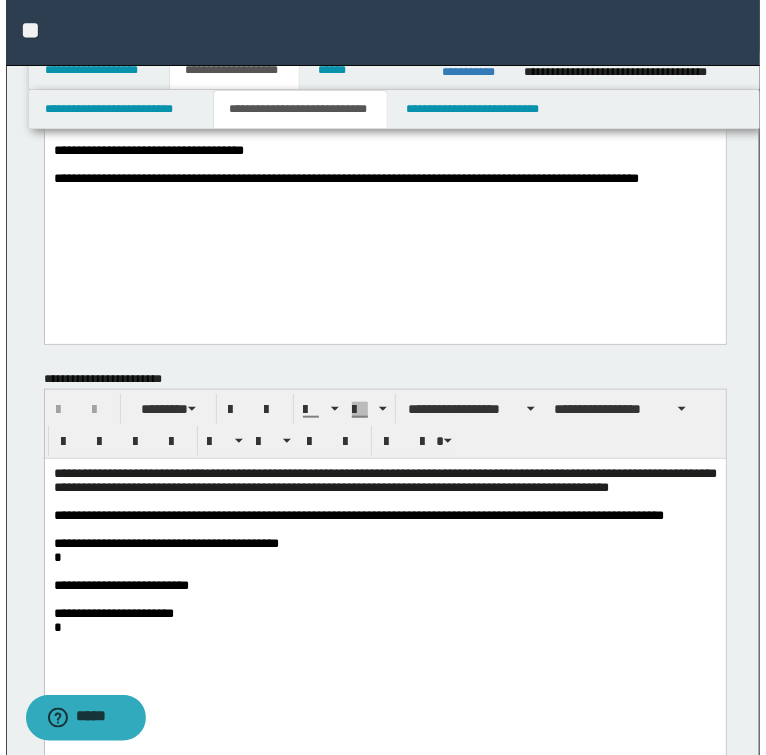scroll, scrollTop: 0, scrollLeft: 0, axis: both 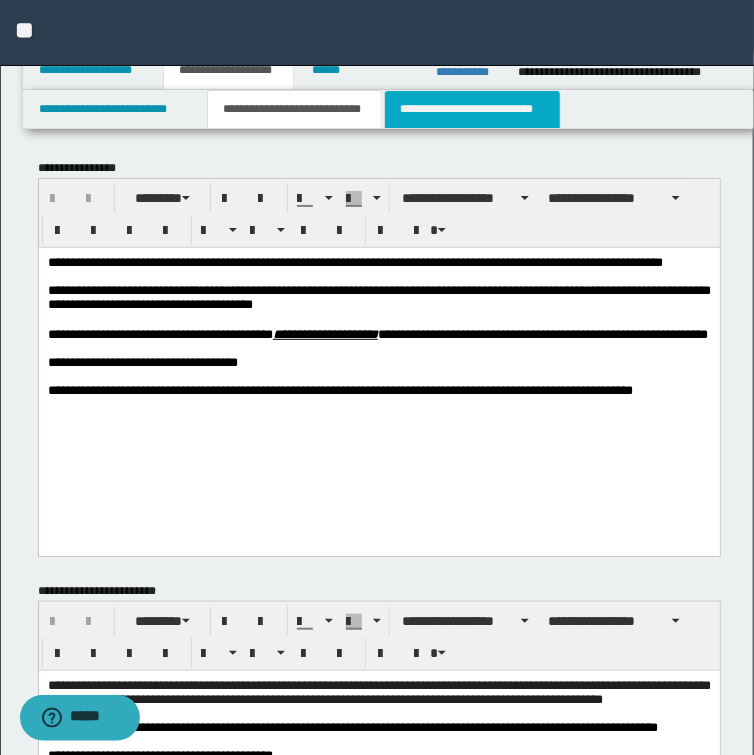 click on "**********" at bounding box center [472, 109] 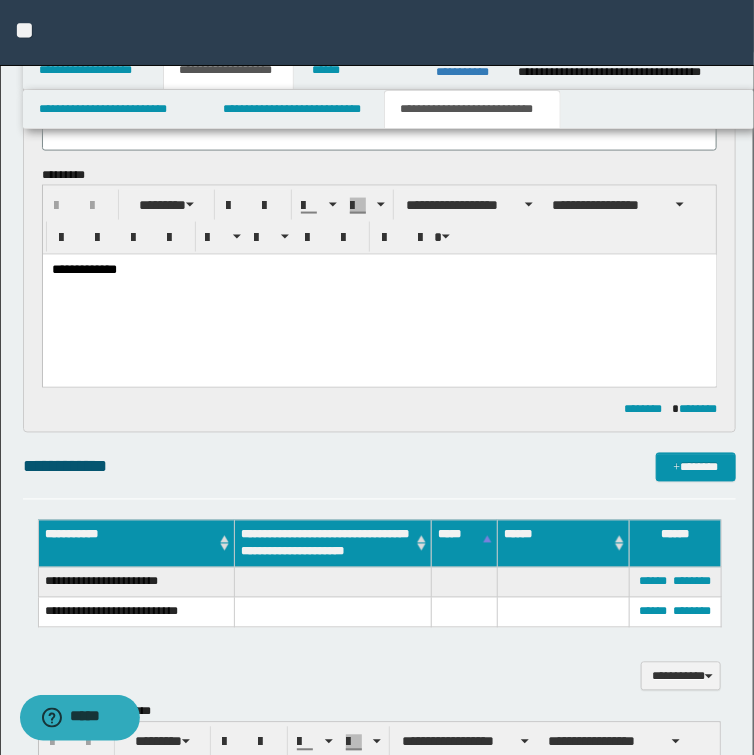 scroll, scrollTop: 400, scrollLeft: 0, axis: vertical 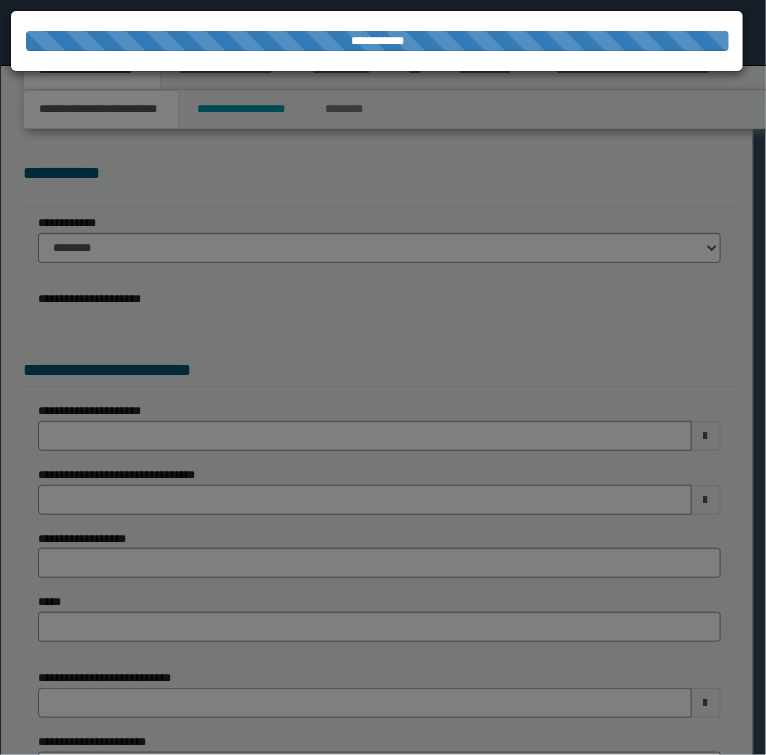select on "*" 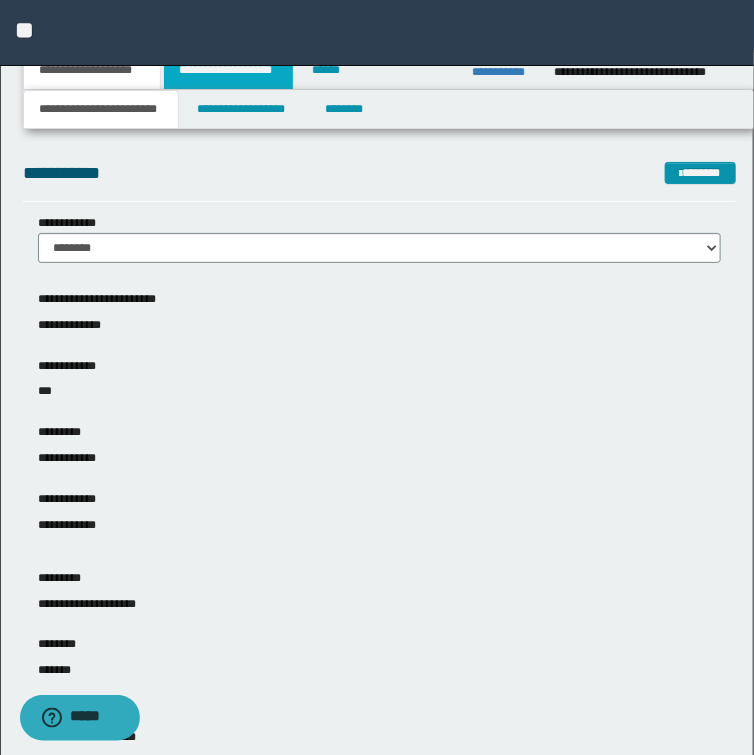 click on "**********" at bounding box center (228, 70) 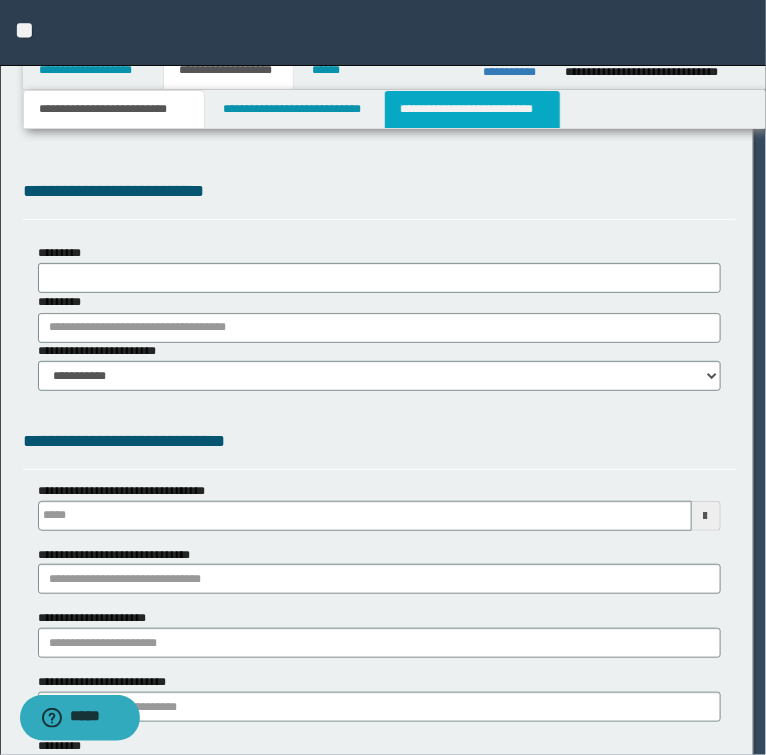 type 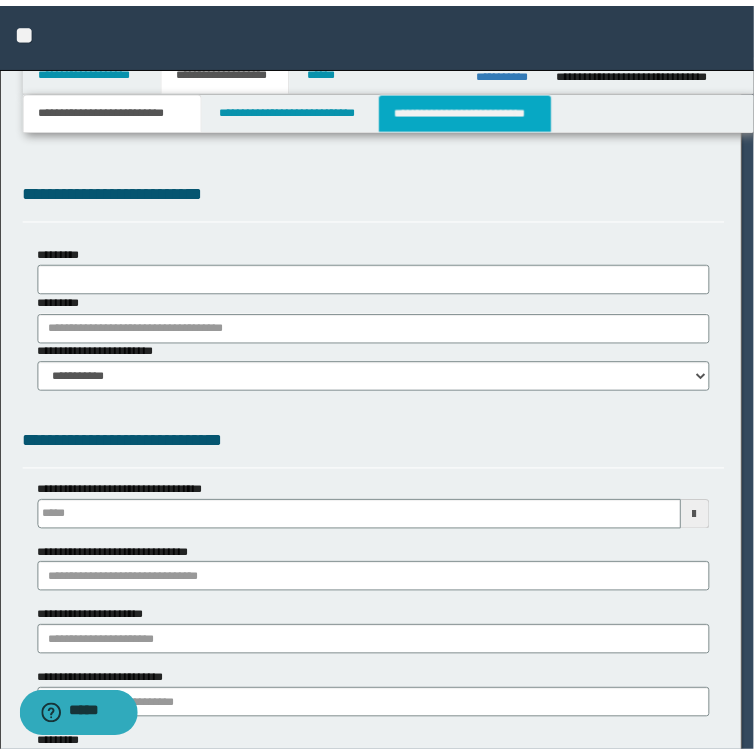 scroll, scrollTop: 0, scrollLeft: 0, axis: both 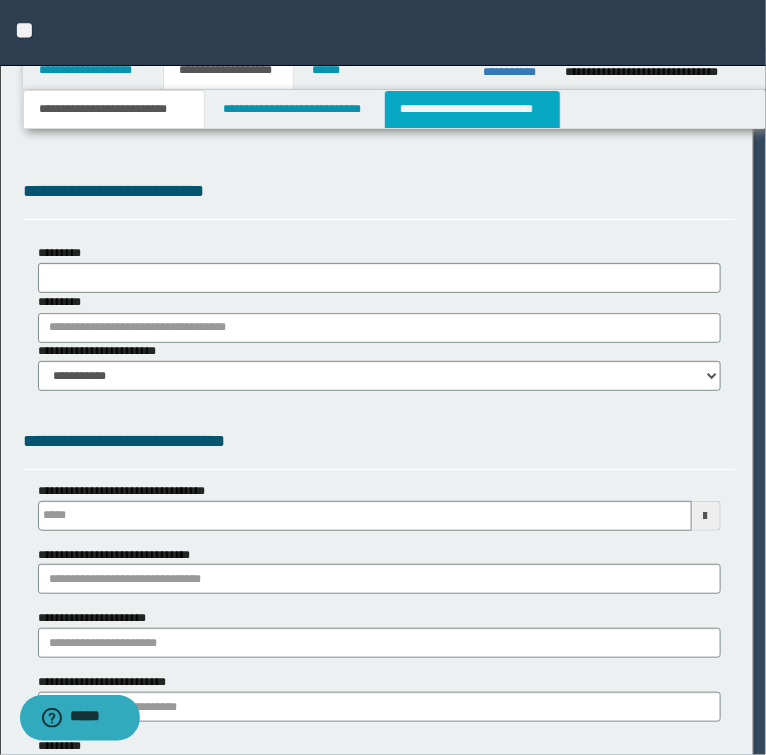 select on "*" 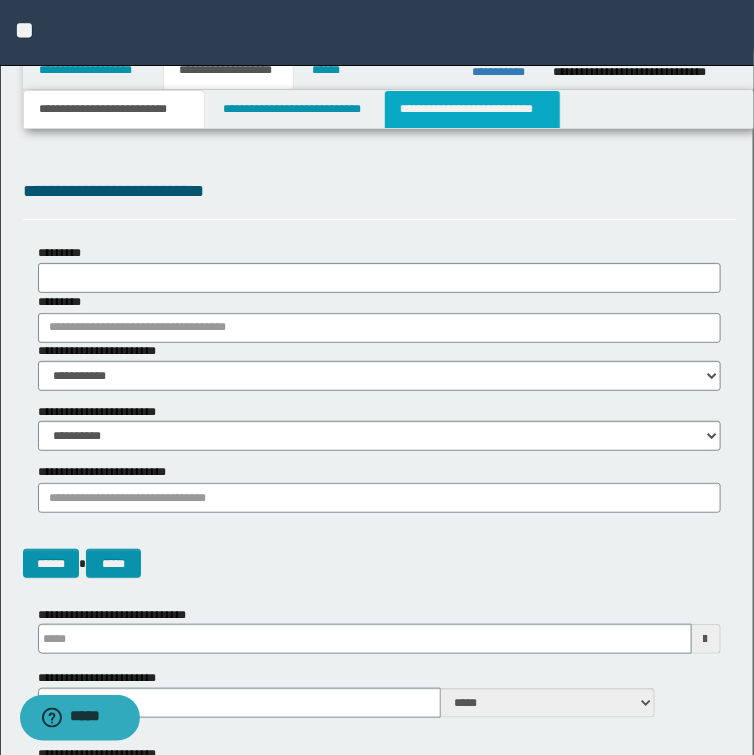 click on "**********" at bounding box center [472, 109] 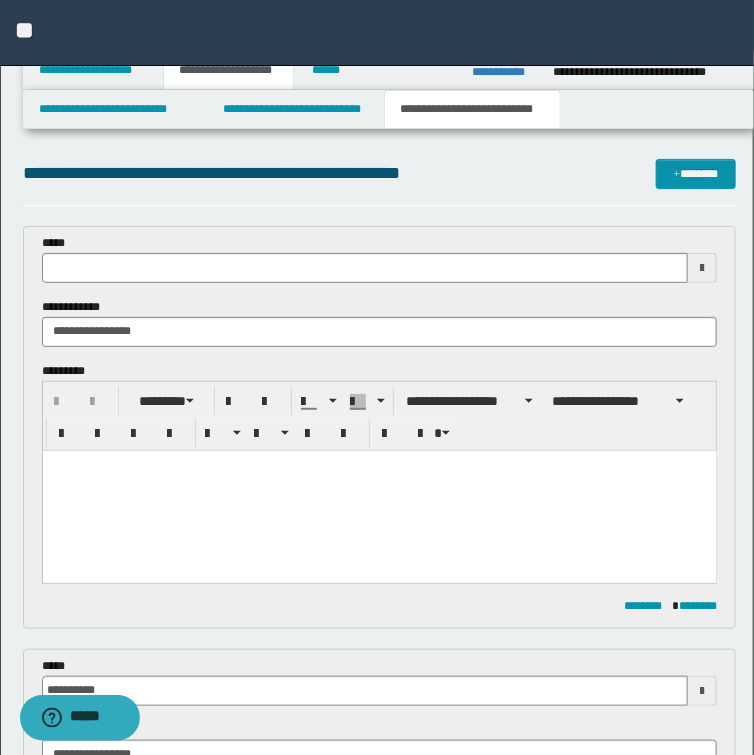 scroll, scrollTop: 0, scrollLeft: 0, axis: both 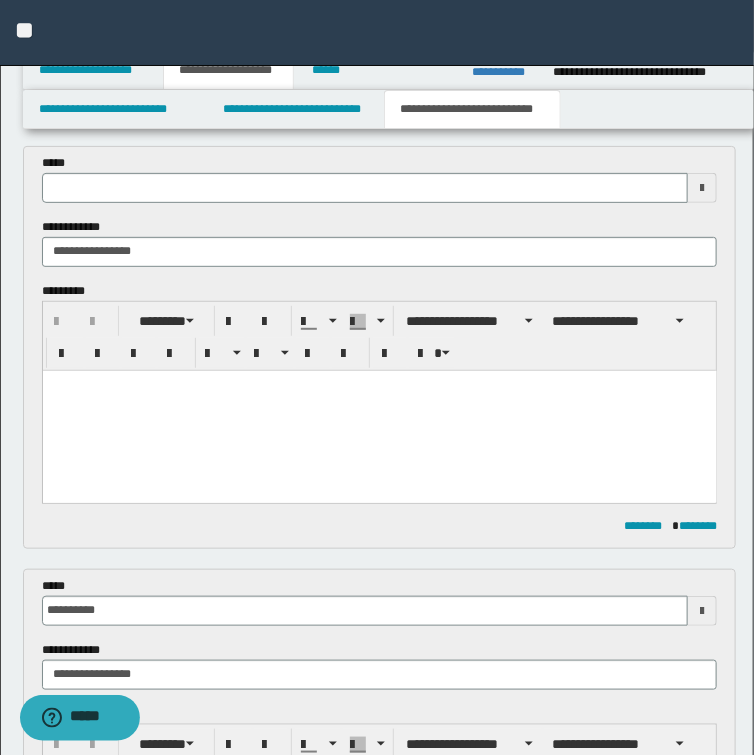 type 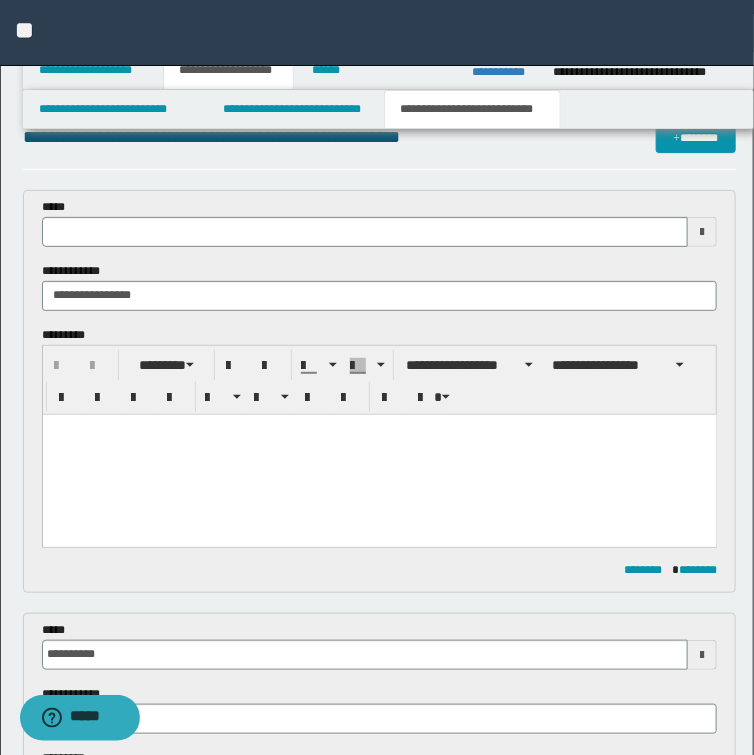 scroll, scrollTop: 0, scrollLeft: 0, axis: both 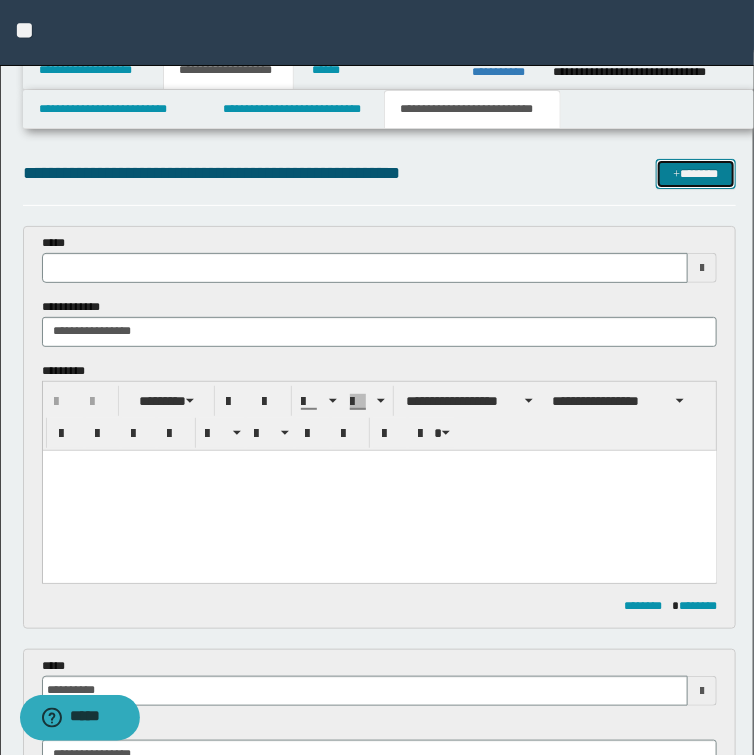 click on "*******" at bounding box center [695, 174] 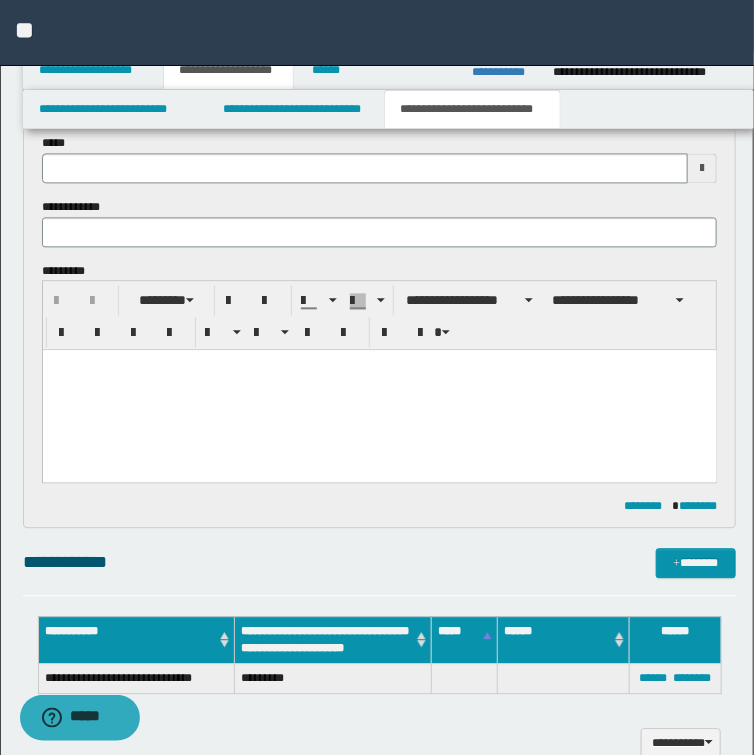 scroll, scrollTop: 838, scrollLeft: 0, axis: vertical 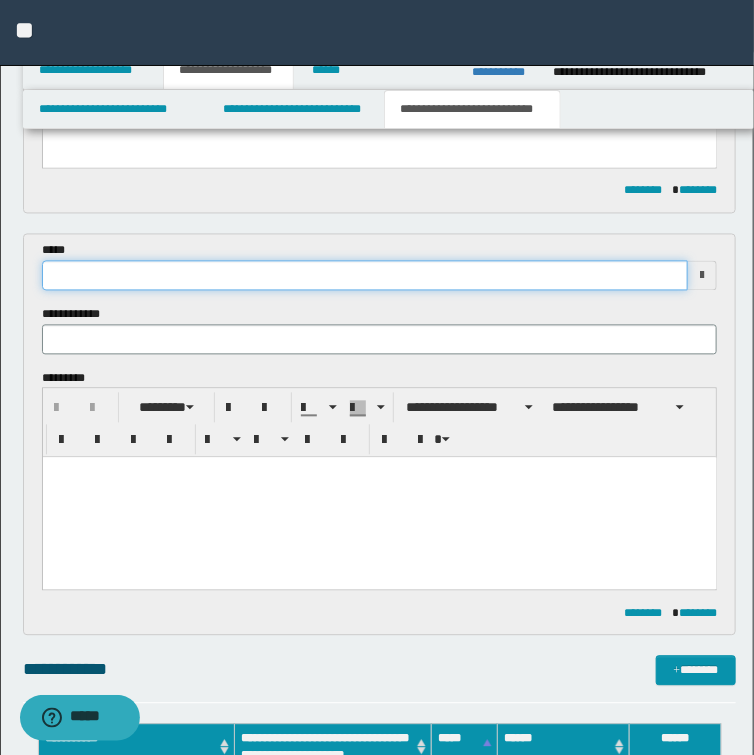 click at bounding box center [365, 276] 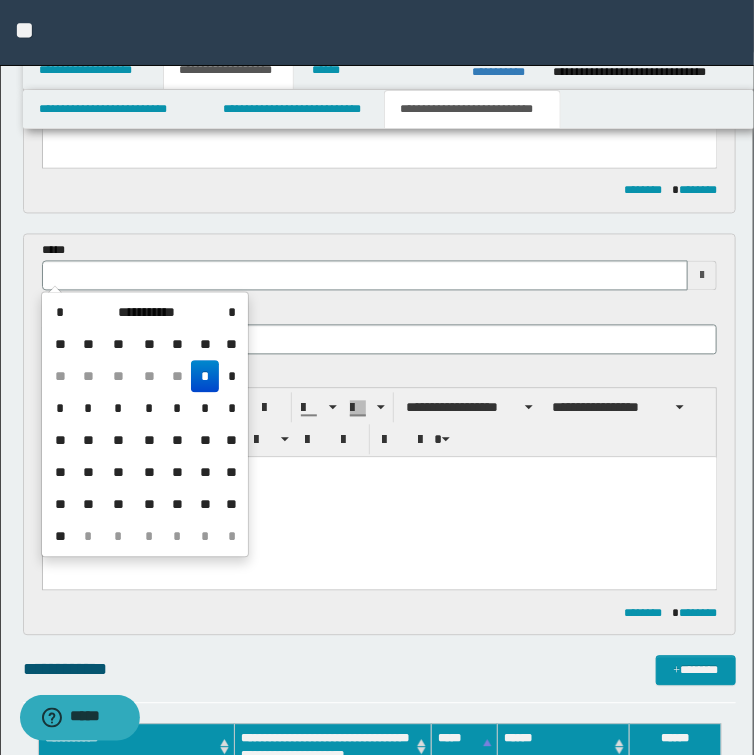 click on "*" at bounding box center [205, 377] 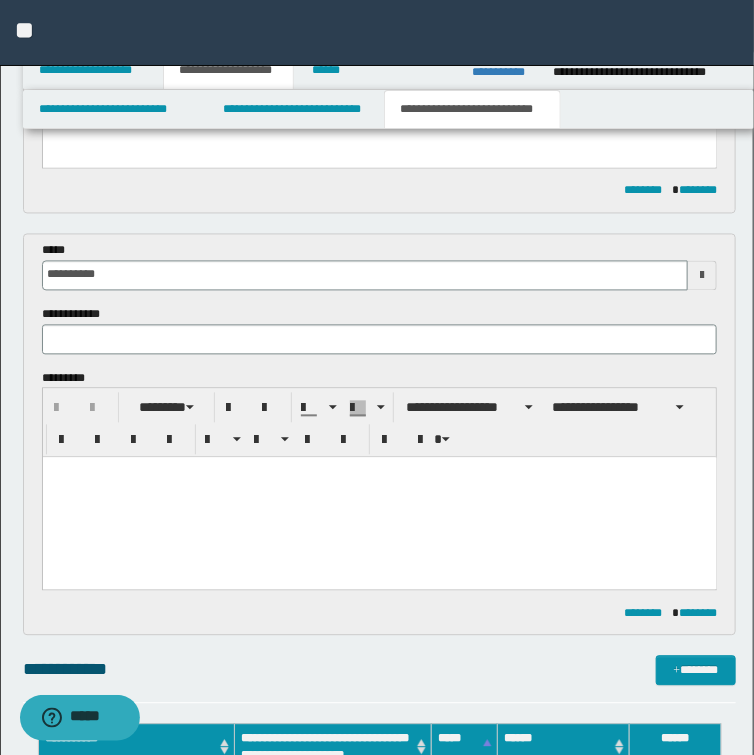 click at bounding box center [379, 498] 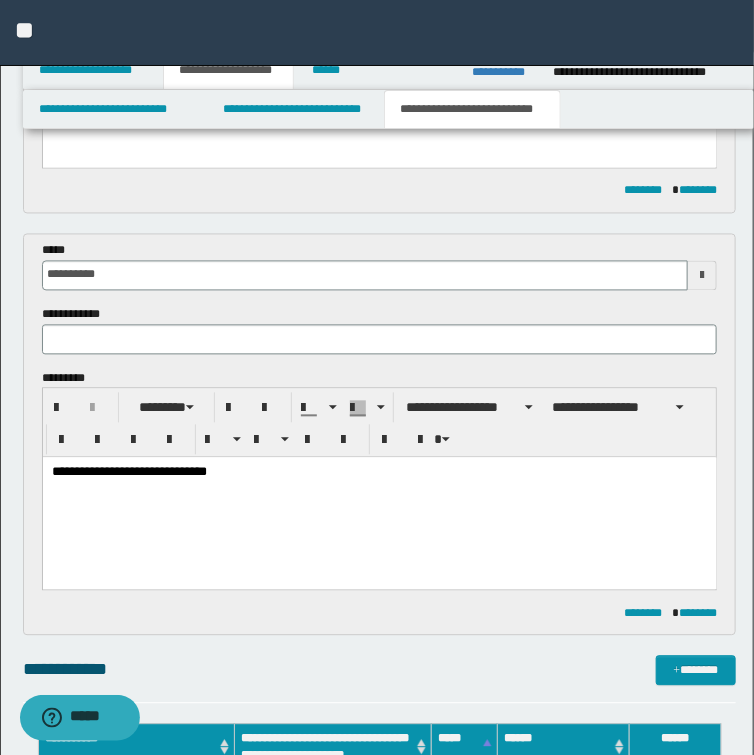 click at bounding box center [380, 340] 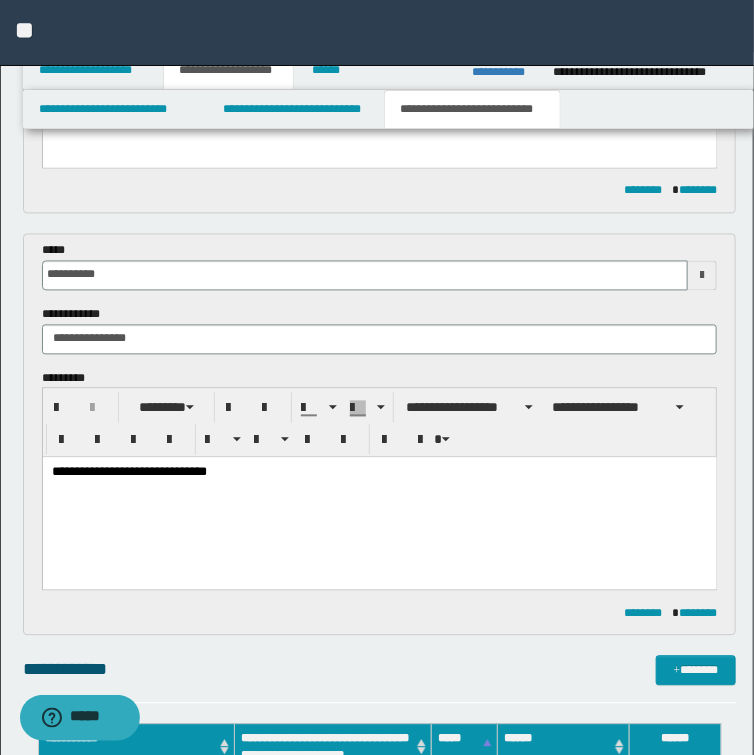 type on "**********" 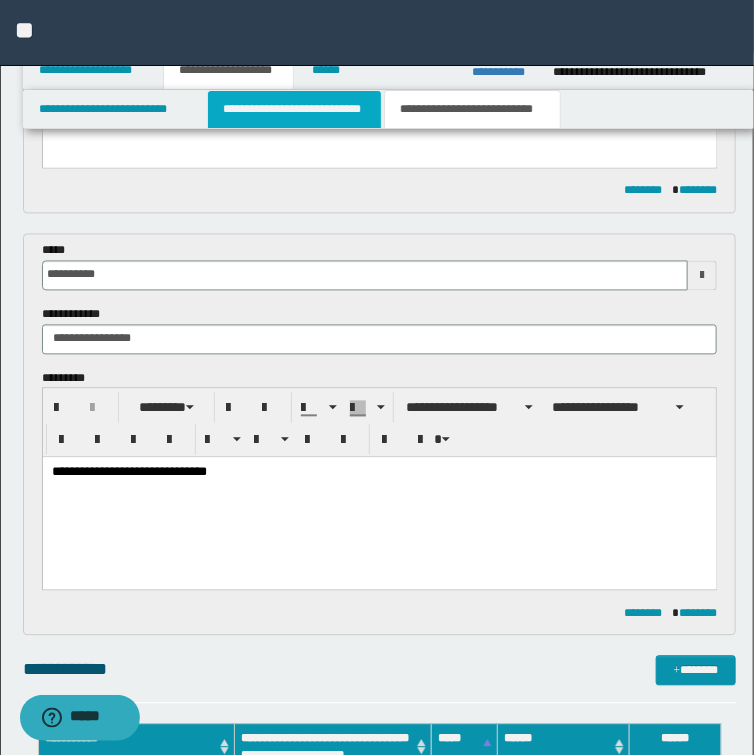 click on "**********" at bounding box center (294, 109) 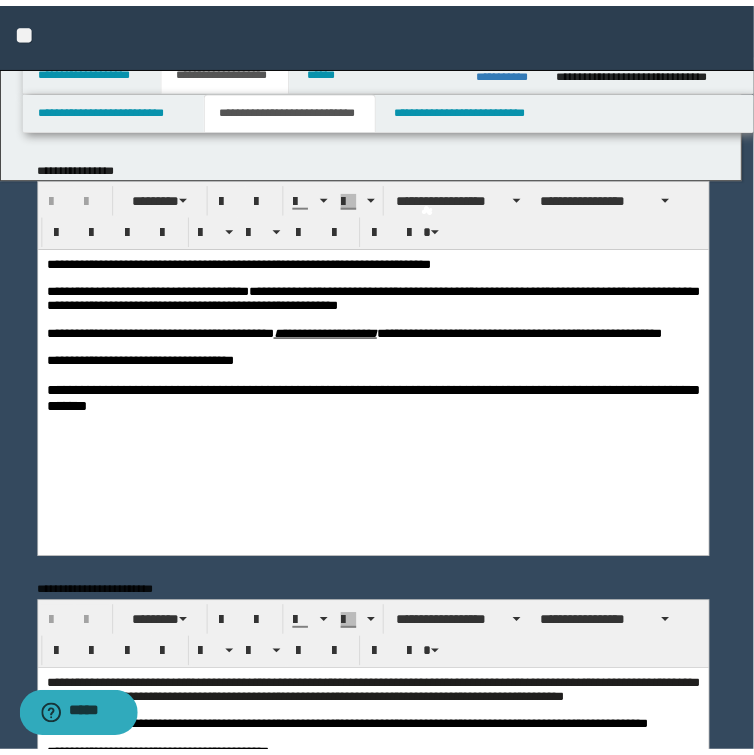 scroll, scrollTop: 0, scrollLeft: 0, axis: both 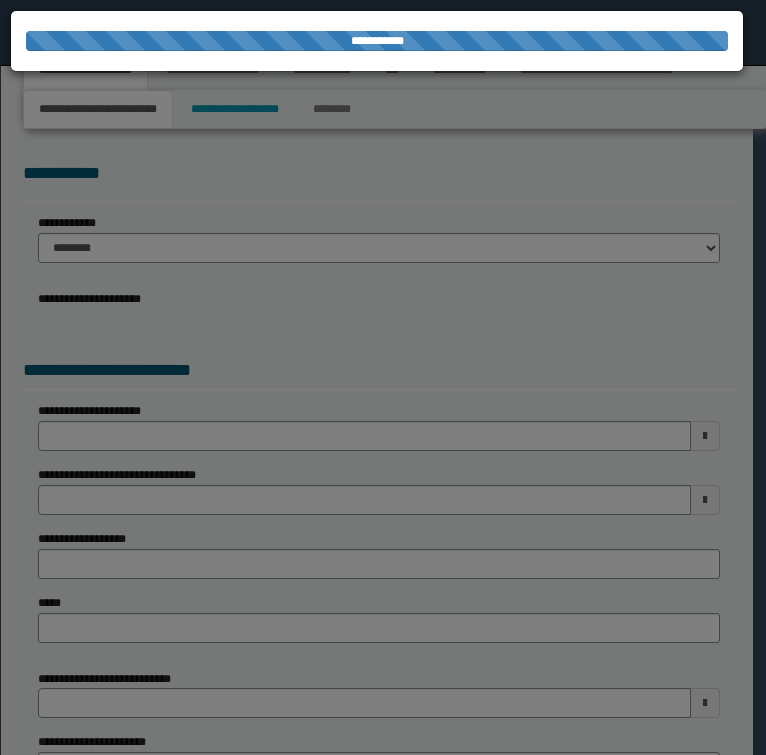 select on "*" 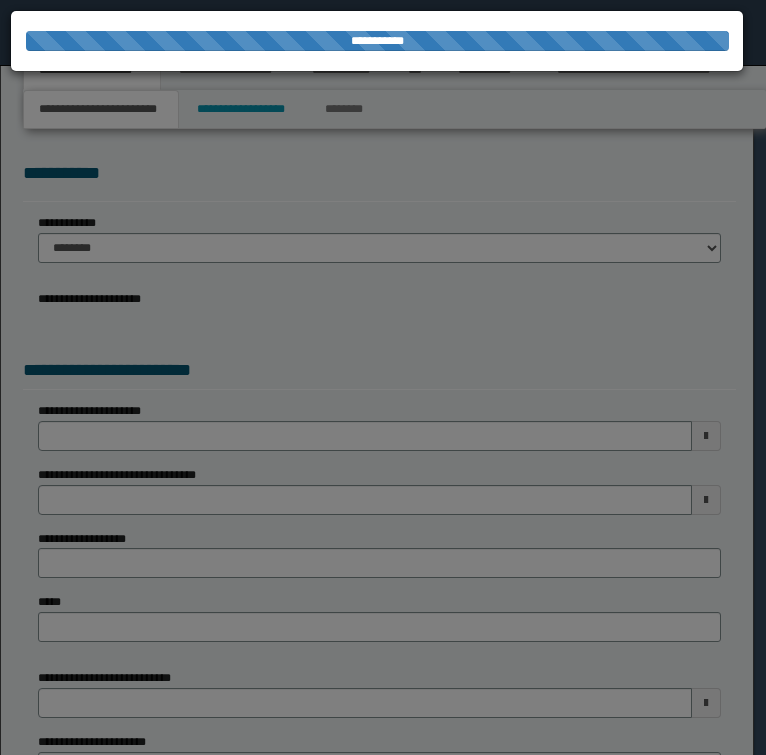 scroll, scrollTop: 0, scrollLeft: 0, axis: both 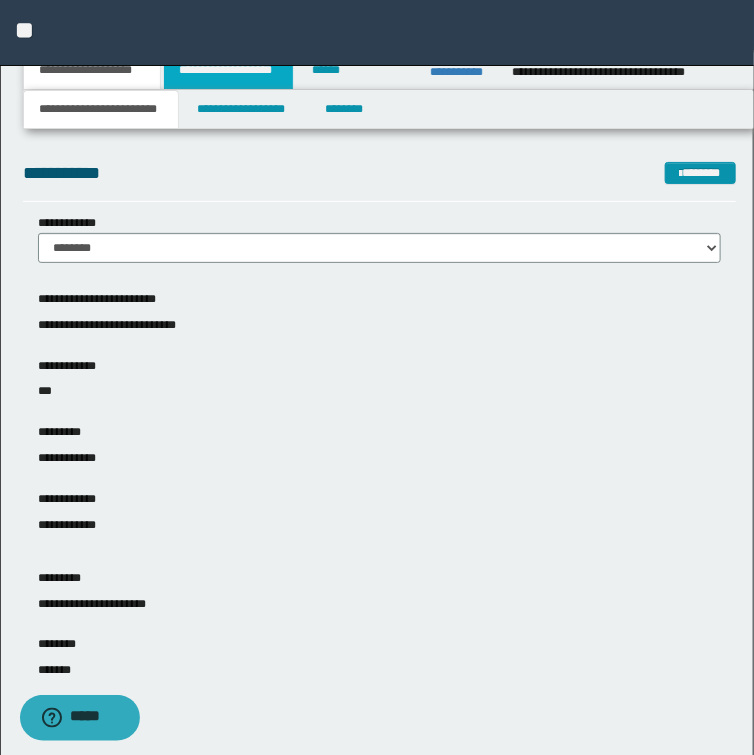 click on "**********" at bounding box center [228, 70] 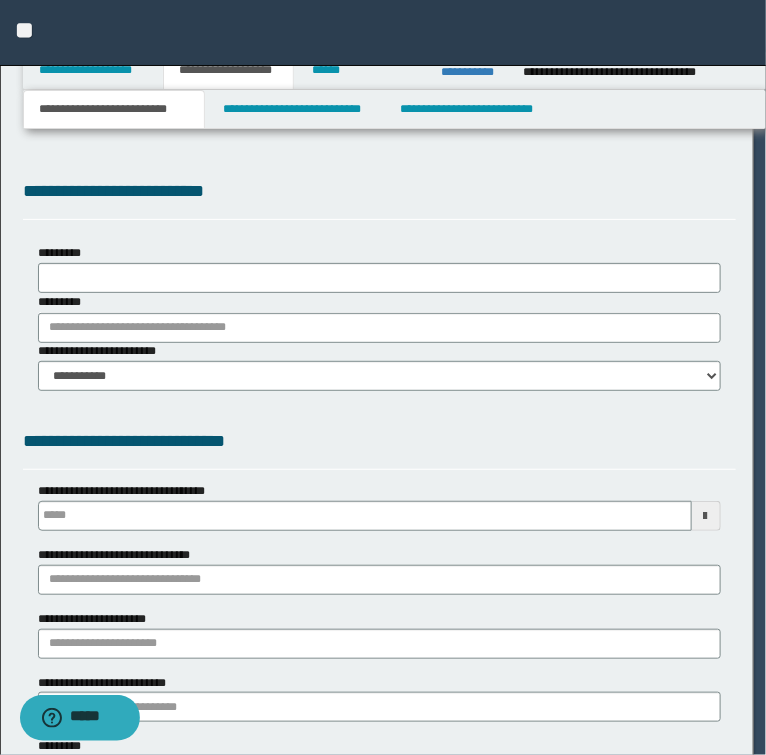 type 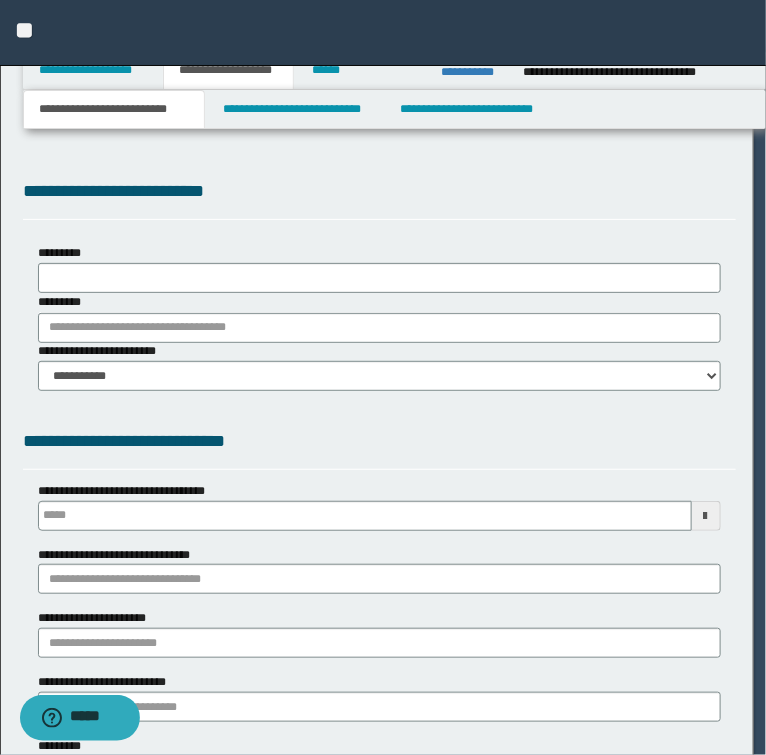 scroll, scrollTop: 0, scrollLeft: 0, axis: both 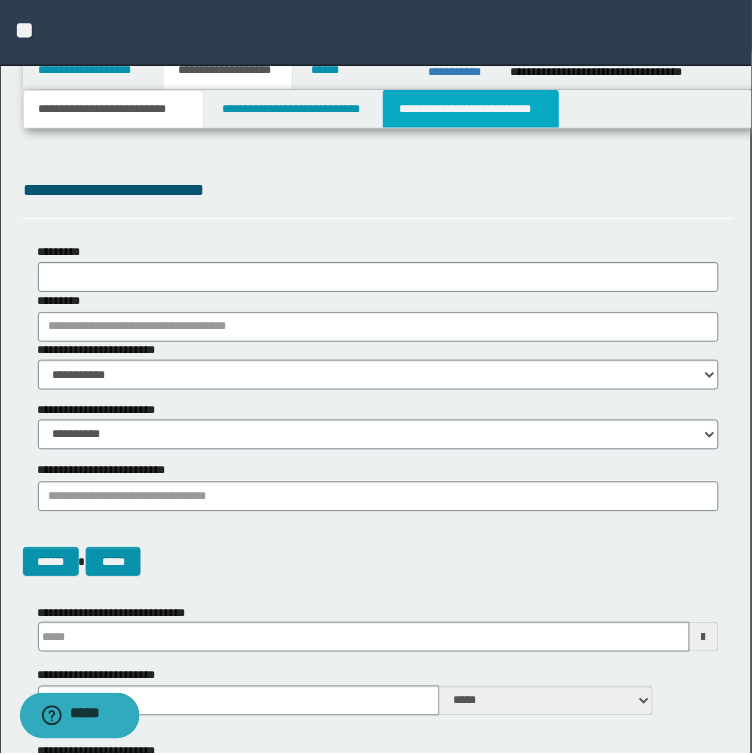 click on "**********" at bounding box center (472, 109) 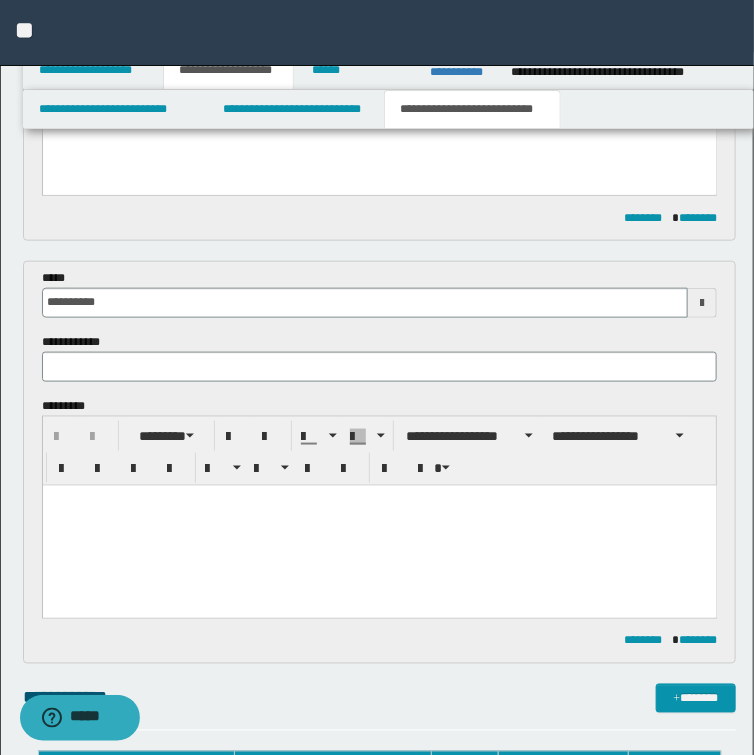 scroll, scrollTop: 560, scrollLeft: 0, axis: vertical 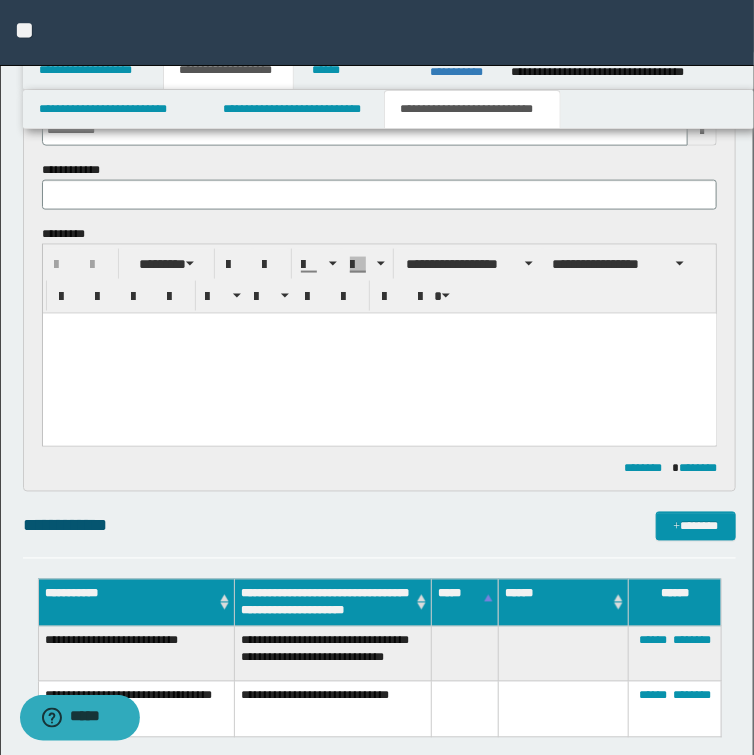 click at bounding box center [379, 353] 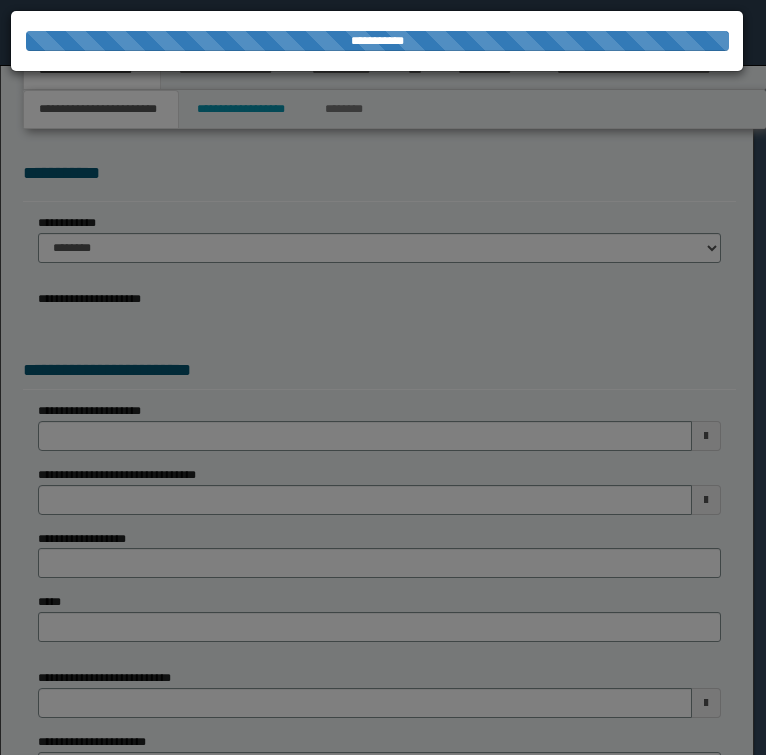 scroll, scrollTop: 0, scrollLeft: 0, axis: both 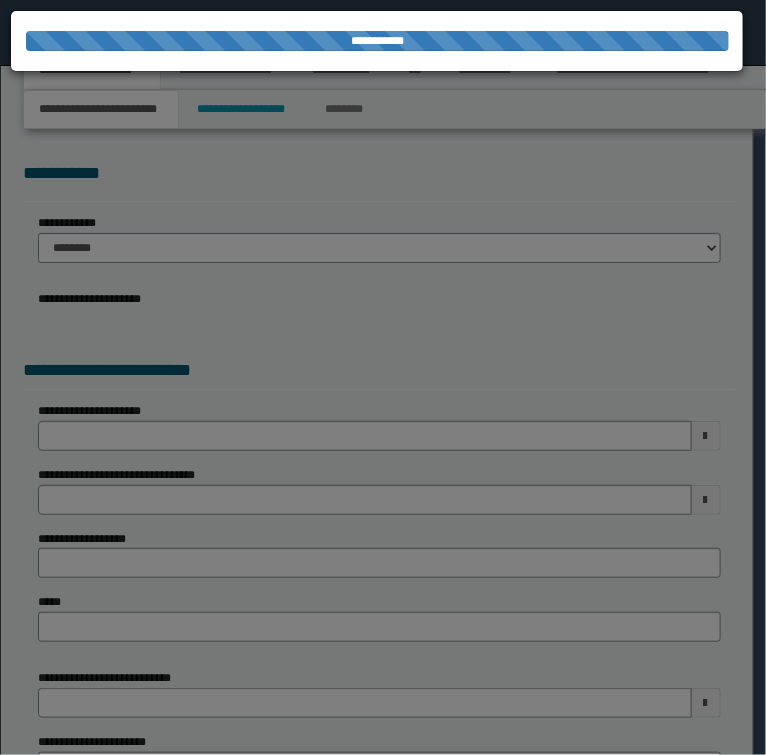 select on "*" 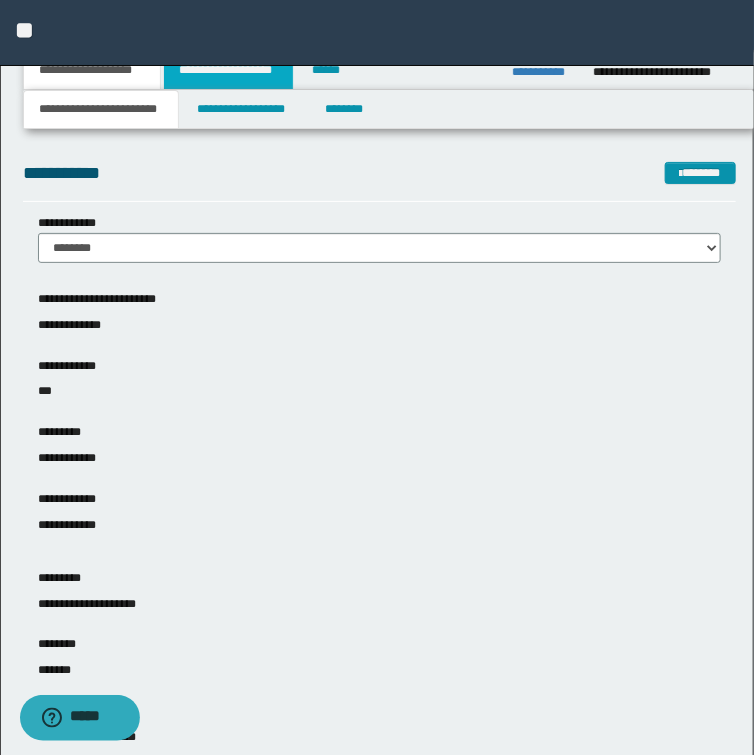 click on "**********" at bounding box center (228, 70) 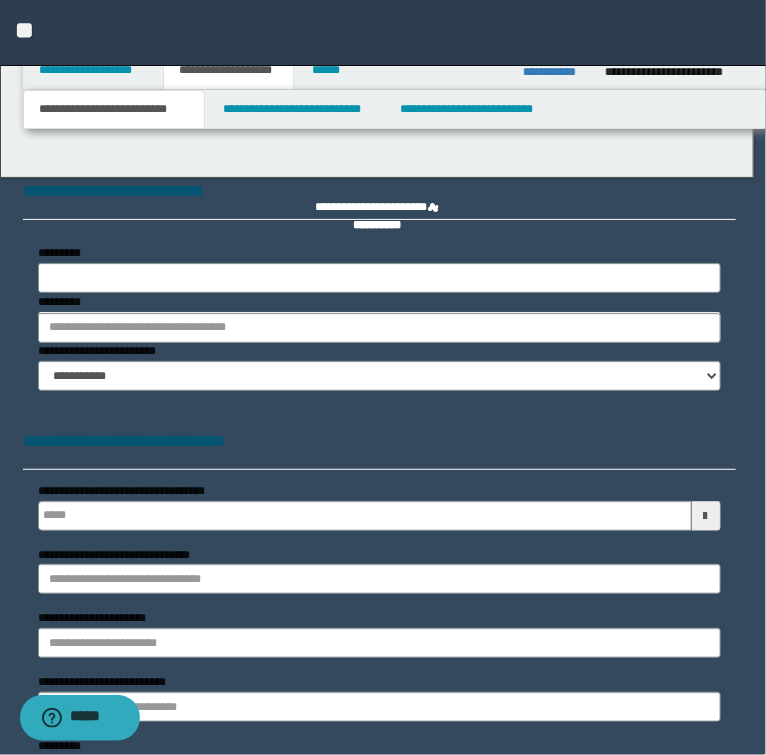 type 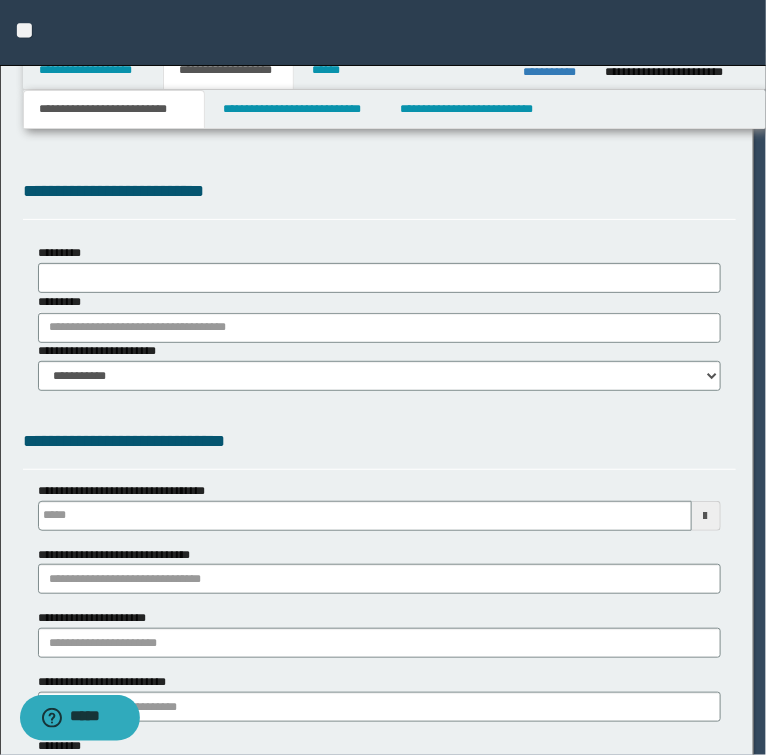 scroll, scrollTop: 0, scrollLeft: 0, axis: both 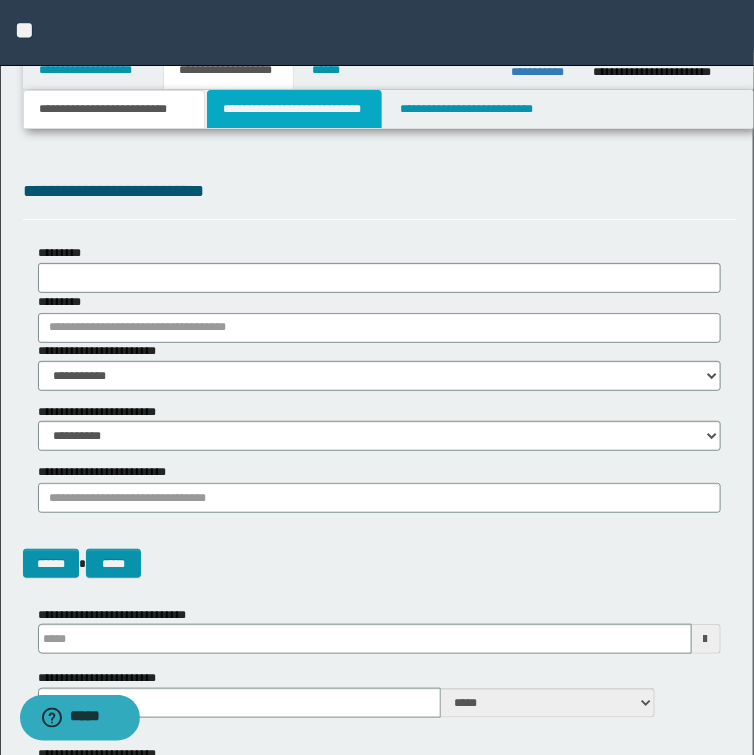 click on "**********" at bounding box center (294, 109) 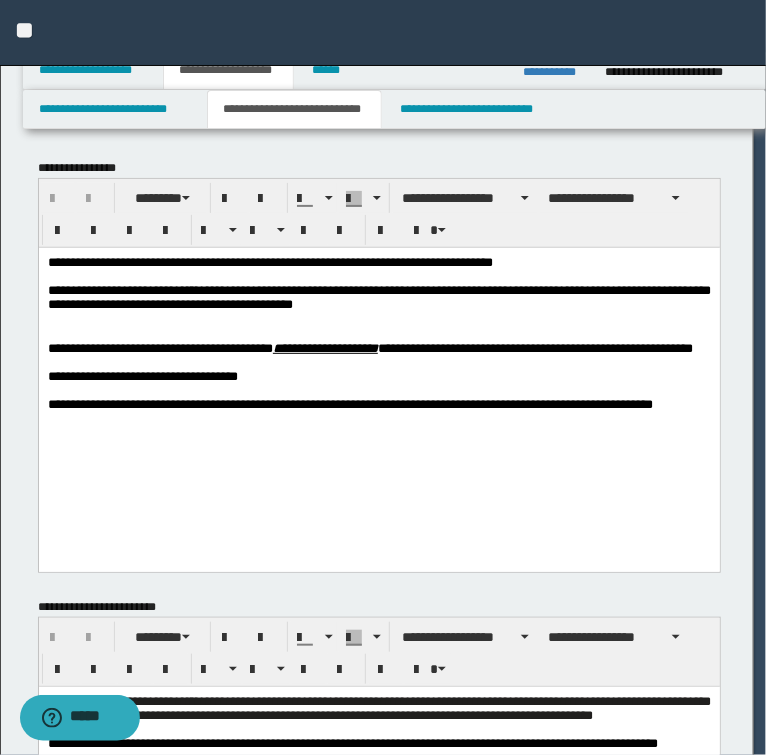 scroll, scrollTop: 0, scrollLeft: 0, axis: both 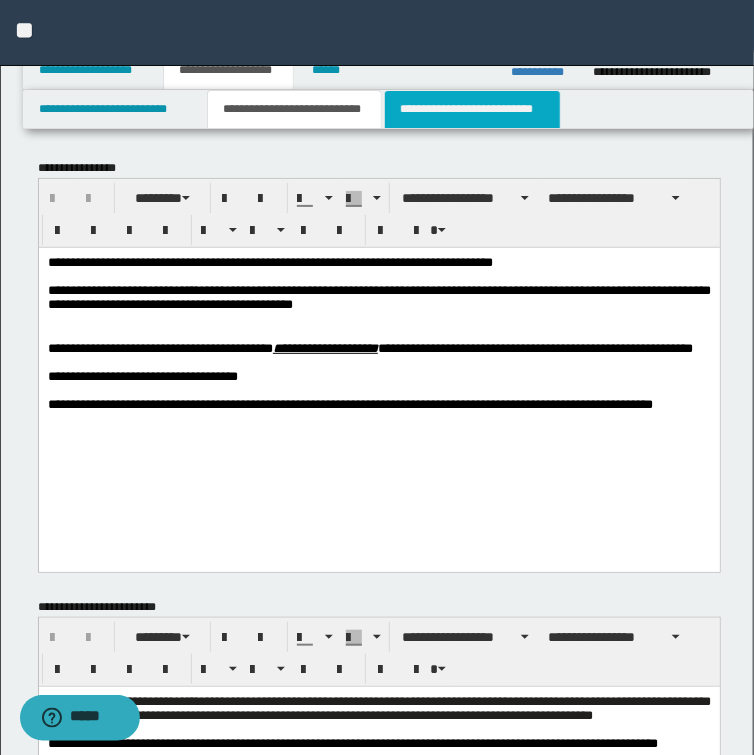 click on "**********" at bounding box center [472, 109] 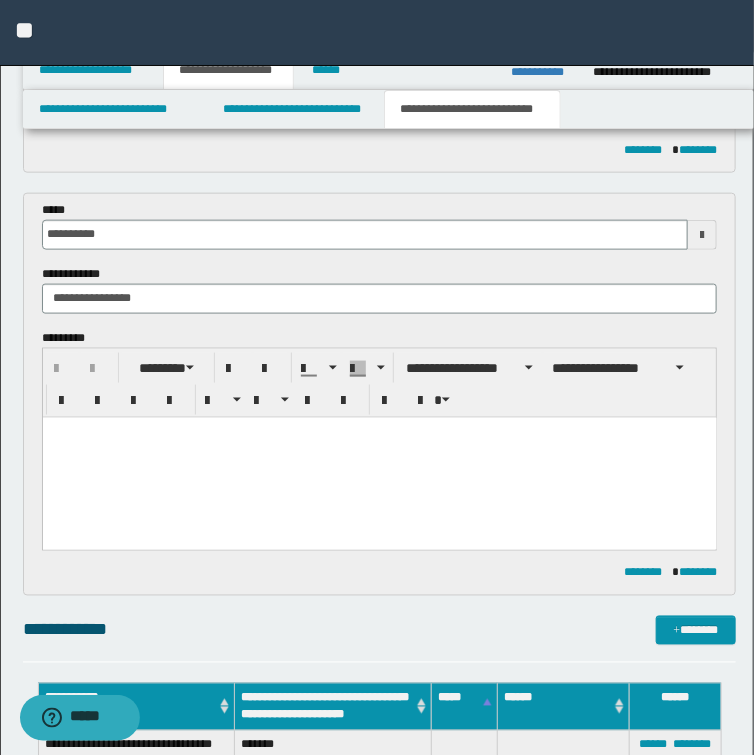 scroll, scrollTop: 480, scrollLeft: 0, axis: vertical 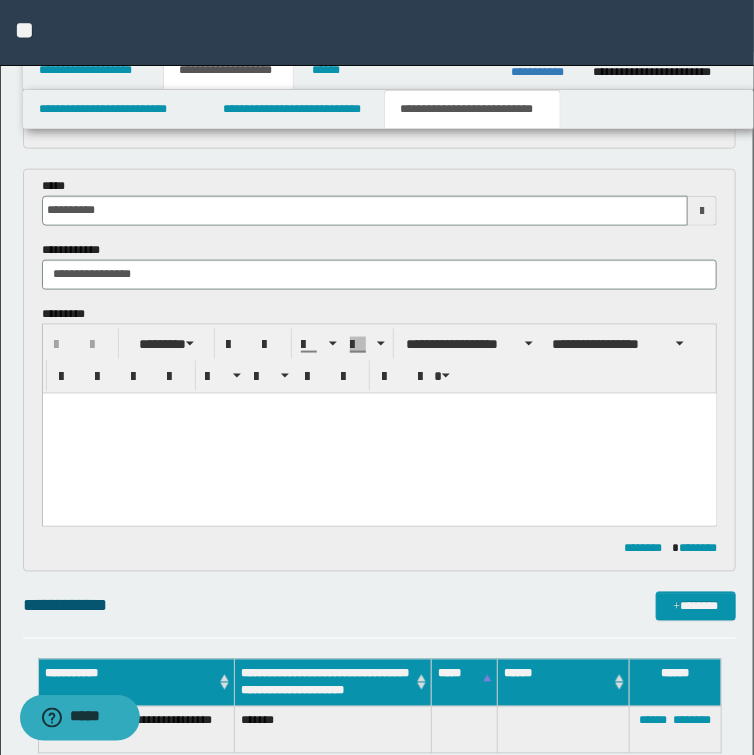 click at bounding box center (379, 433) 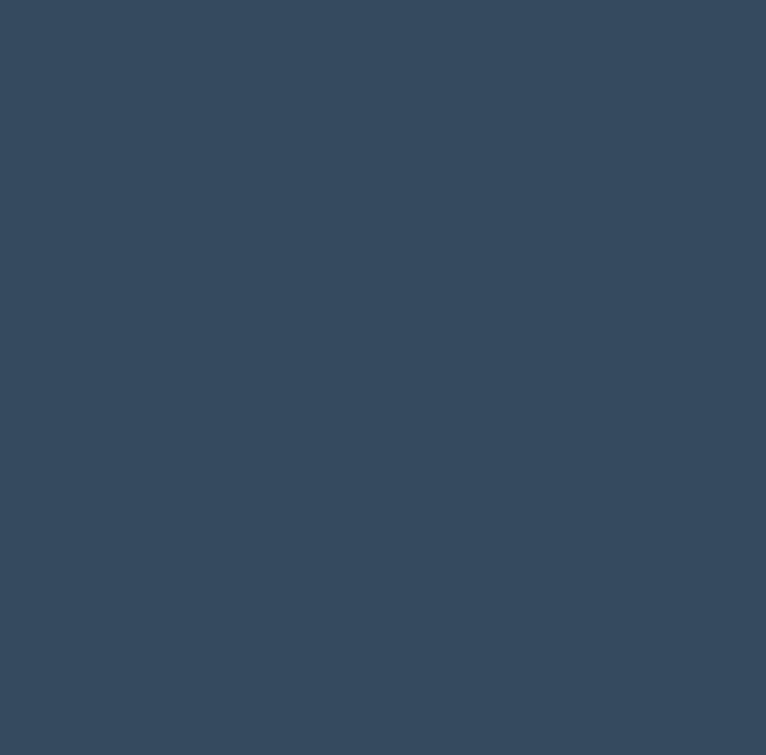 scroll, scrollTop: 0, scrollLeft: 0, axis: both 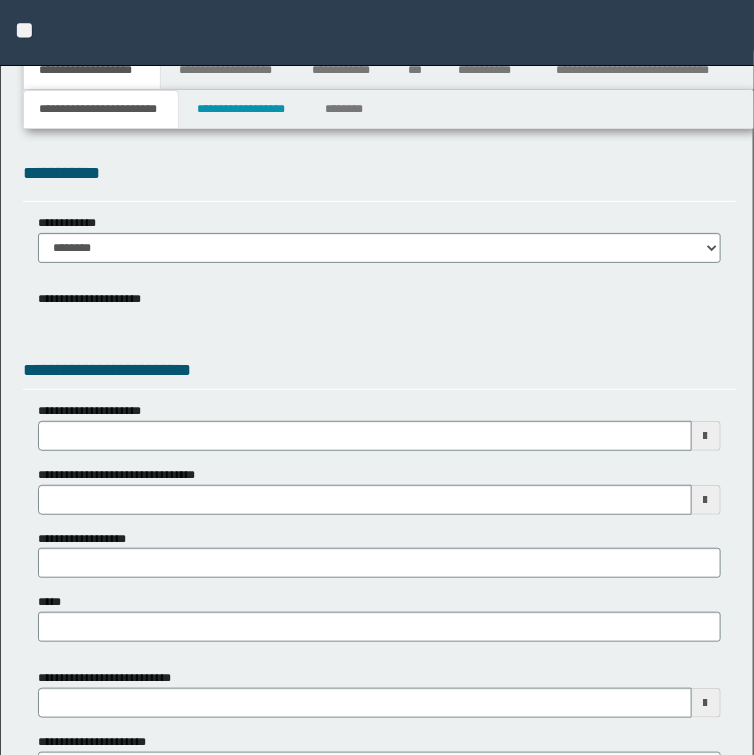 type 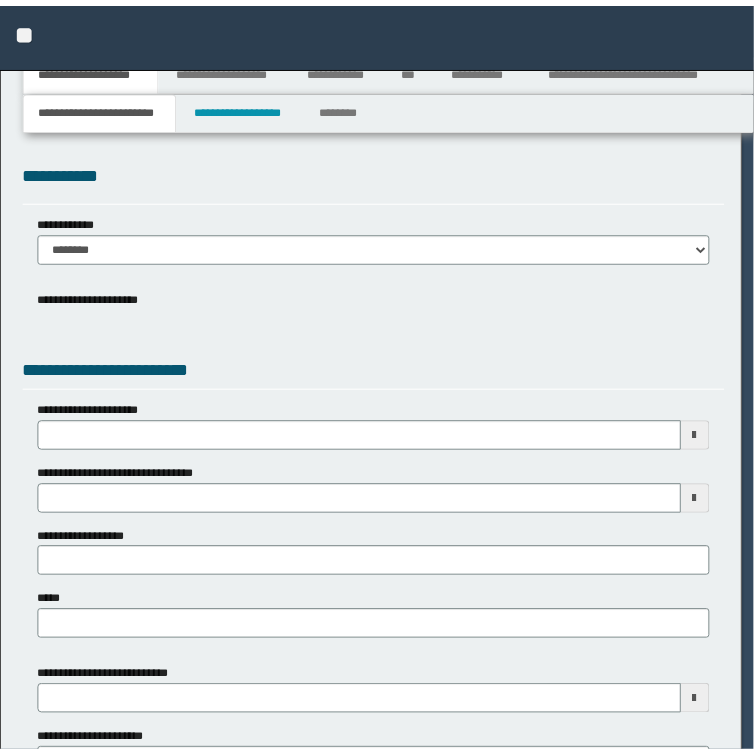 scroll, scrollTop: 0, scrollLeft: 0, axis: both 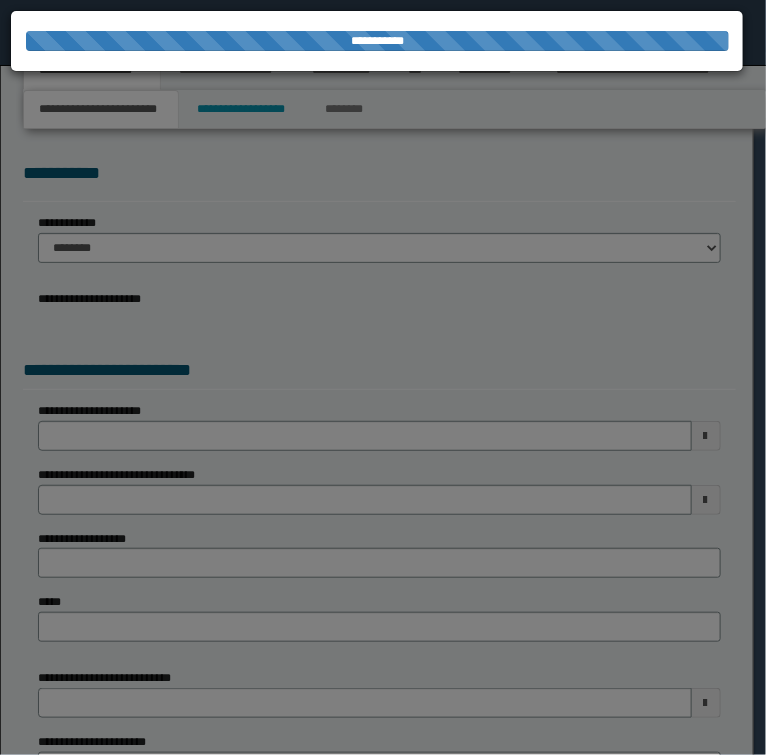 type on "**********" 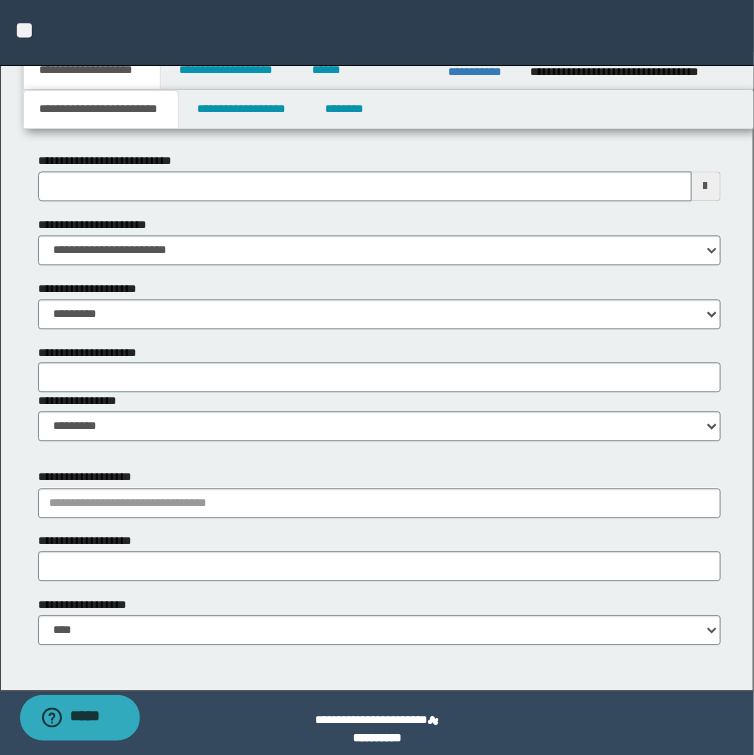 scroll, scrollTop: 1020, scrollLeft: 0, axis: vertical 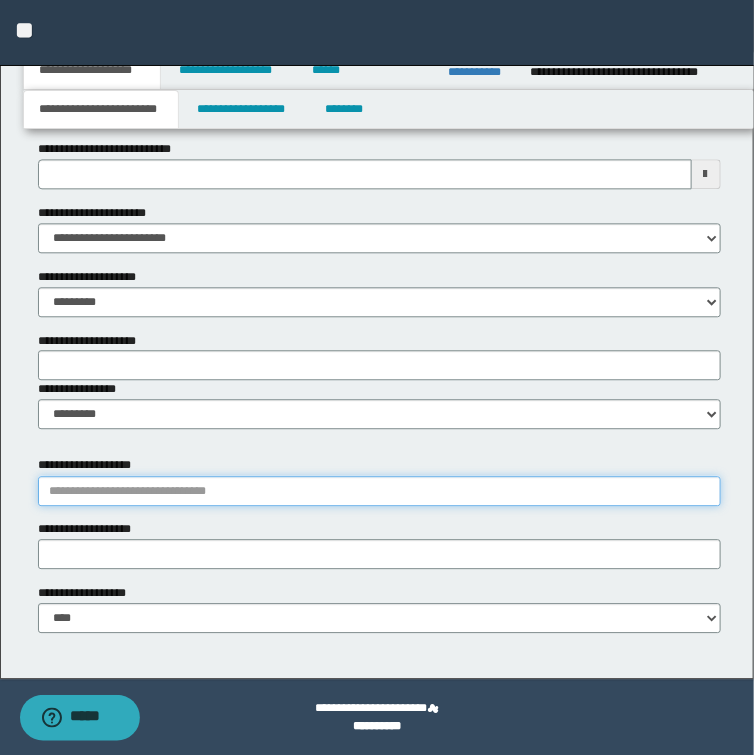 click on "**********" at bounding box center [379, 491] 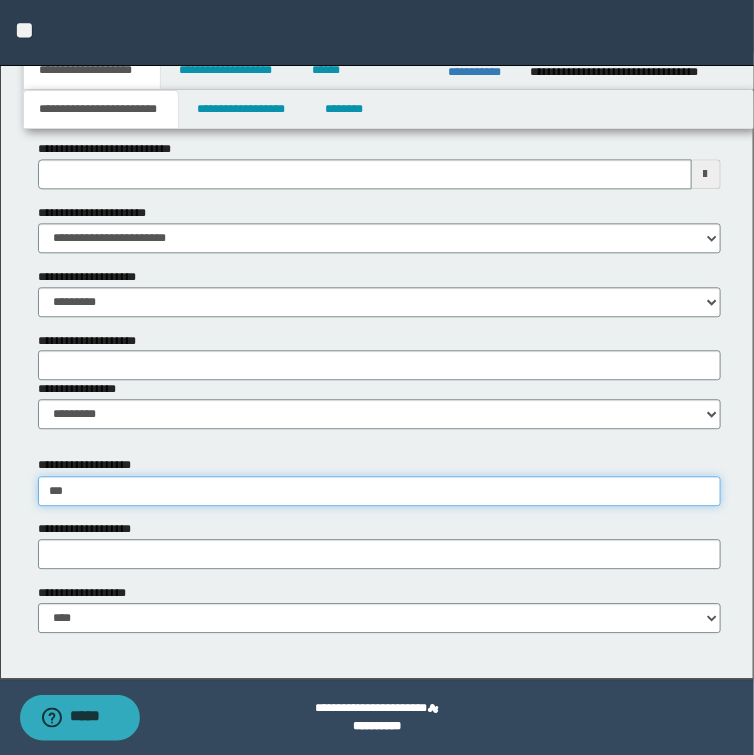 type on "****" 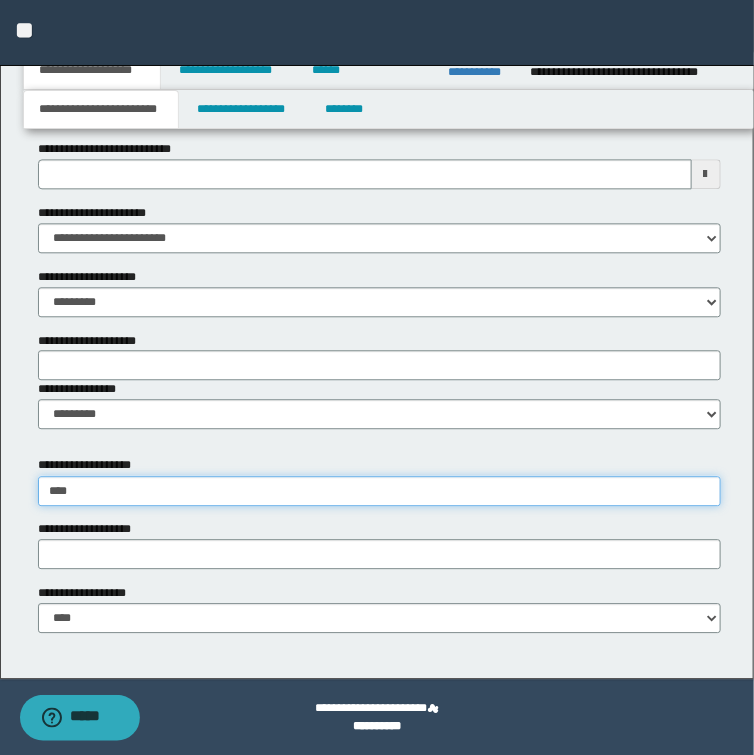 type on "**********" 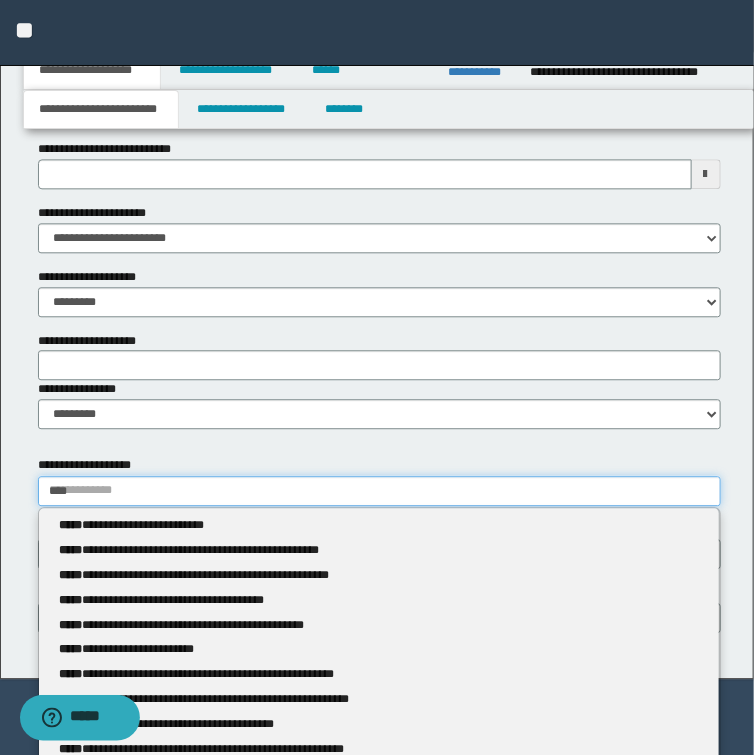 type 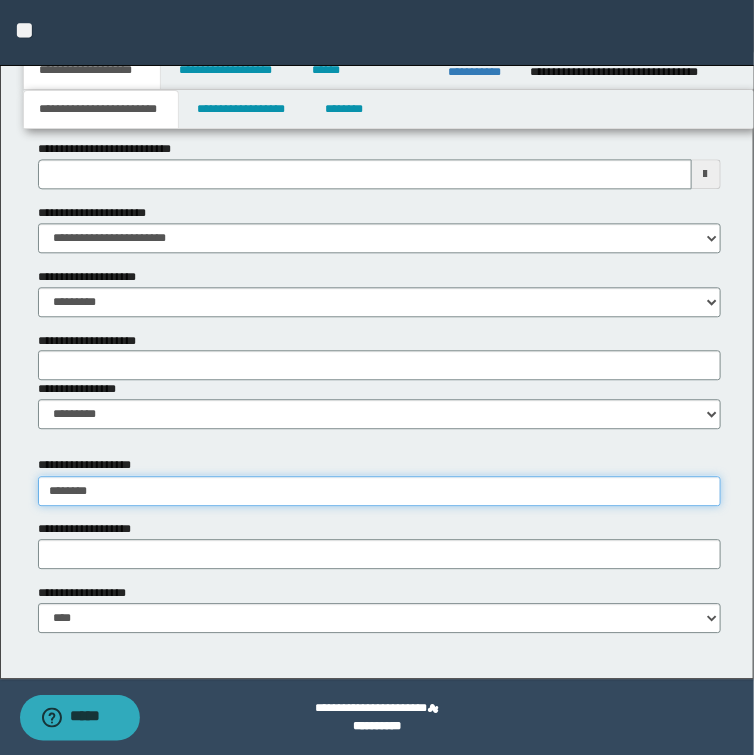 type on "*********" 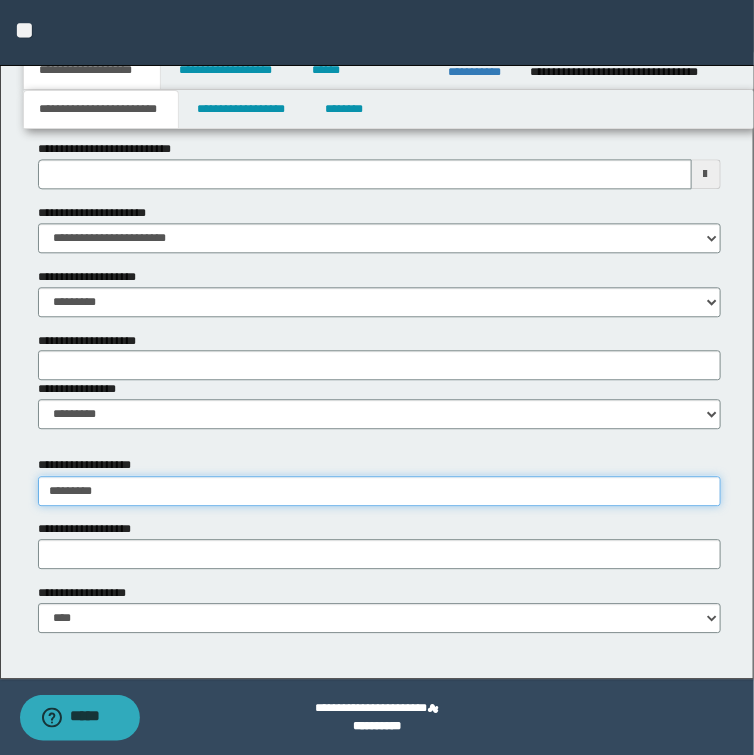 type on "**********" 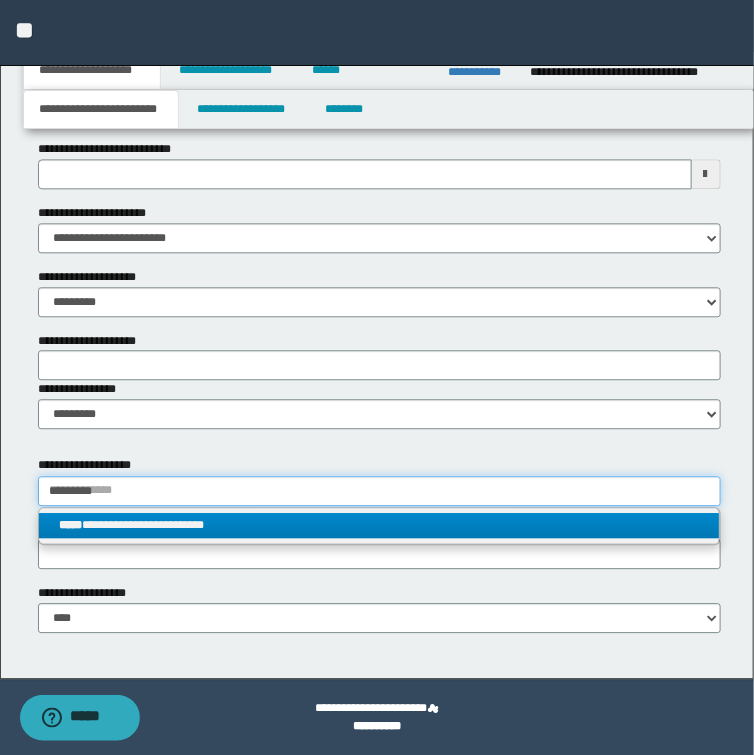 type on "*********" 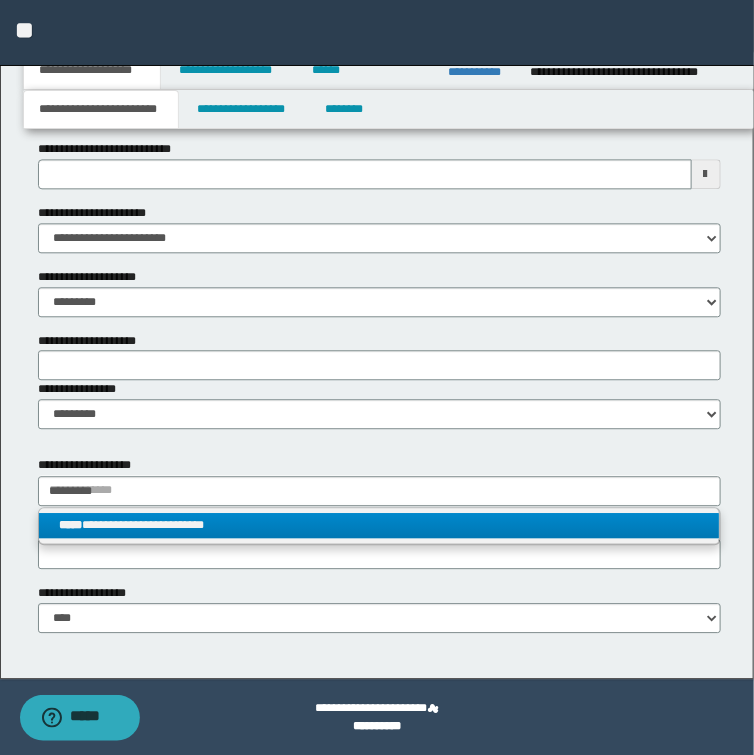 click on "**********" at bounding box center [379, 525] 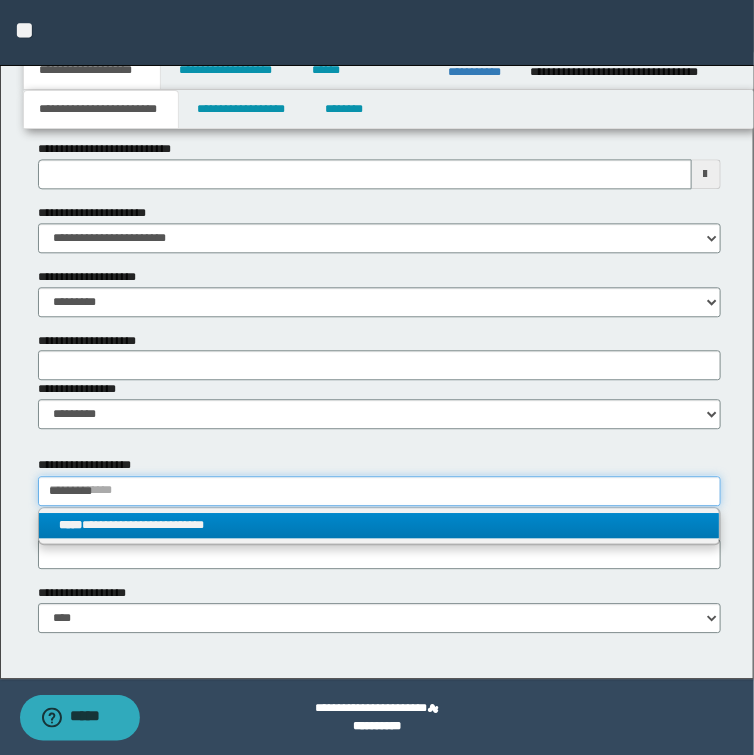 type 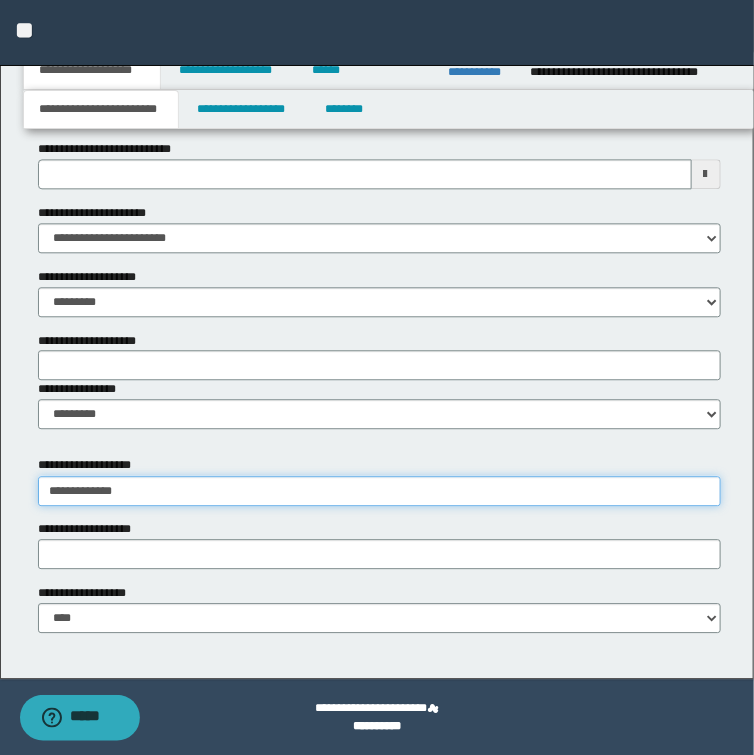 type 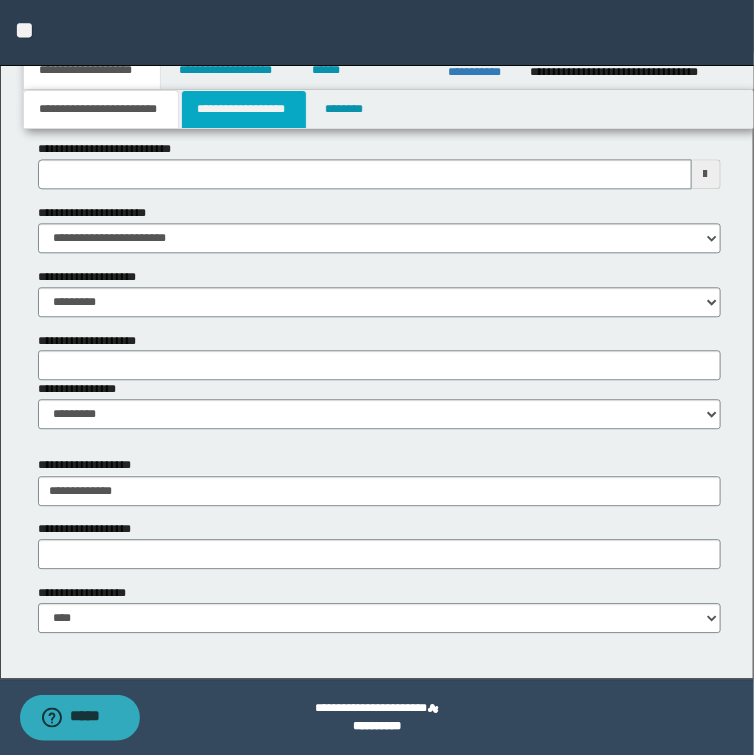 click on "**********" at bounding box center [244, 109] 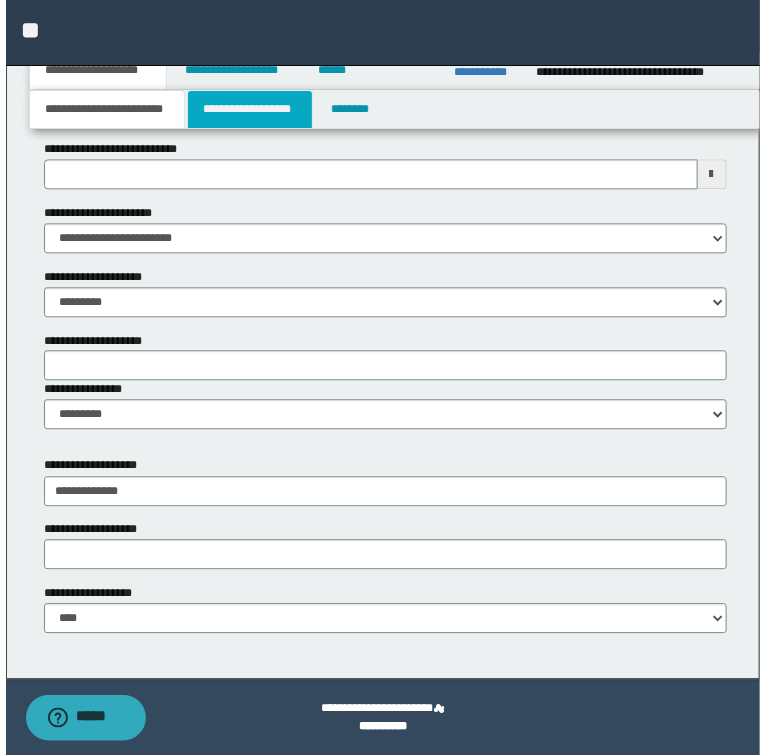 scroll, scrollTop: 0, scrollLeft: 0, axis: both 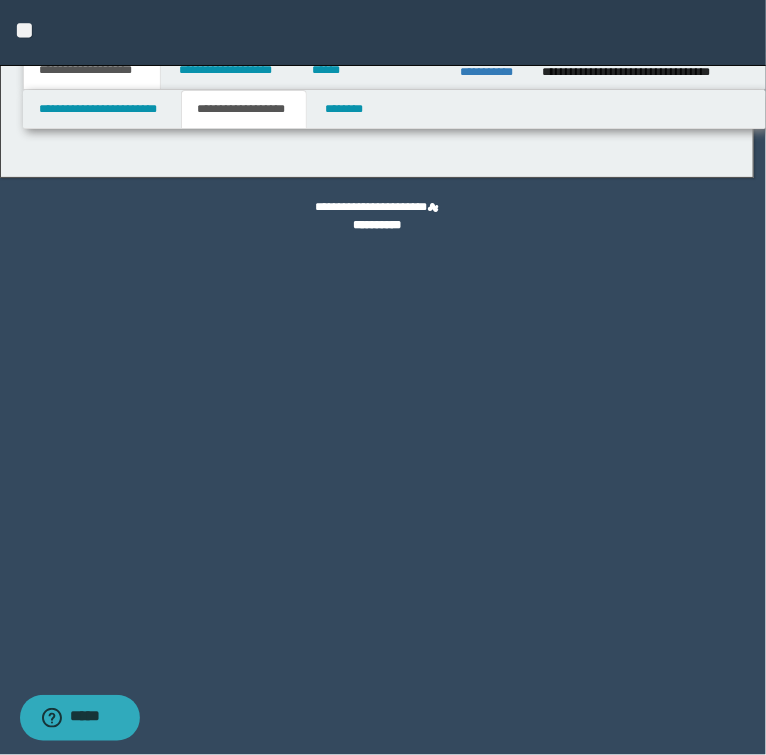 type on "**********" 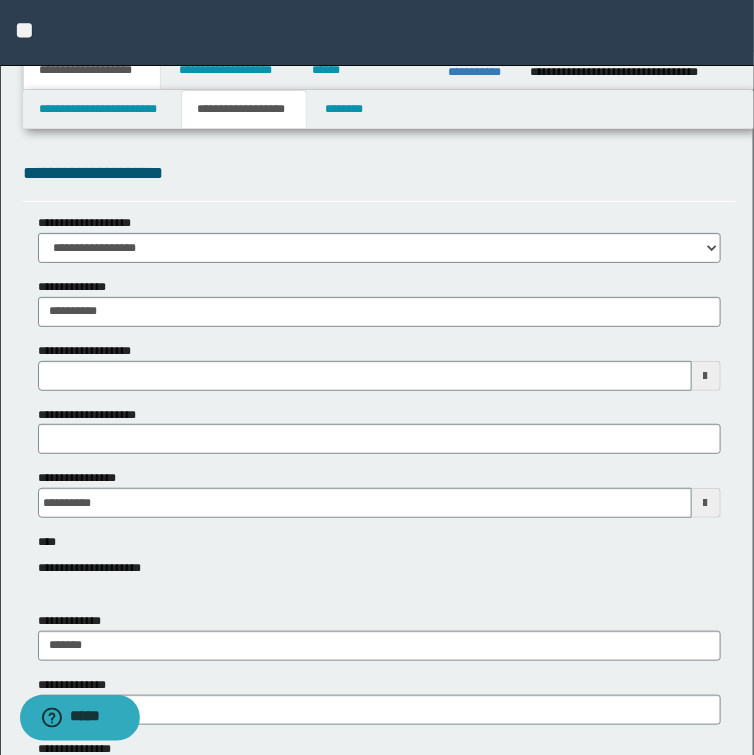 type 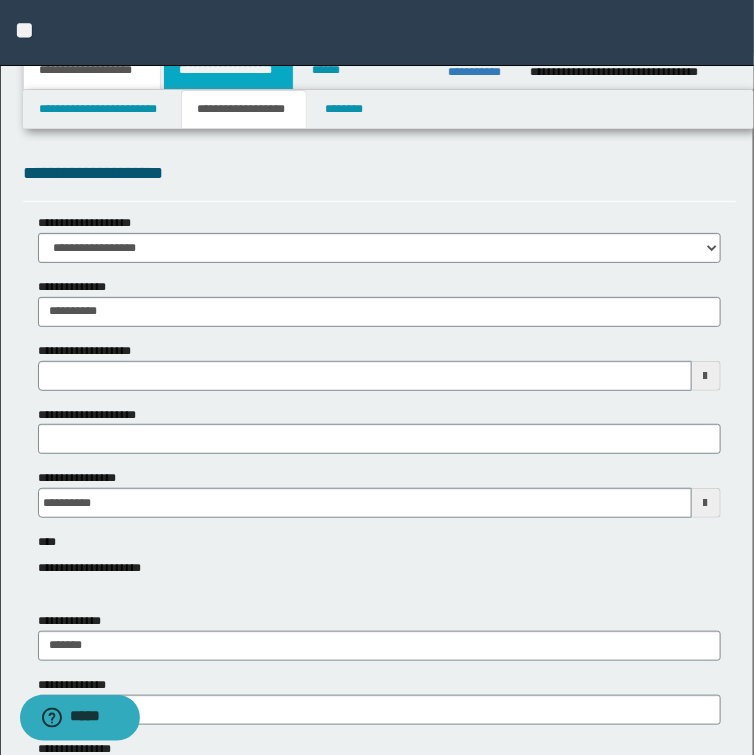 click on "**********" at bounding box center [228, 70] 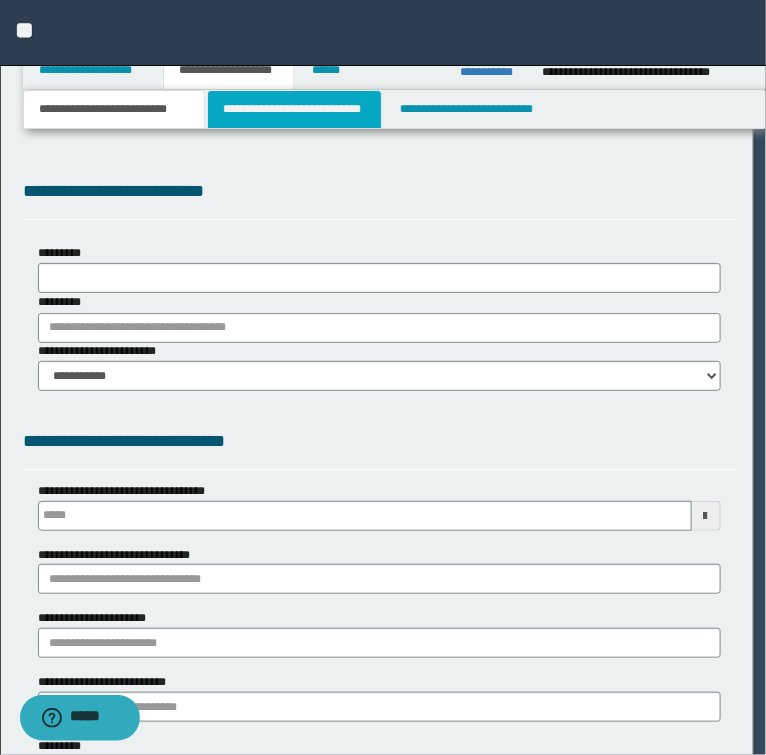 select on "*" 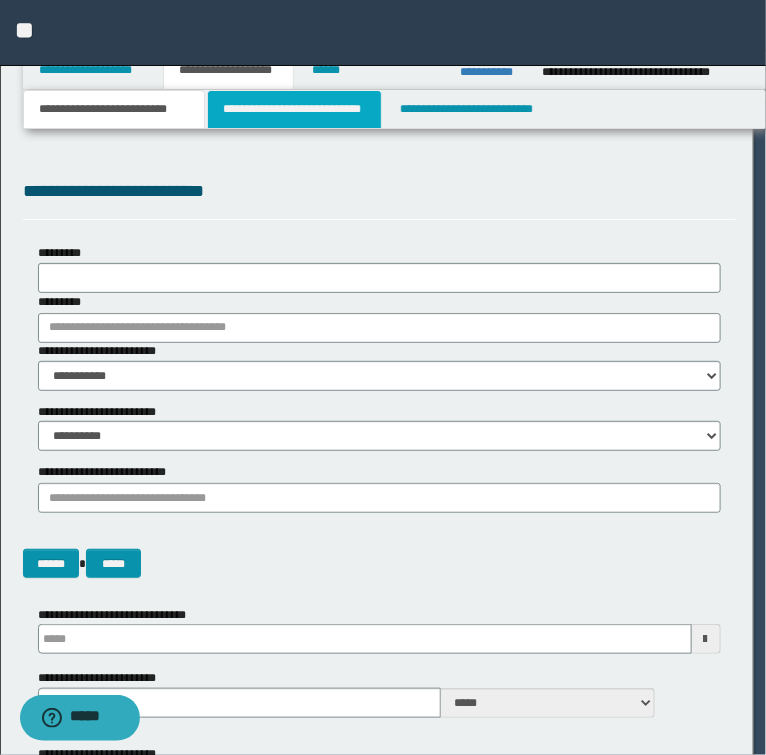 type 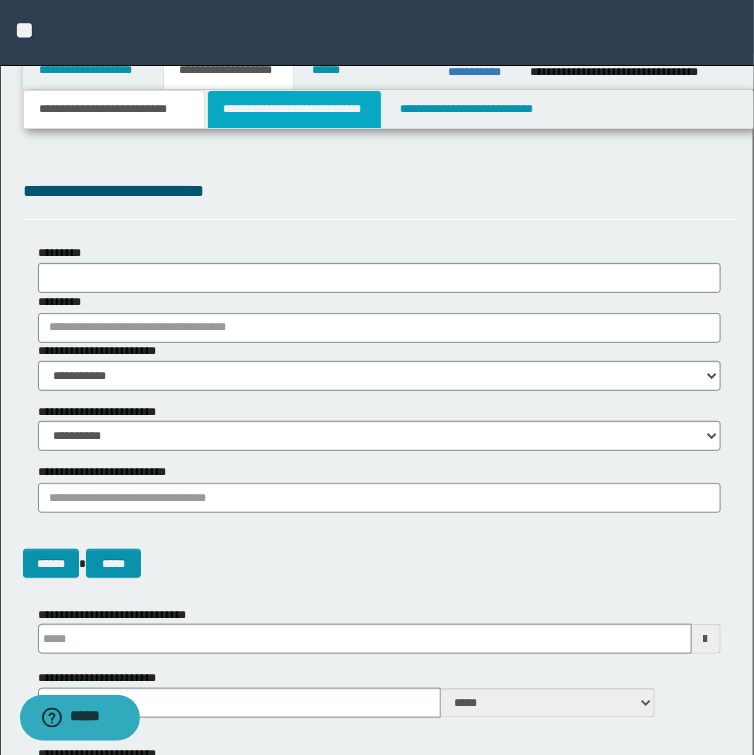 click on "**********" at bounding box center [294, 109] 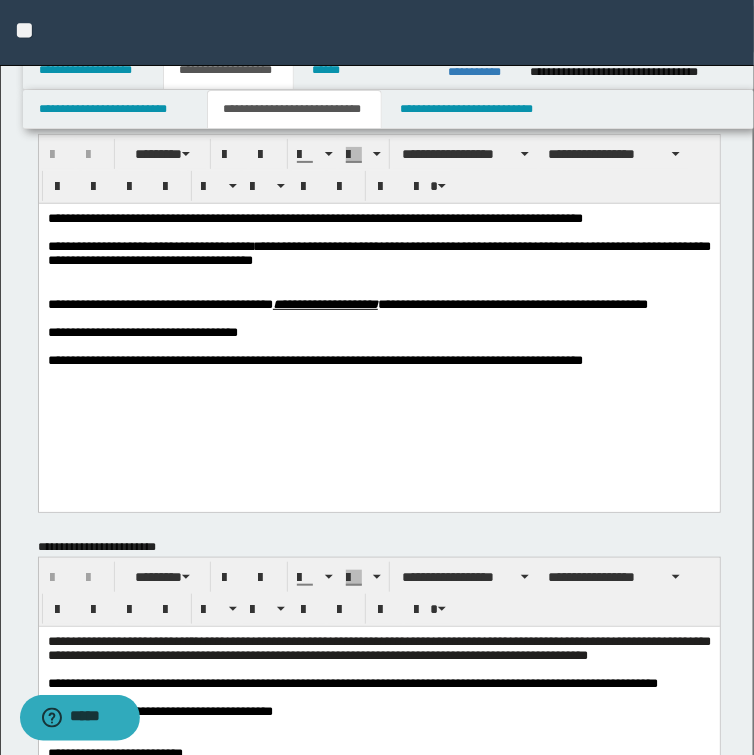 scroll, scrollTop: 80, scrollLeft: 0, axis: vertical 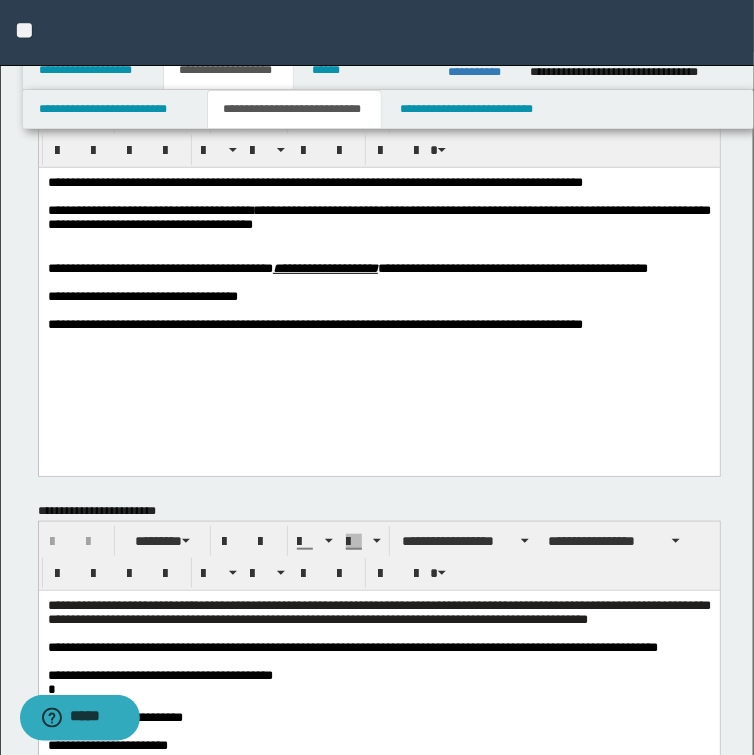 click at bounding box center (379, 253) 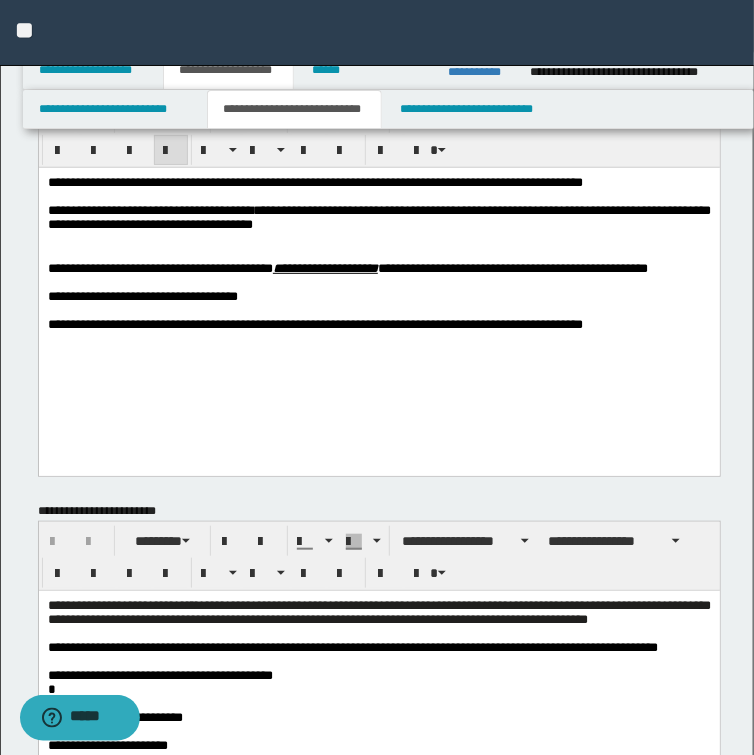 type 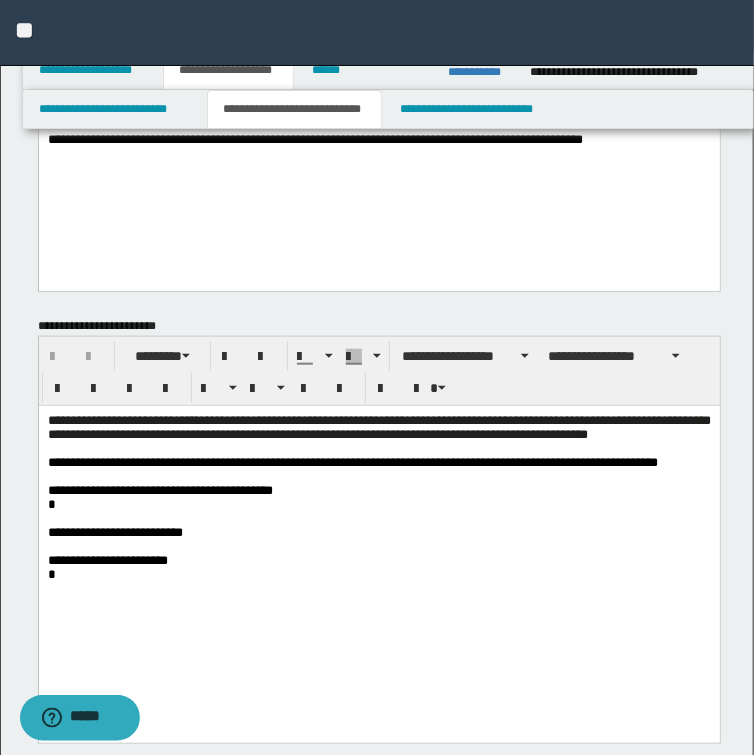 scroll, scrollTop: 320, scrollLeft: 0, axis: vertical 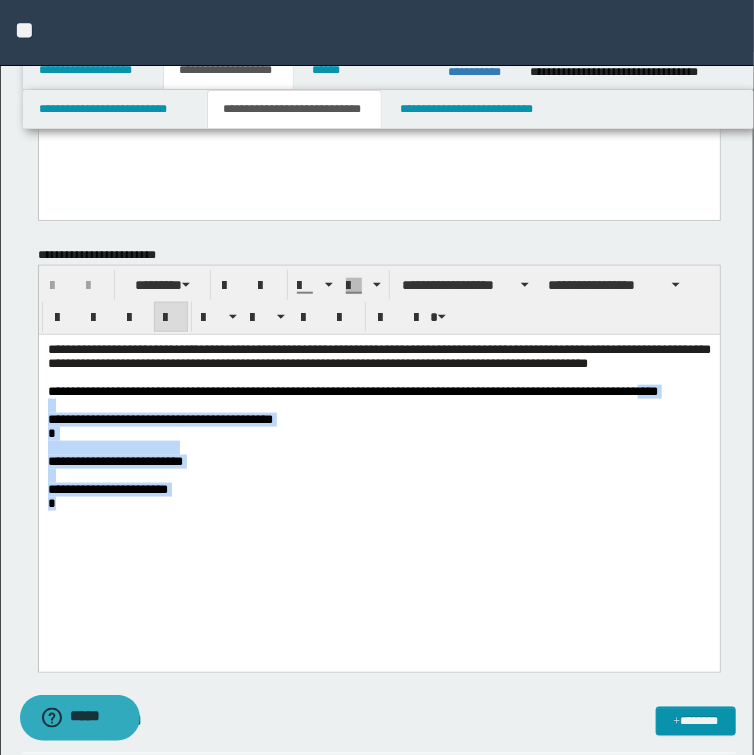 drag, startPoint x: 678, startPoint y: 397, endPoint x: 695, endPoint y: 534, distance: 138.05072 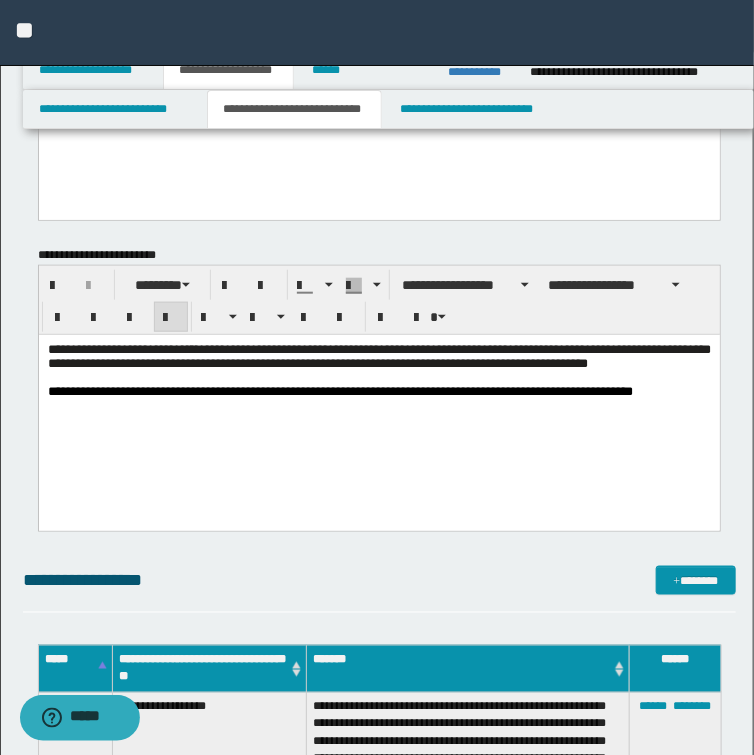 type 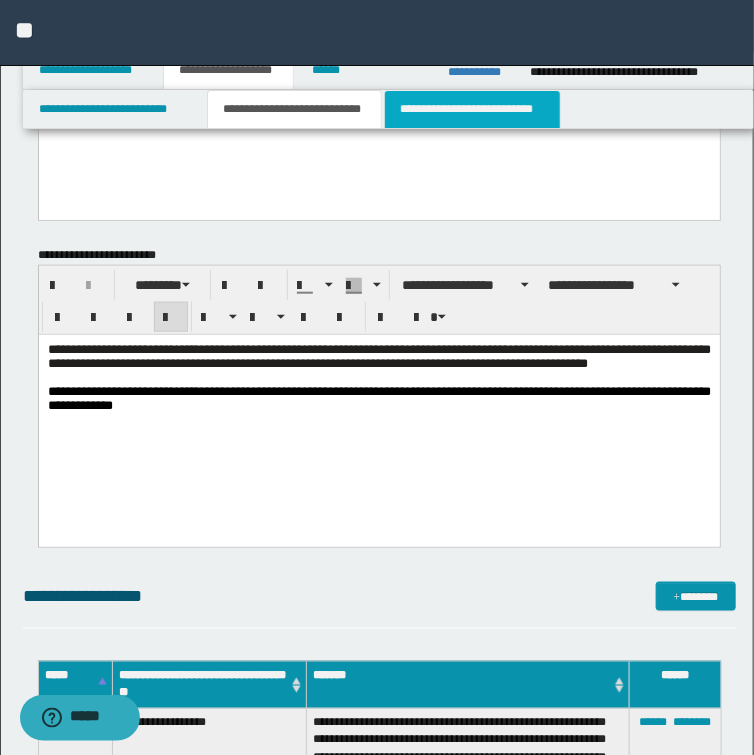click on "**********" at bounding box center [472, 109] 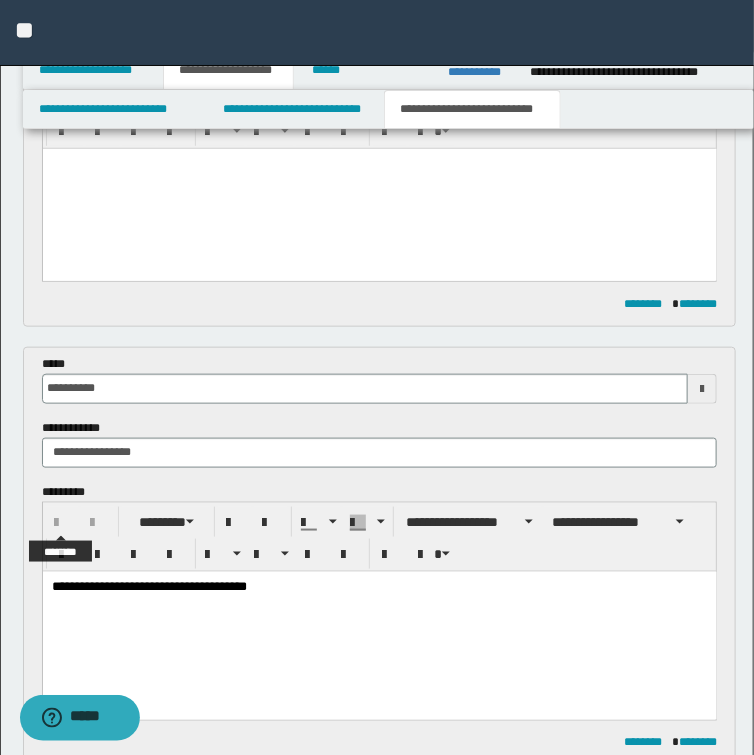 scroll, scrollTop: 80, scrollLeft: 0, axis: vertical 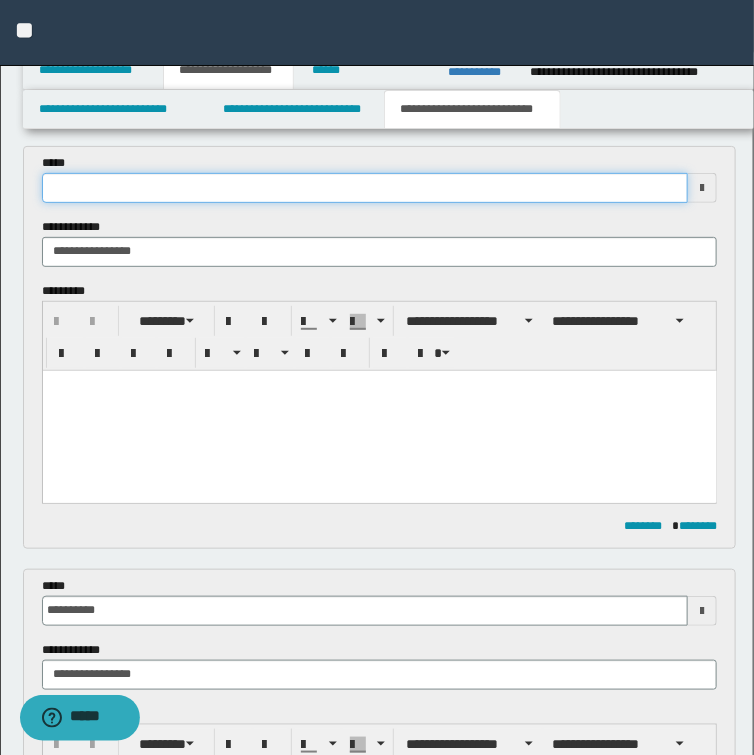click at bounding box center [365, 188] 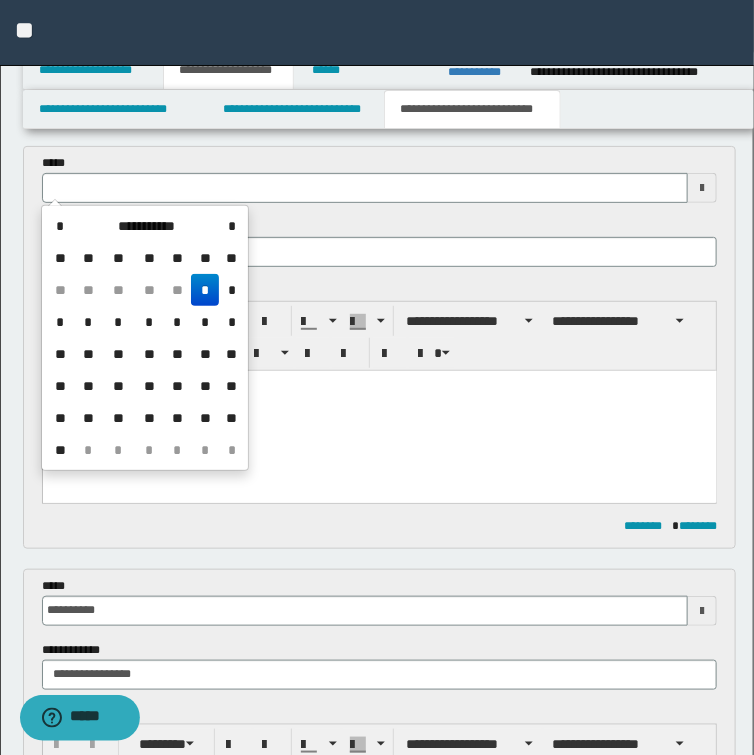 click on "*" at bounding box center [205, 290] 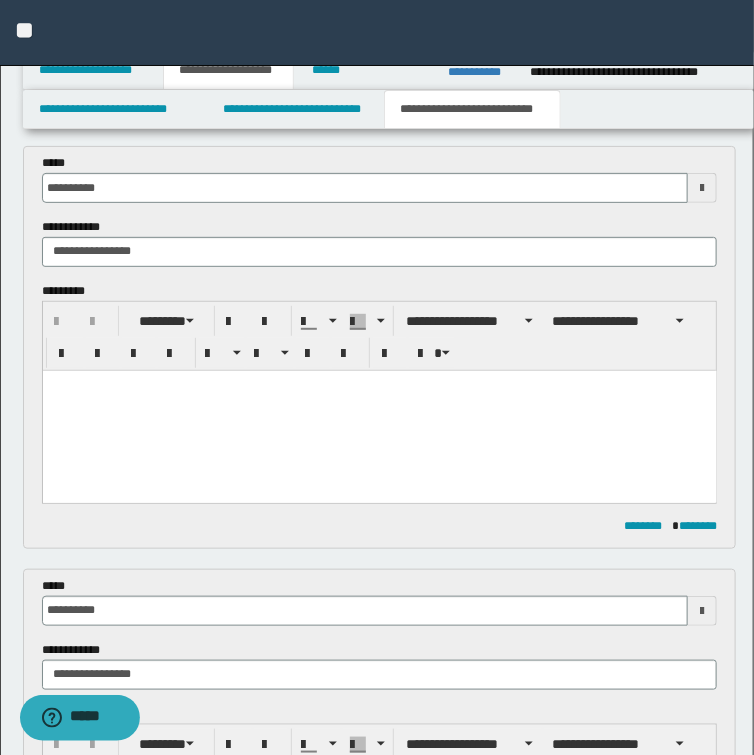 click at bounding box center [379, 385] 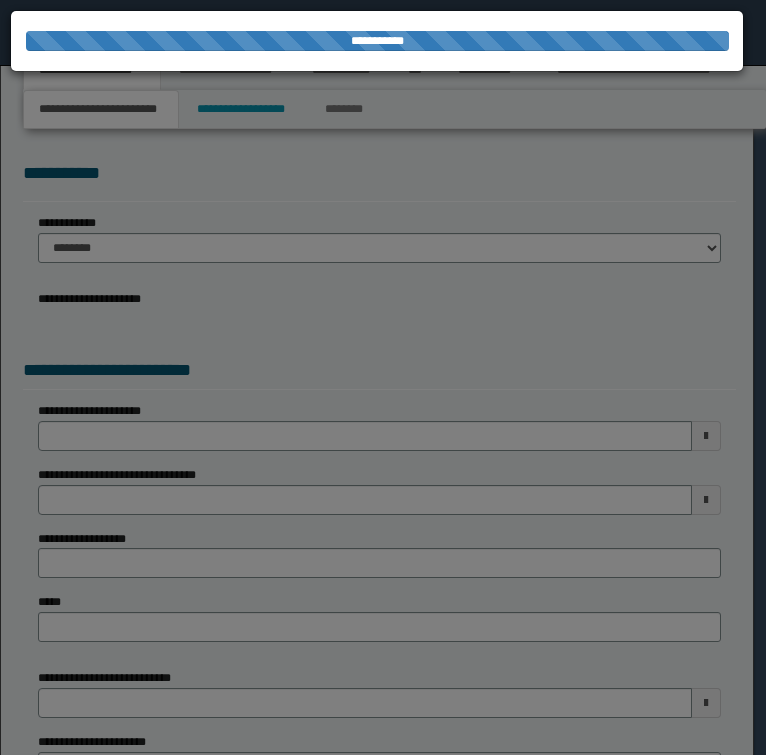 scroll, scrollTop: 0, scrollLeft: 0, axis: both 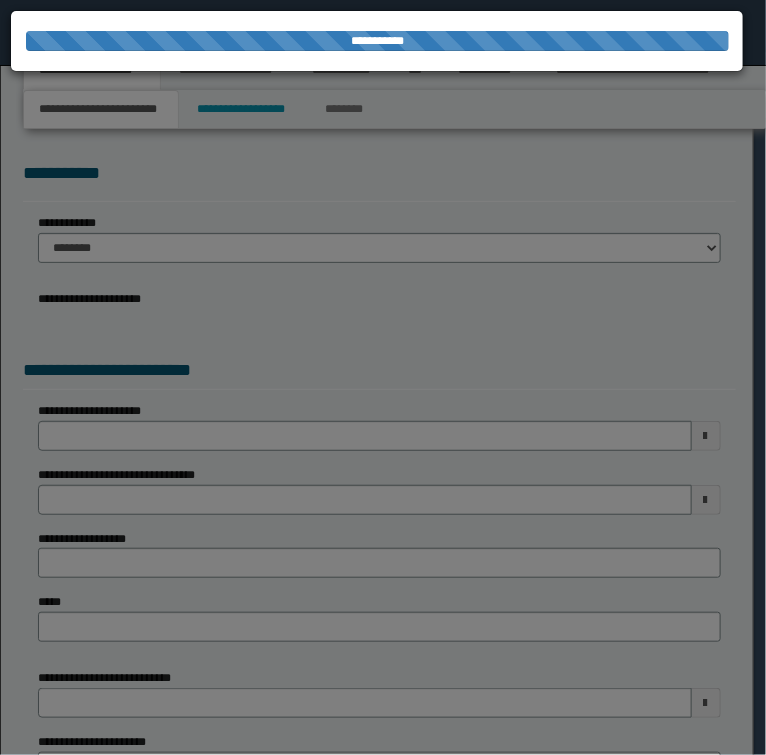 select on "*" 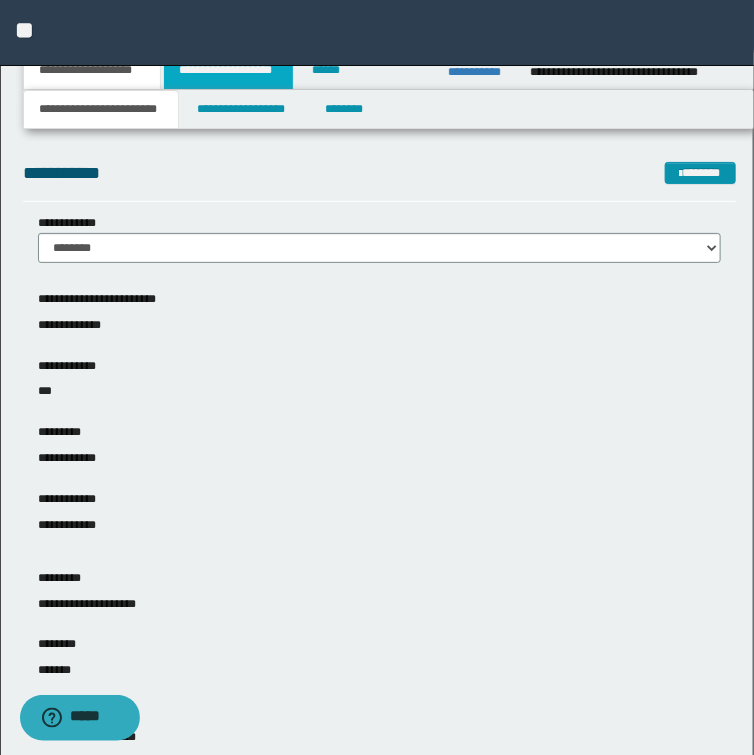 click on "**********" at bounding box center [228, 70] 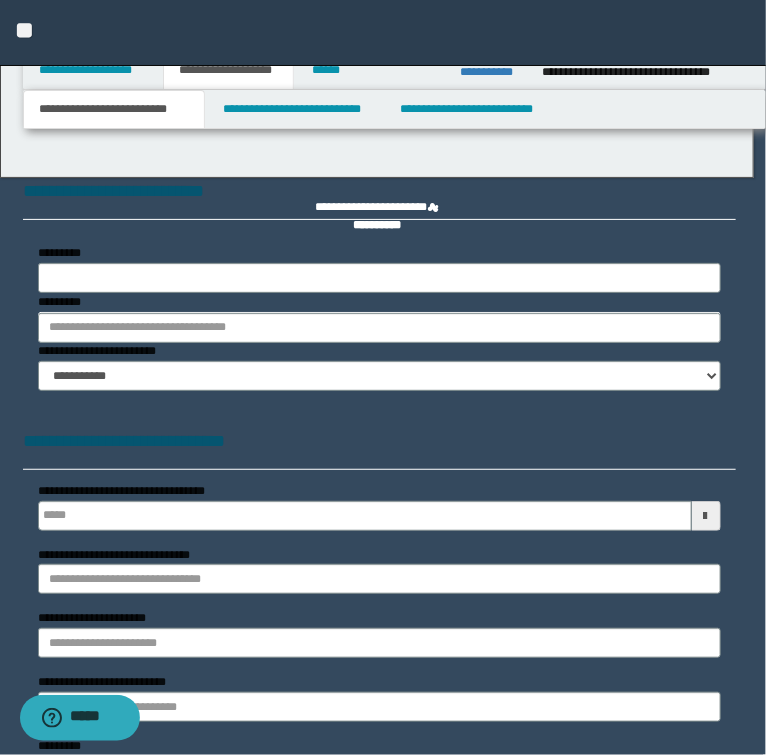 type 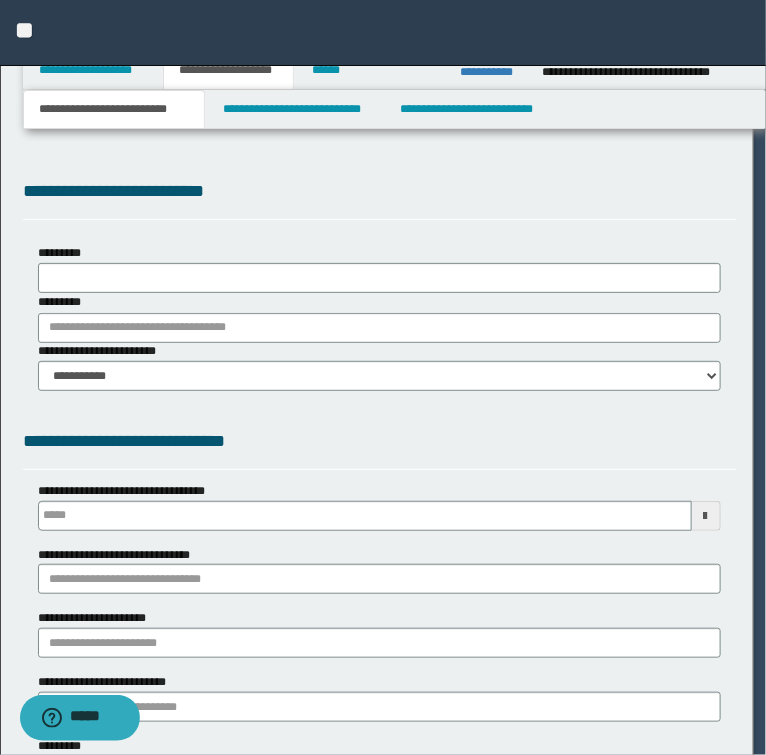 select on "*" 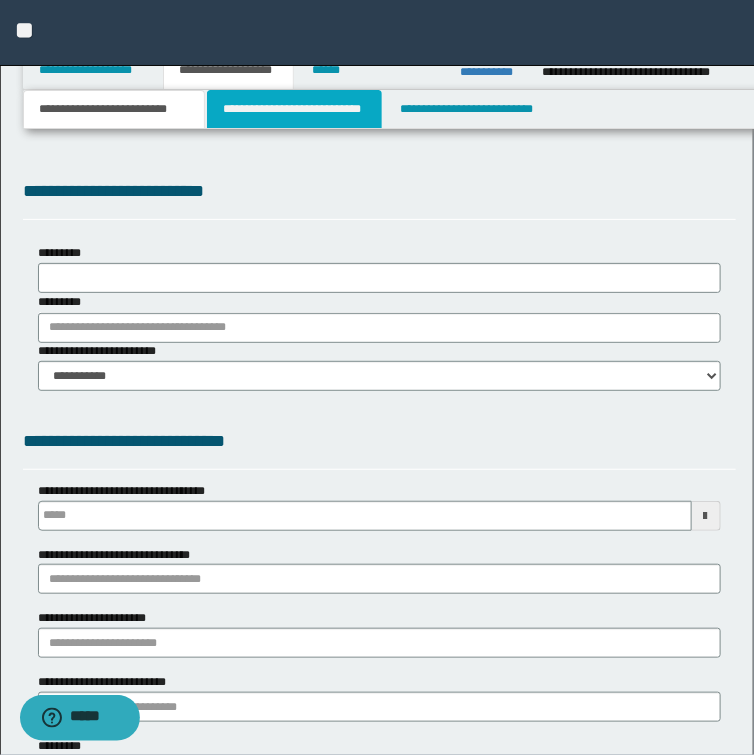 click on "**********" at bounding box center [294, 109] 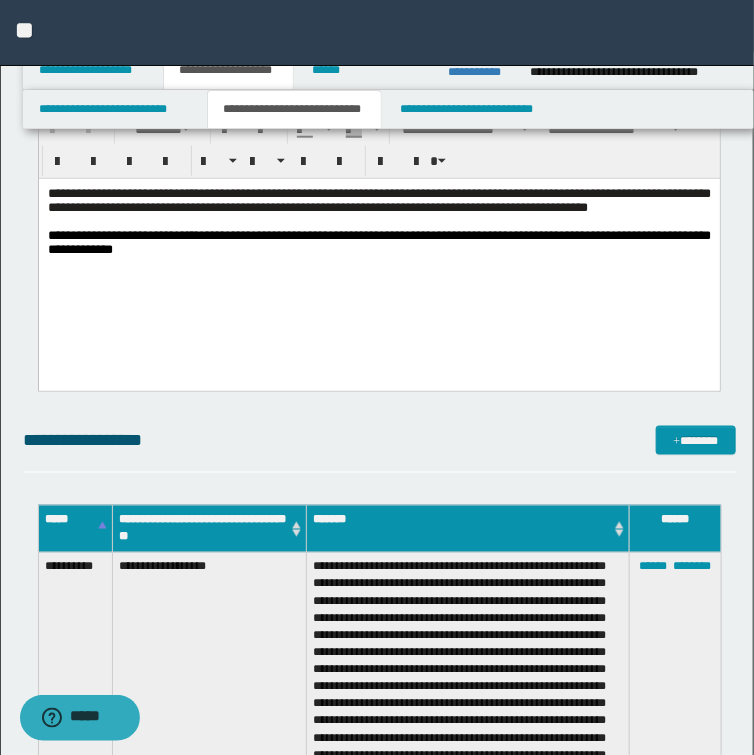 scroll, scrollTop: 480, scrollLeft: 0, axis: vertical 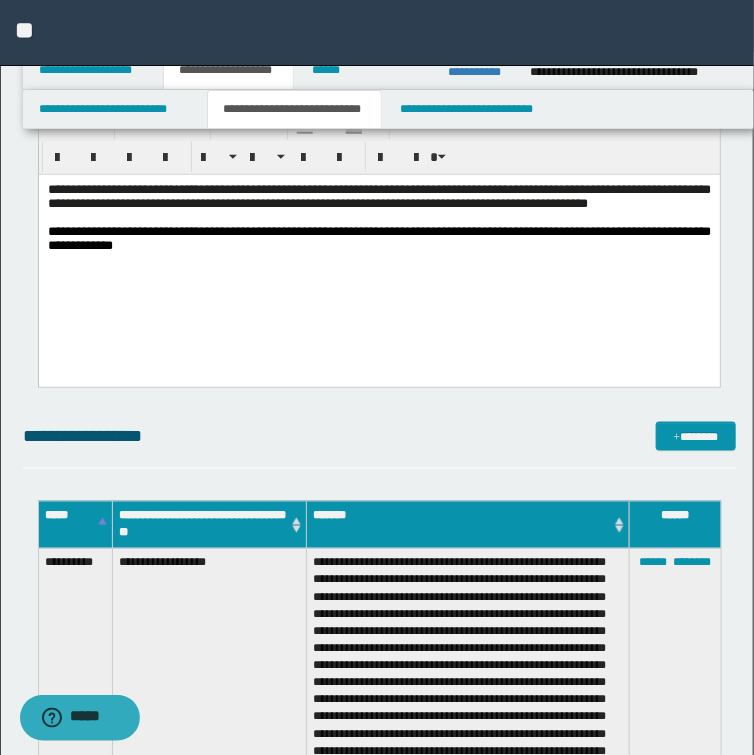 click on "**********" at bounding box center (378, 239) 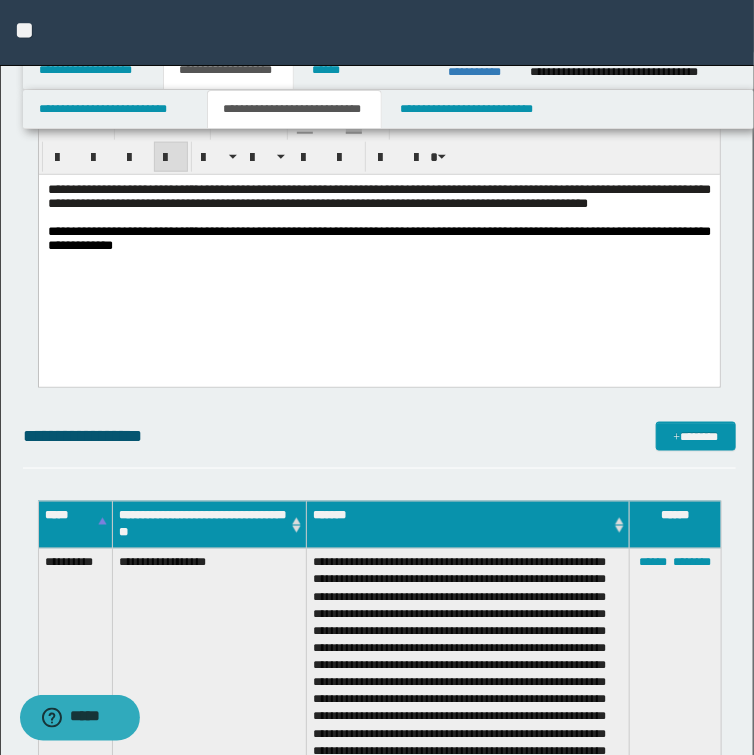 type 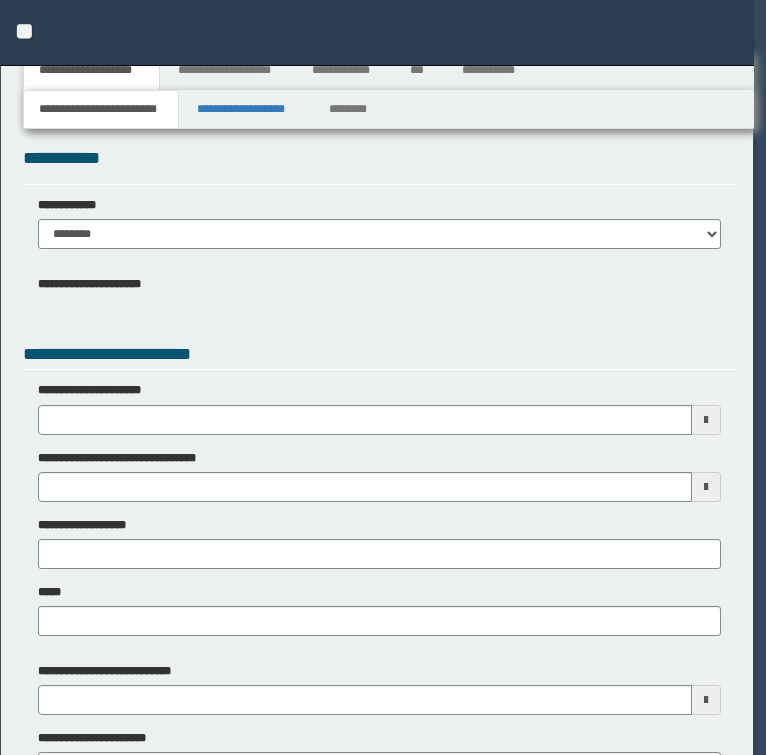scroll, scrollTop: 0, scrollLeft: 0, axis: both 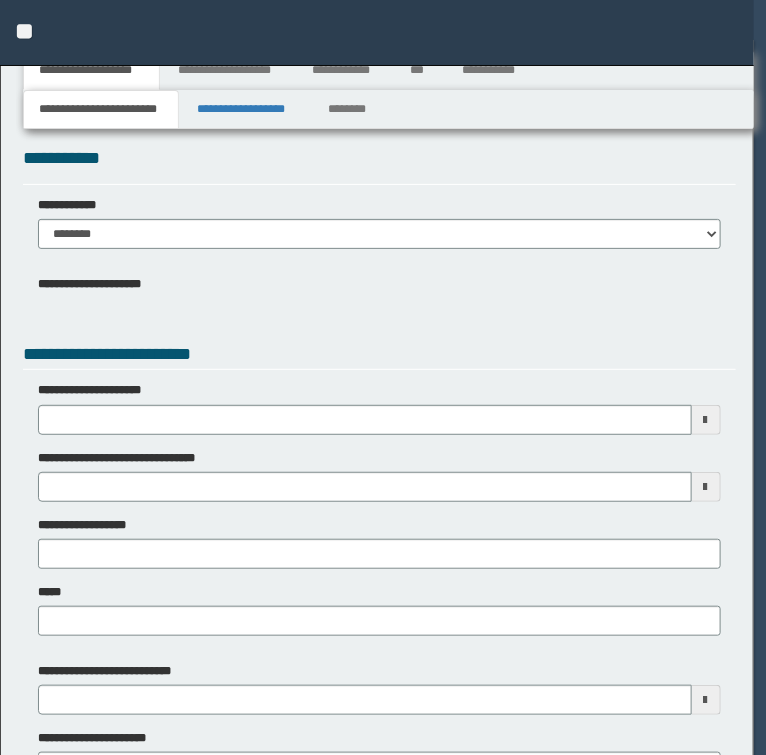 type 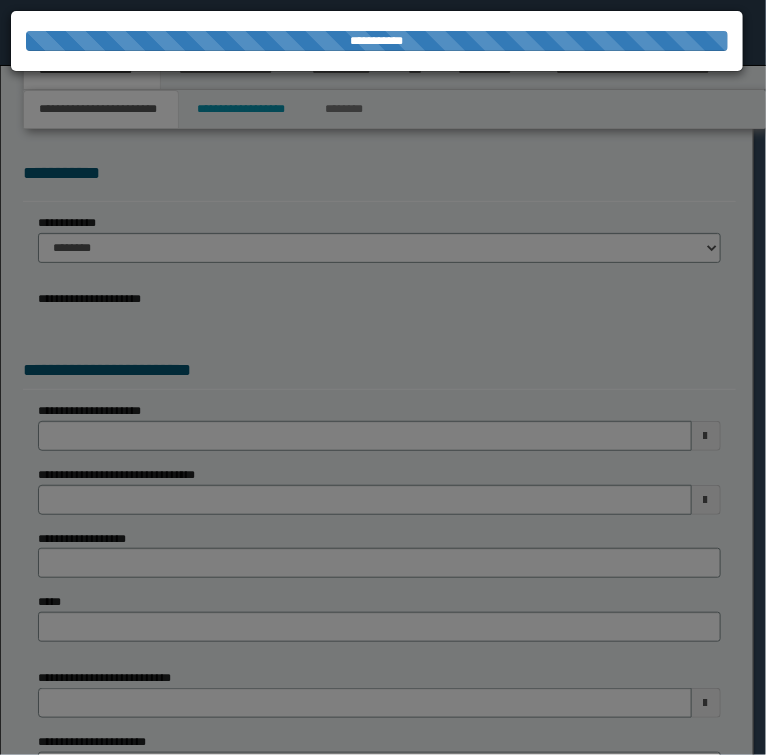 scroll, scrollTop: 0, scrollLeft: 0, axis: both 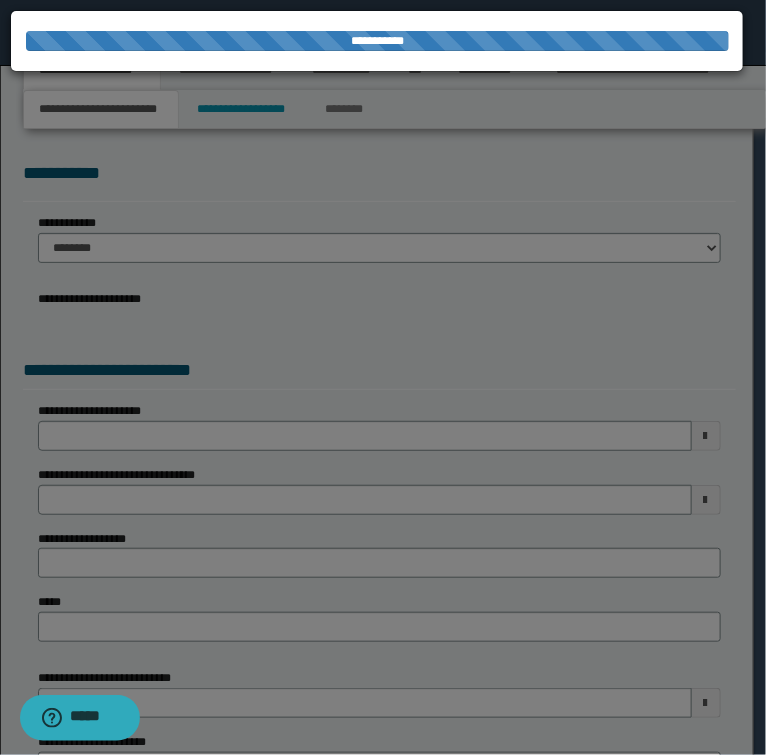 type on "**********" 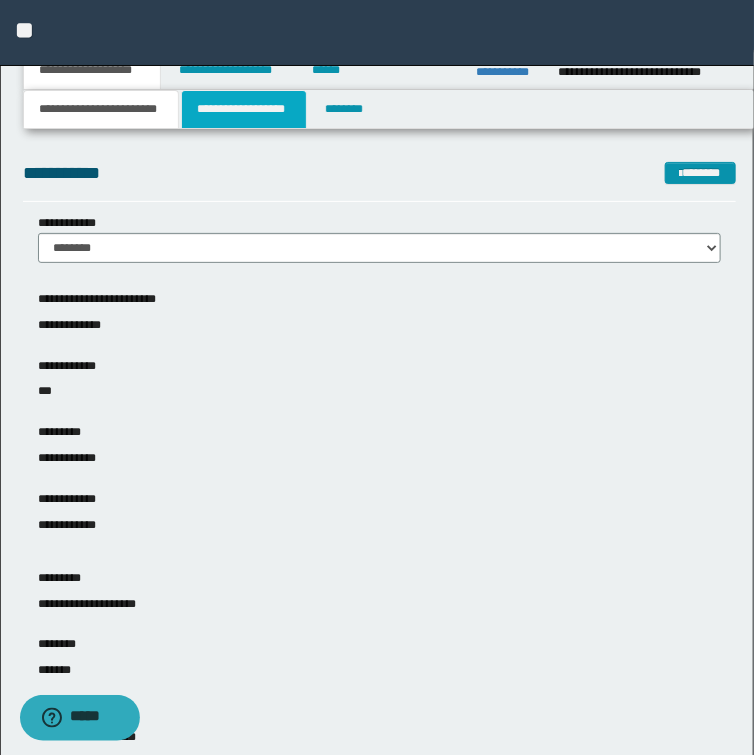 click on "**********" at bounding box center (244, 109) 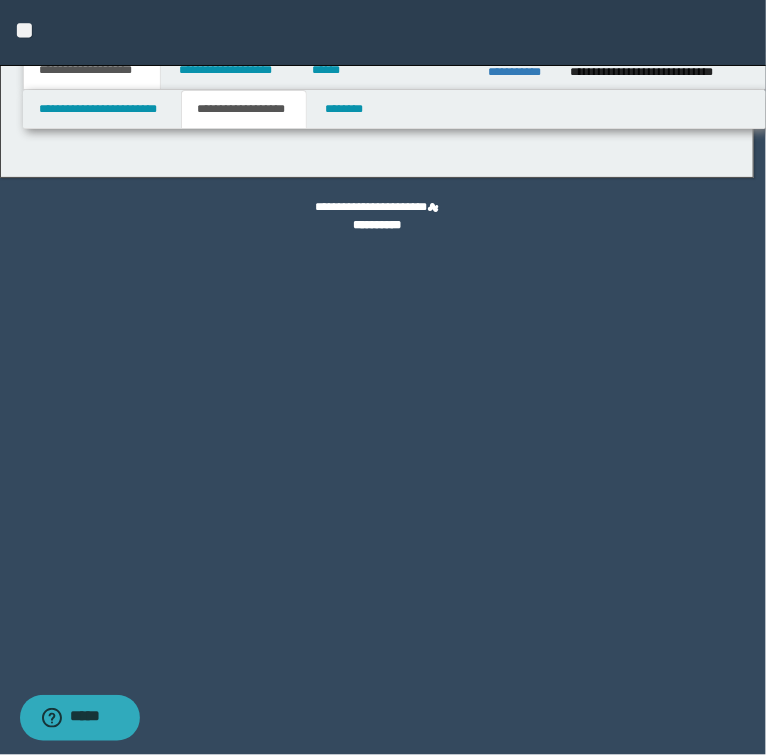 type on "**********" 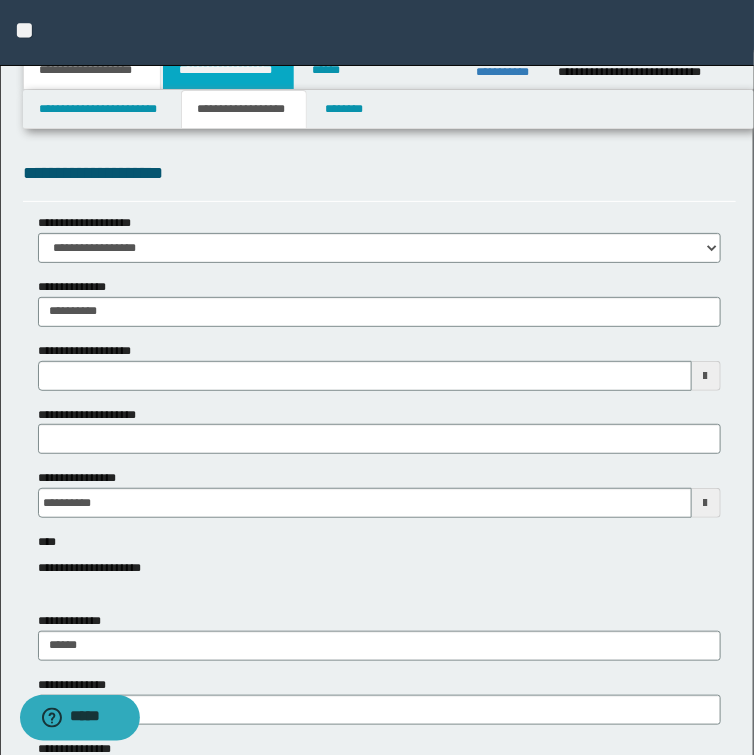 click on "**********" at bounding box center (228, 70) 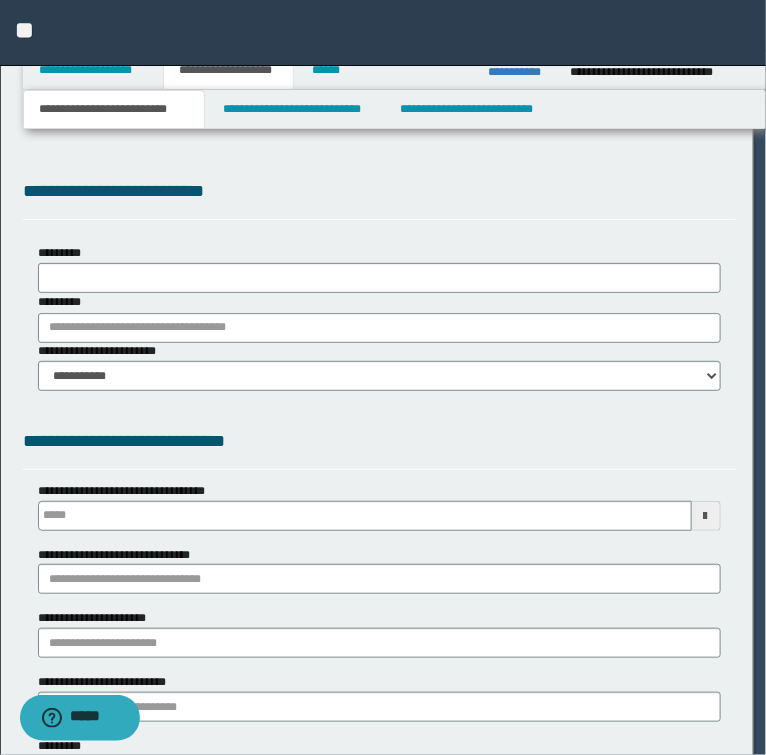 select on "*" 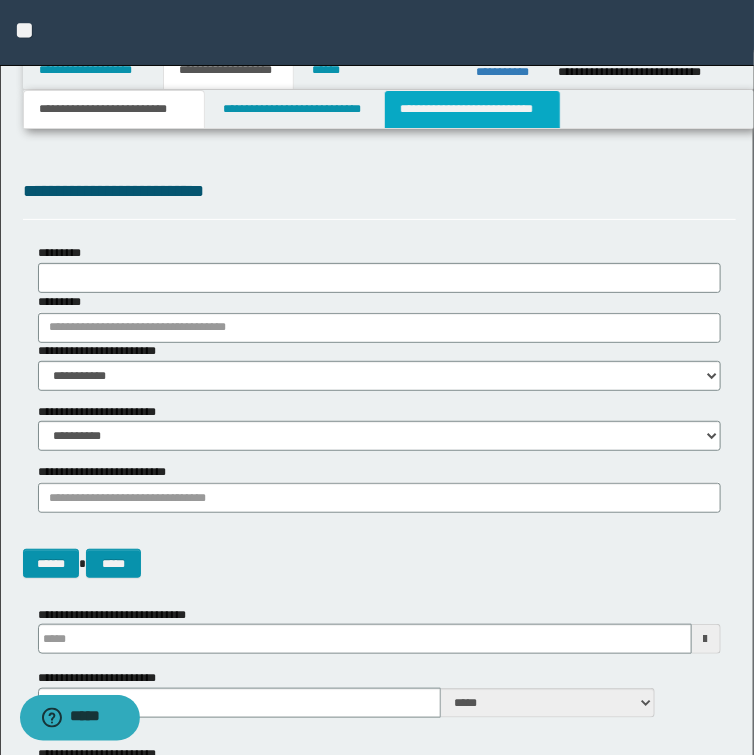 click on "**********" at bounding box center (472, 109) 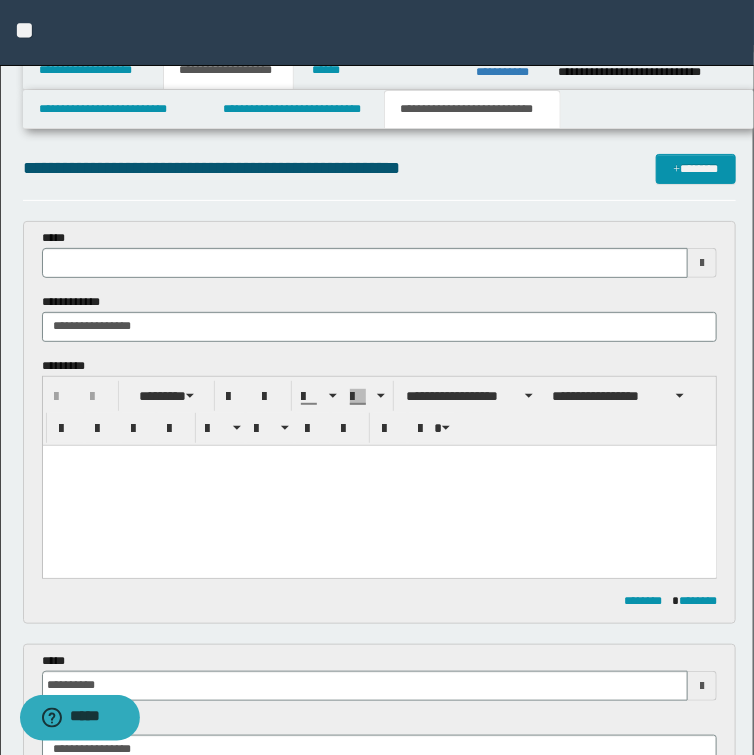 scroll, scrollTop: 0, scrollLeft: 0, axis: both 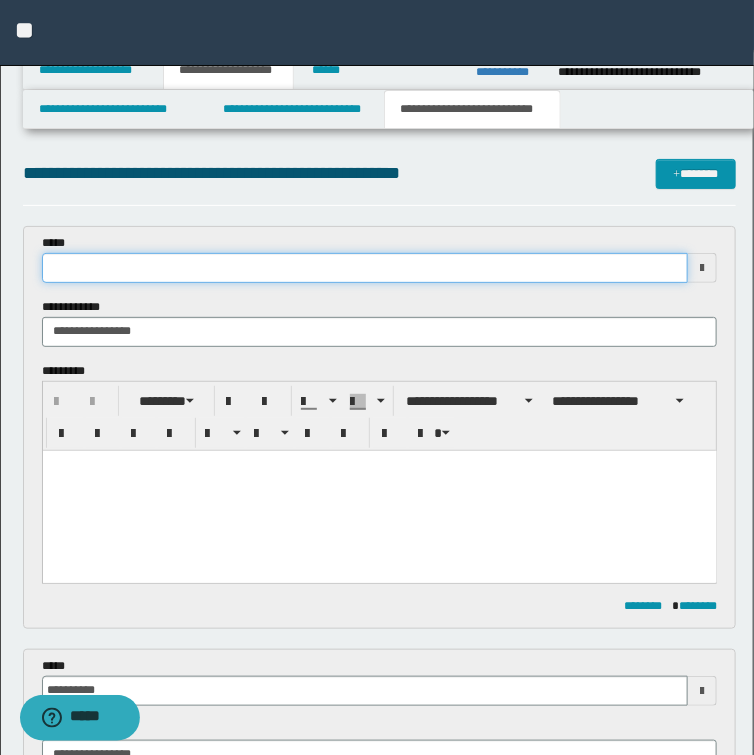 click at bounding box center (365, 268) 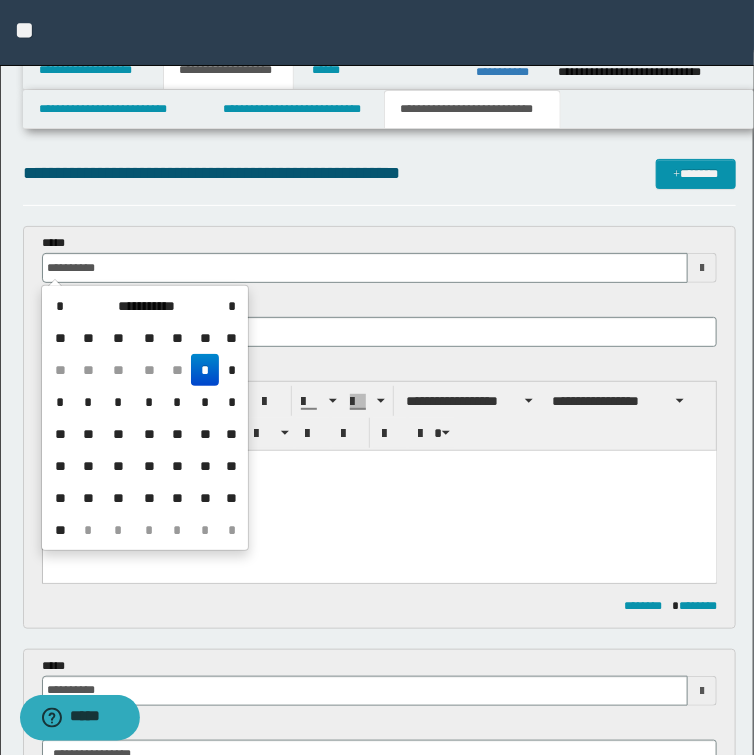 type on "**********" 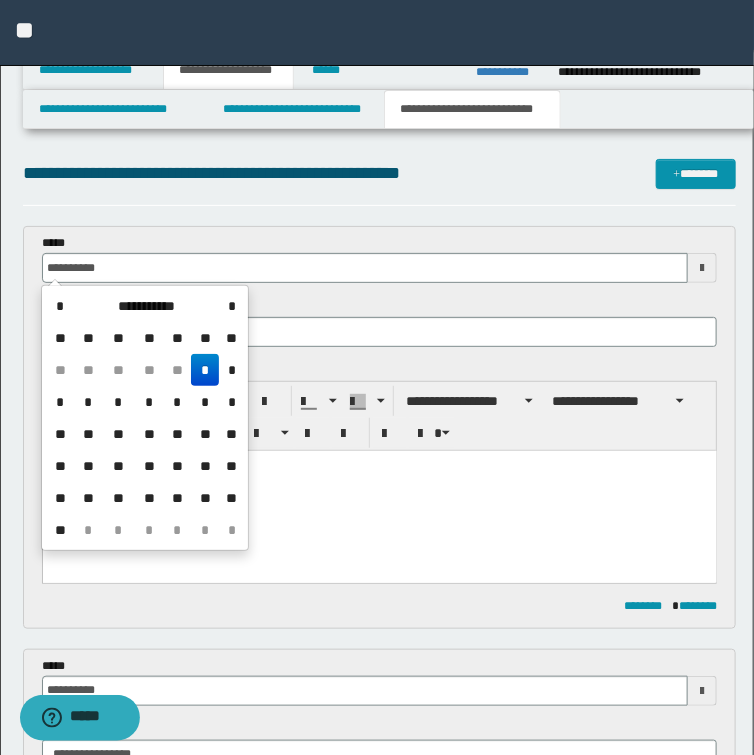 click on "**********" at bounding box center [380, 258] 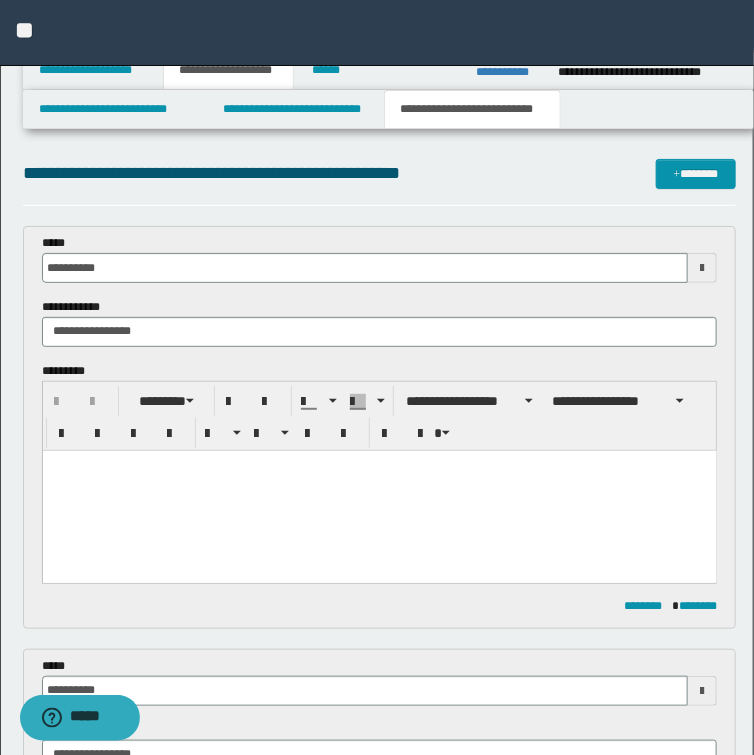 click at bounding box center (379, 465) 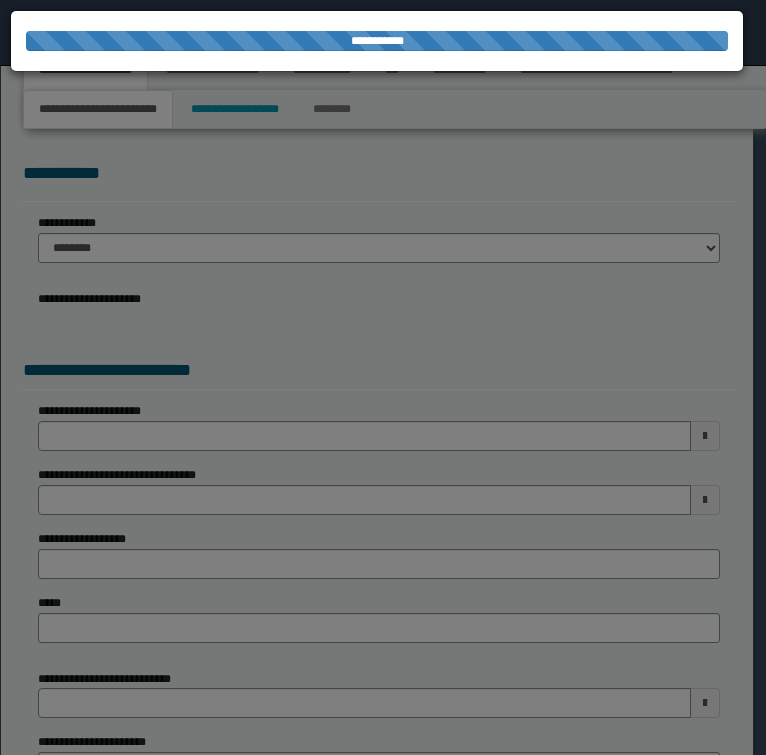 scroll, scrollTop: 0, scrollLeft: 0, axis: both 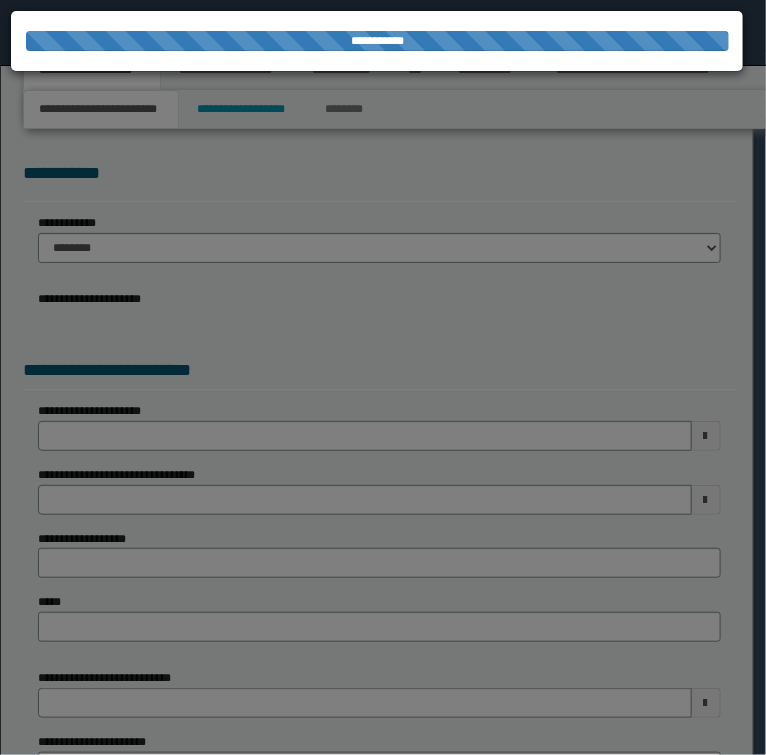 select on "*" 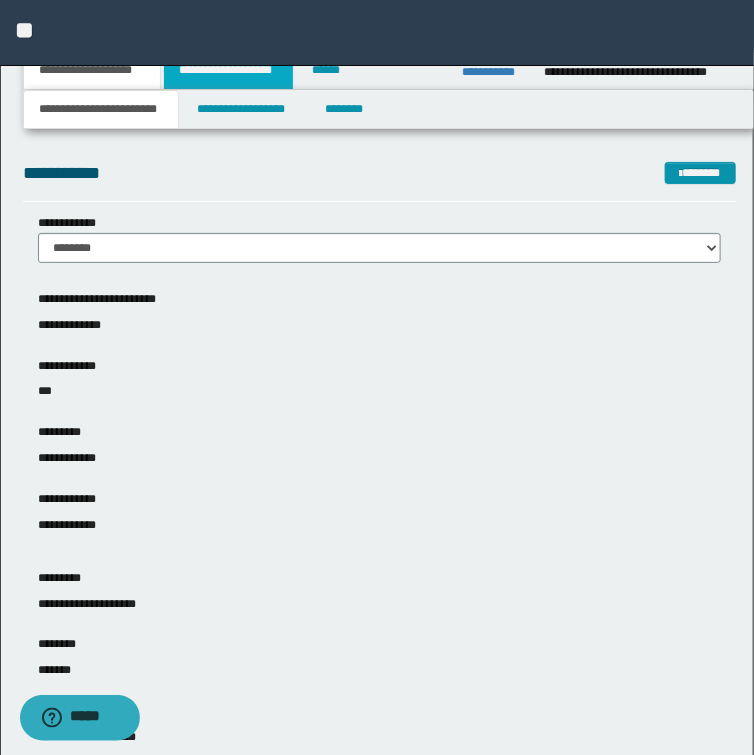 click on "**********" at bounding box center [228, 70] 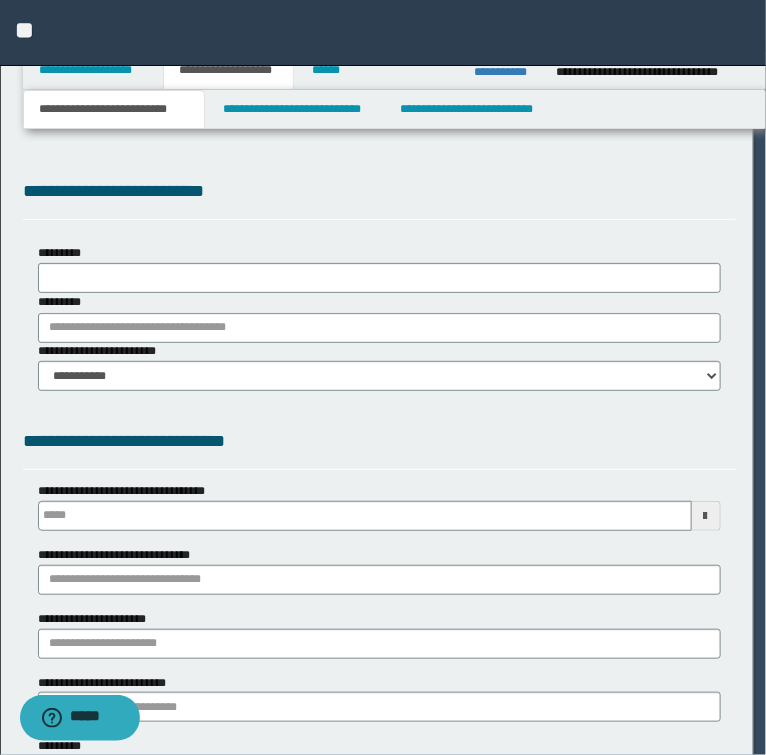 type 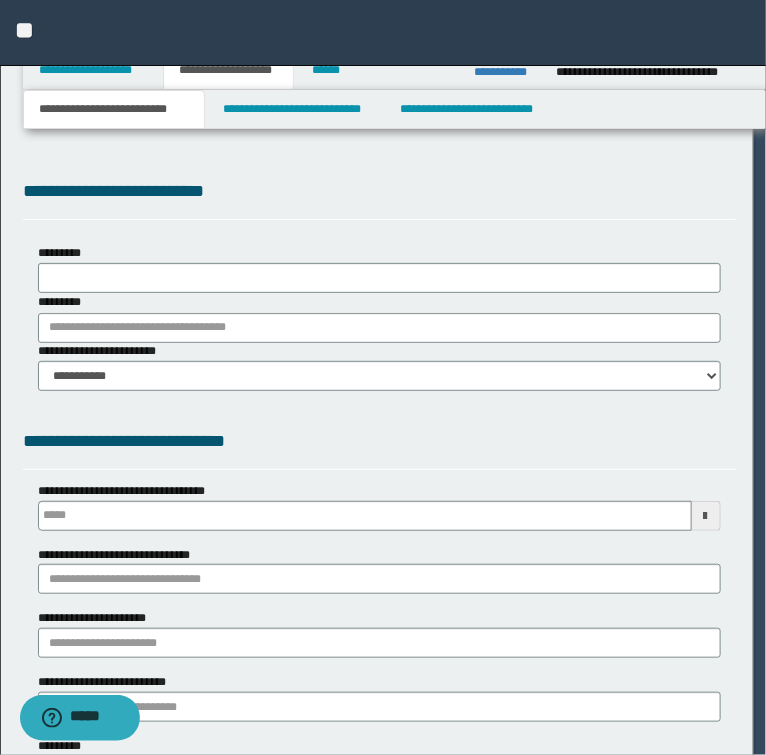 scroll, scrollTop: 0, scrollLeft: 0, axis: both 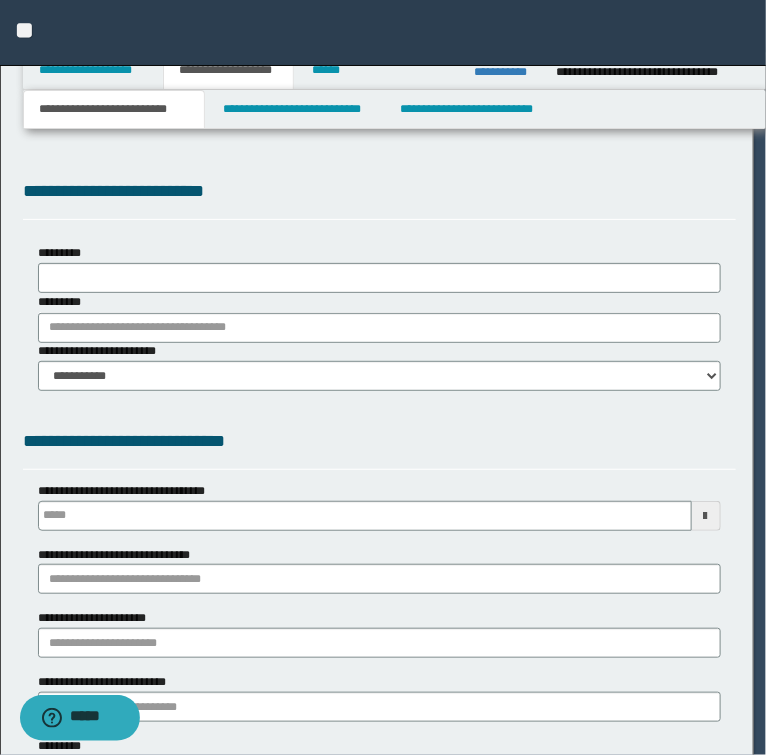 select on "*" 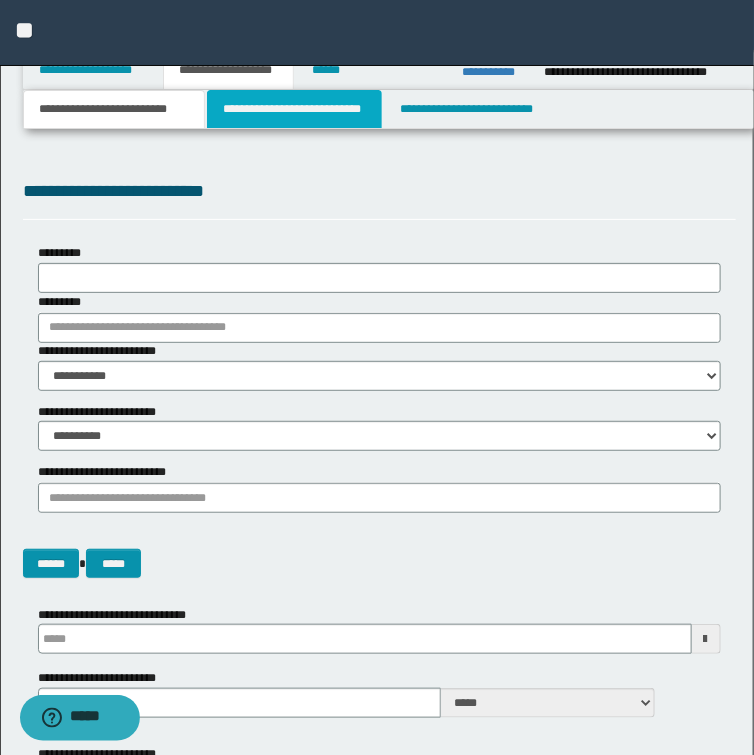 click on "**********" at bounding box center (294, 109) 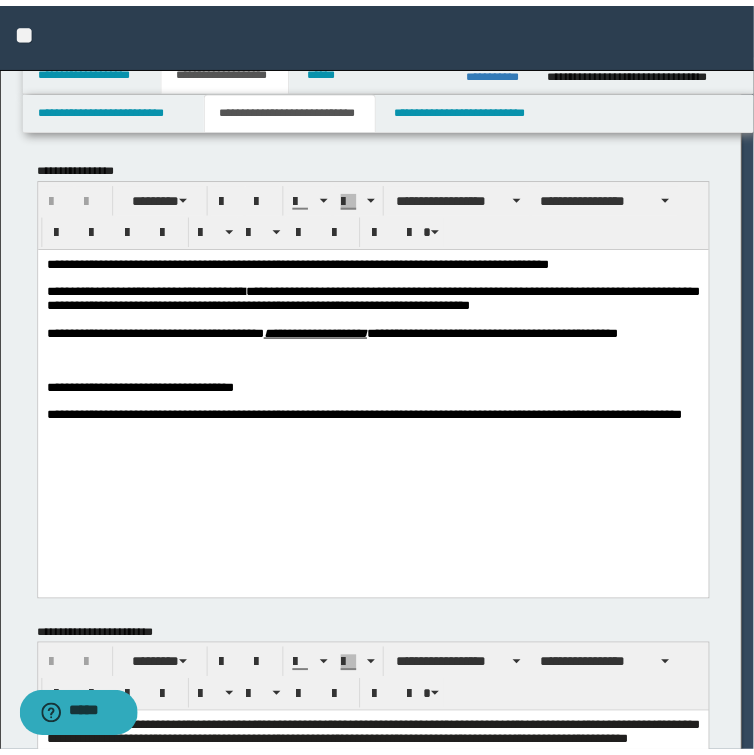 scroll, scrollTop: 0, scrollLeft: 0, axis: both 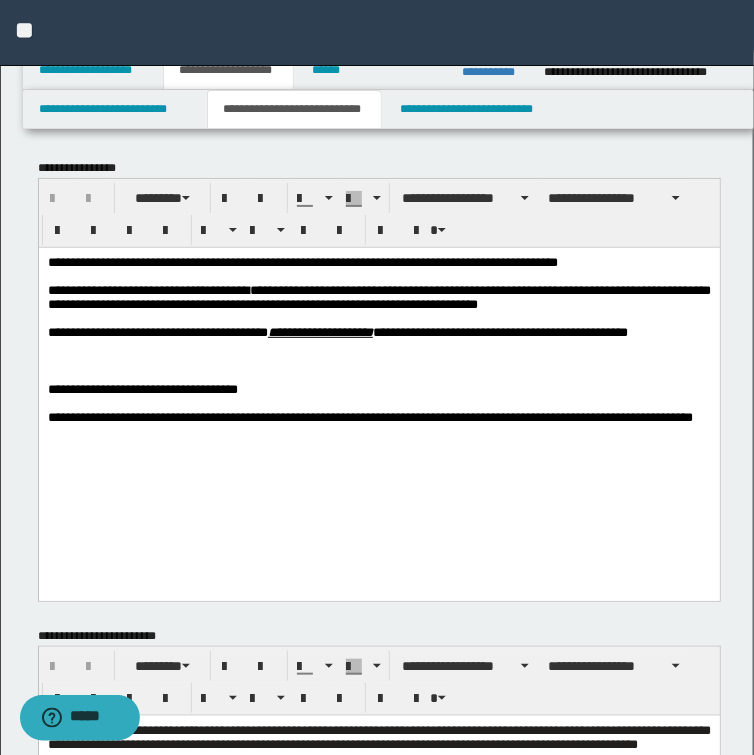 click on "**********" at bounding box center (302, 261) 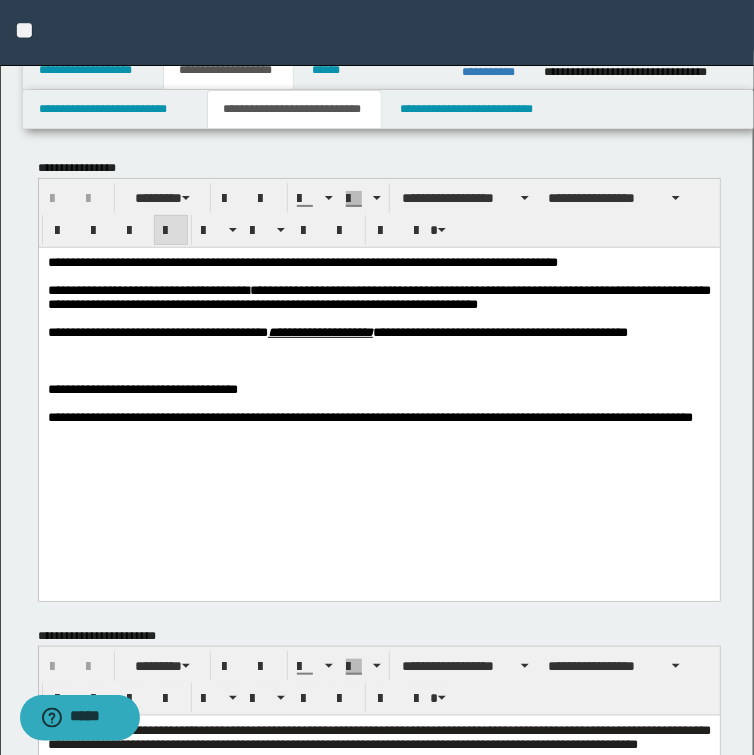 type 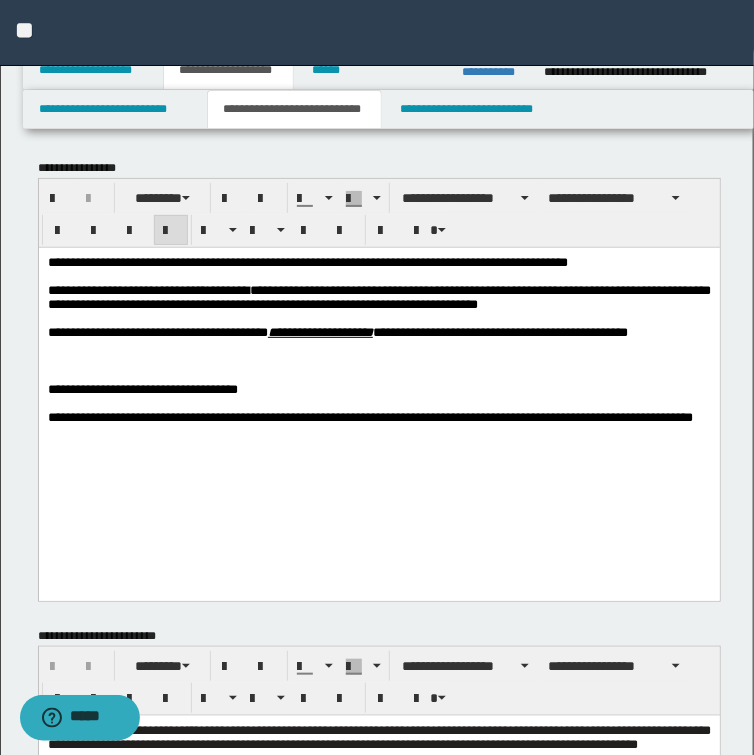 click on "**********" at bounding box center (307, 261) 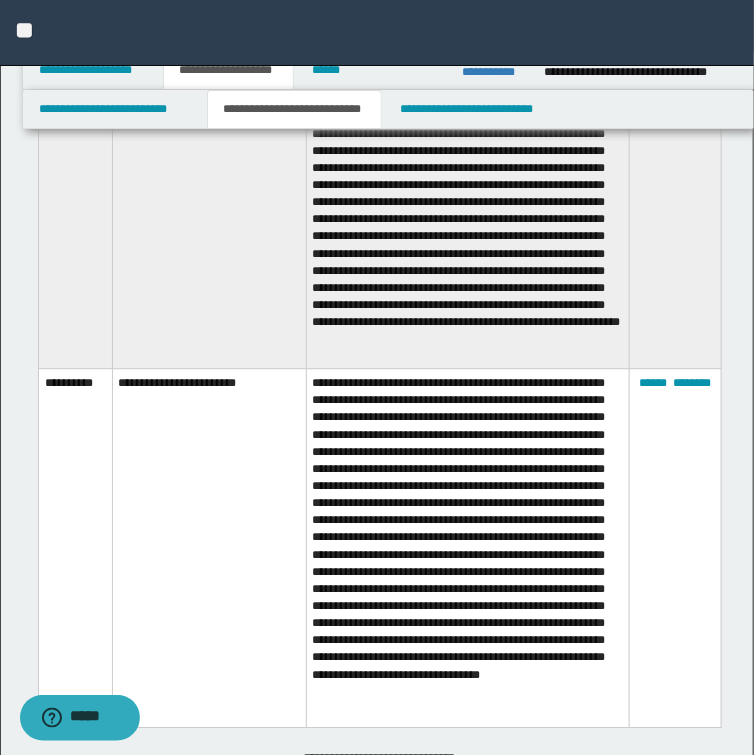 scroll, scrollTop: 960, scrollLeft: 0, axis: vertical 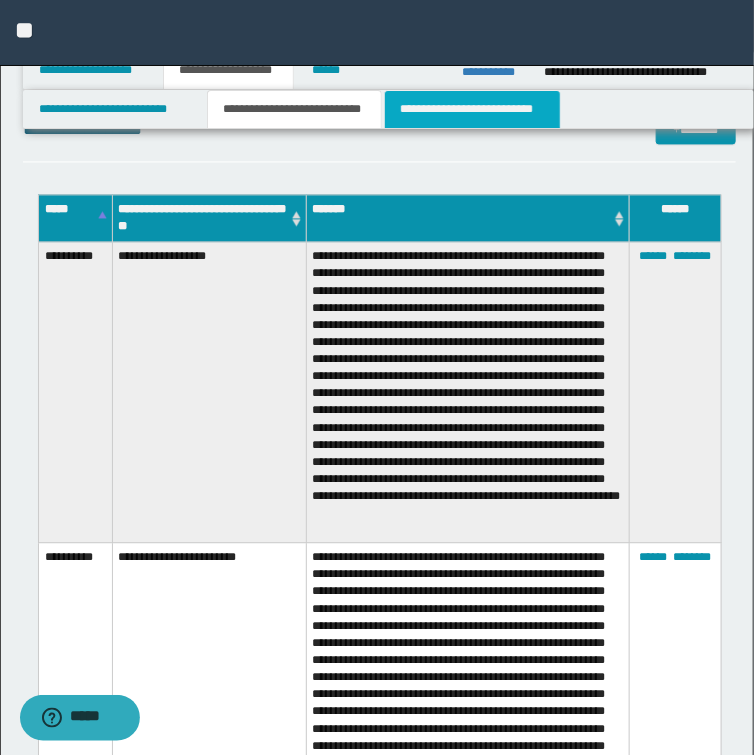 click on "**********" at bounding box center (472, 109) 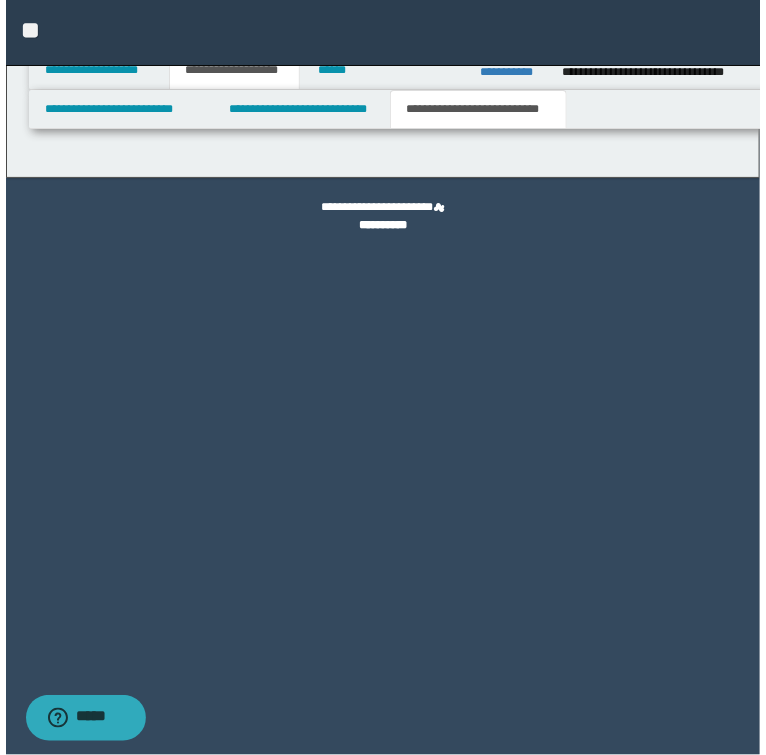 scroll, scrollTop: 0, scrollLeft: 0, axis: both 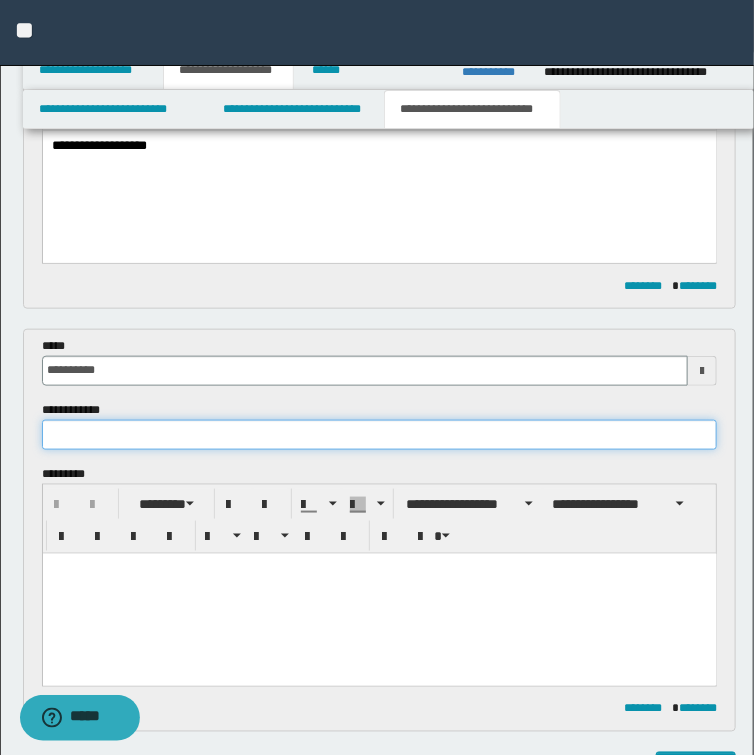 click at bounding box center (380, 435) 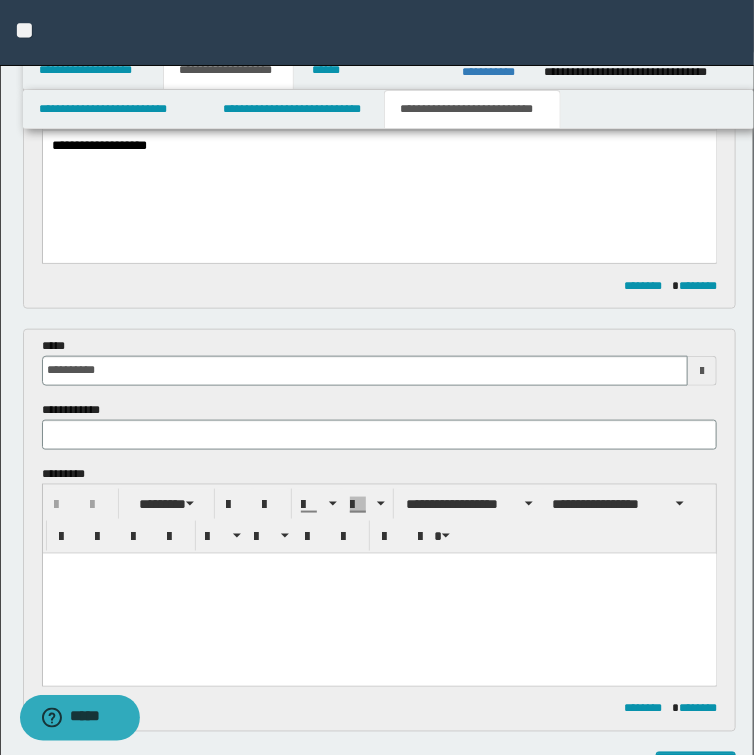 click at bounding box center [379, 568] 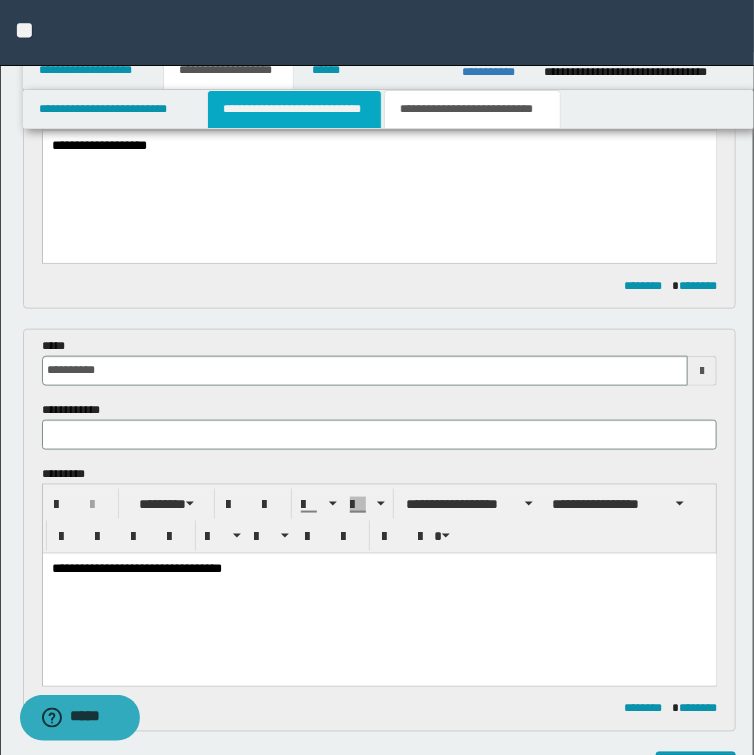 click on "**********" at bounding box center (294, 109) 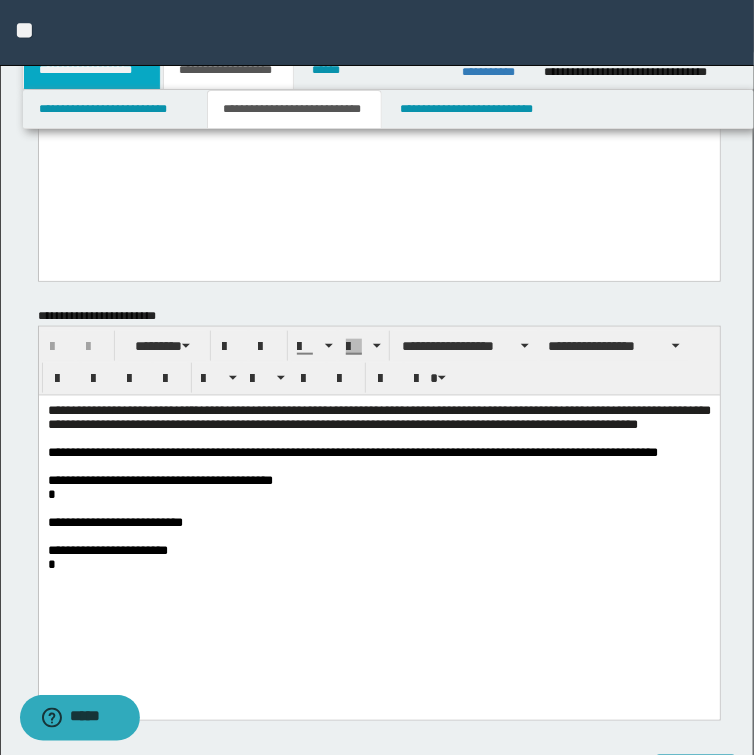 click on "**********" at bounding box center (92, 70) 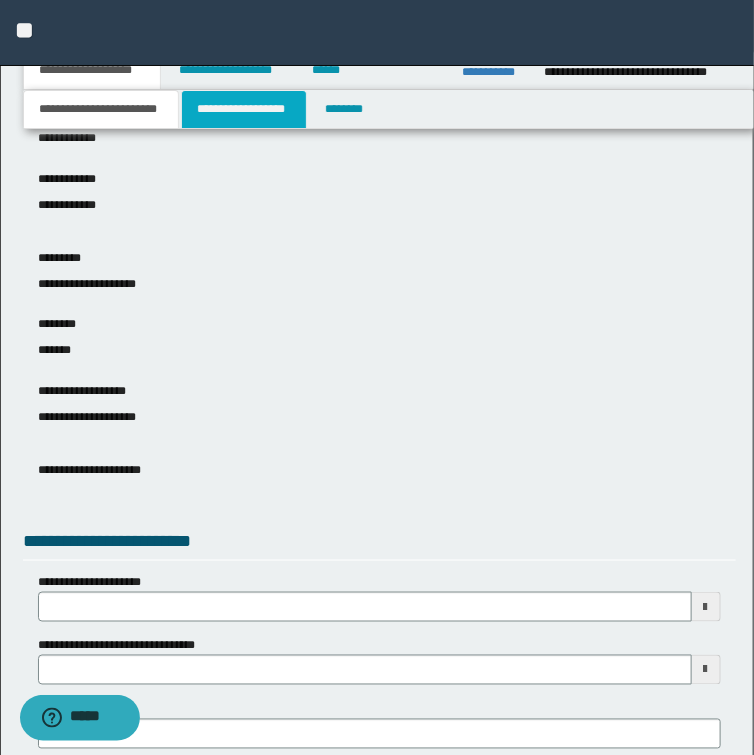 click on "**********" at bounding box center (244, 109) 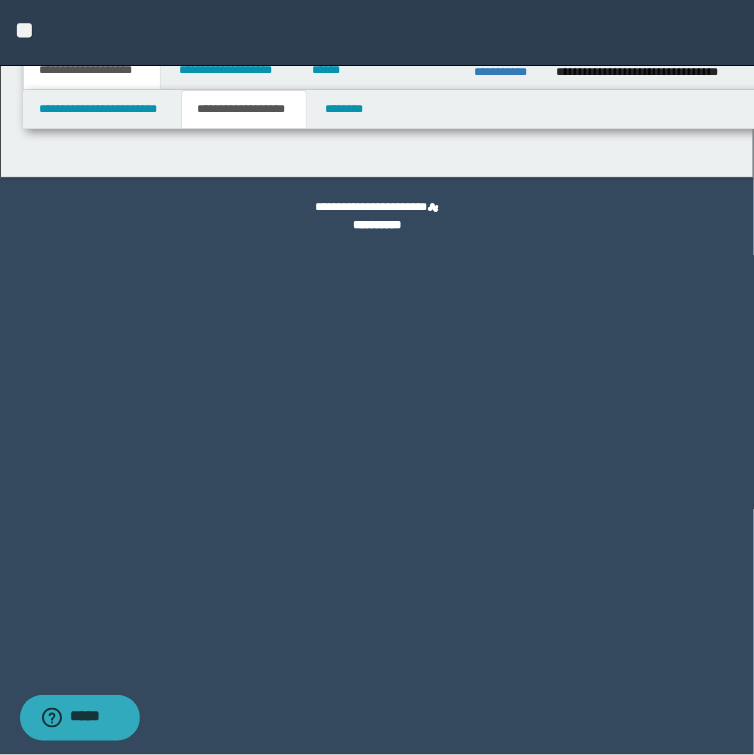 scroll, scrollTop: 0, scrollLeft: 0, axis: both 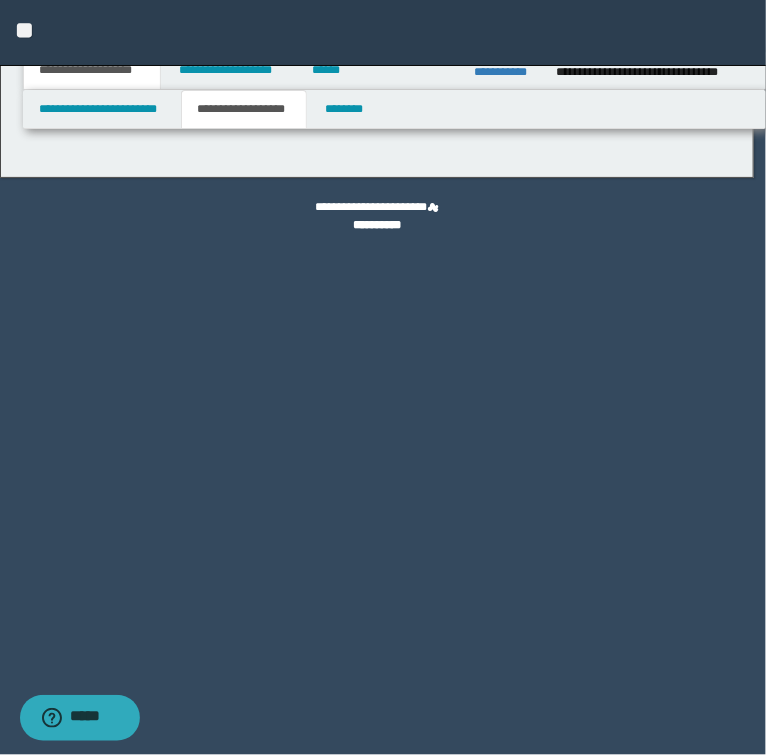 type on "********" 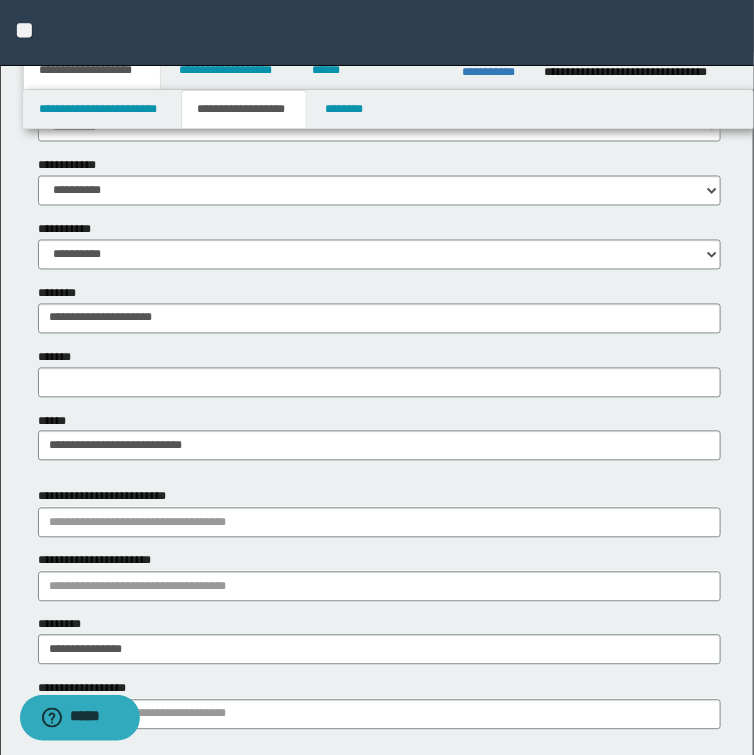 scroll, scrollTop: 800, scrollLeft: 0, axis: vertical 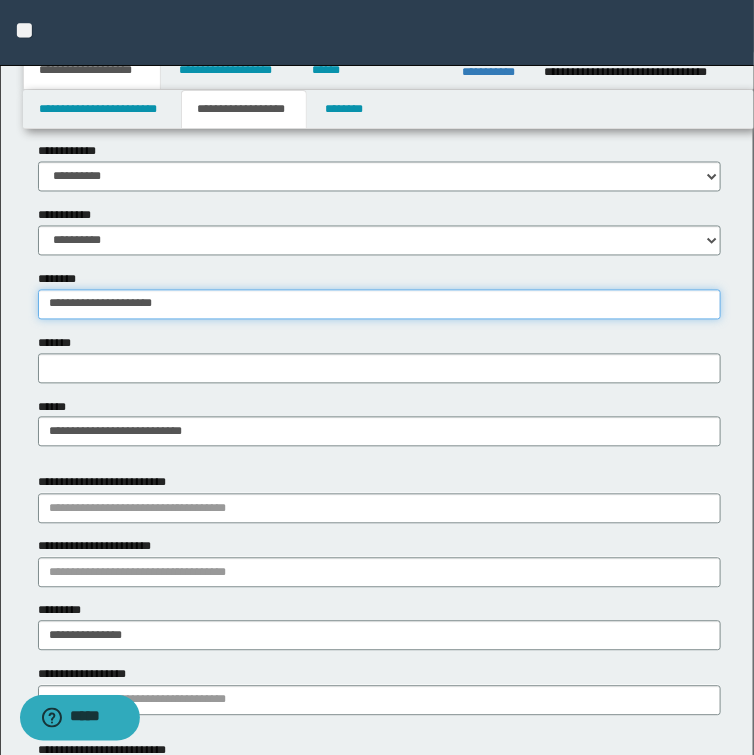drag, startPoint x: 113, startPoint y: 305, endPoint x: 384, endPoint y: 322, distance: 271.53268 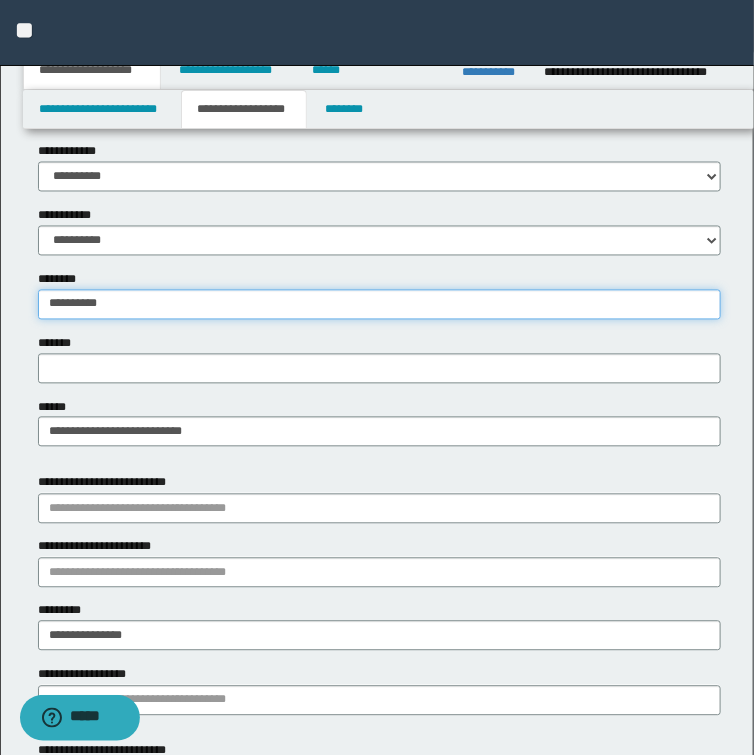 type on "**********" 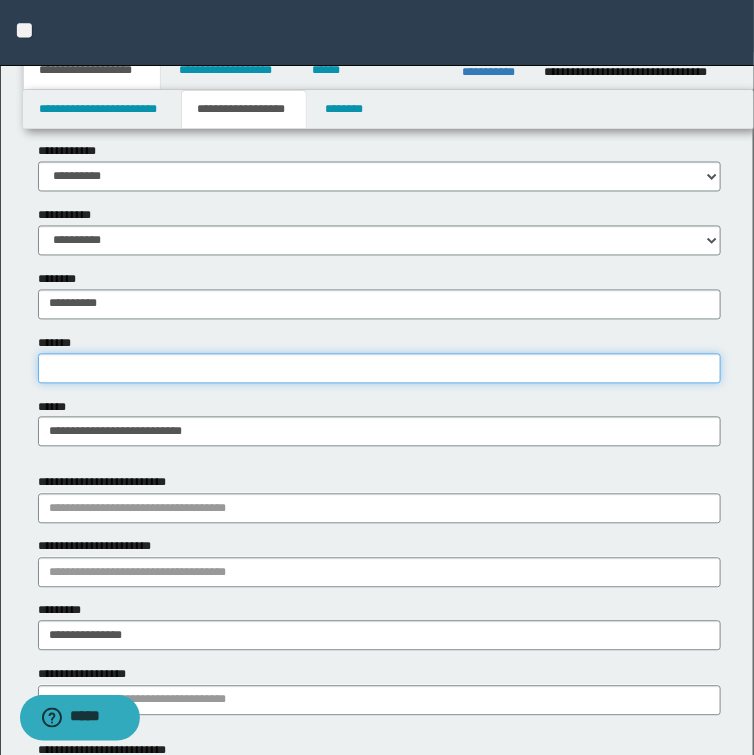 click on "*******" at bounding box center [379, 369] 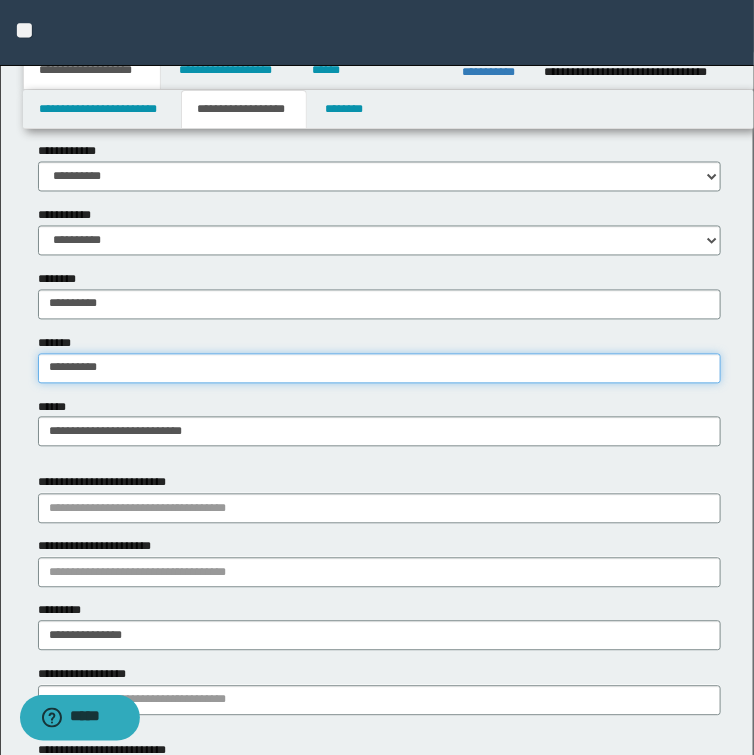 type on "**********" 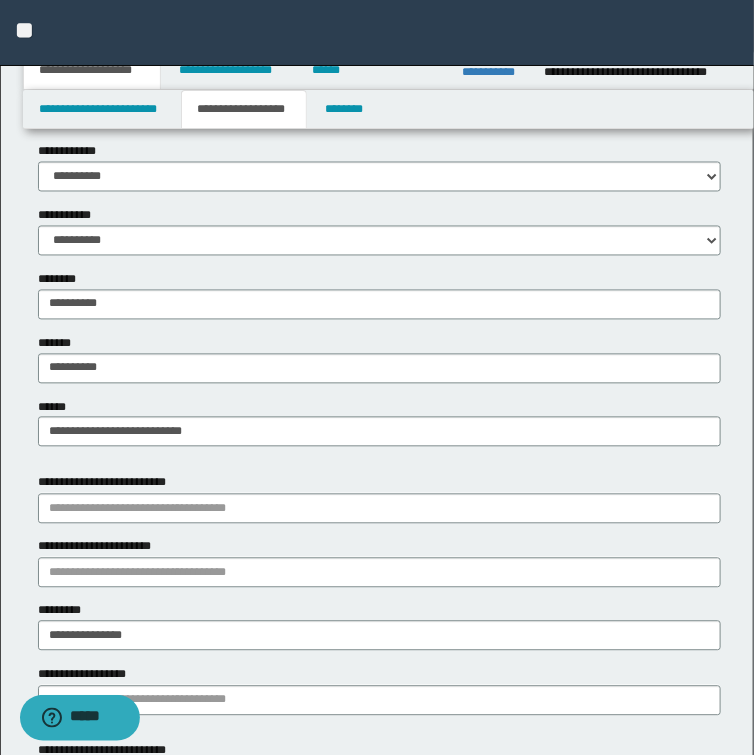 click on "**********" at bounding box center [379, 335] 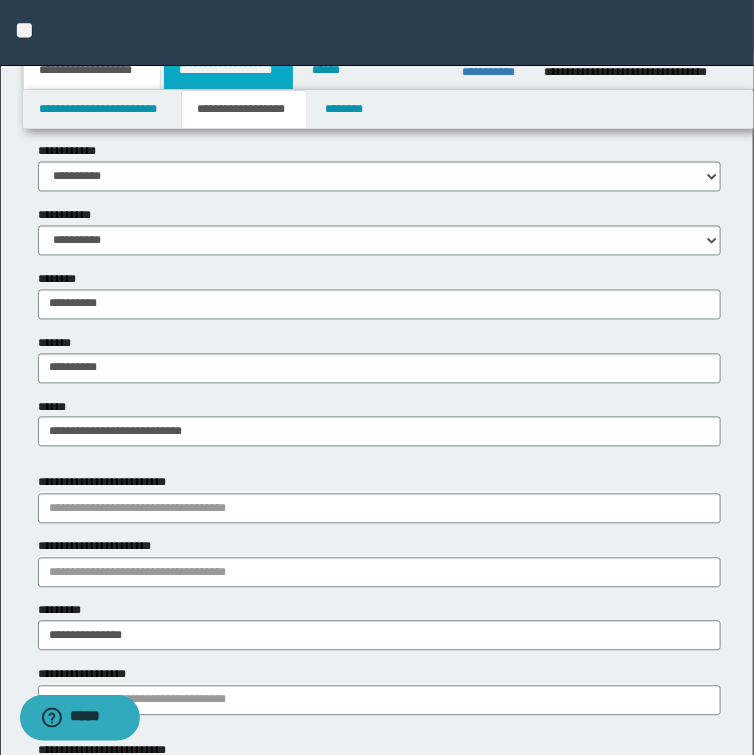 click on "**********" at bounding box center (228, 70) 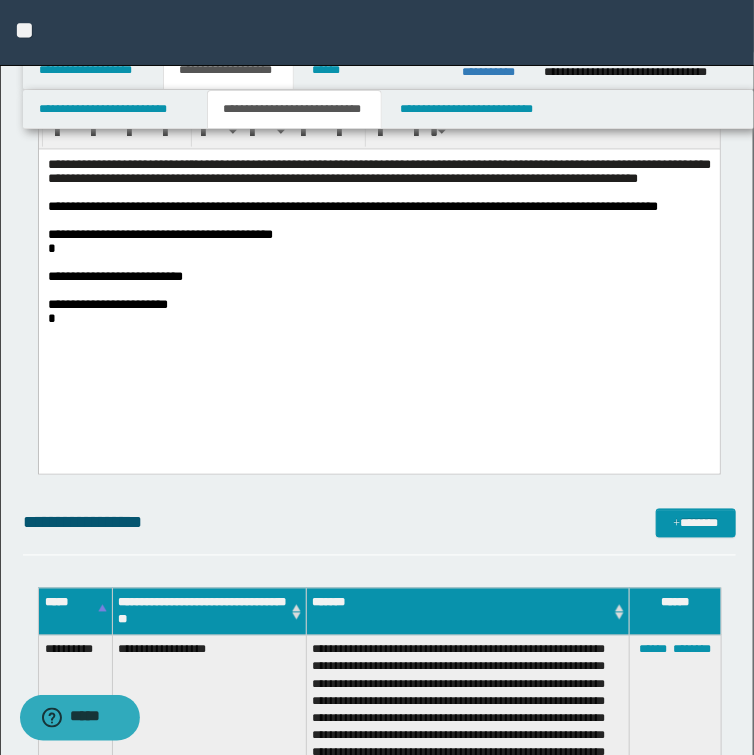 scroll, scrollTop: 560, scrollLeft: 0, axis: vertical 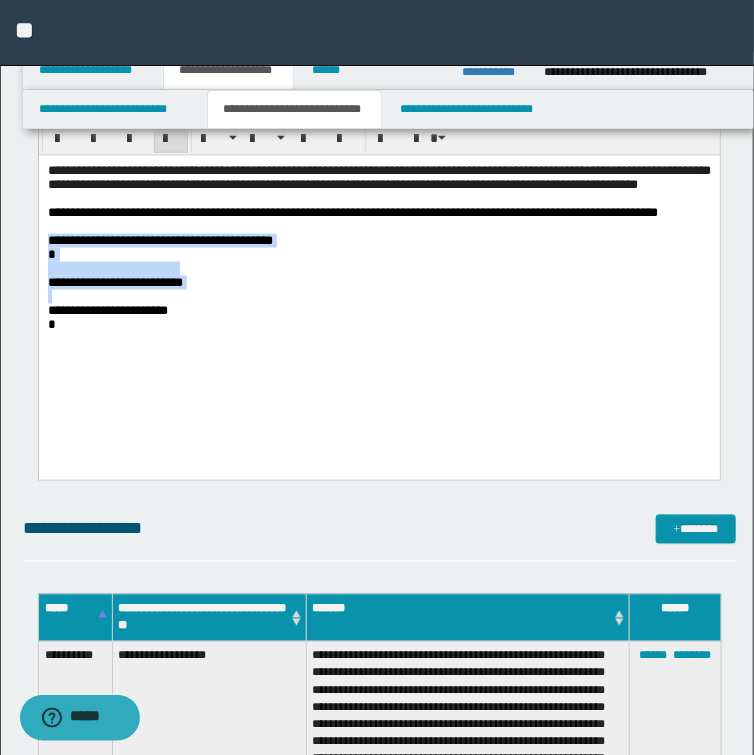 drag, startPoint x: 46, startPoint y: 268, endPoint x: 277, endPoint y: 325, distance: 237.92856 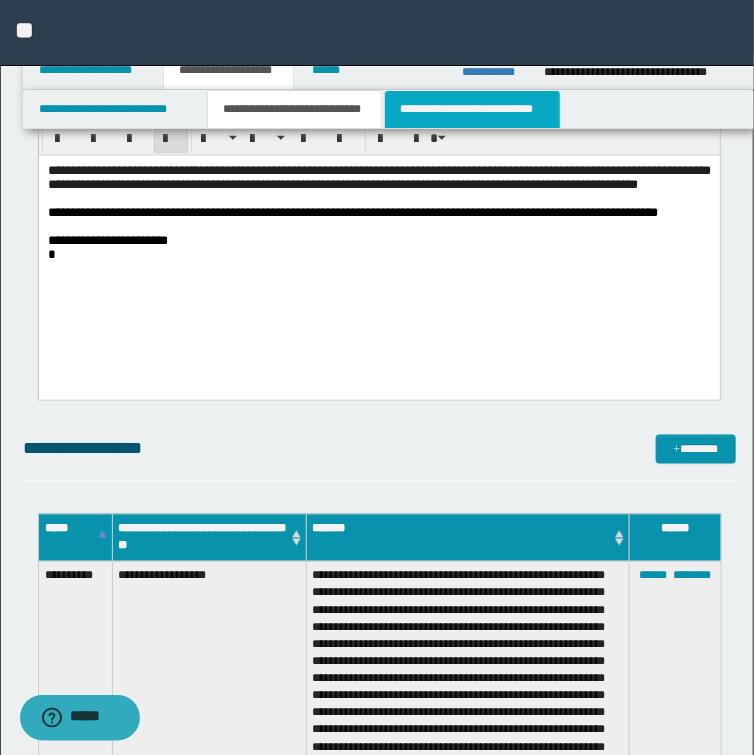 click on "**********" at bounding box center (472, 109) 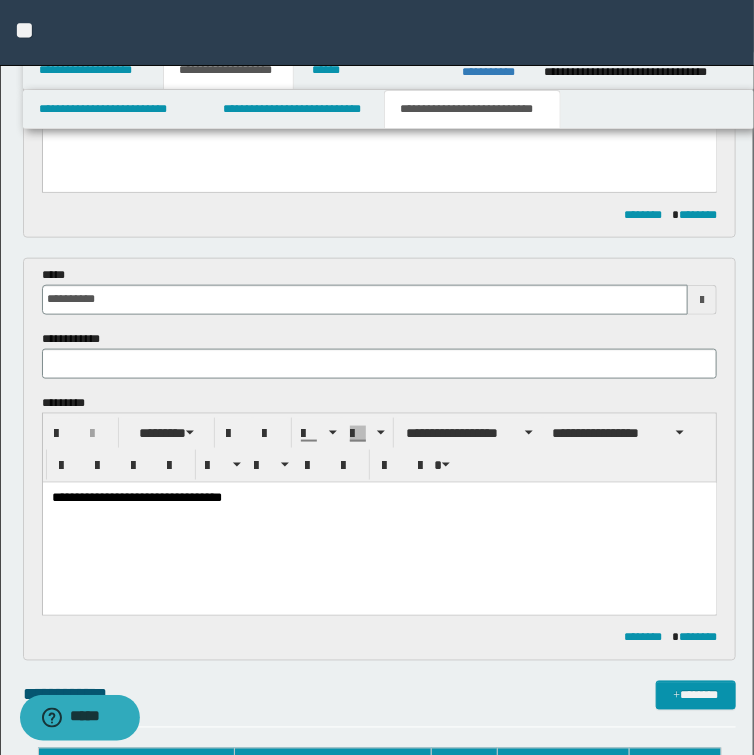 scroll, scrollTop: 240, scrollLeft: 0, axis: vertical 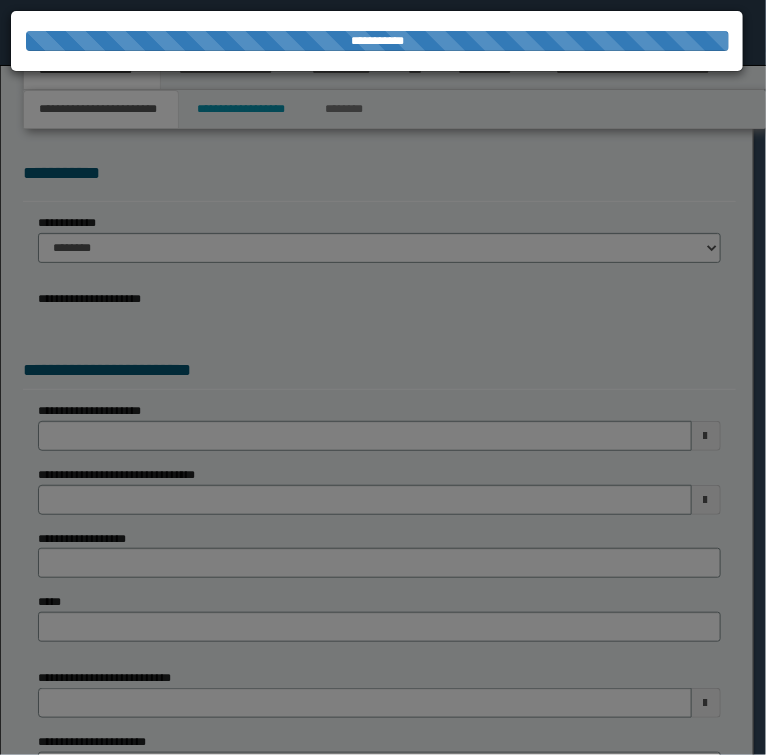 select on "*" 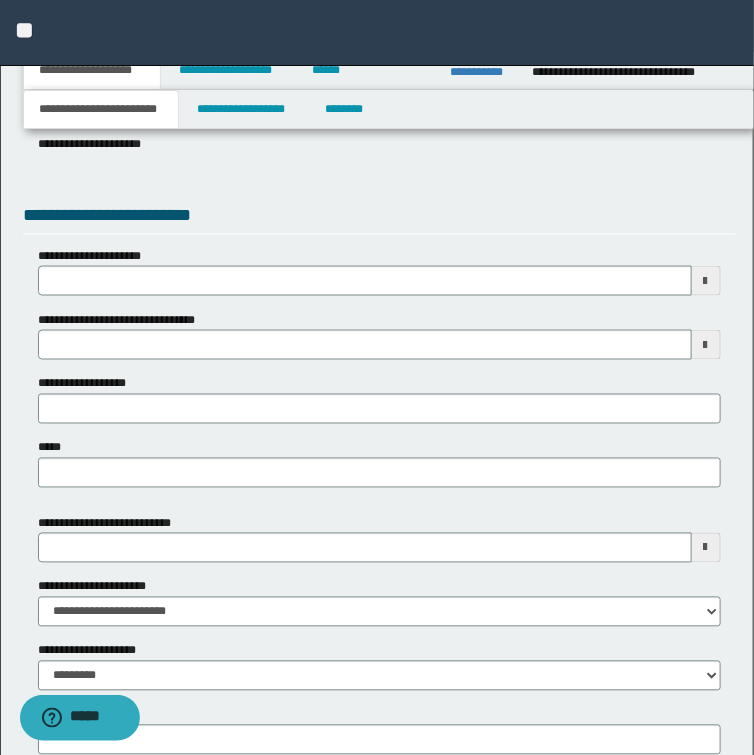 scroll, scrollTop: 640, scrollLeft: 0, axis: vertical 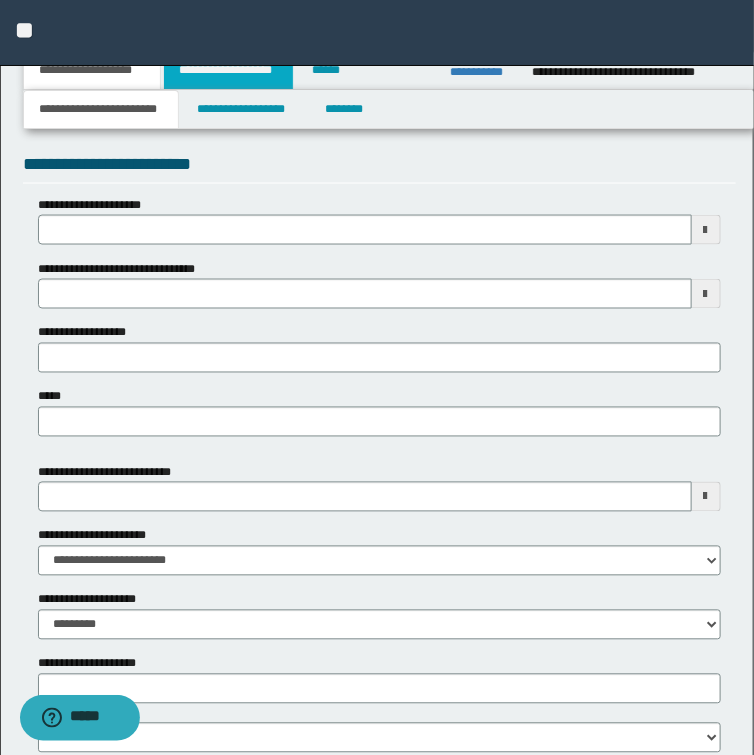 click on "**********" at bounding box center [228, 70] 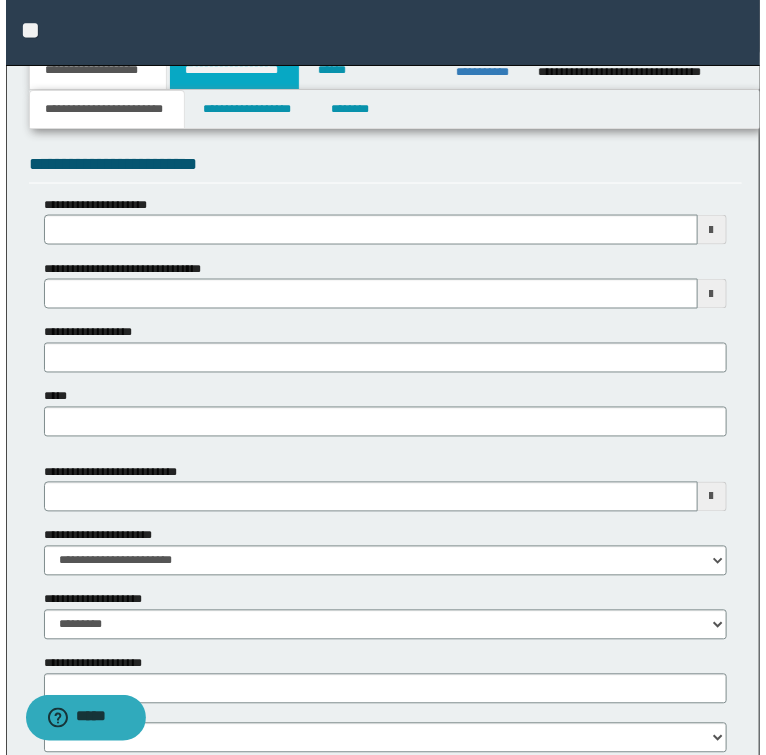 scroll, scrollTop: 0, scrollLeft: 0, axis: both 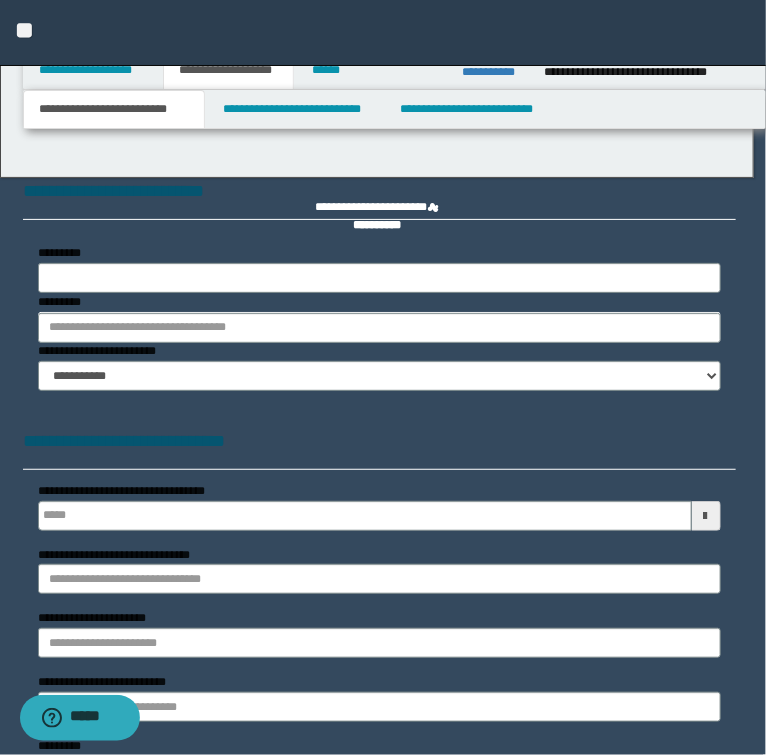 type 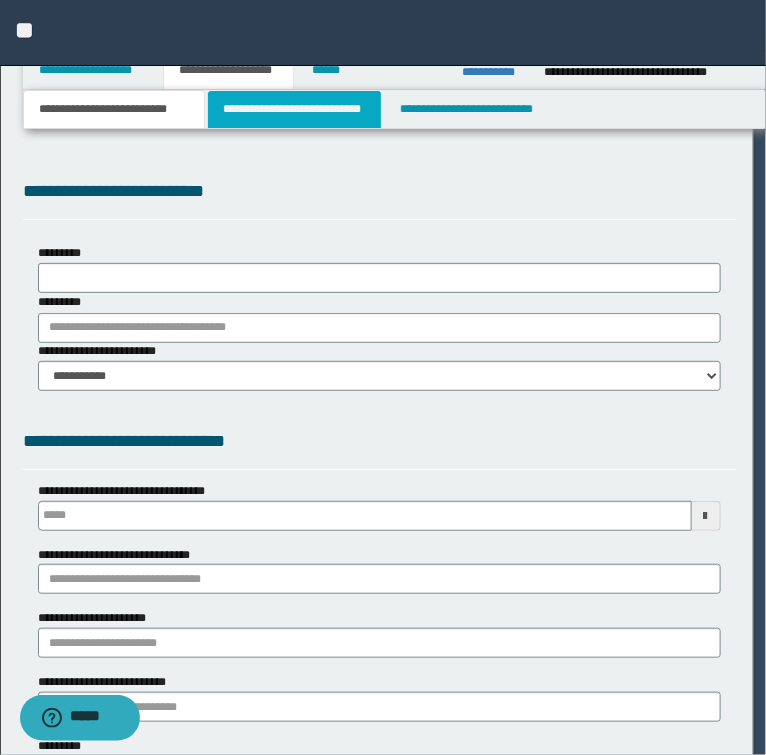 scroll, scrollTop: 0, scrollLeft: 0, axis: both 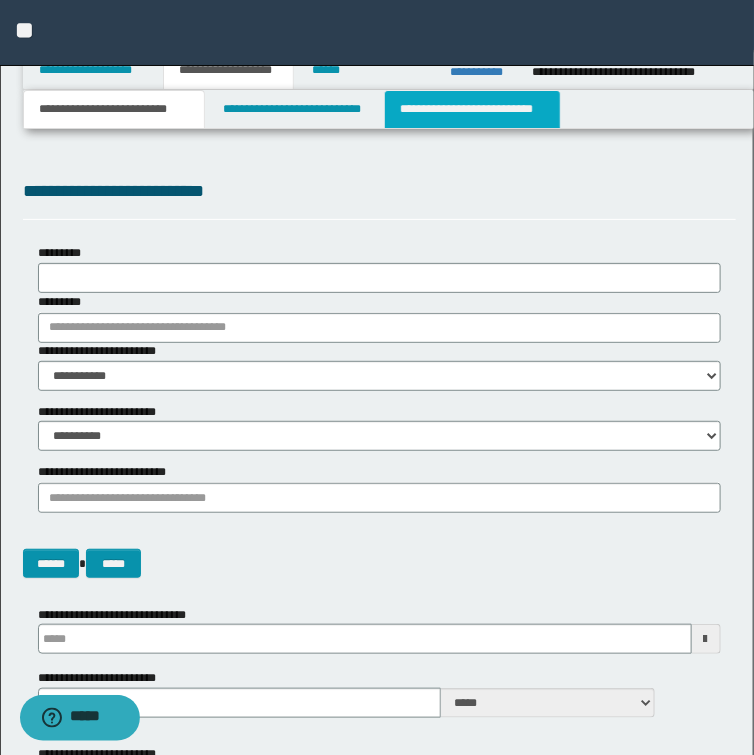 click on "**********" at bounding box center [472, 109] 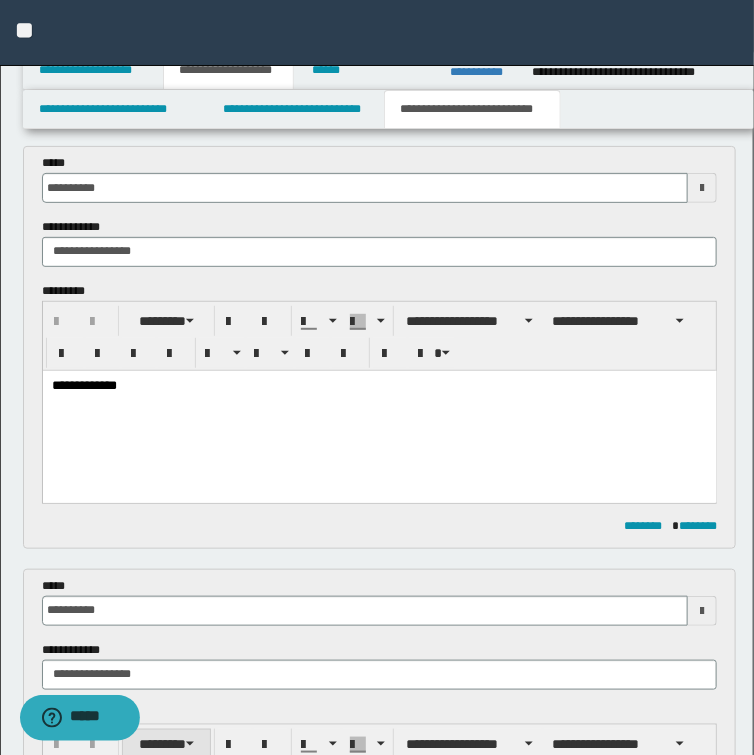 scroll, scrollTop: 0, scrollLeft: 0, axis: both 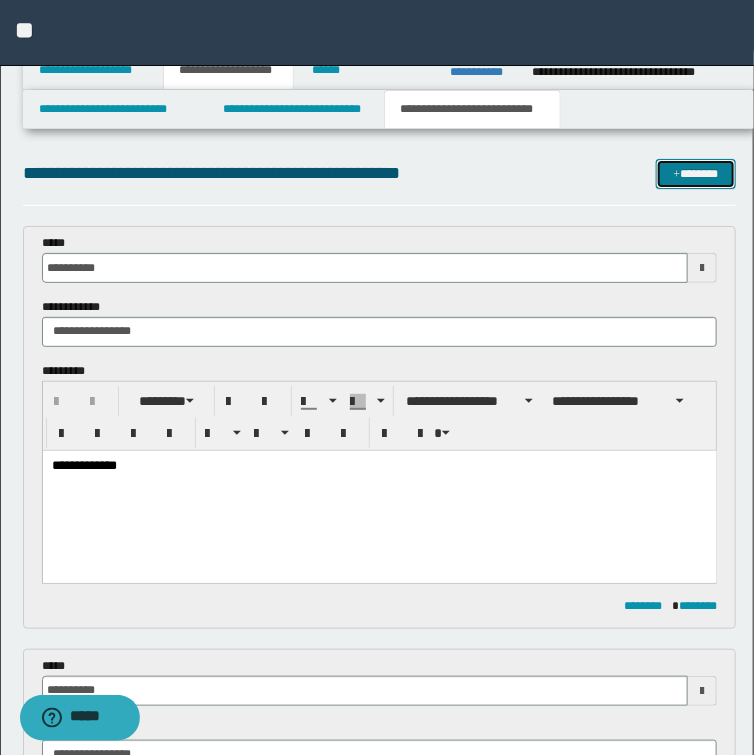 click at bounding box center [677, 175] 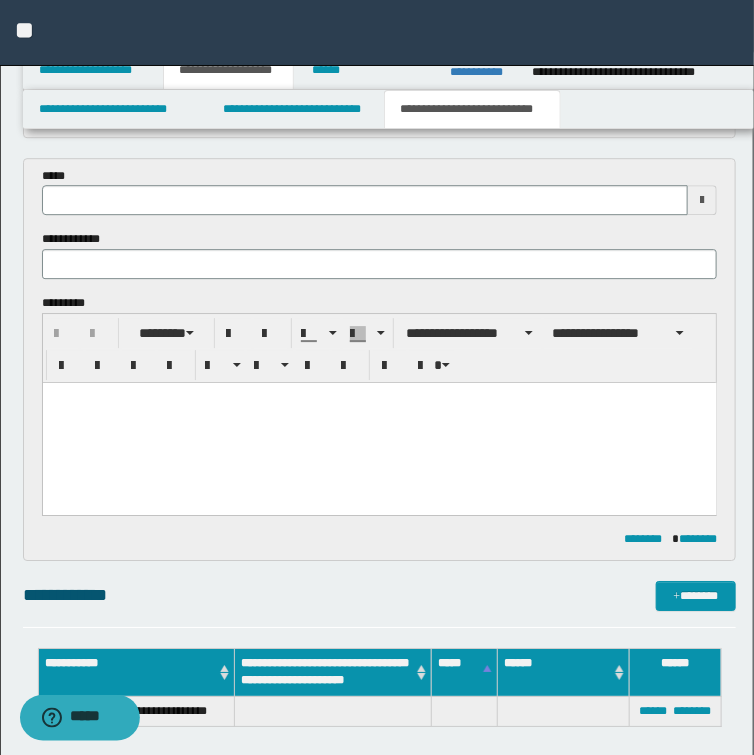 scroll, scrollTop: 1260, scrollLeft: 0, axis: vertical 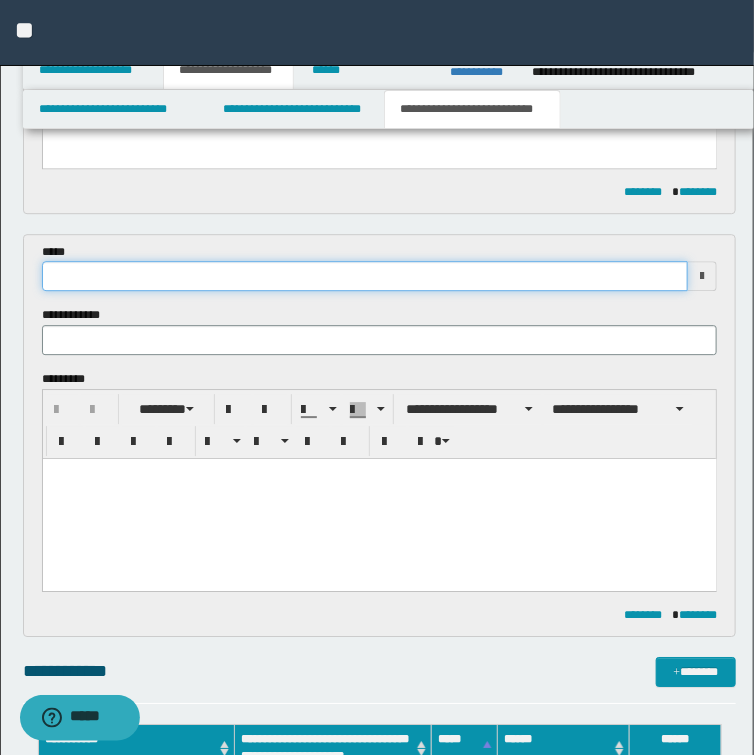 click at bounding box center (365, 276) 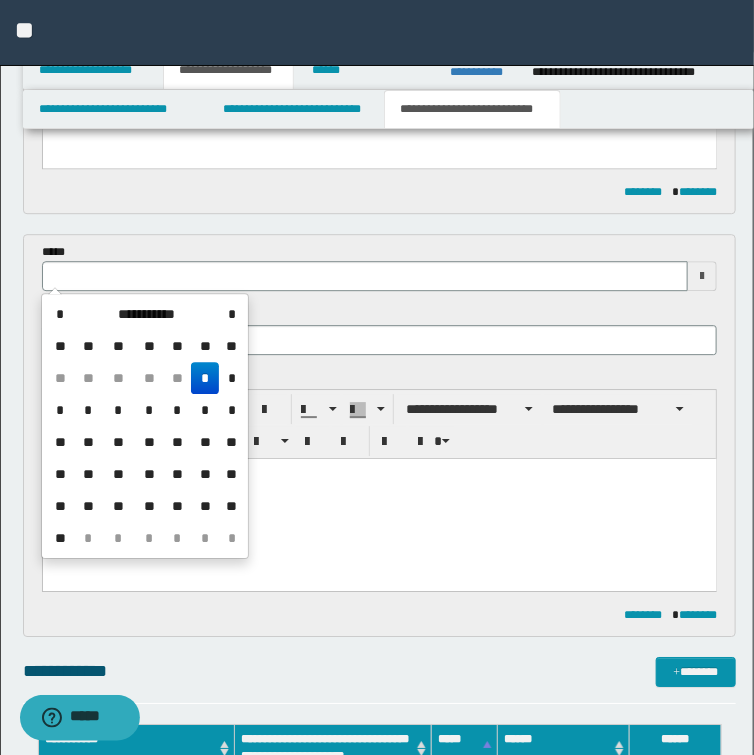 click on "*" at bounding box center [205, 378] 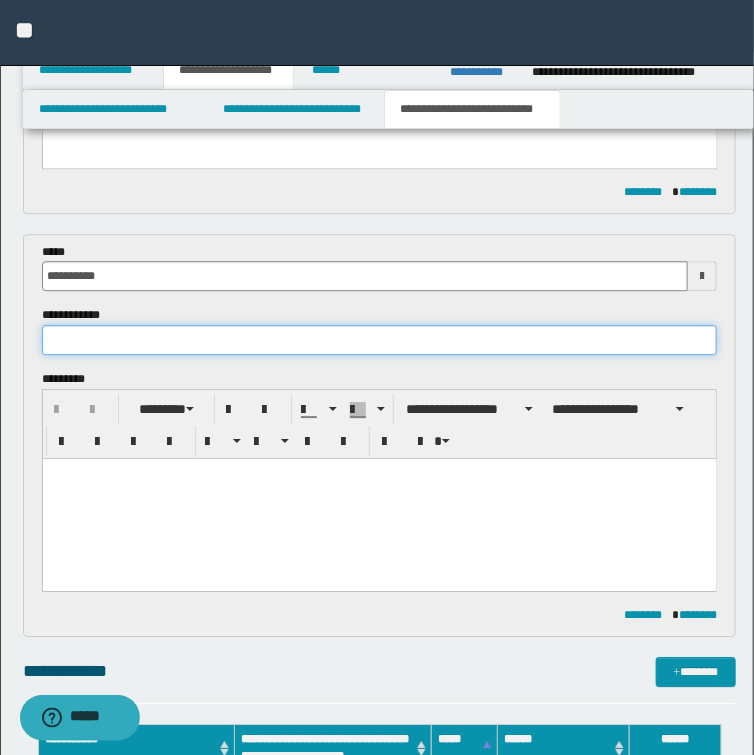 click at bounding box center [380, 340] 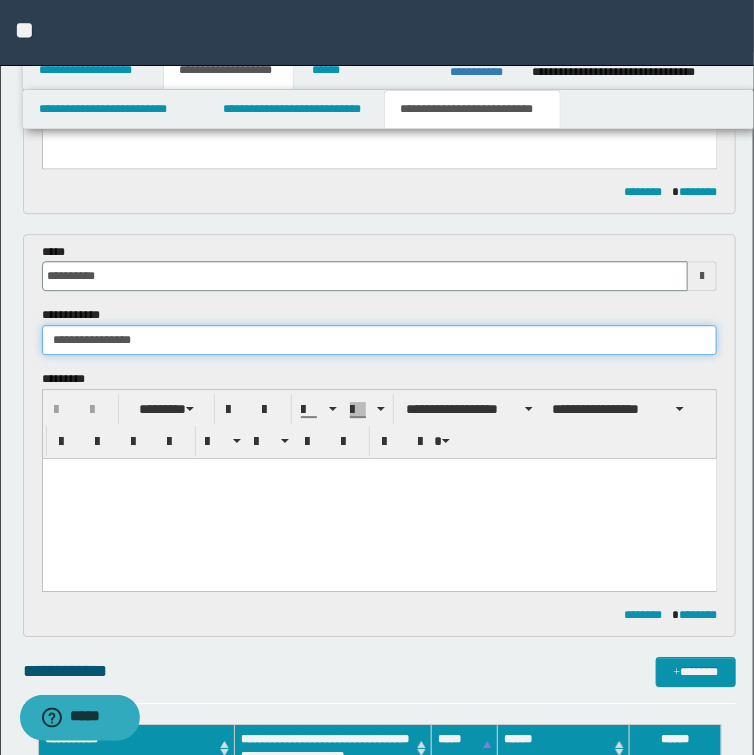 type on "**********" 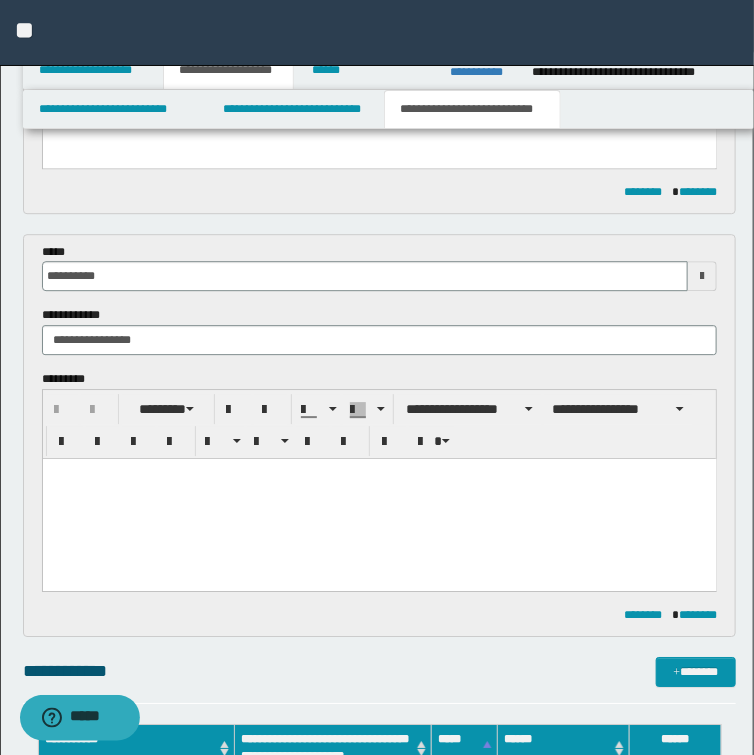 click at bounding box center [379, 473] 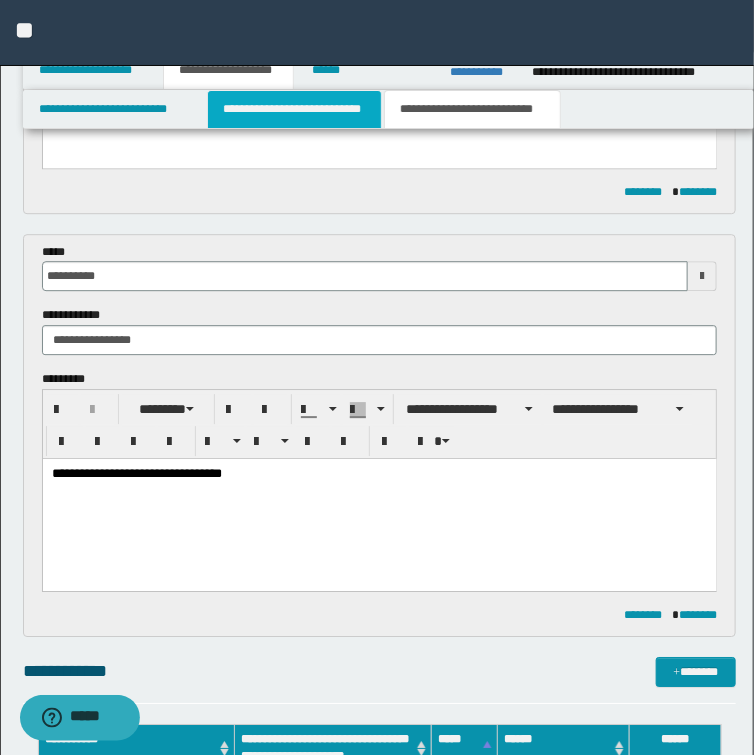 click on "**********" at bounding box center [294, 109] 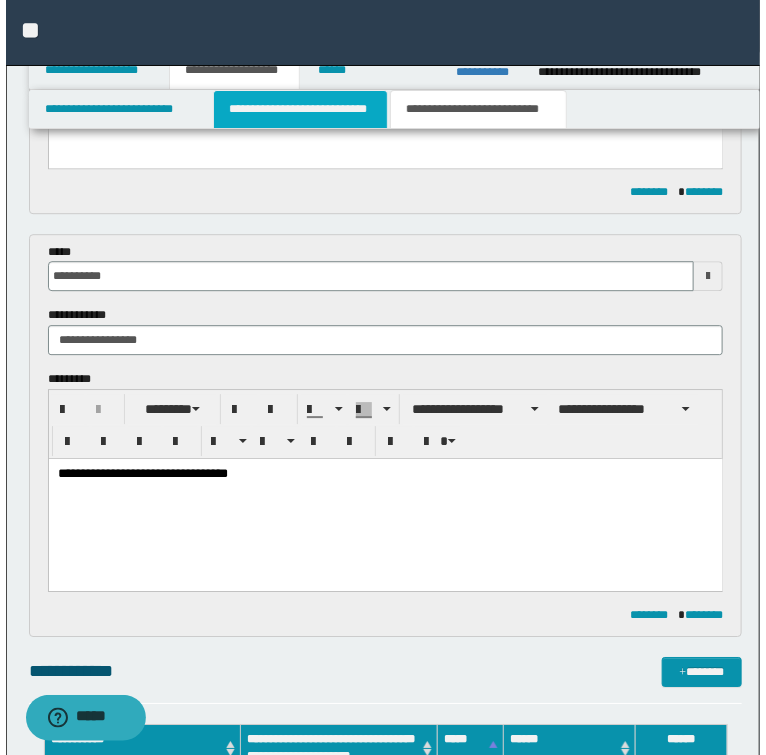 scroll, scrollTop: 0, scrollLeft: 0, axis: both 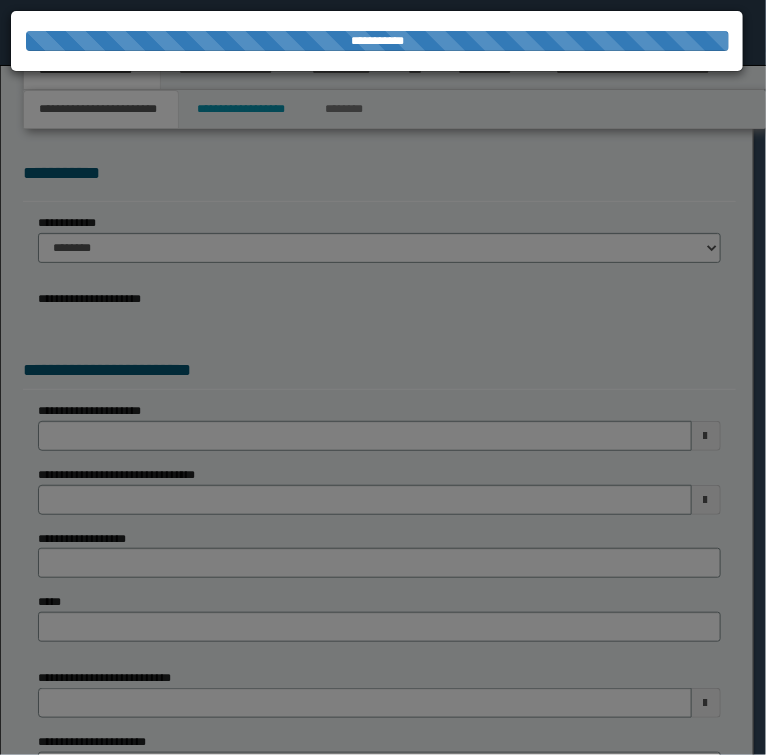 select on "*" 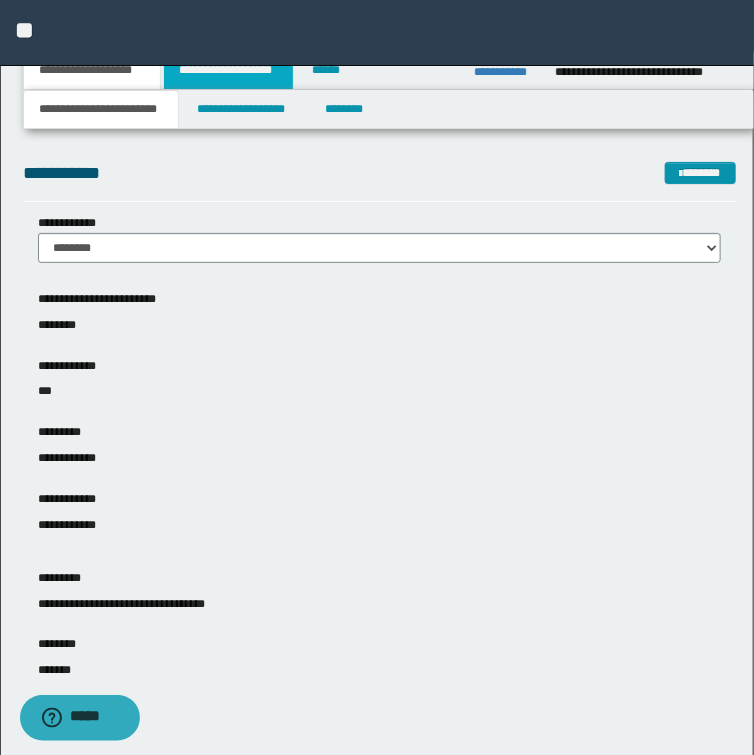 click on "**********" at bounding box center (228, 70) 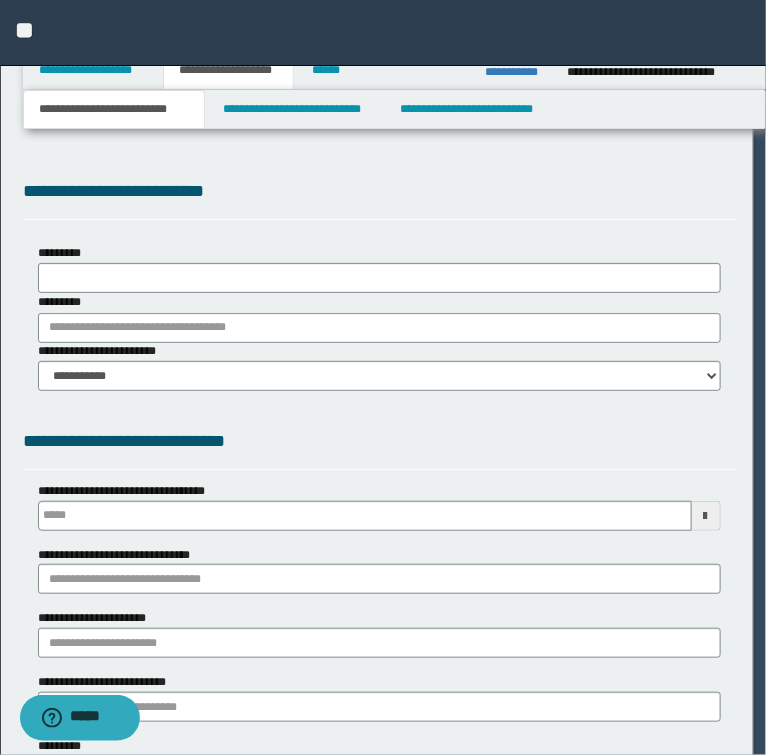 select on "*" 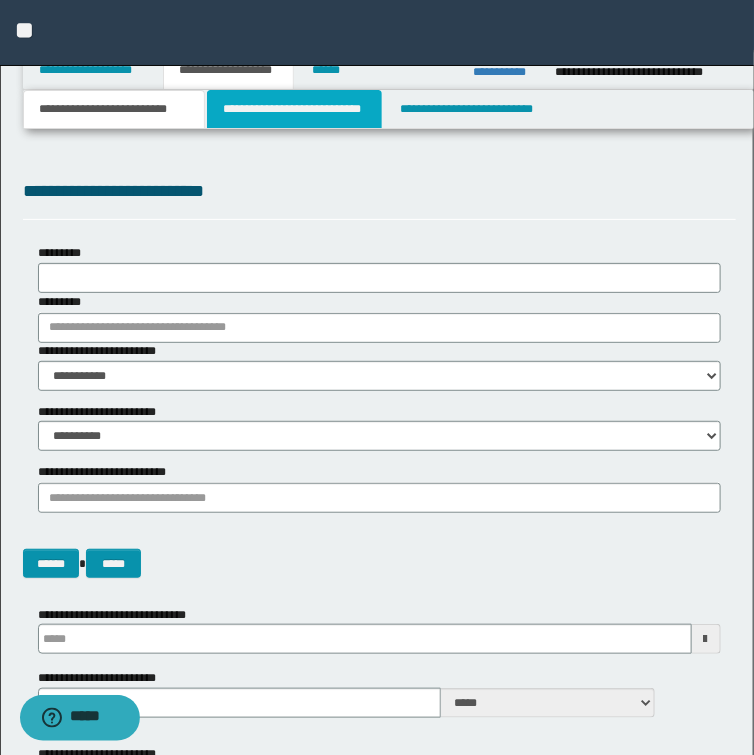 click on "**********" at bounding box center [294, 109] 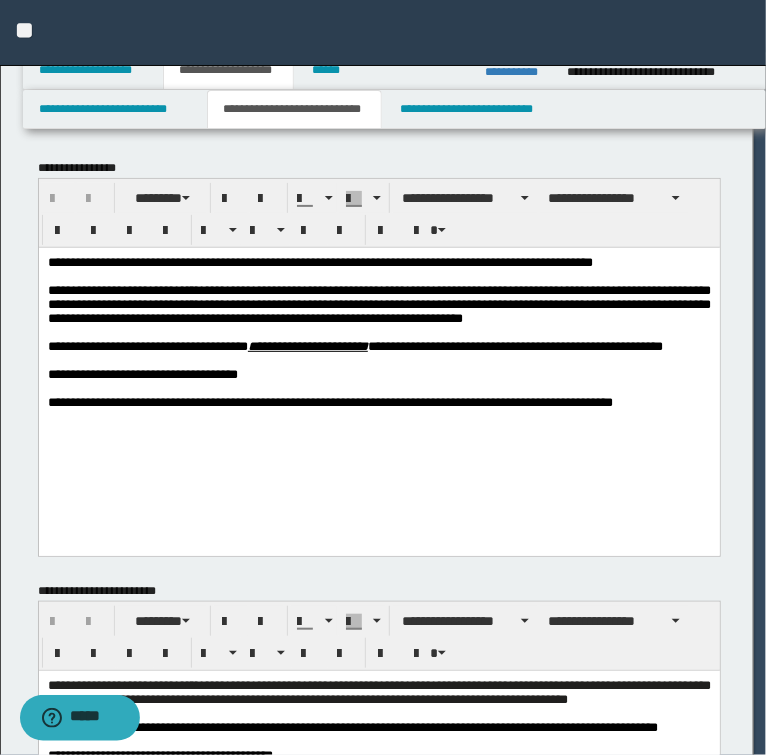 scroll, scrollTop: 0, scrollLeft: 0, axis: both 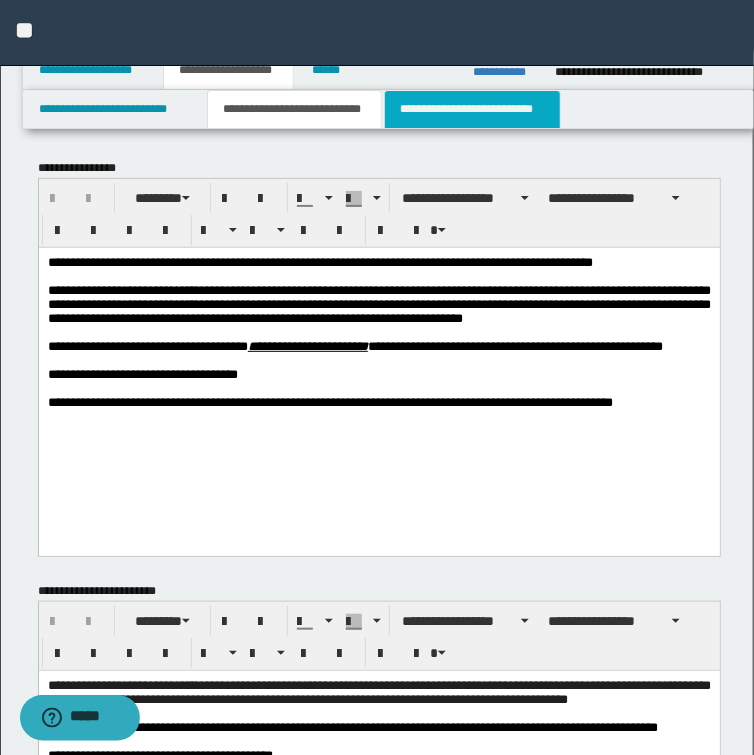 click on "**********" at bounding box center (472, 109) 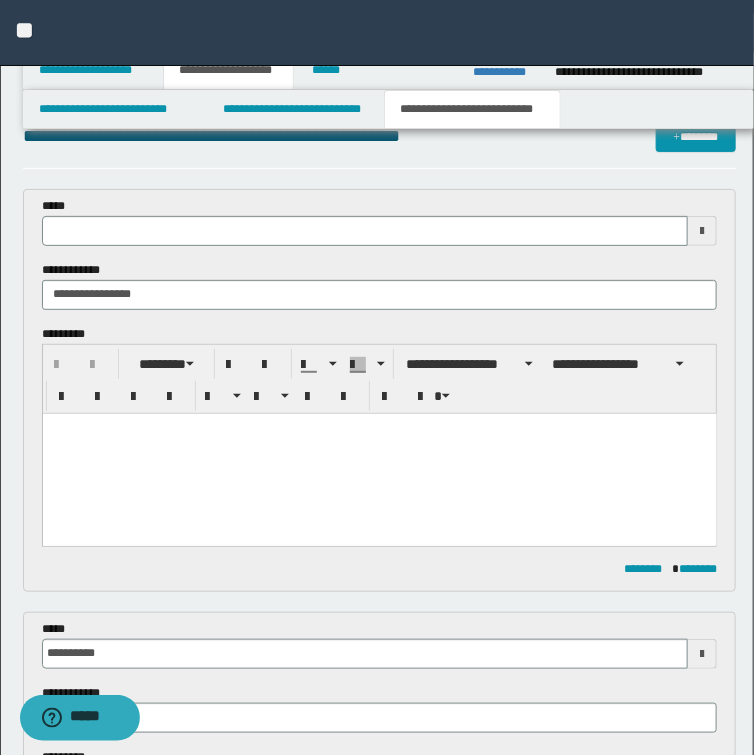 scroll, scrollTop: 0, scrollLeft: 0, axis: both 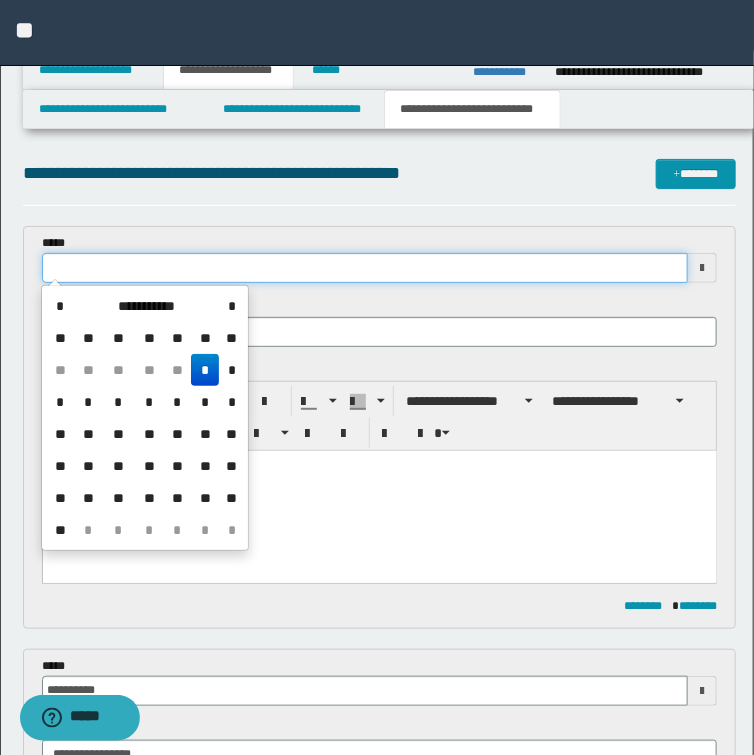 click at bounding box center [365, 268] 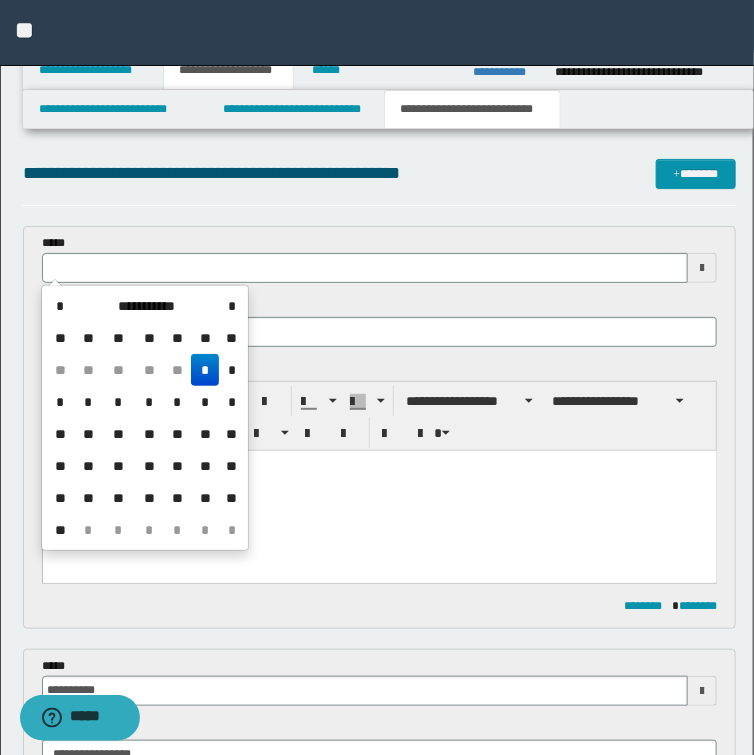 click on "*" at bounding box center [205, 370] 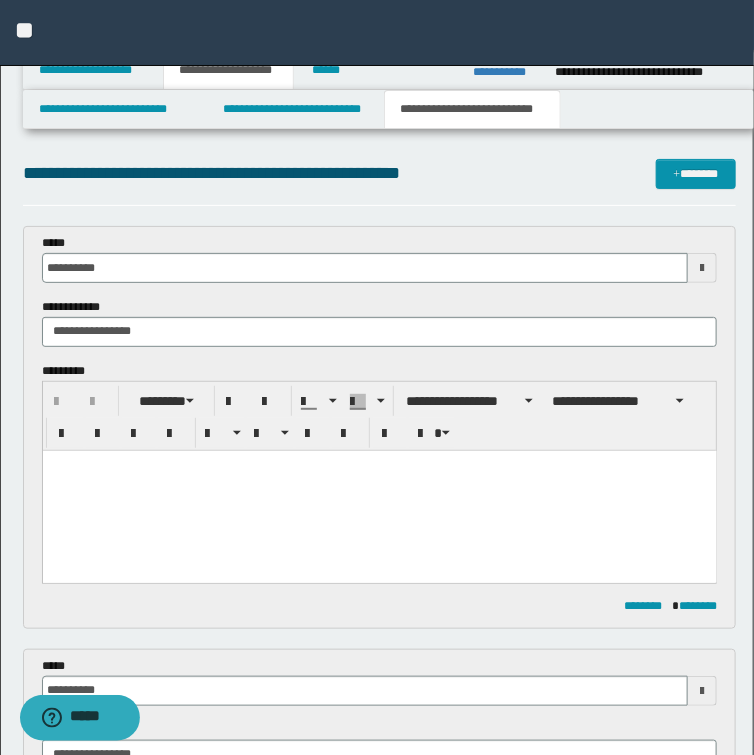 click at bounding box center [379, 465] 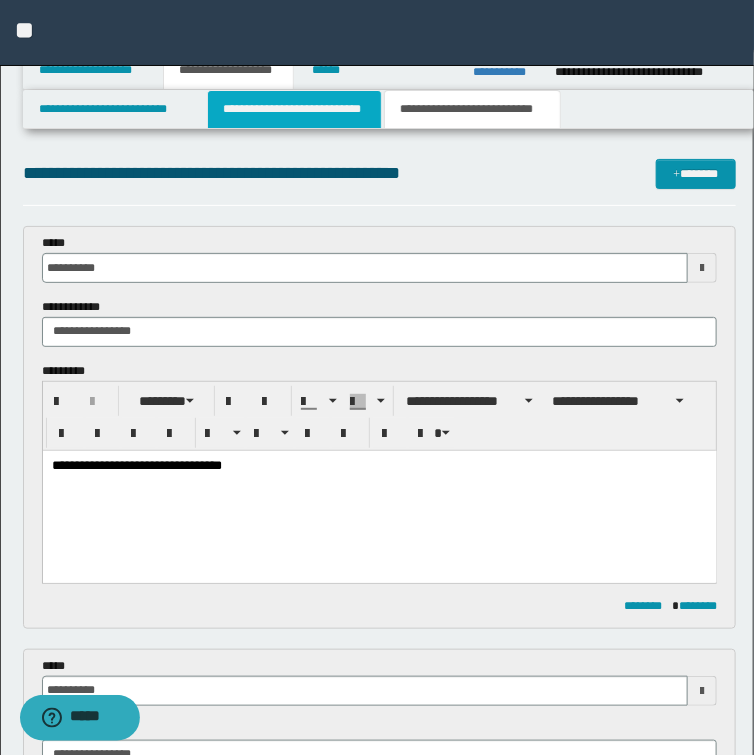 click on "**********" at bounding box center [294, 109] 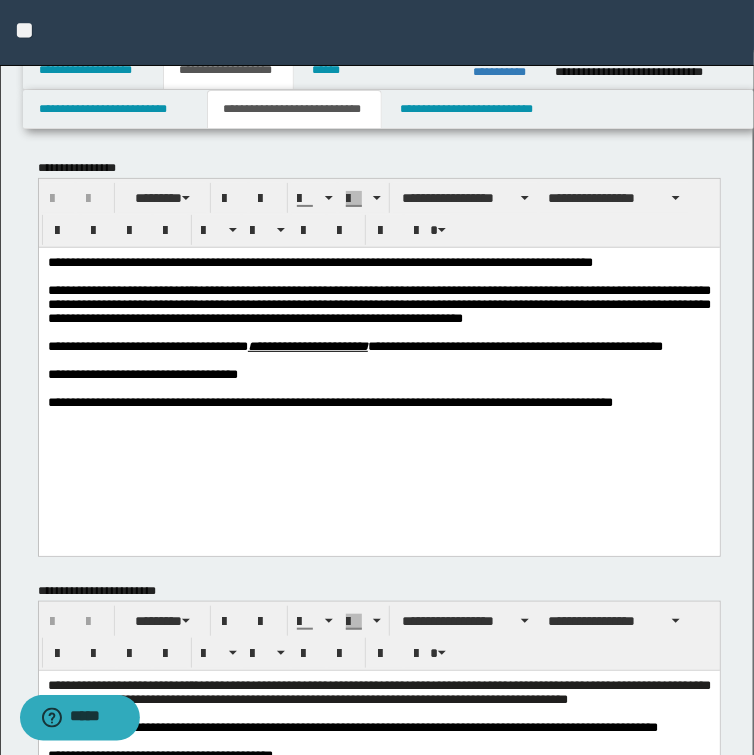scroll, scrollTop: 320, scrollLeft: 0, axis: vertical 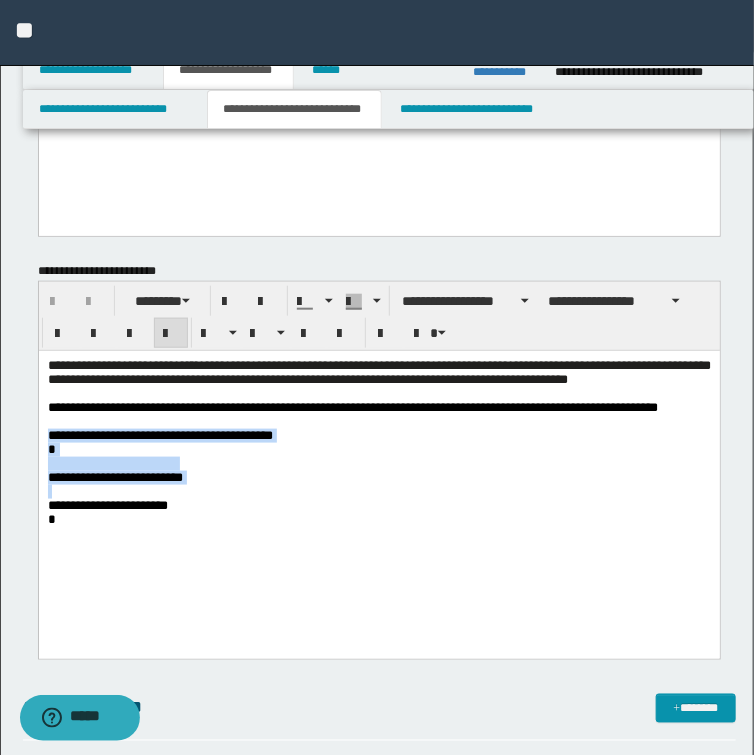 drag, startPoint x: 47, startPoint y: 443, endPoint x: 281, endPoint y: 504, distance: 241.82018 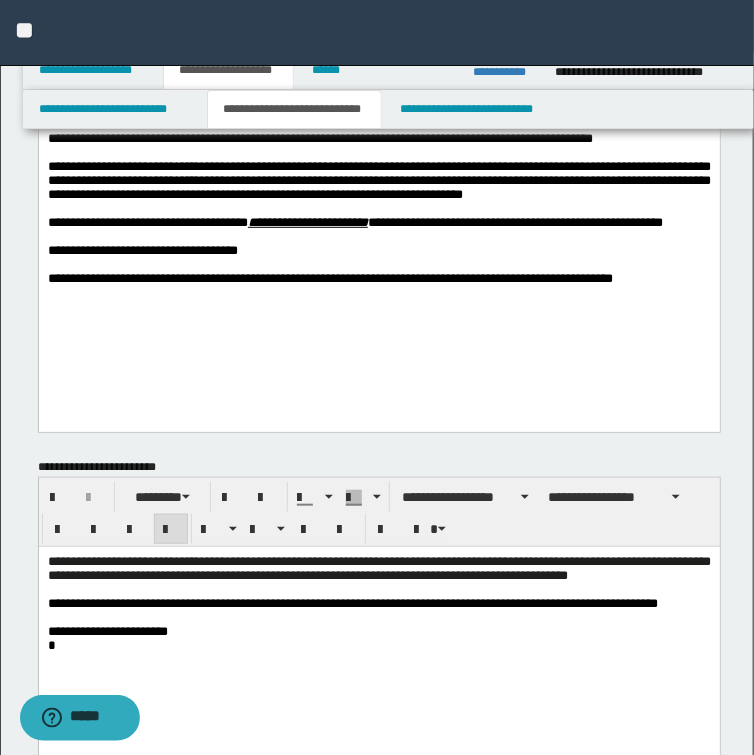 scroll, scrollTop: 80, scrollLeft: 0, axis: vertical 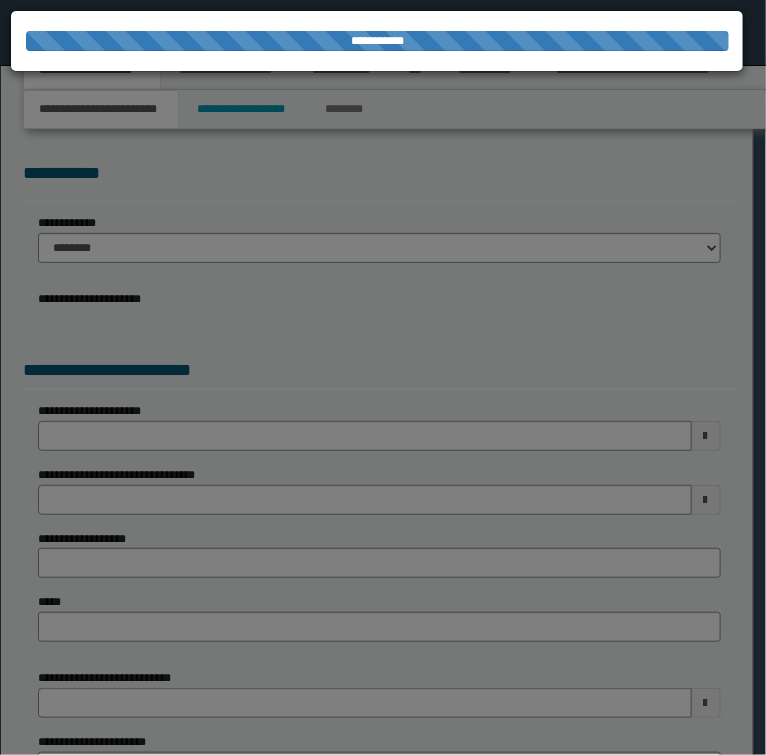 select on "*" 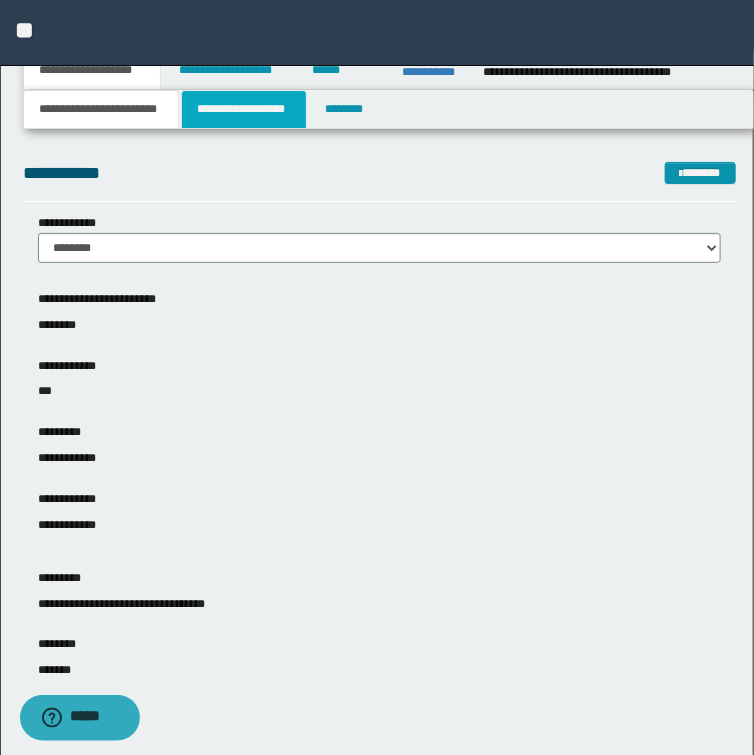 click on "**********" at bounding box center [244, 109] 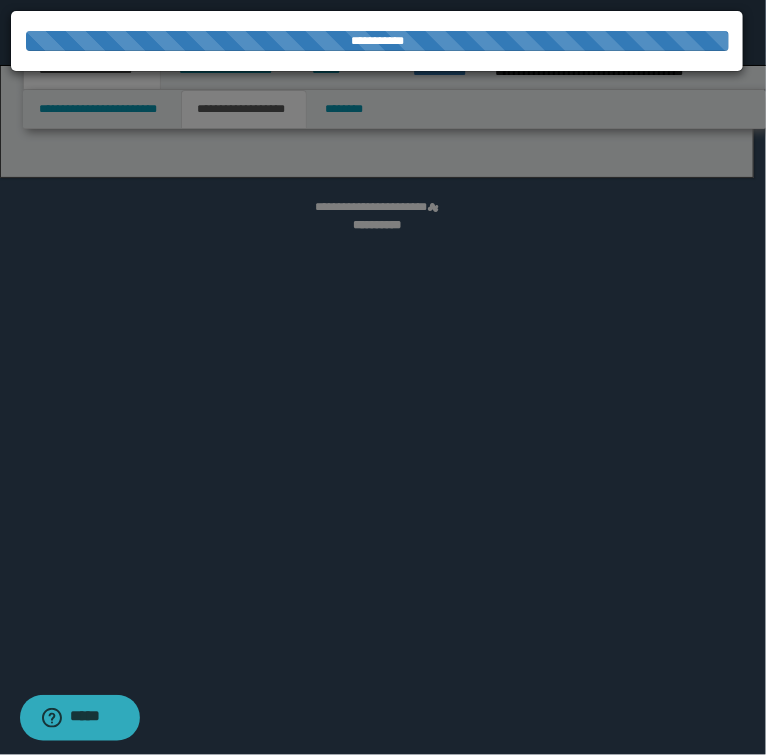 select on "*" 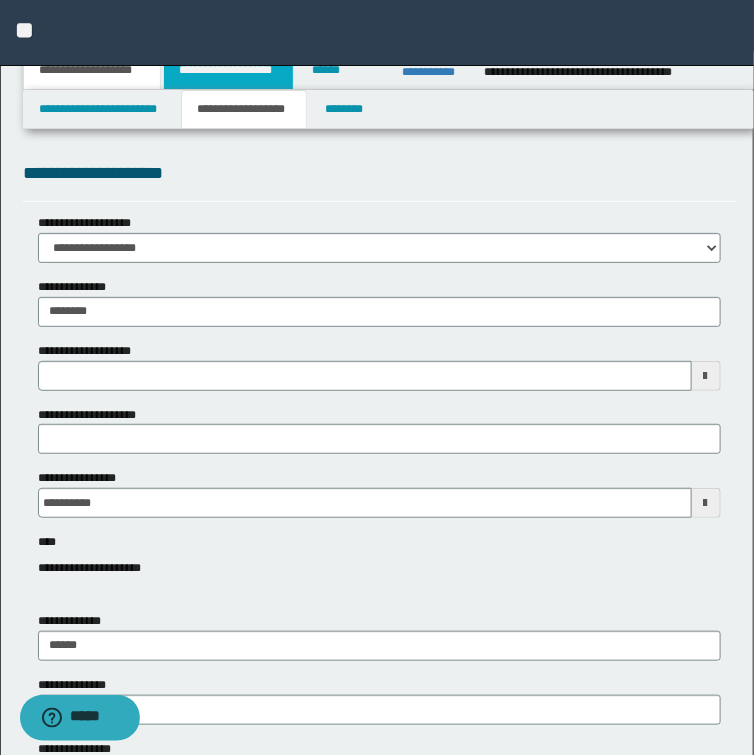 click on "**********" at bounding box center (228, 70) 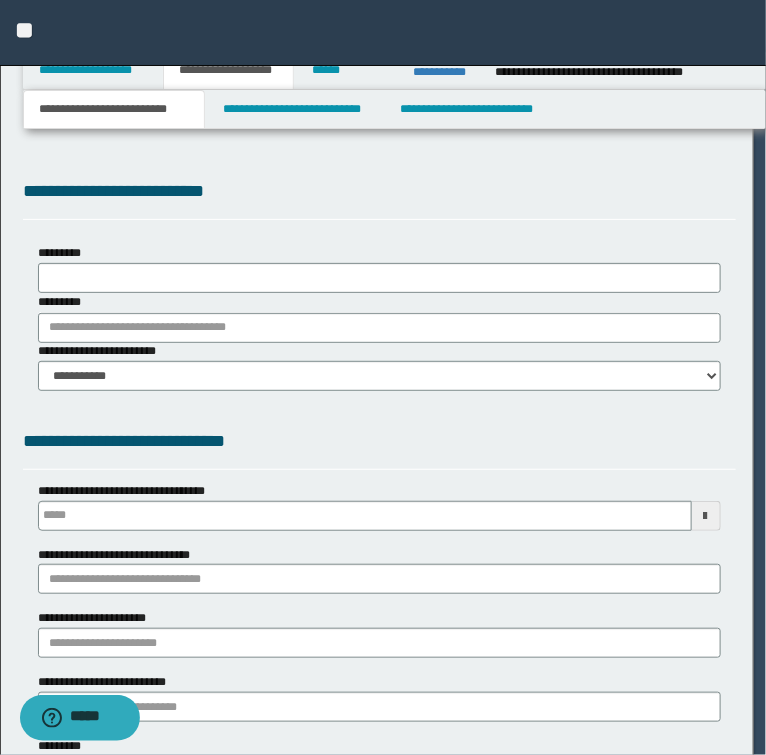 select on "*" 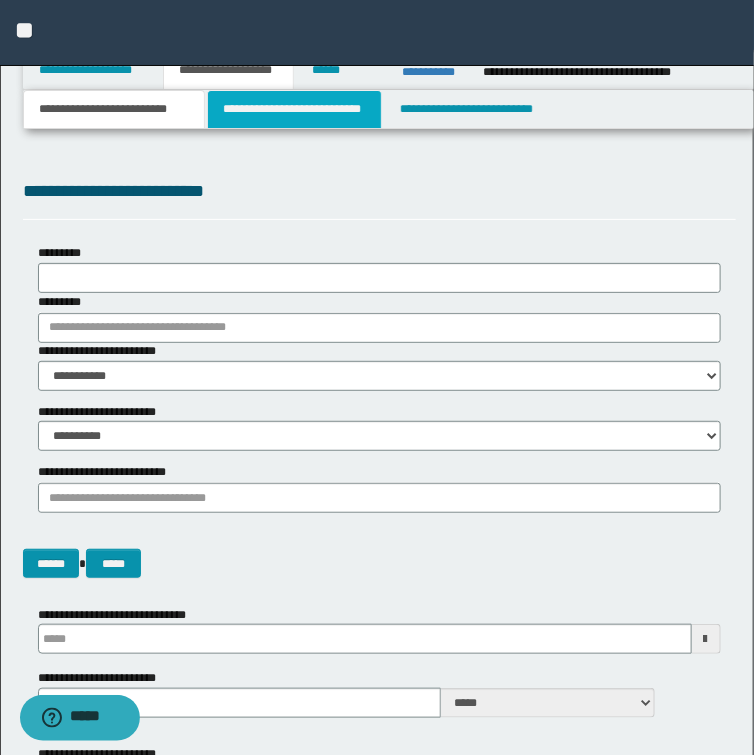 click on "**********" at bounding box center (294, 109) 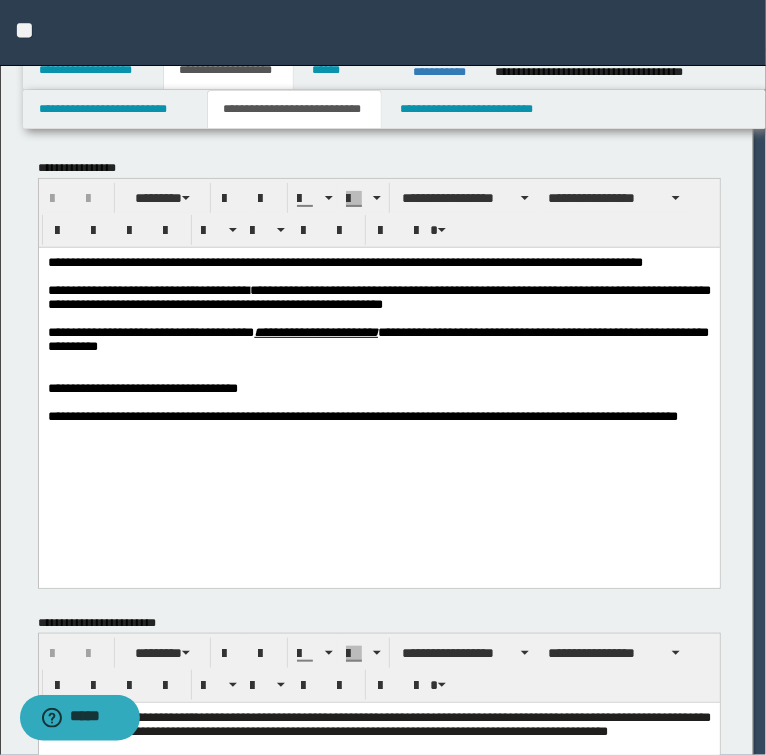 scroll, scrollTop: 0, scrollLeft: 0, axis: both 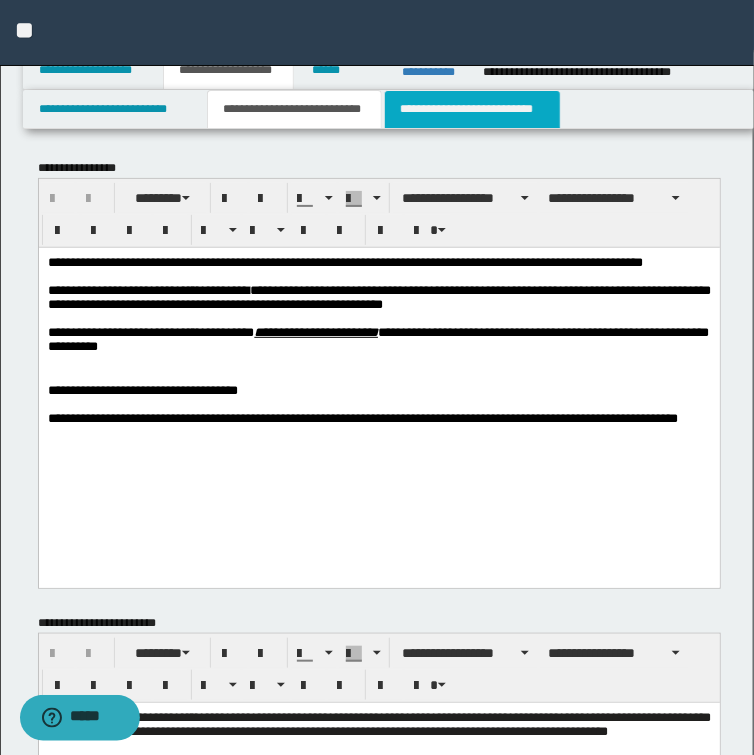 click on "**********" at bounding box center [472, 109] 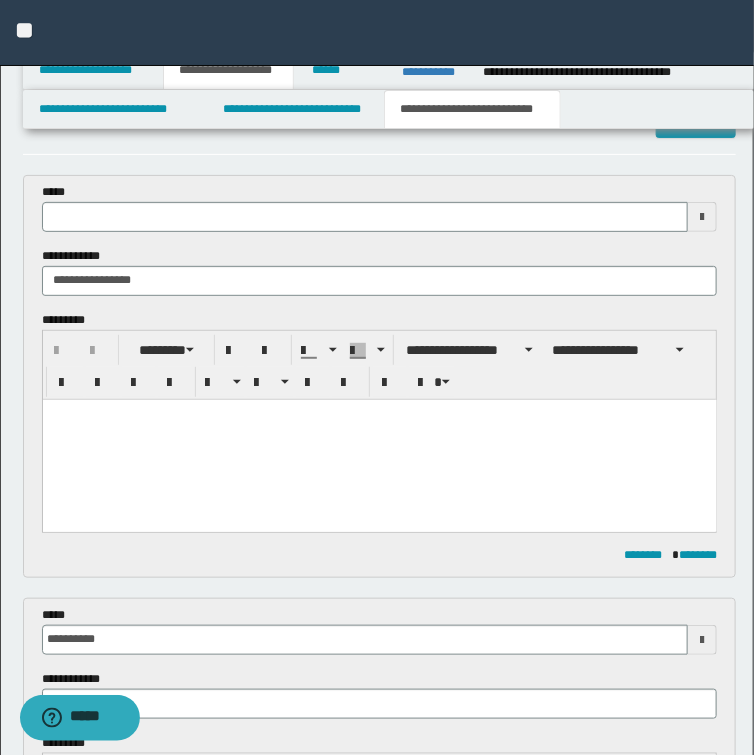 scroll, scrollTop: 0, scrollLeft: 0, axis: both 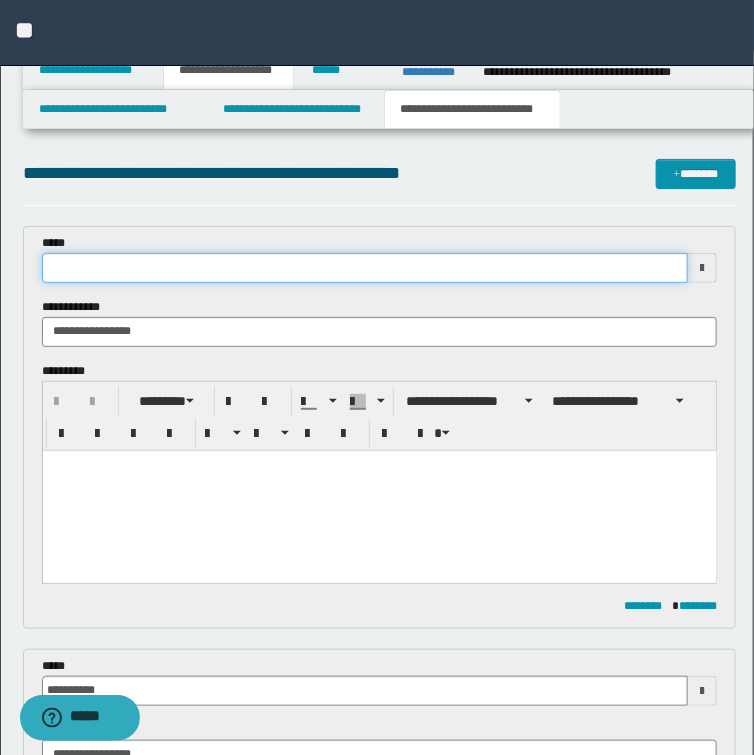 click at bounding box center (365, 268) 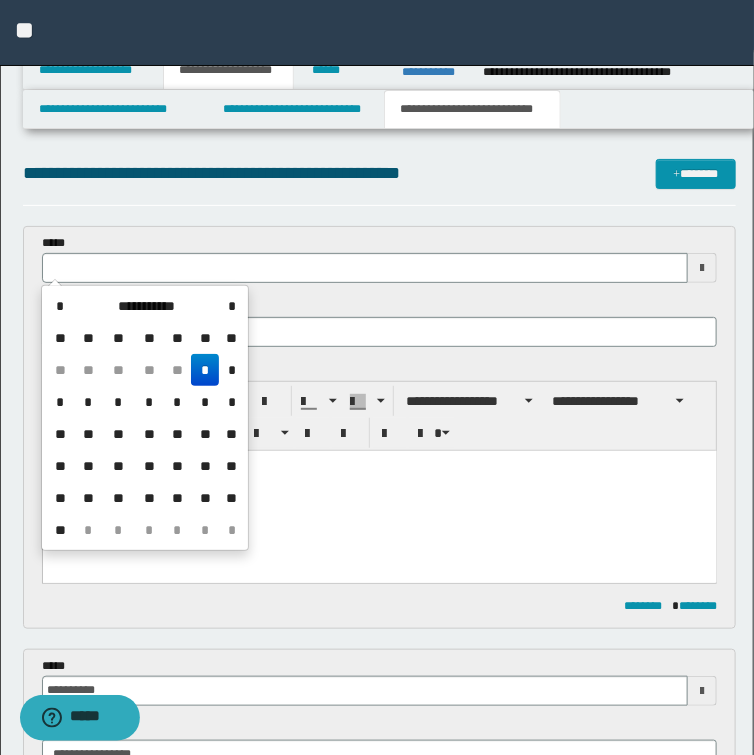 click on "*" at bounding box center [205, 370] 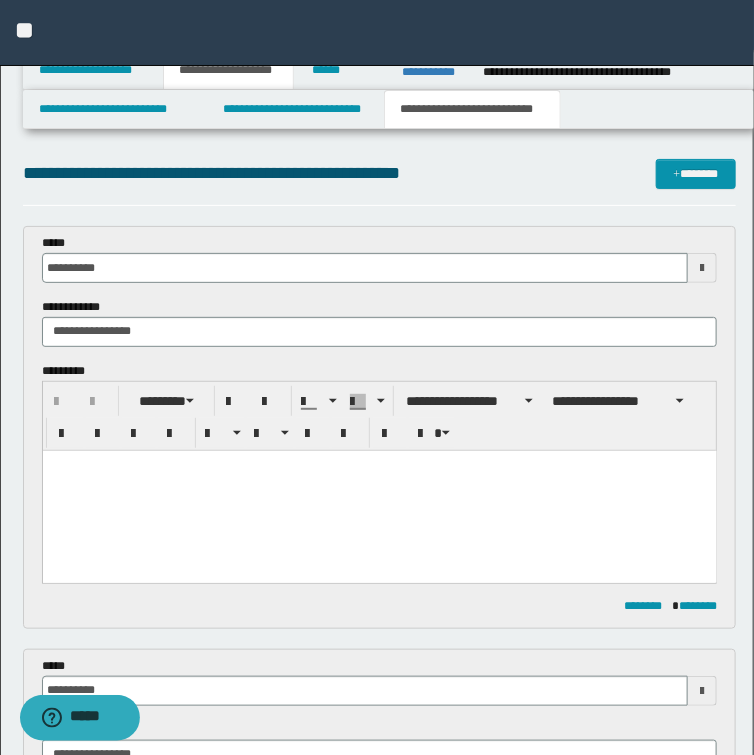 click at bounding box center [379, 490] 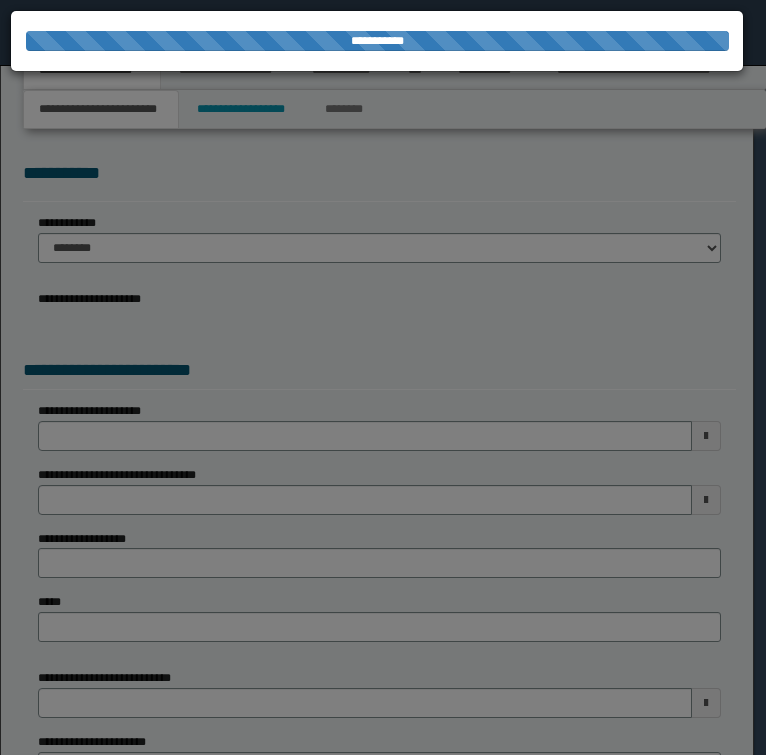 scroll, scrollTop: 0, scrollLeft: 0, axis: both 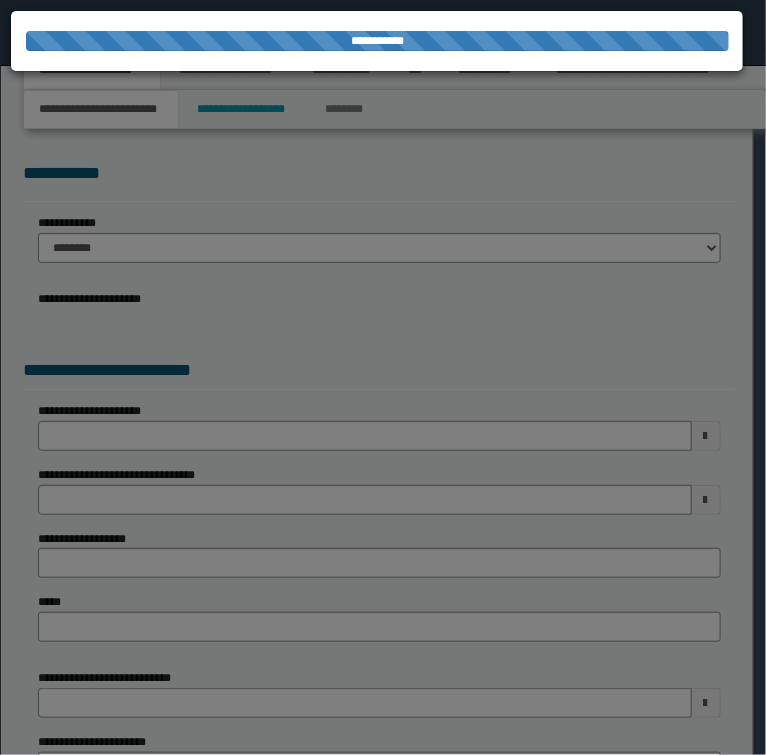 select on "*" 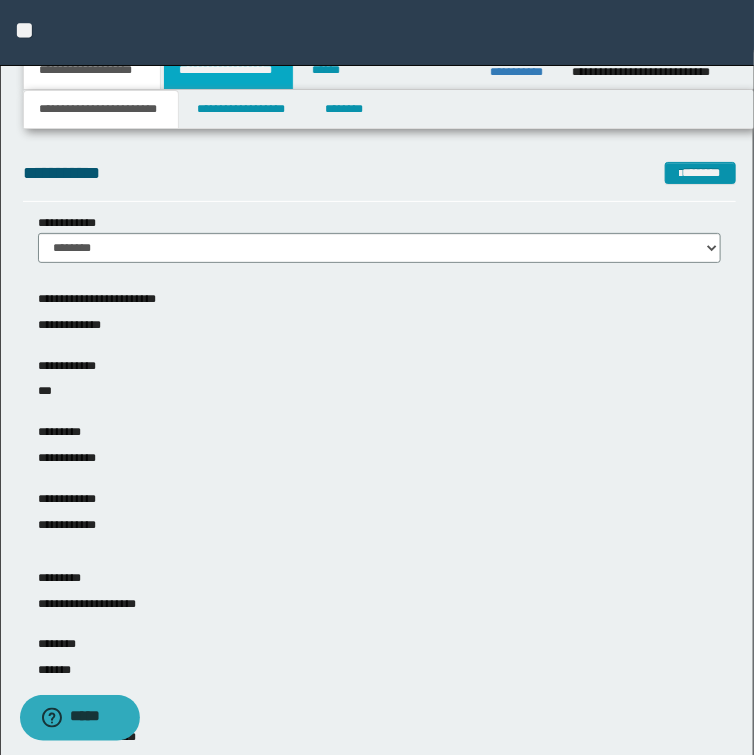 click on "**********" at bounding box center (228, 70) 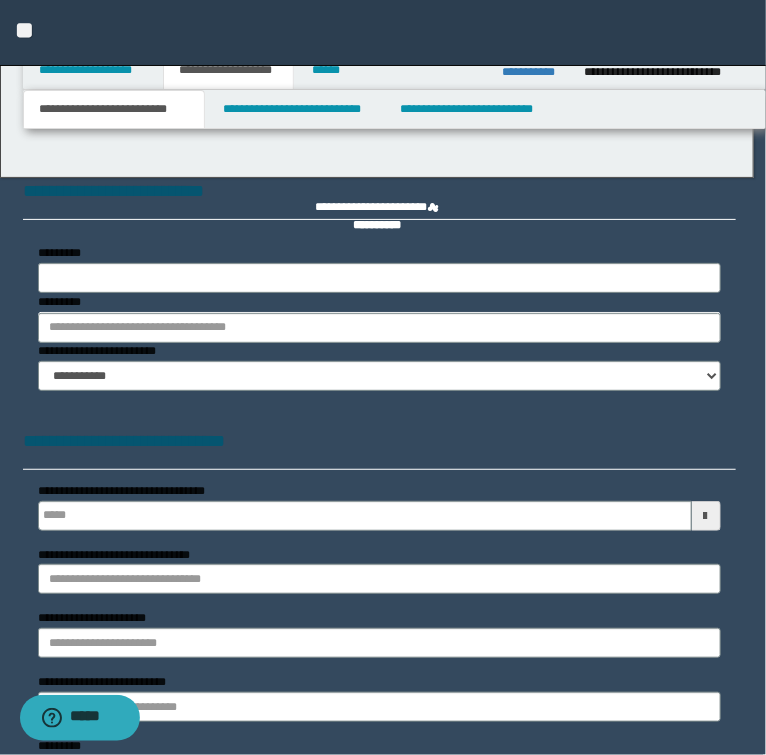 type 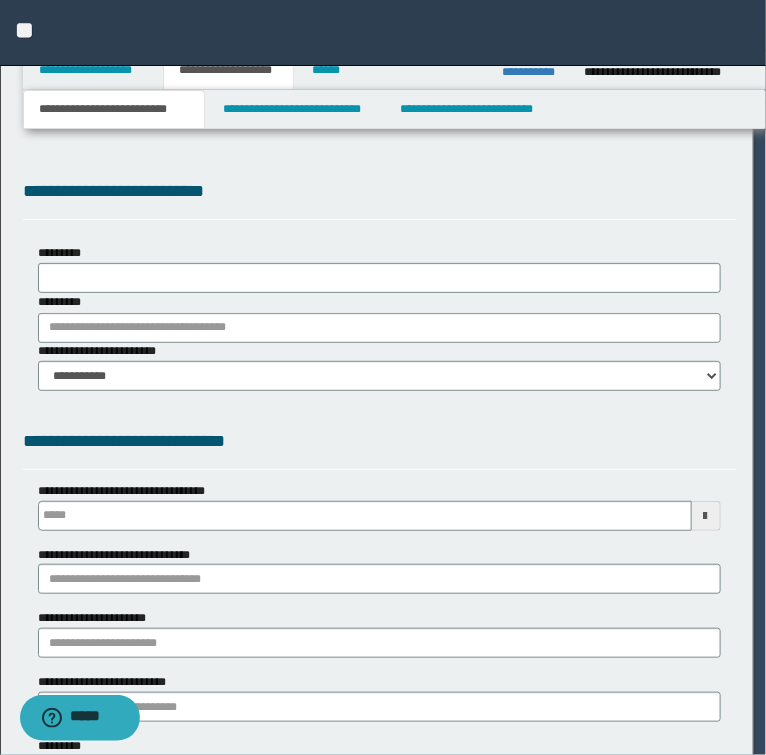 select on "*" 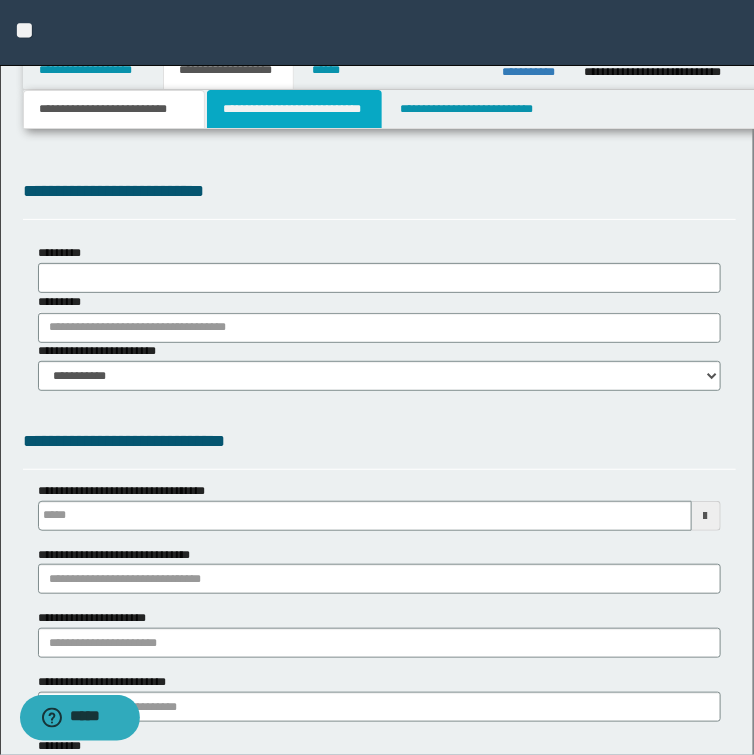 click on "**********" at bounding box center [294, 109] 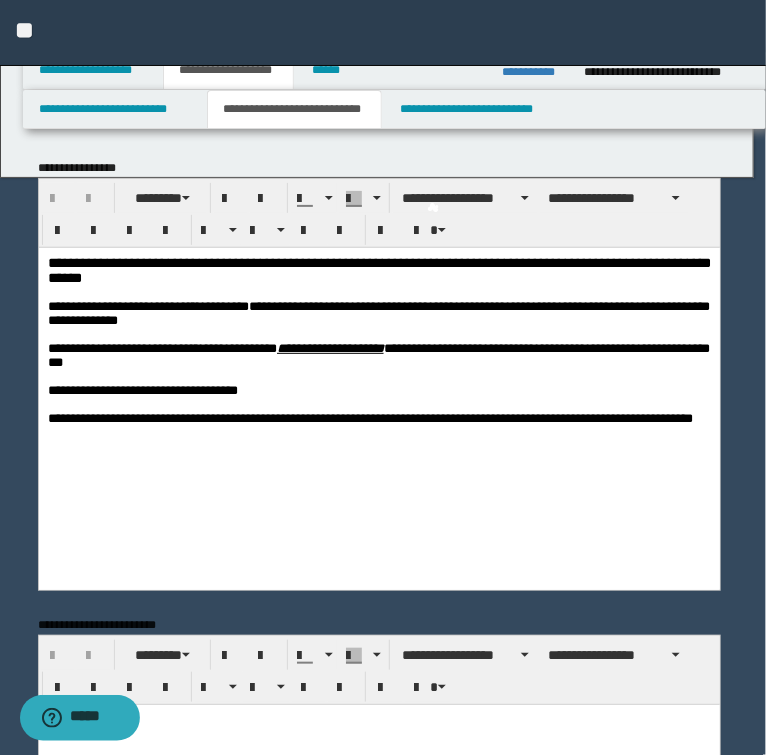 scroll, scrollTop: 0, scrollLeft: 0, axis: both 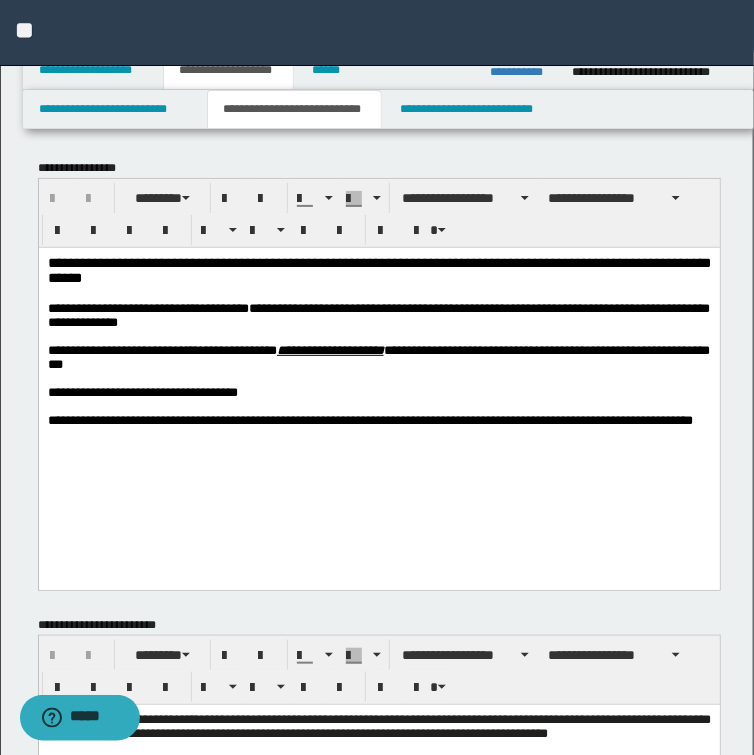 click on "**********" at bounding box center [377, 1512] 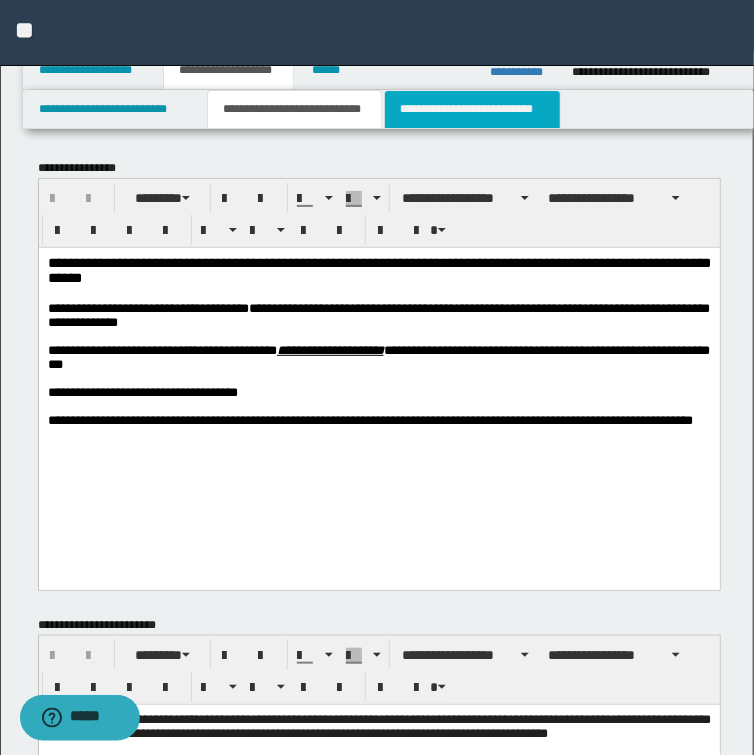 click on "**********" at bounding box center [472, 109] 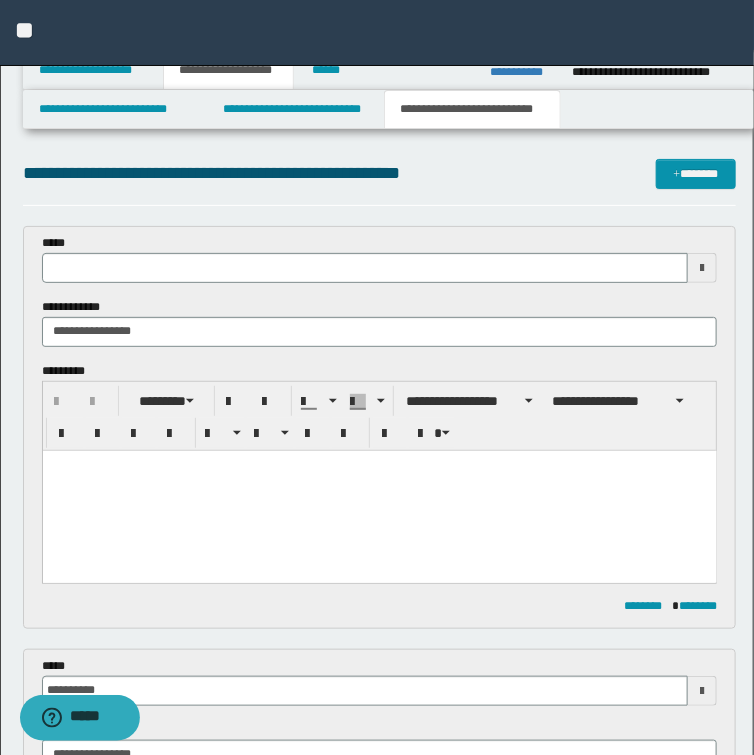 scroll, scrollTop: 0, scrollLeft: 0, axis: both 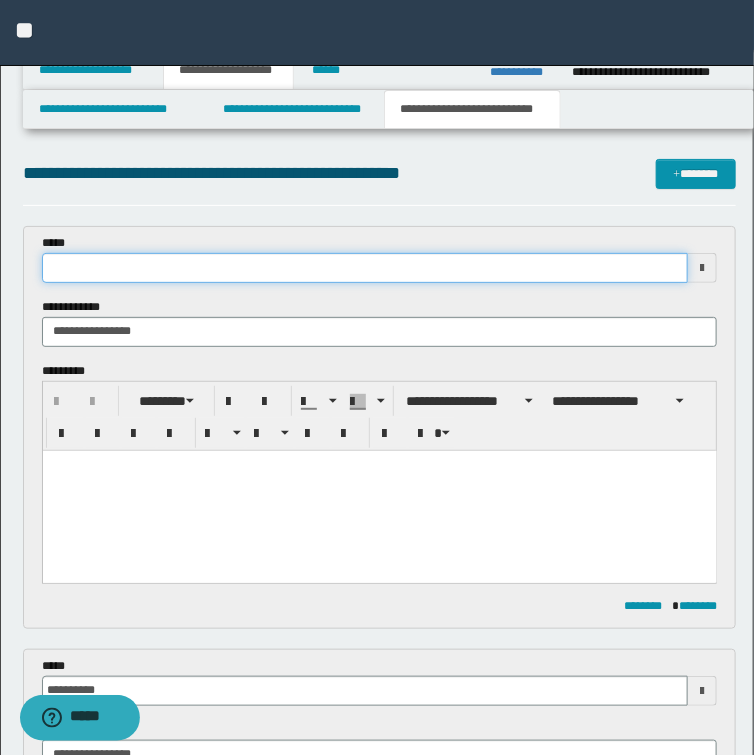click at bounding box center [365, 268] 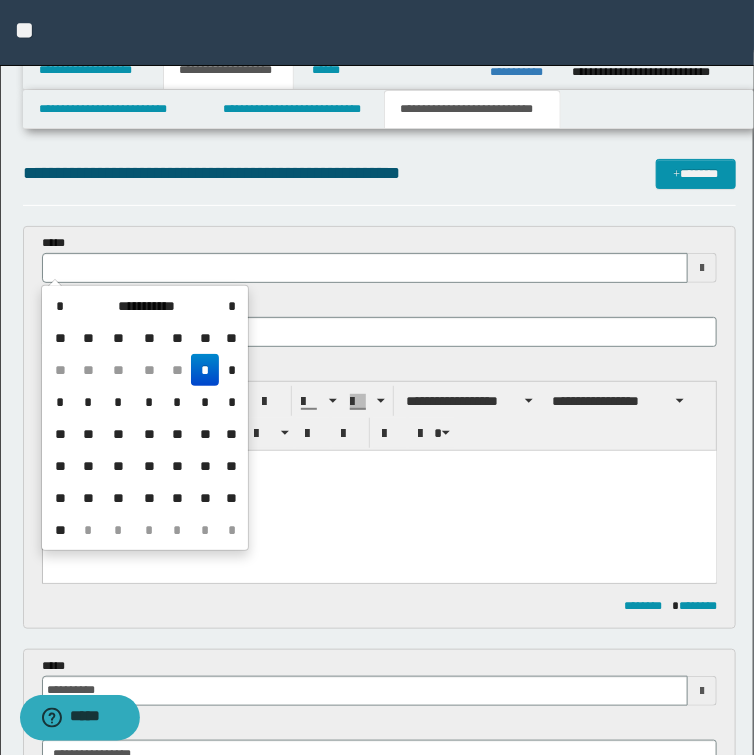click on "*" at bounding box center [205, 370] 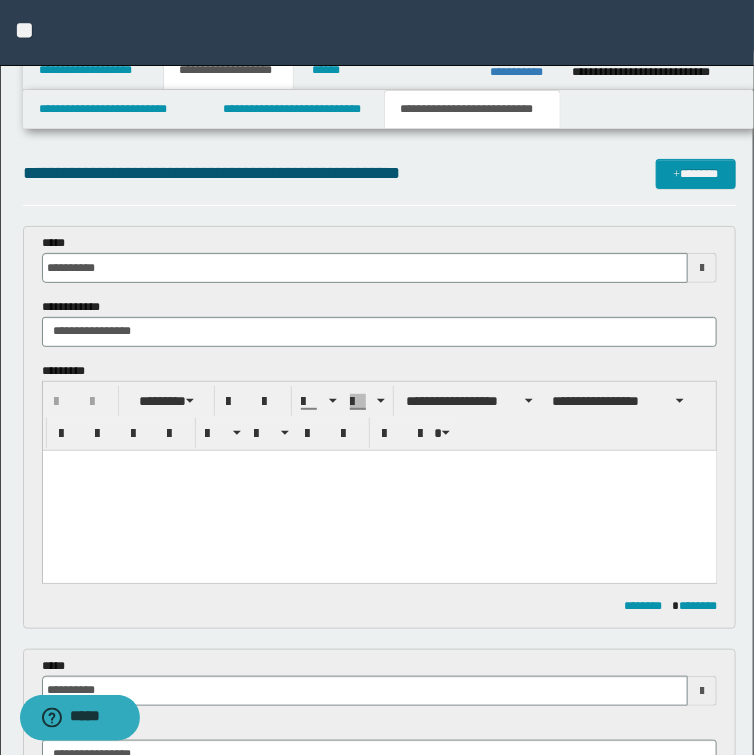 click at bounding box center (379, 465) 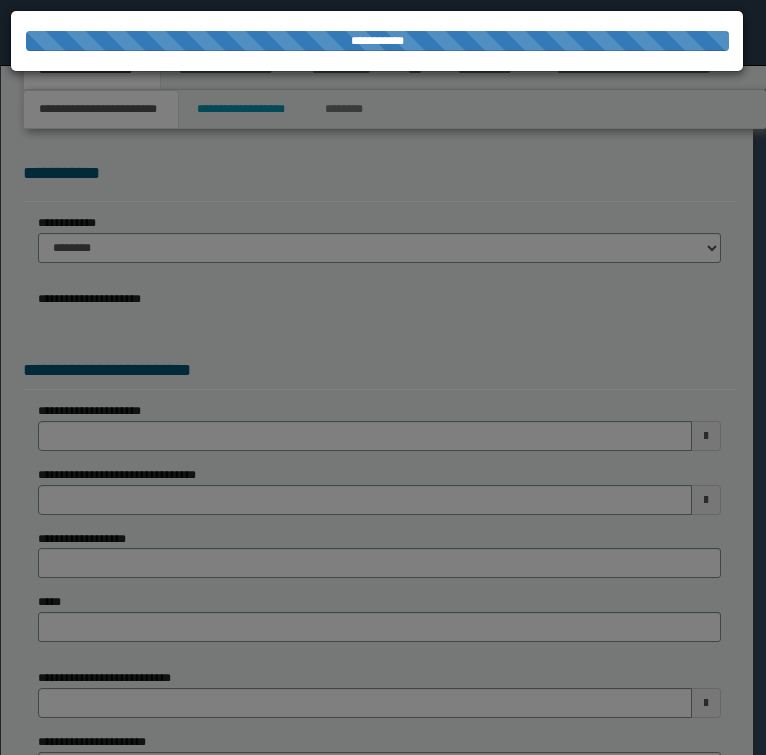 scroll, scrollTop: 0, scrollLeft: 0, axis: both 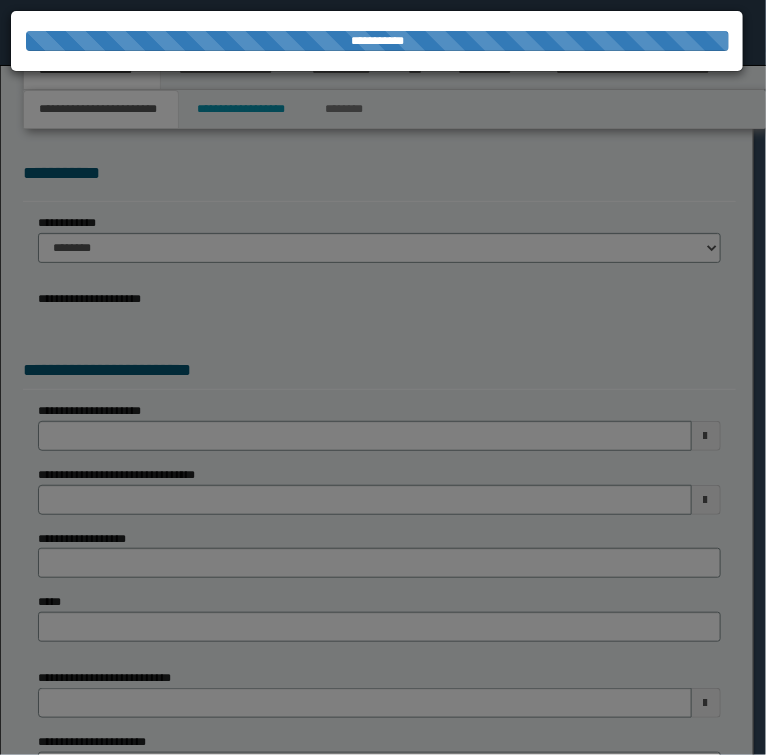 select on "*" 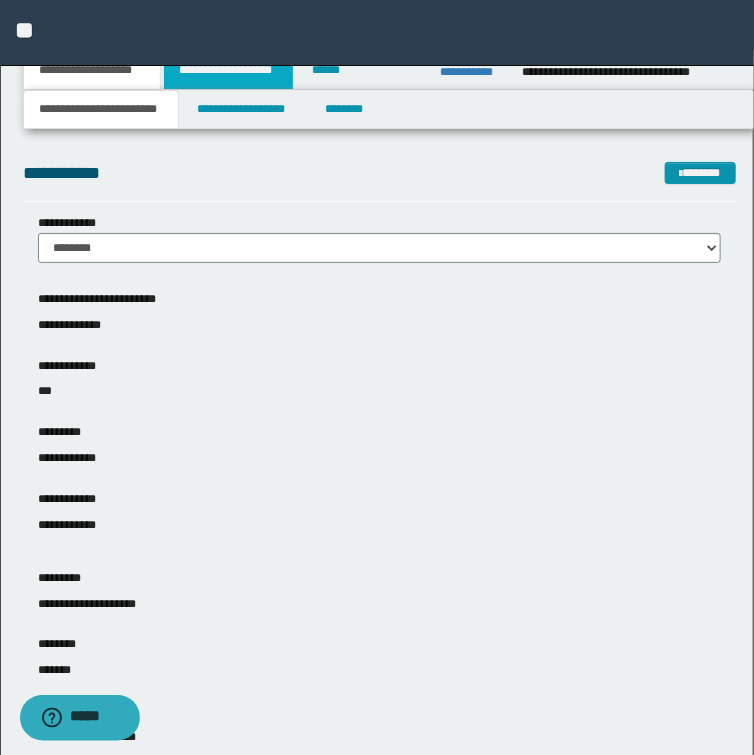 click on "**********" at bounding box center [228, 70] 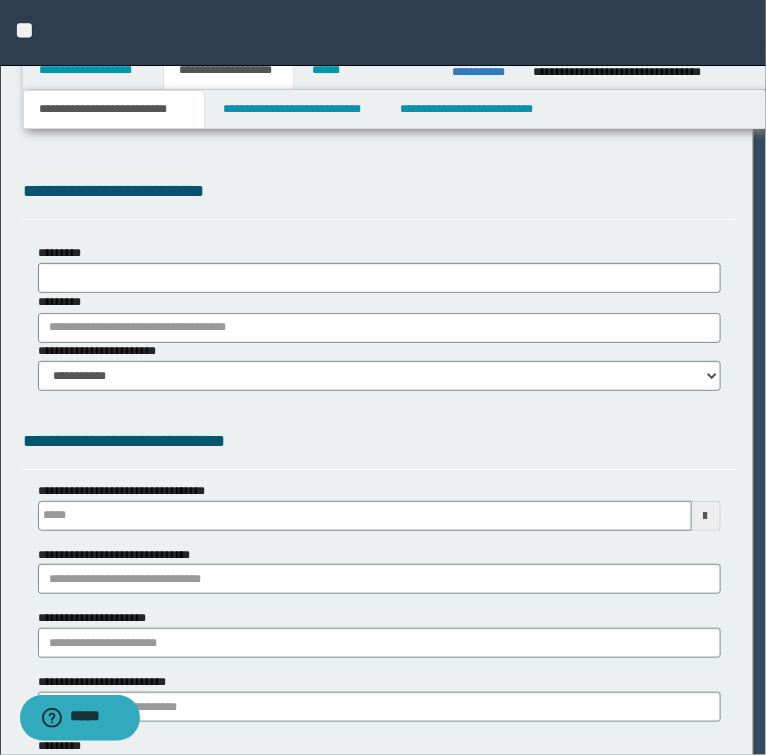 type 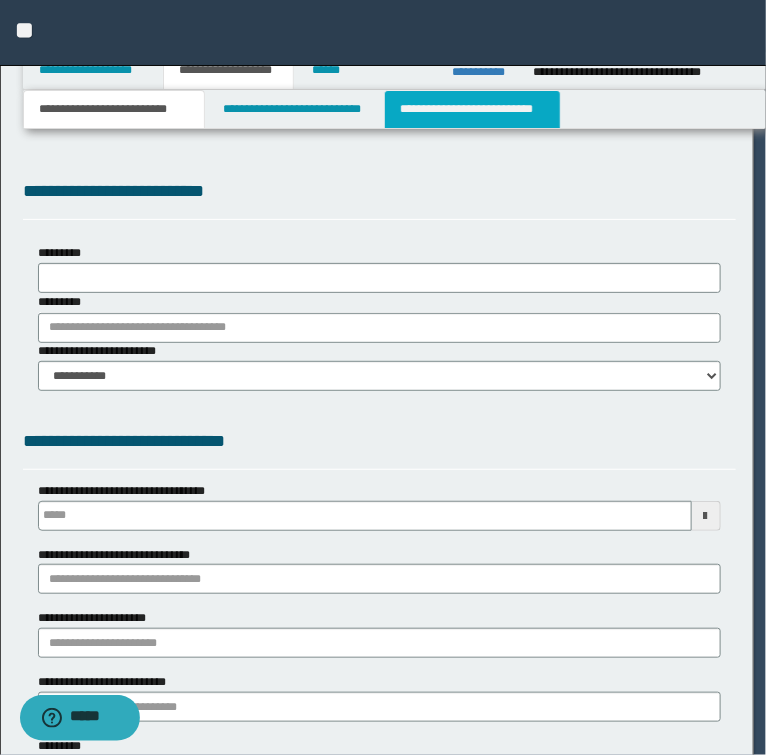 select on "*" 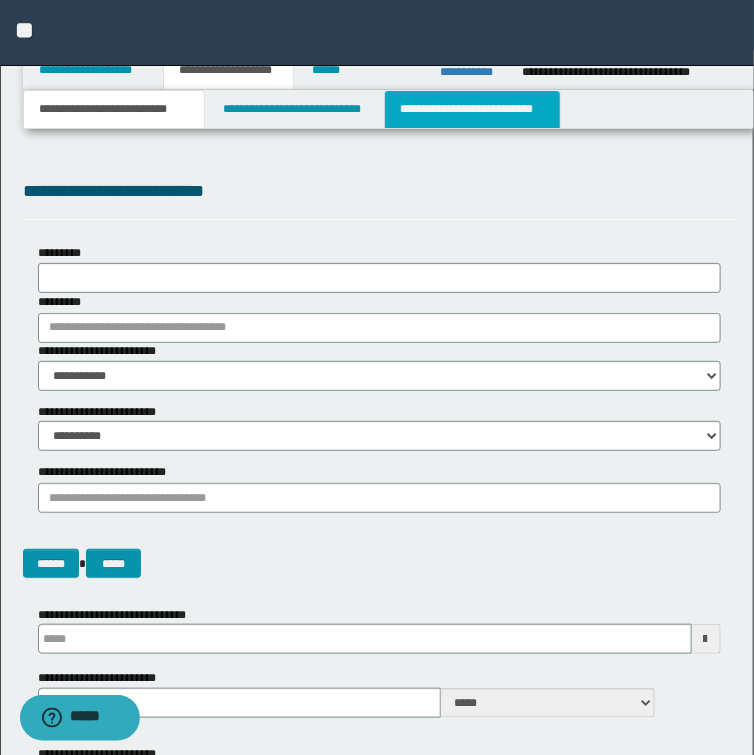 click on "**********" at bounding box center (472, 109) 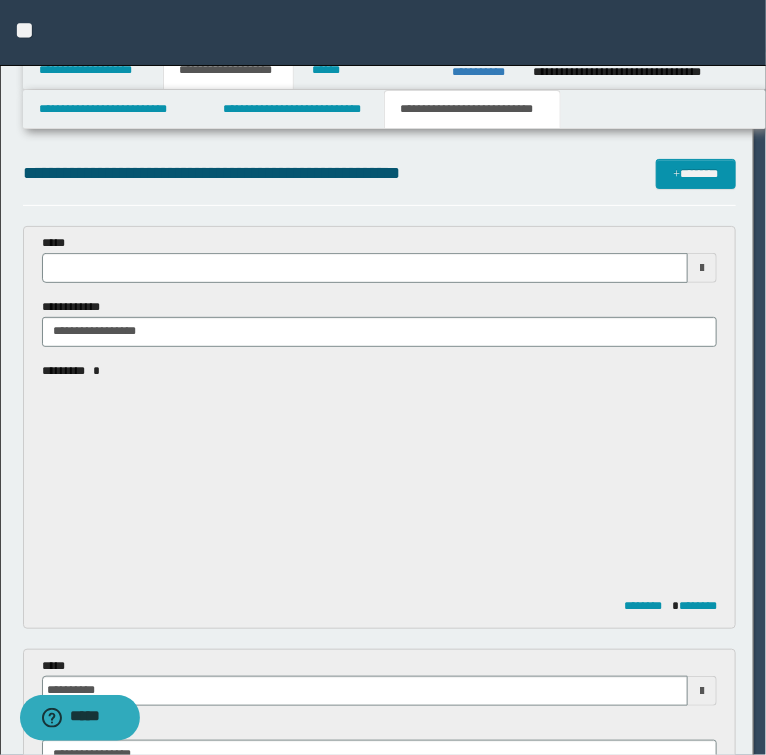 type 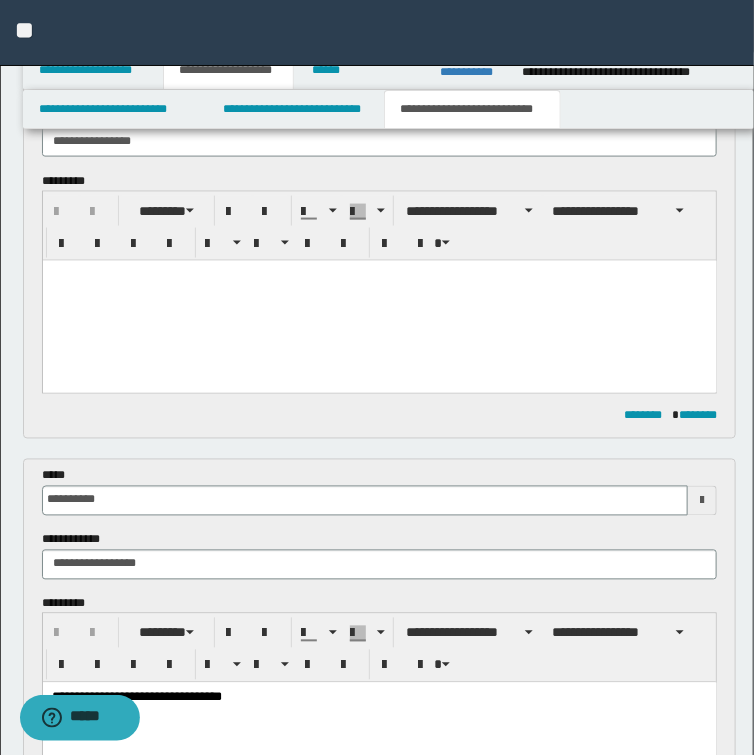 scroll, scrollTop: 480, scrollLeft: 0, axis: vertical 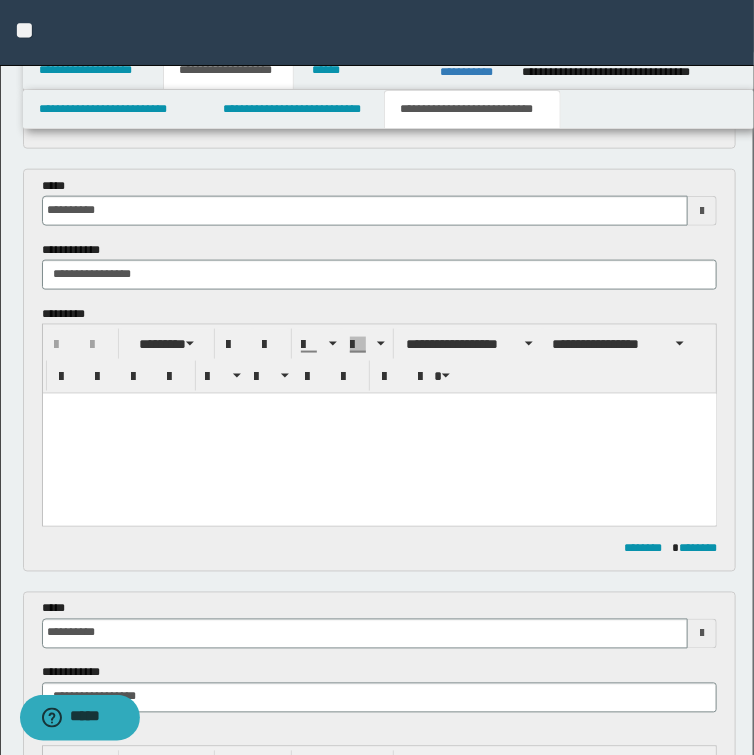 click at bounding box center [379, 408] 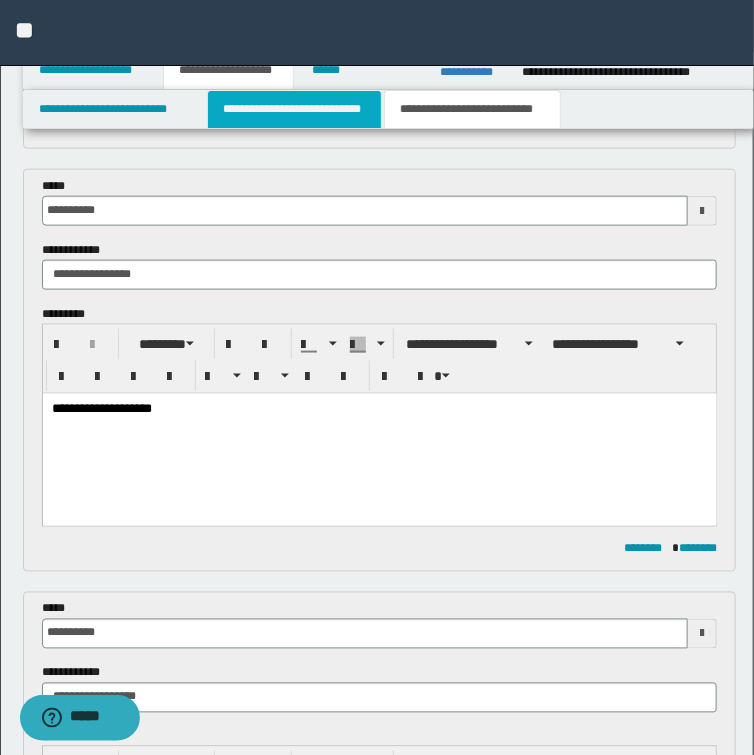 click on "**********" at bounding box center [294, 109] 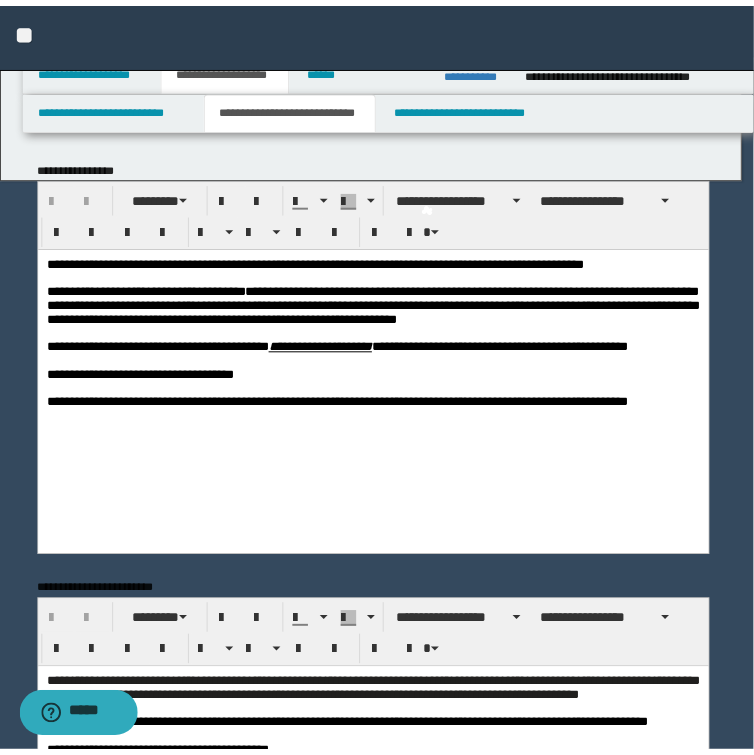 scroll, scrollTop: 0, scrollLeft: 0, axis: both 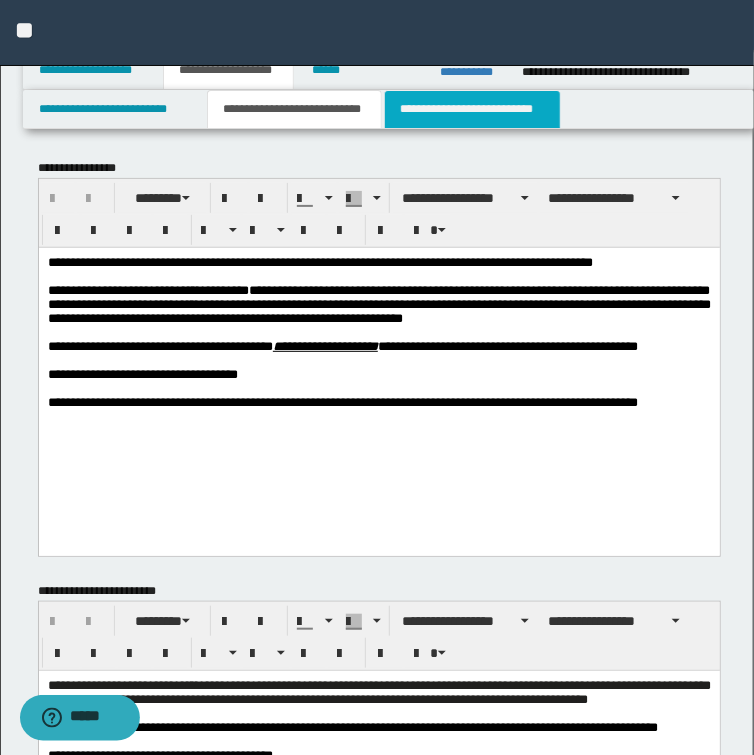 click on "**********" at bounding box center [472, 109] 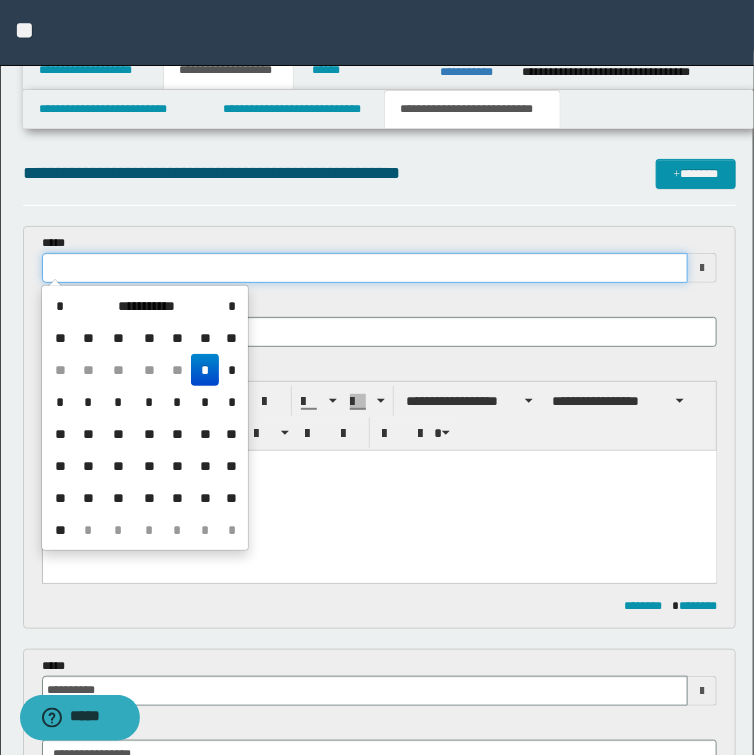 click at bounding box center [365, 268] 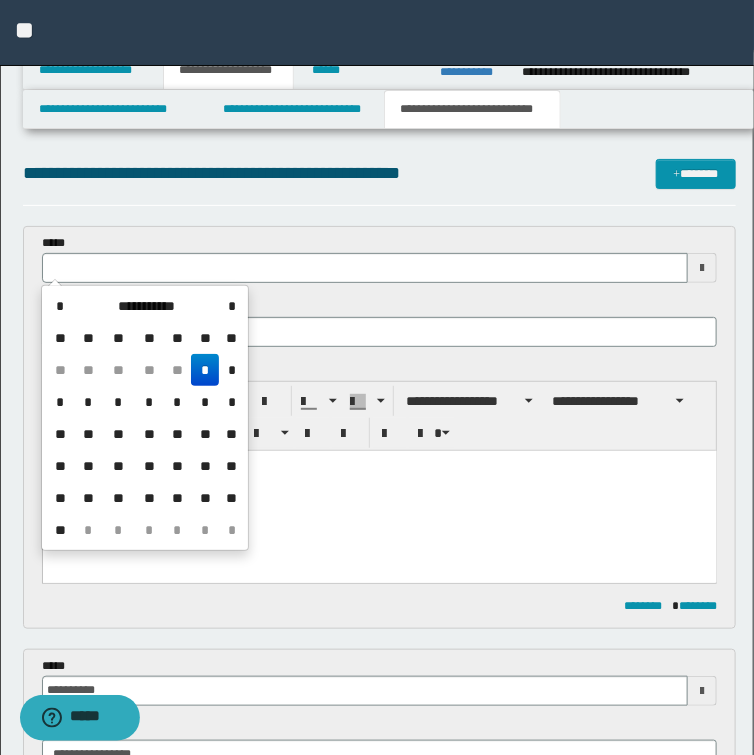click on "*" at bounding box center [205, 370] 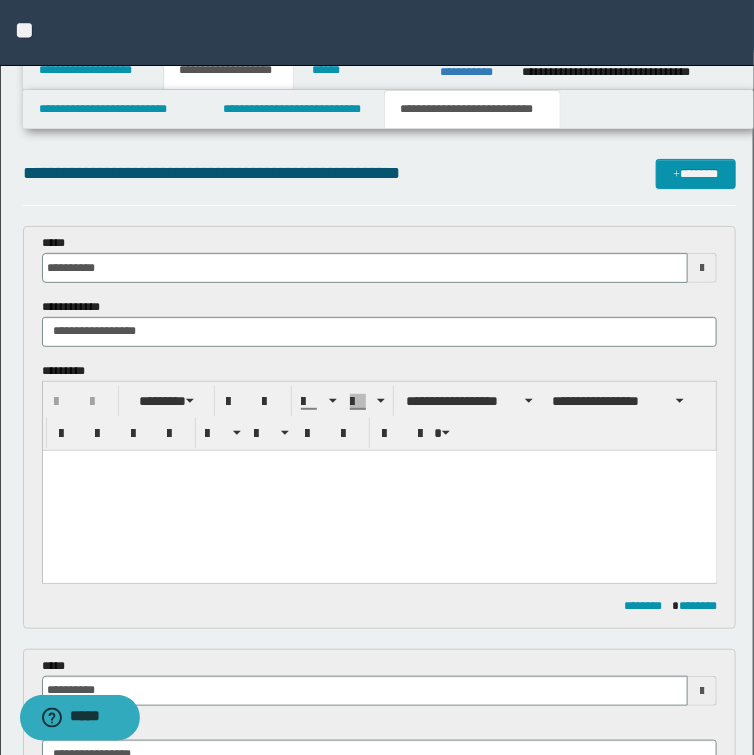click at bounding box center [379, 490] 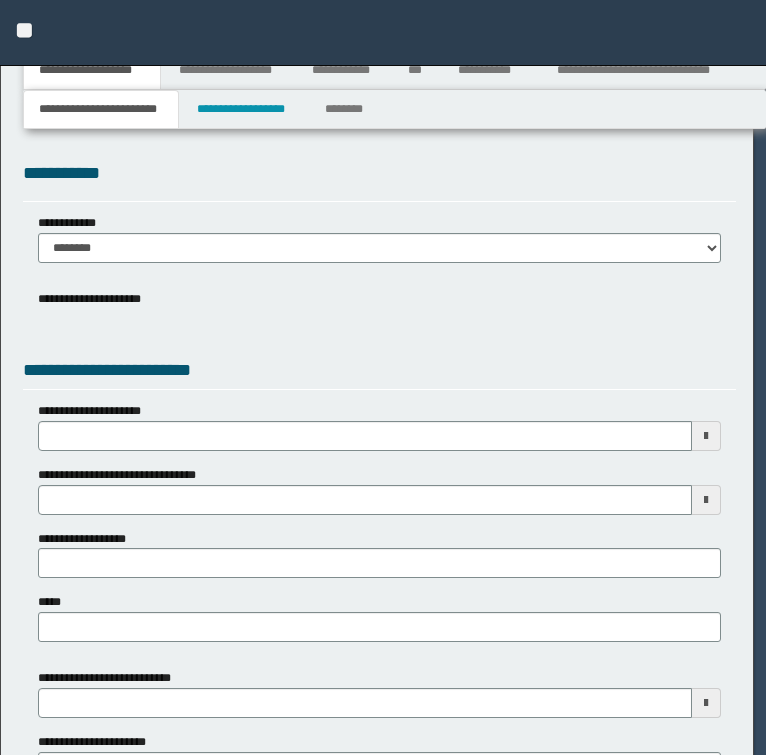 scroll, scrollTop: 0, scrollLeft: 0, axis: both 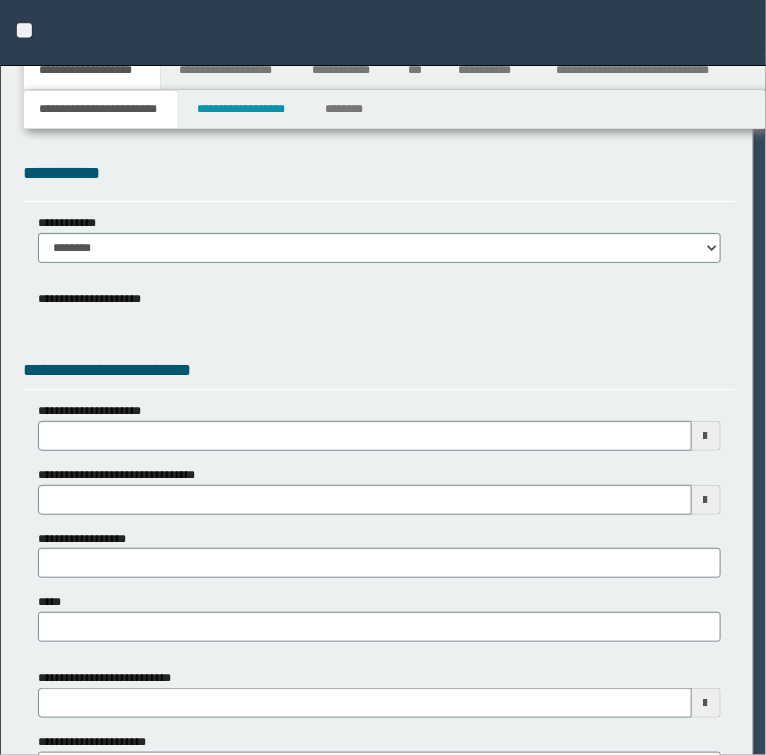 select on "*" 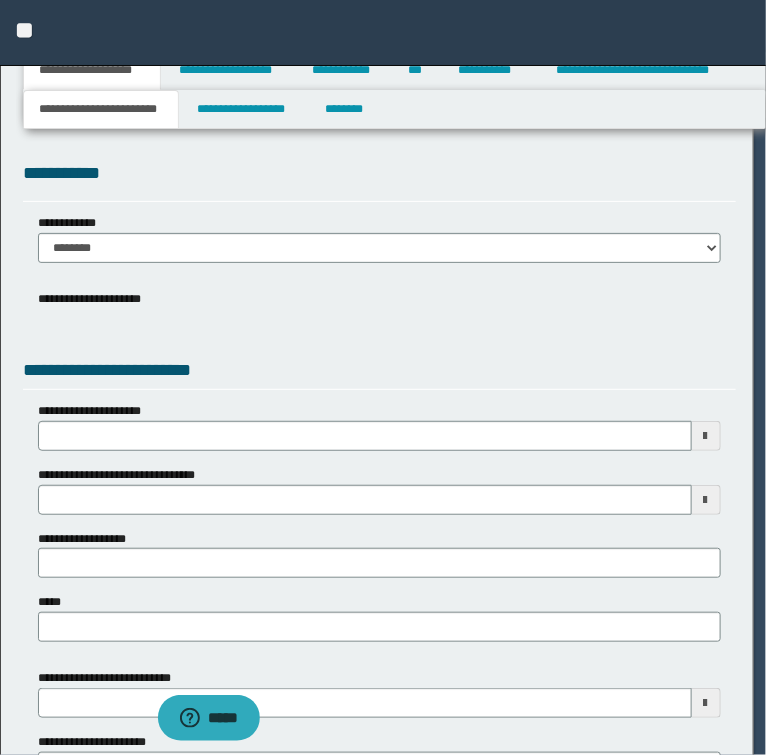 scroll, scrollTop: 0, scrollLeft: 0, axis: both 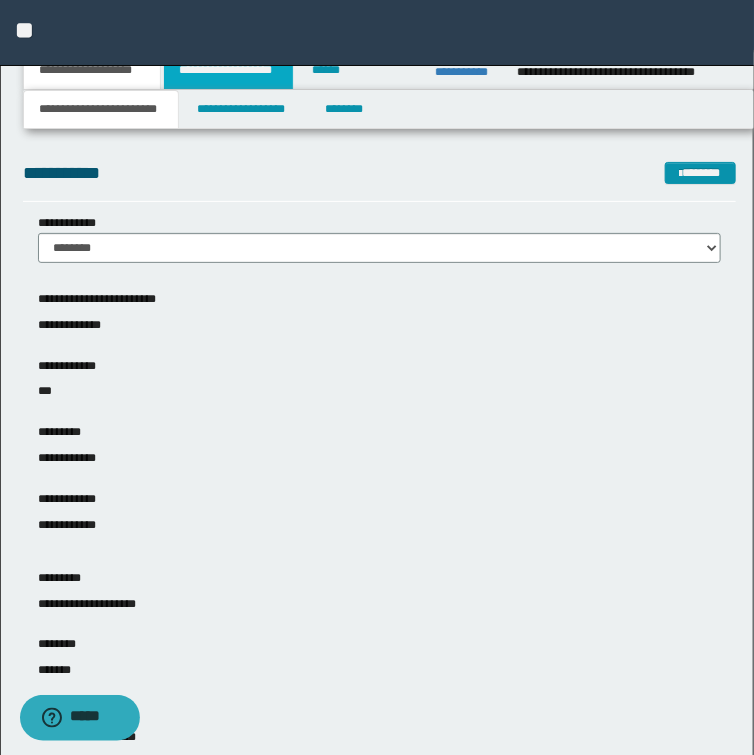 click on "**********" at bounding box center (228, 70) 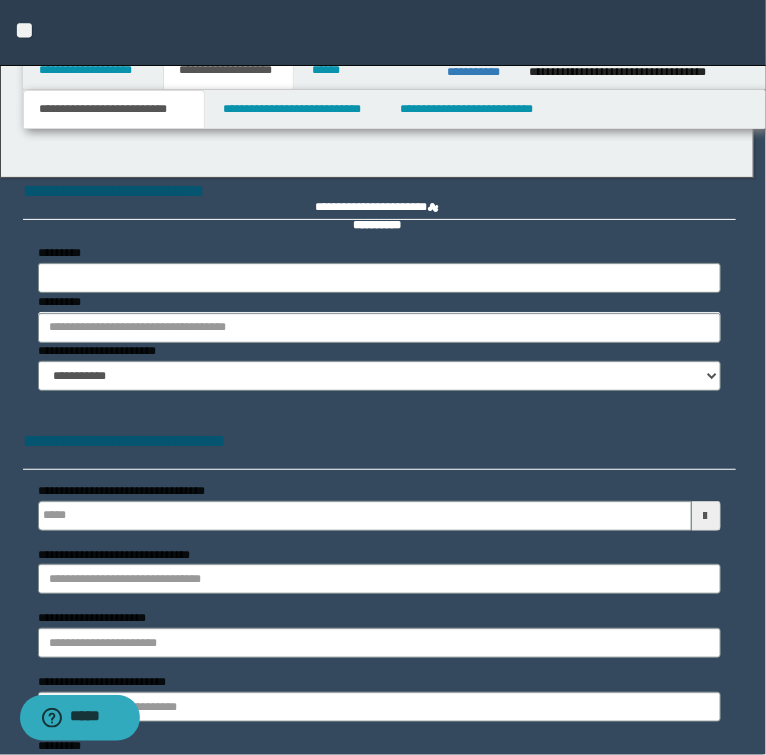 type 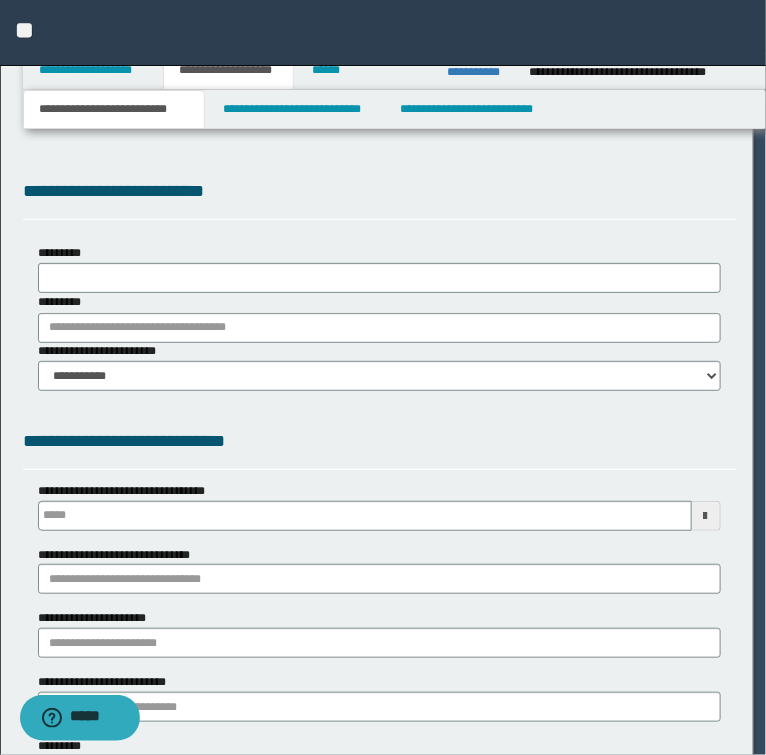 scroll, scrollTop: 0, scrollLeft: 0, axis: both 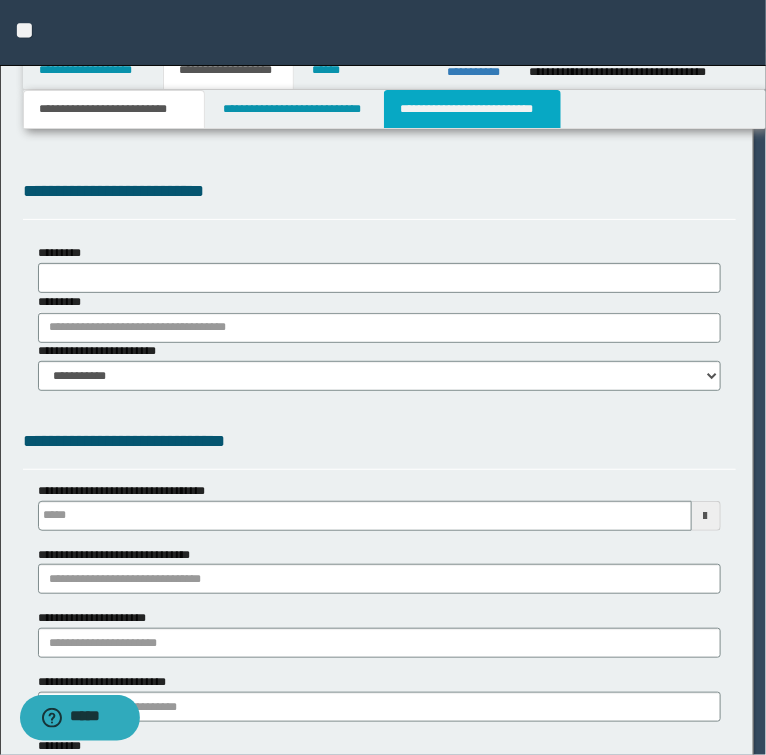 click on "**********" at bounding box center [472, 109] 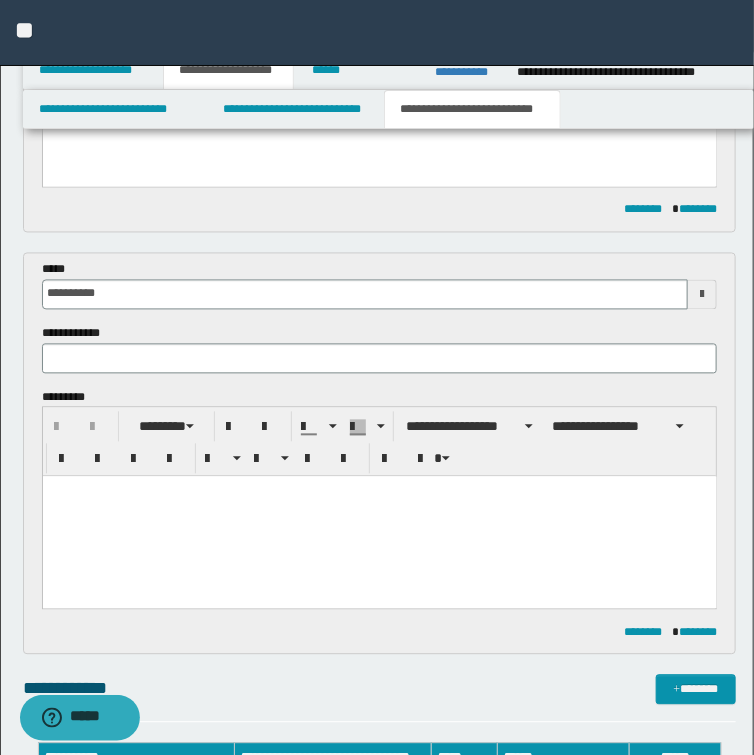 scroll, scrollTop: 800, scrollLeft: 0, axis: vertical 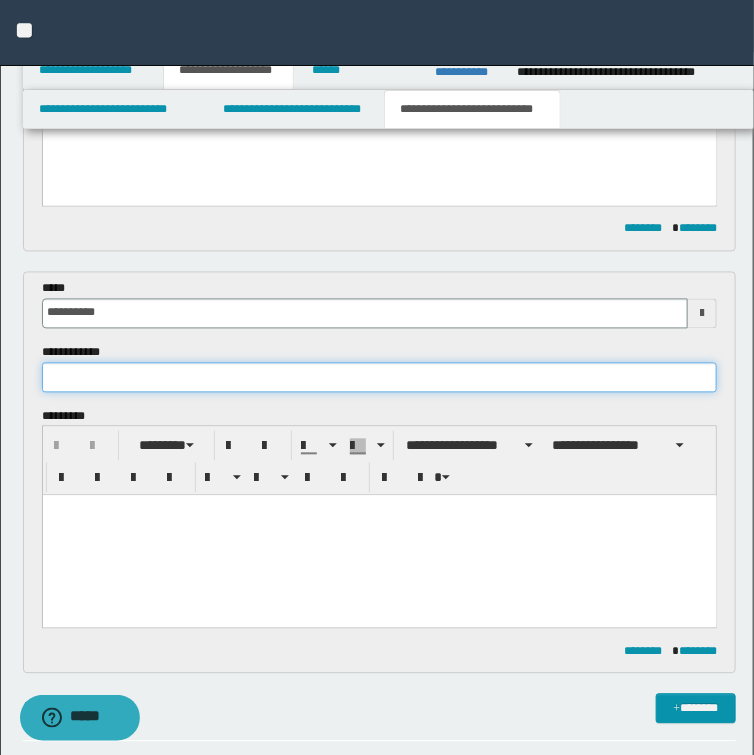 click at bounding box center (380, 378) 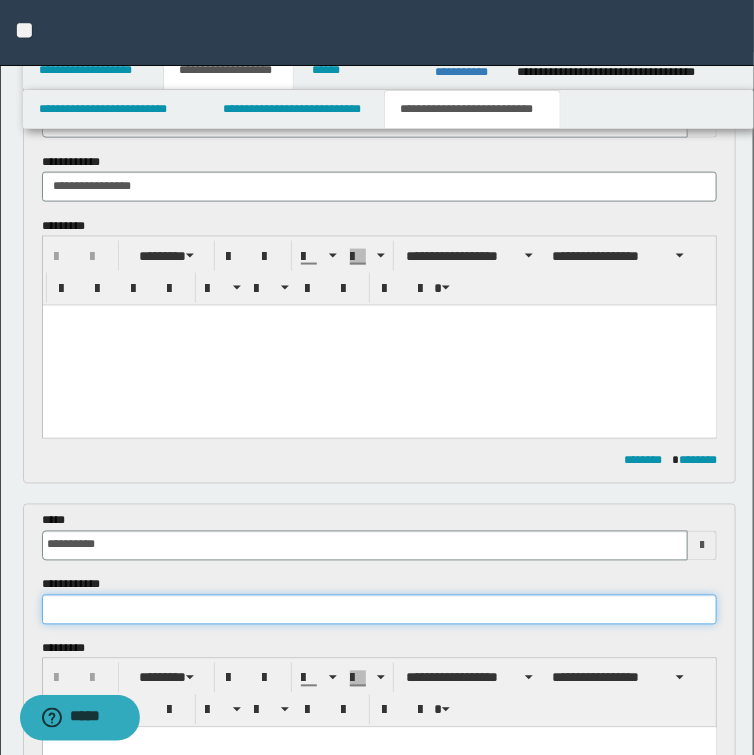 scroll, scrollTop: 560, scrollLeft: 0, axis: vertical 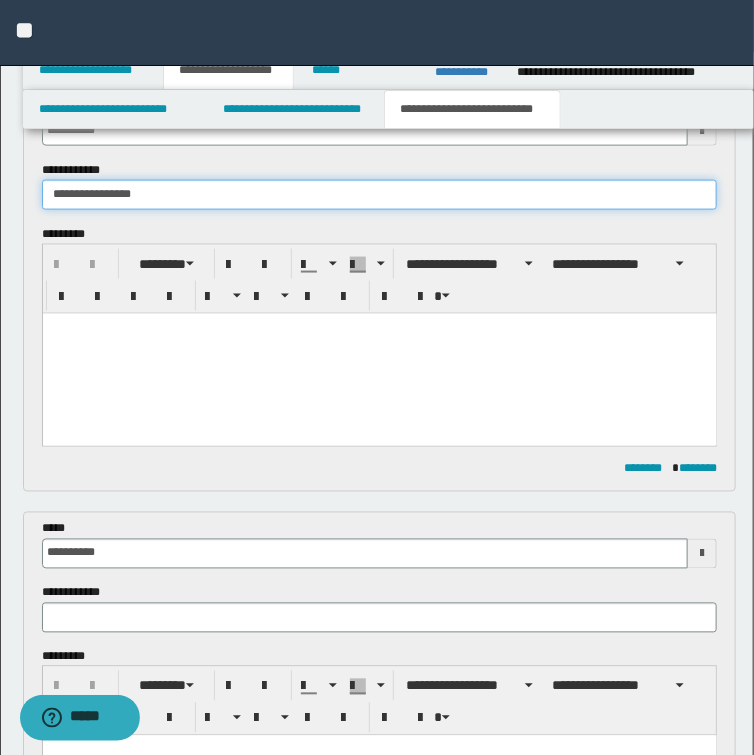 drag, startPoint x: 159, startPoint y: 201, endPoint x: -1, endPoint y: 200, distance: 160.00313 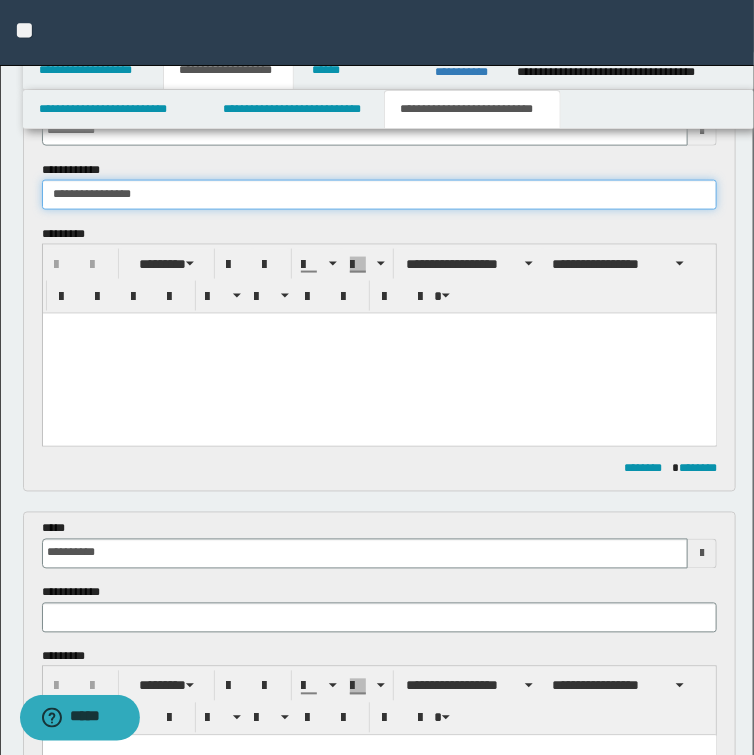 click on "**********" at bounding box center (377, -183) 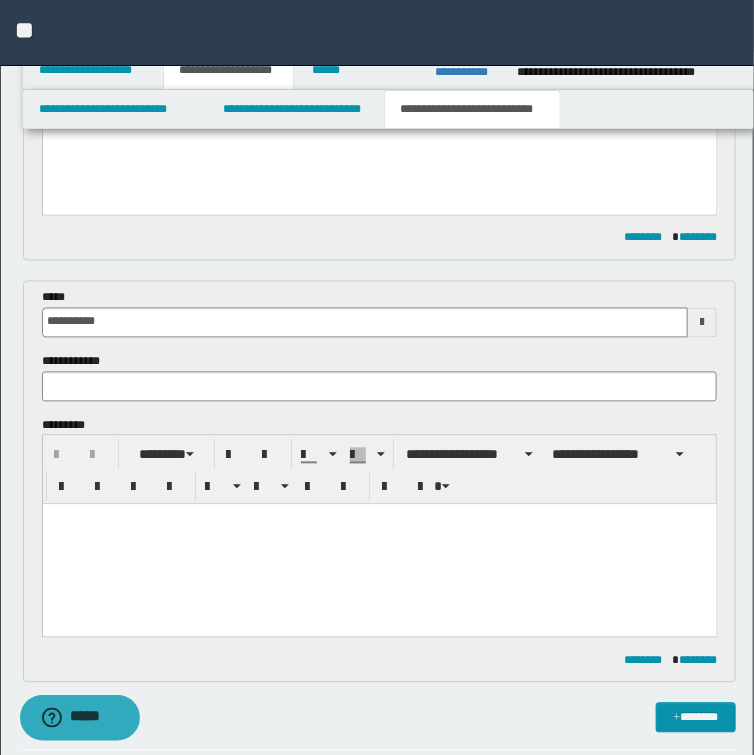 scroll, scrollTop: 800, scrollLeft: 0, axis: vertical 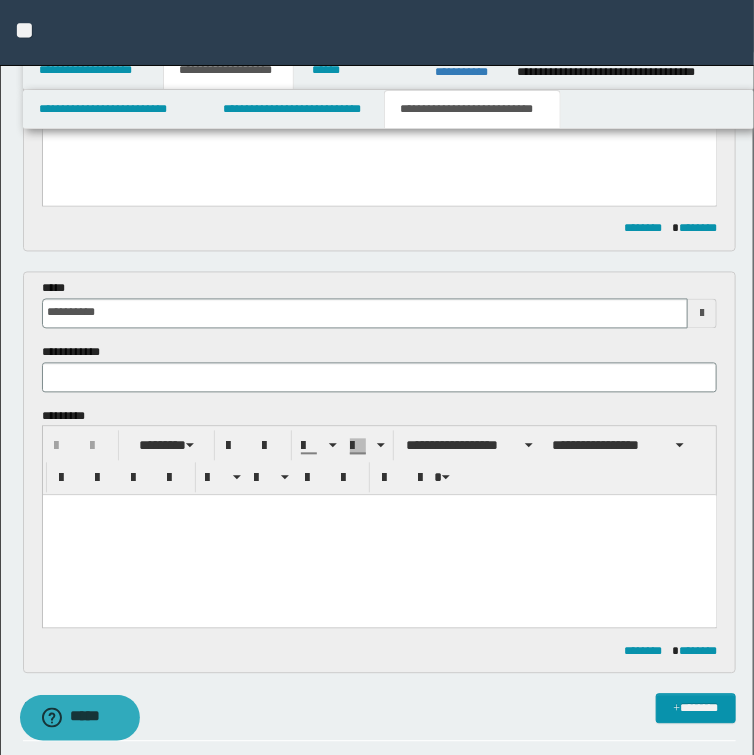 click on "**********" at bounding box center [380, 344] 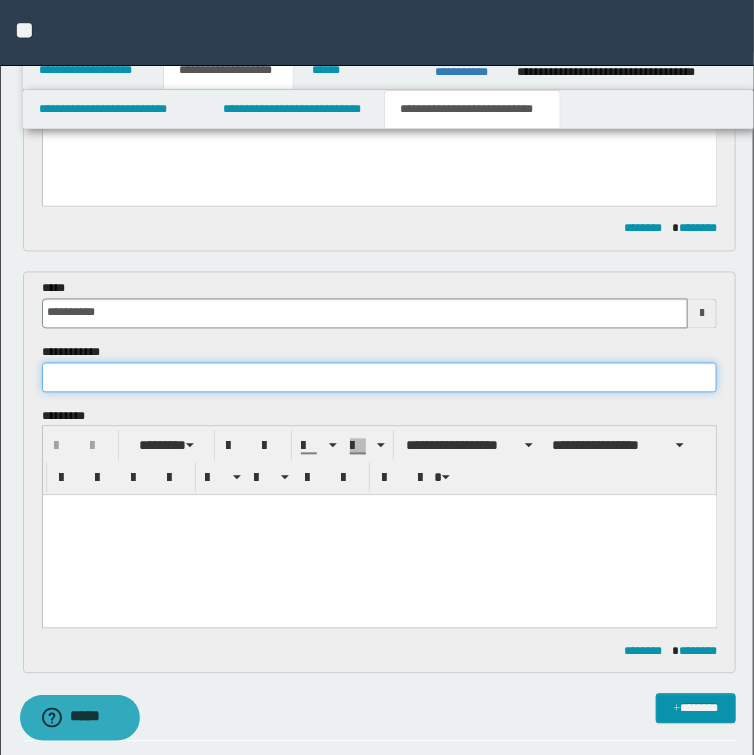 click at bounding box center [380, 378] 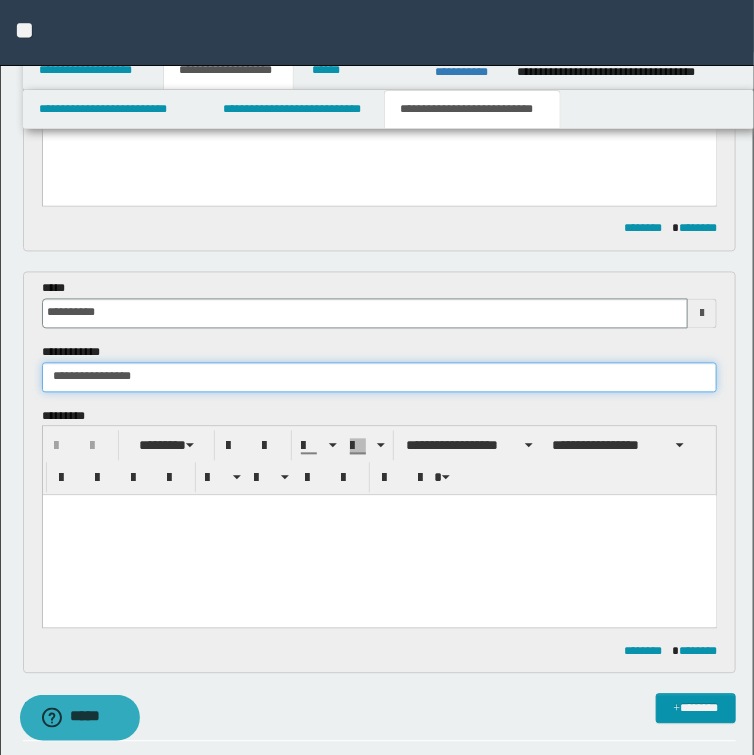 type on "**********" 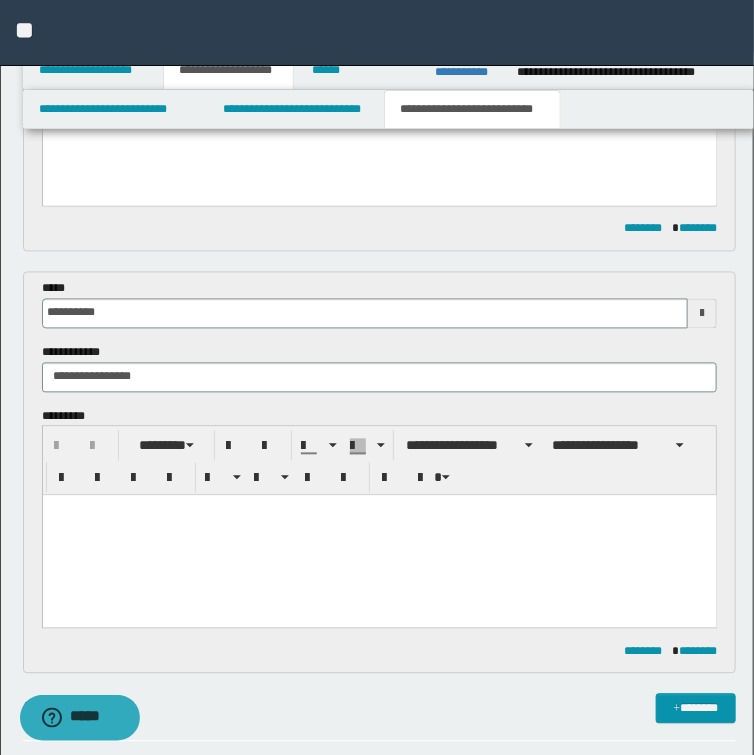 click at bounding box center (379, 511) 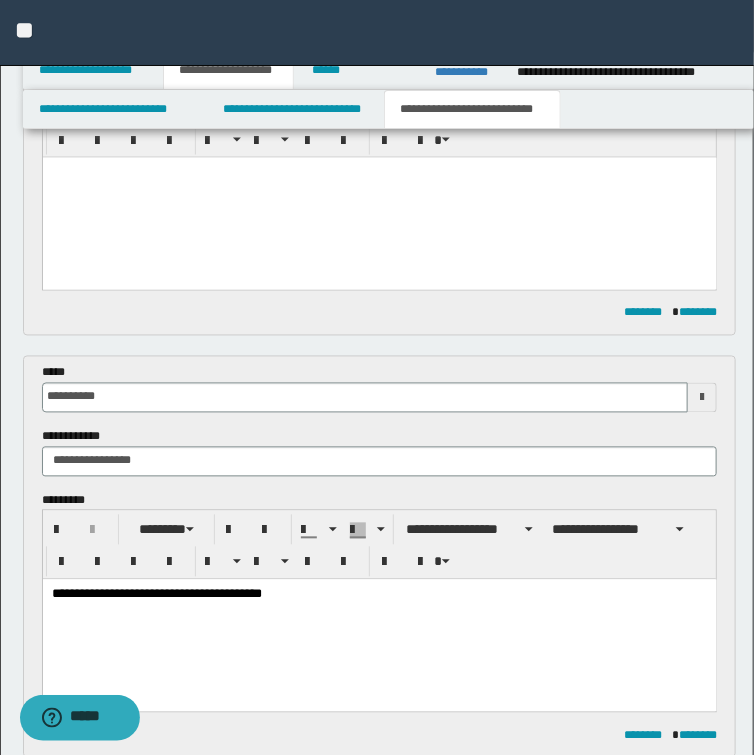 scroll, scrollTop: 640, scrollLeft: 0, axis: vertical 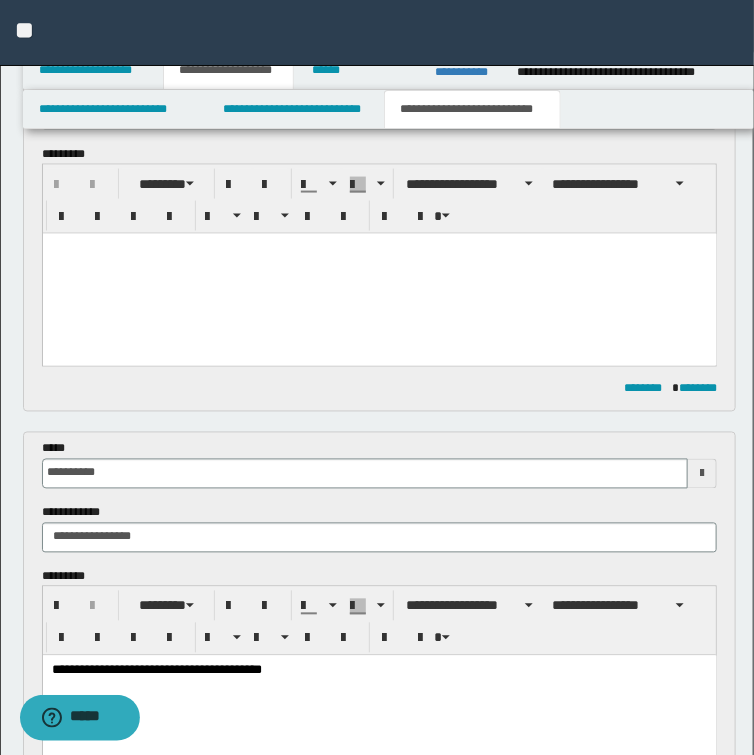 click at bounding box center (379, 273) 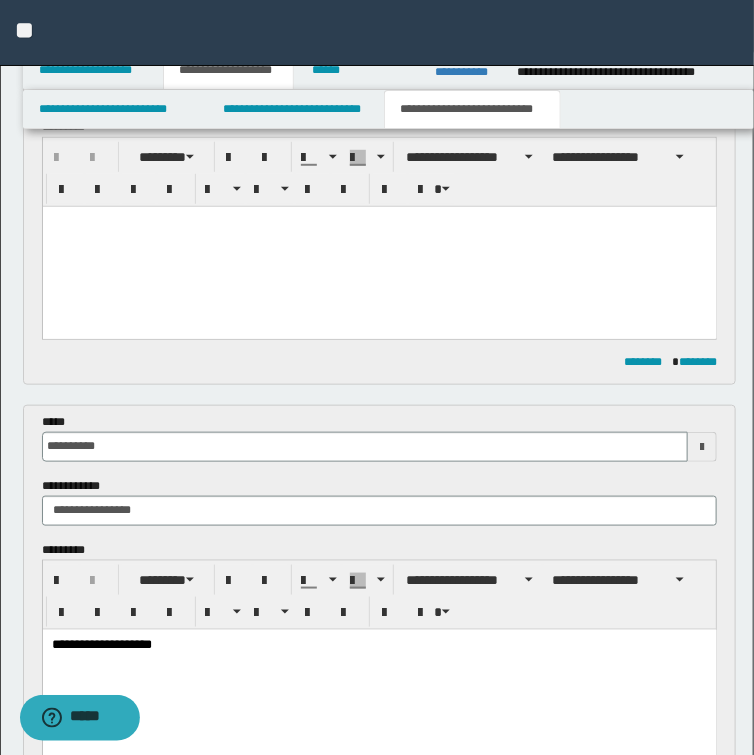 scroll, scrollTop: 160, scrollLeft: 0, axis: vertical 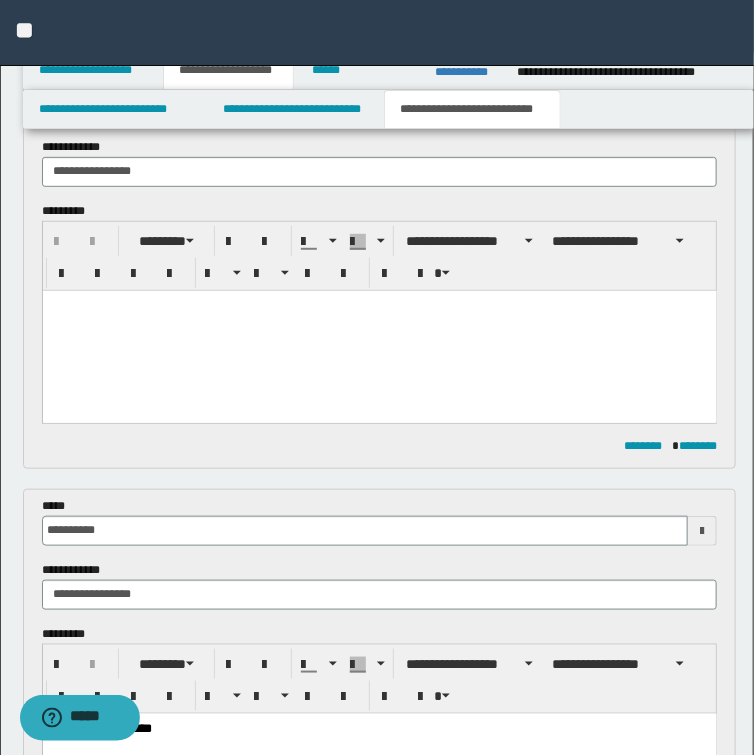 click at bounding box center [379, 305] 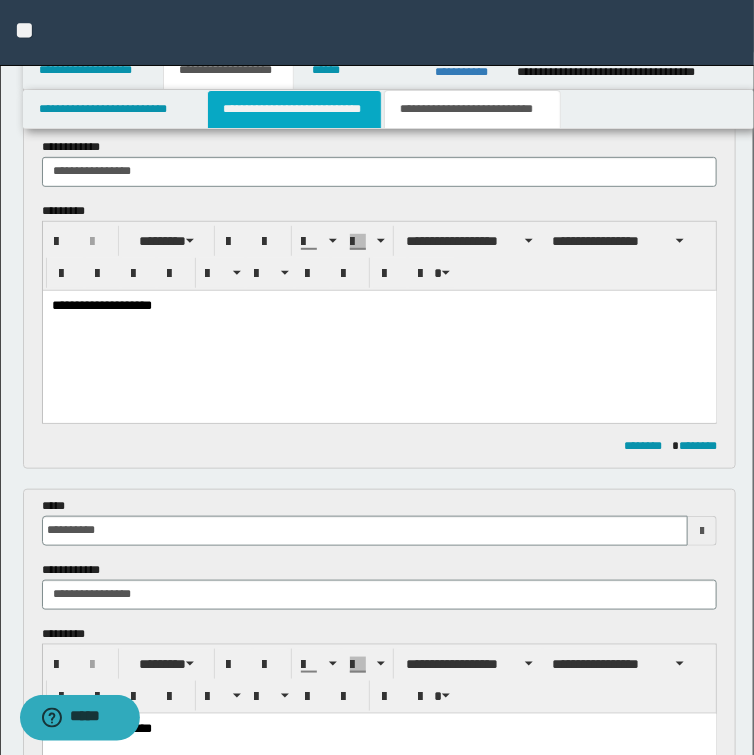 click on "**********" at bounding box center (294, 109) 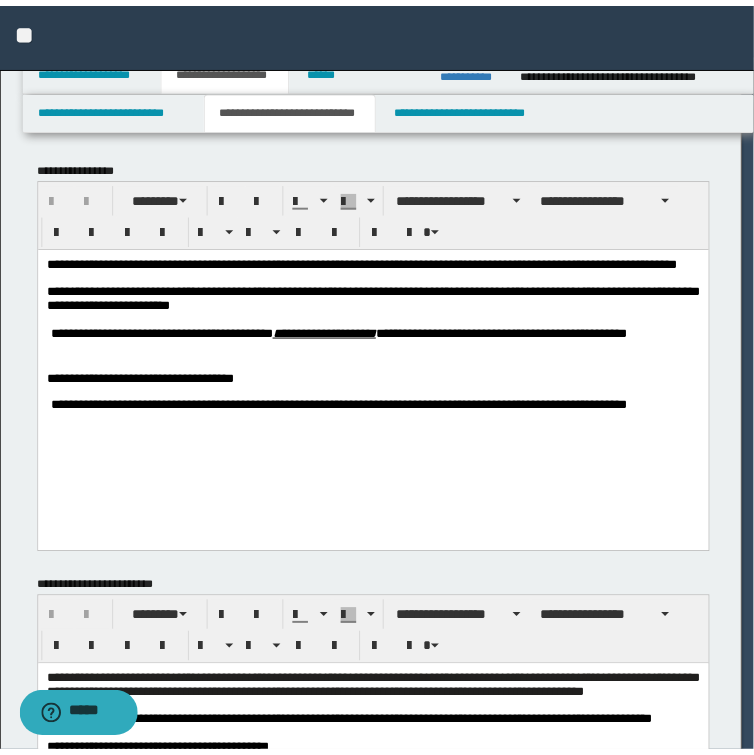 scroll, scrollTop: 0, scrollLeft: 0, axis: both 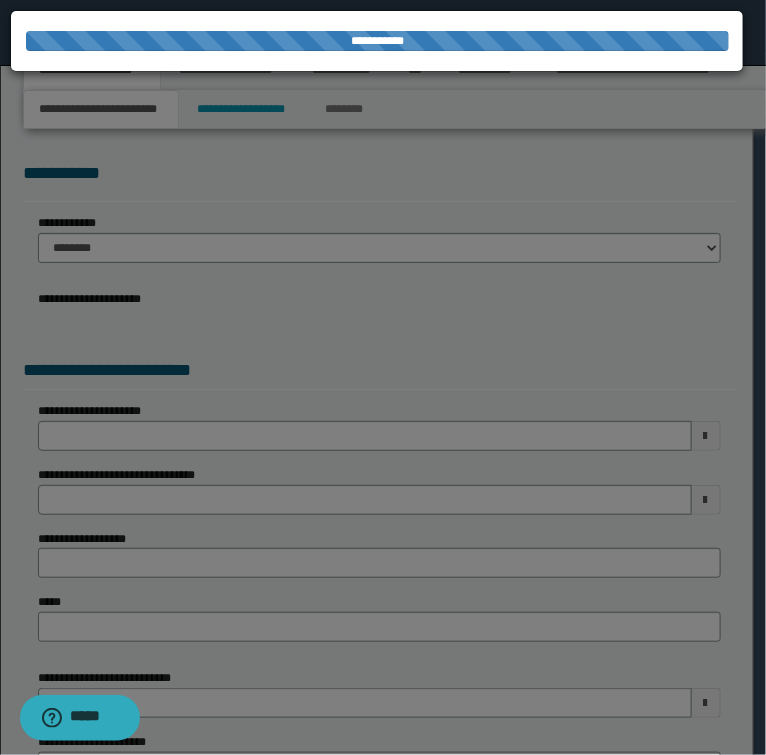select on "*" 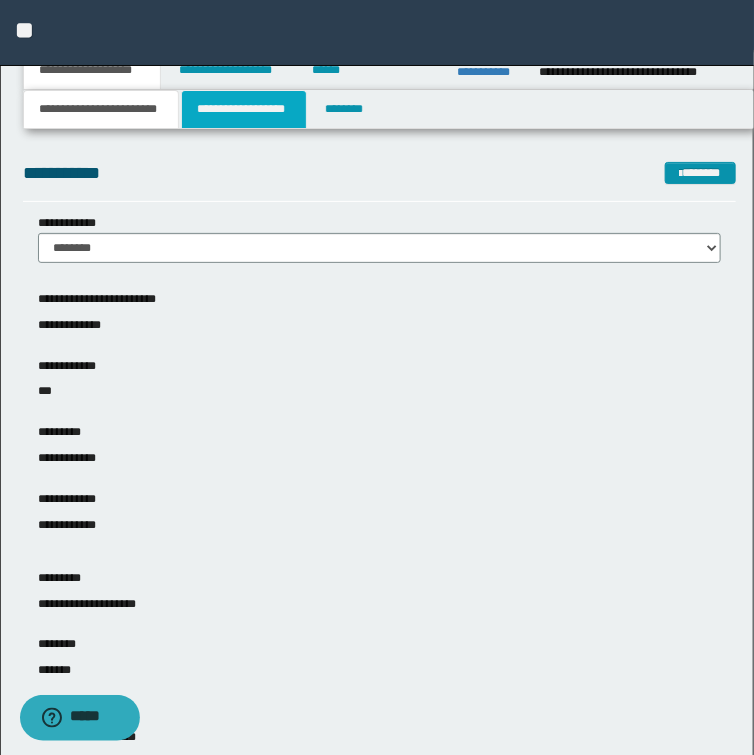 click on "**********" at bounding box center [244, 109] 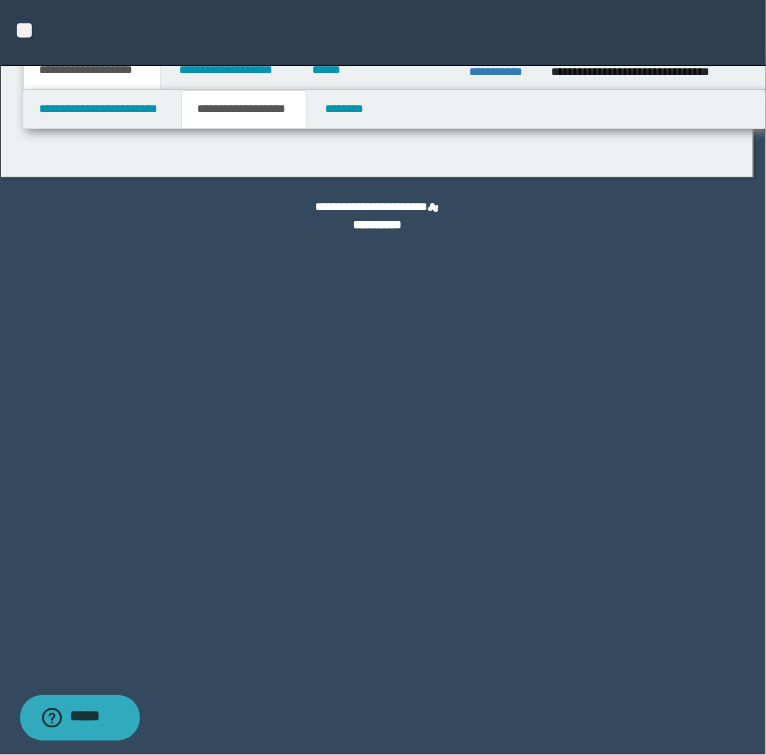type on "**********" 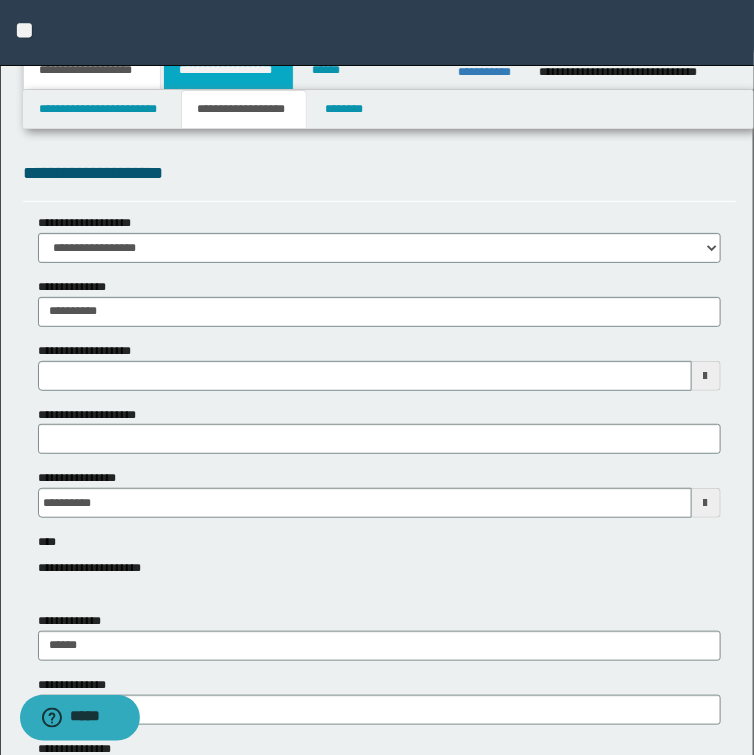 click on "**********" at bounding box center (228, 70) 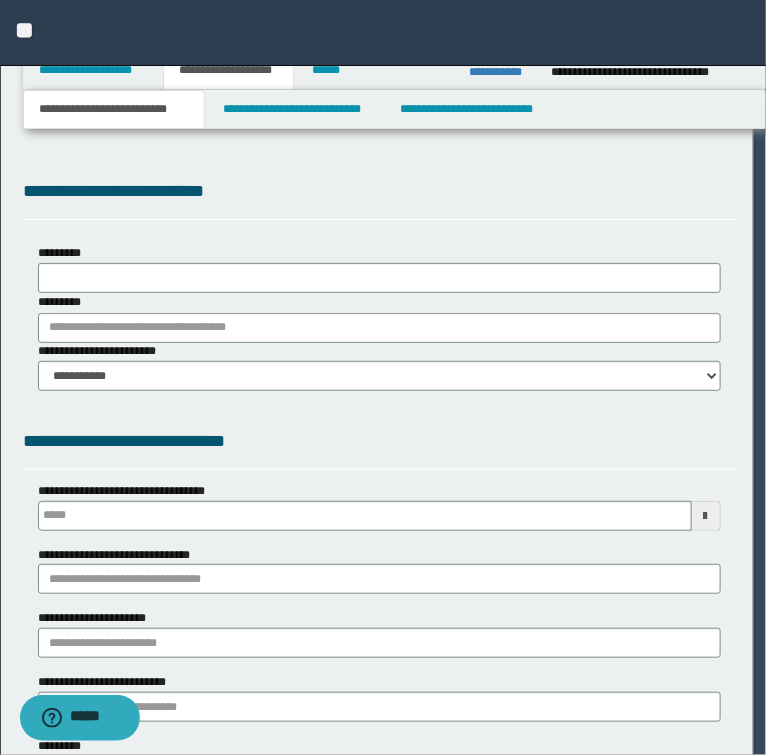 select on "*" 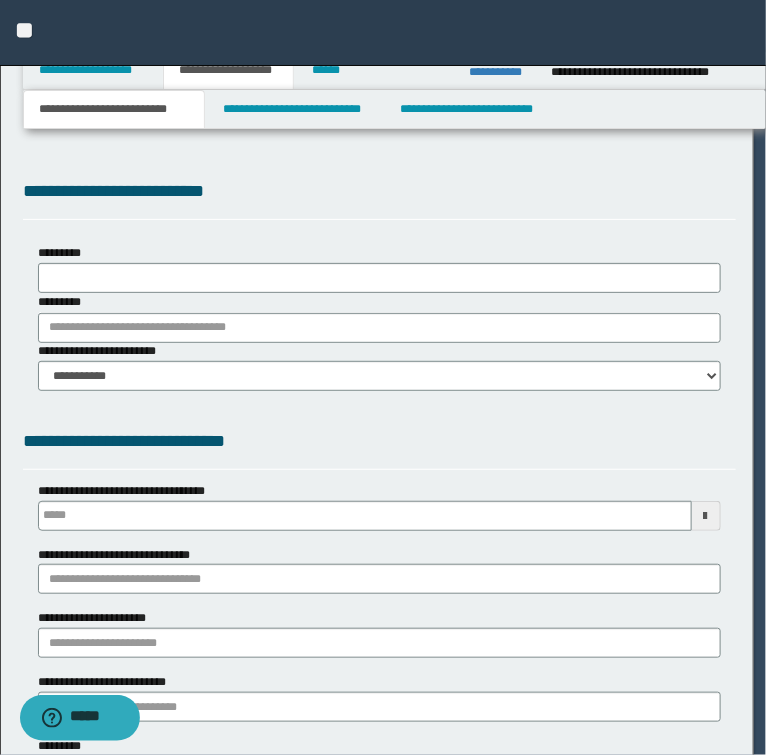 scroll, scrollTop: 0, scrollLeft: 0, axis: both 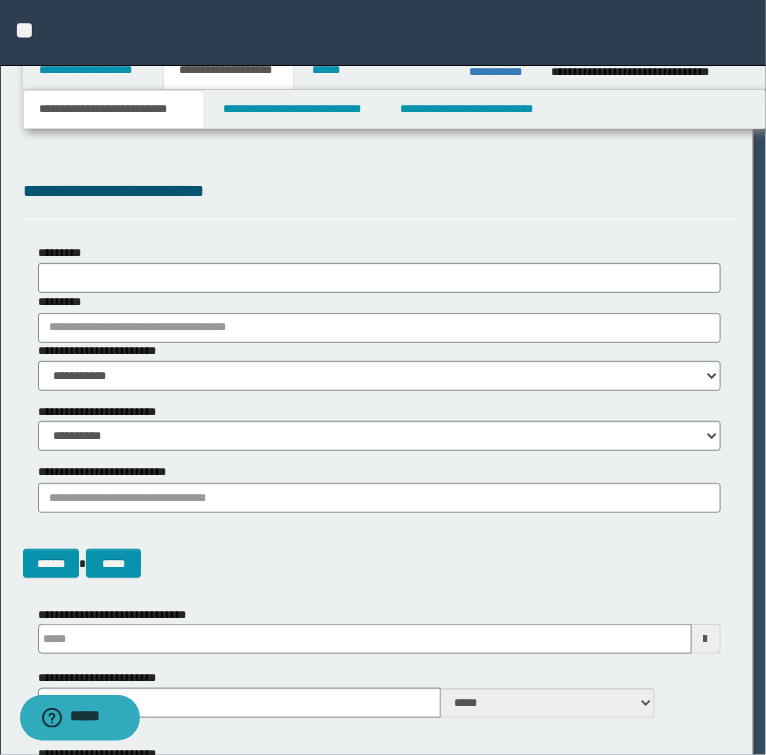 type 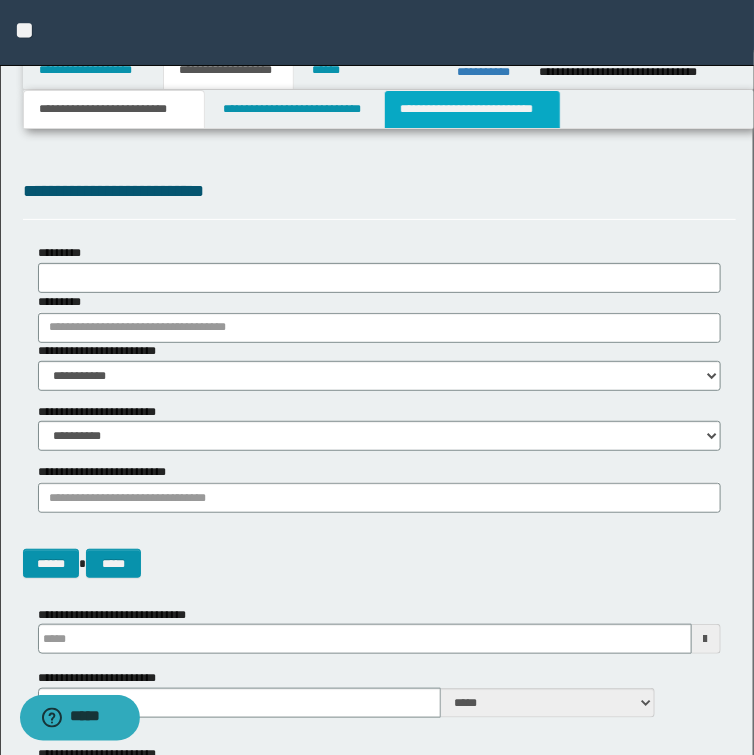 click on "**********" at bounding box center (472, 109) 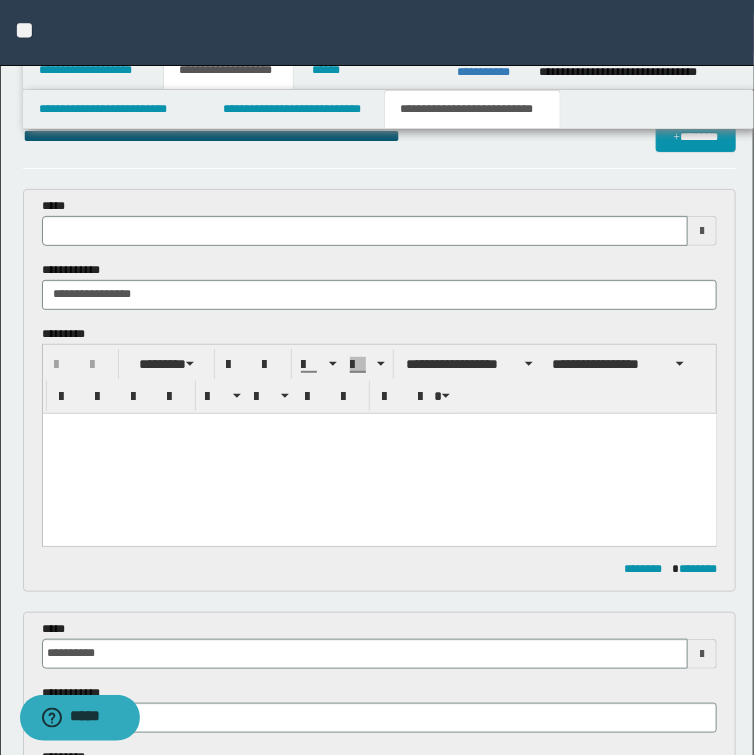 scroll, scrollTop: 0, scrollLeft: 0, axis: both 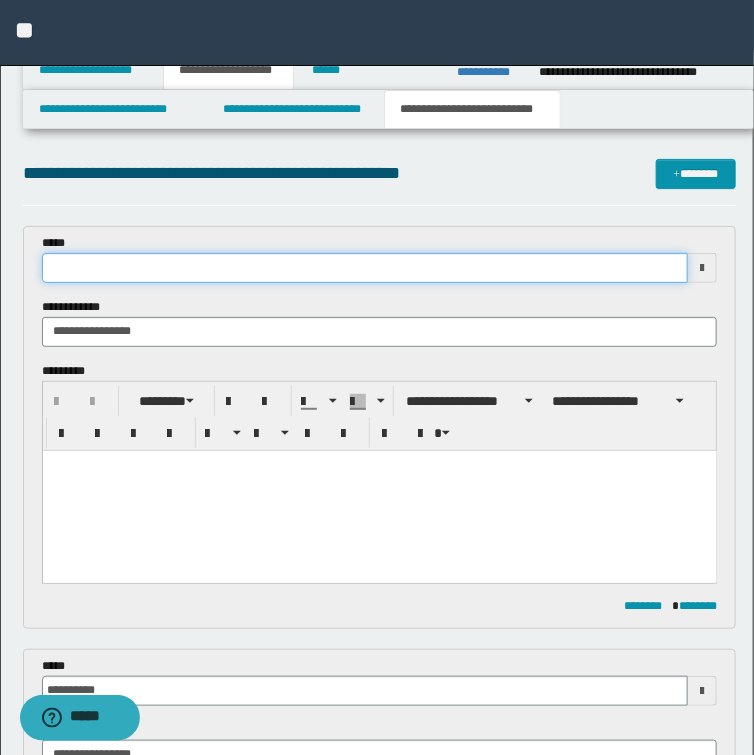 click at bounding box center [365, 268] 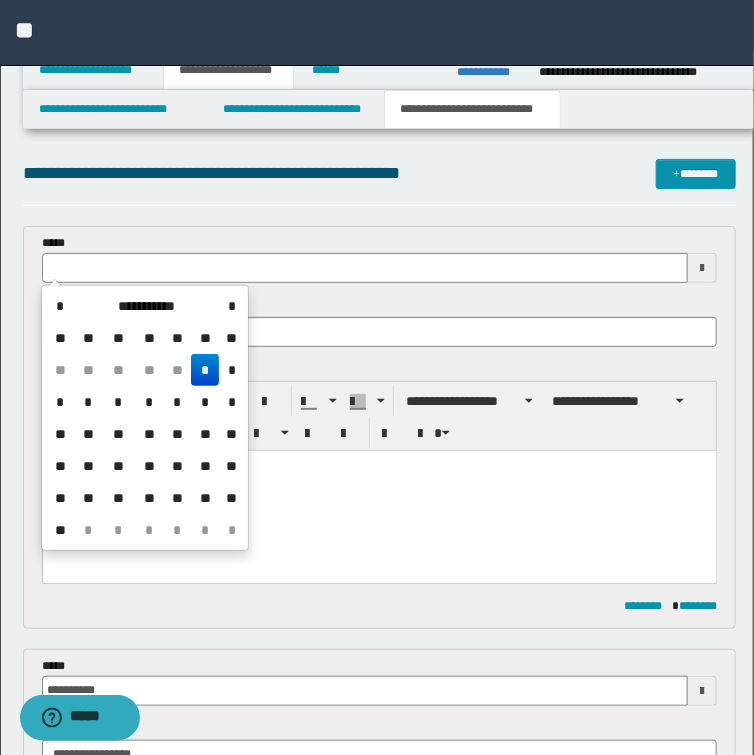 click on "*" at bounding box center [205, 370] 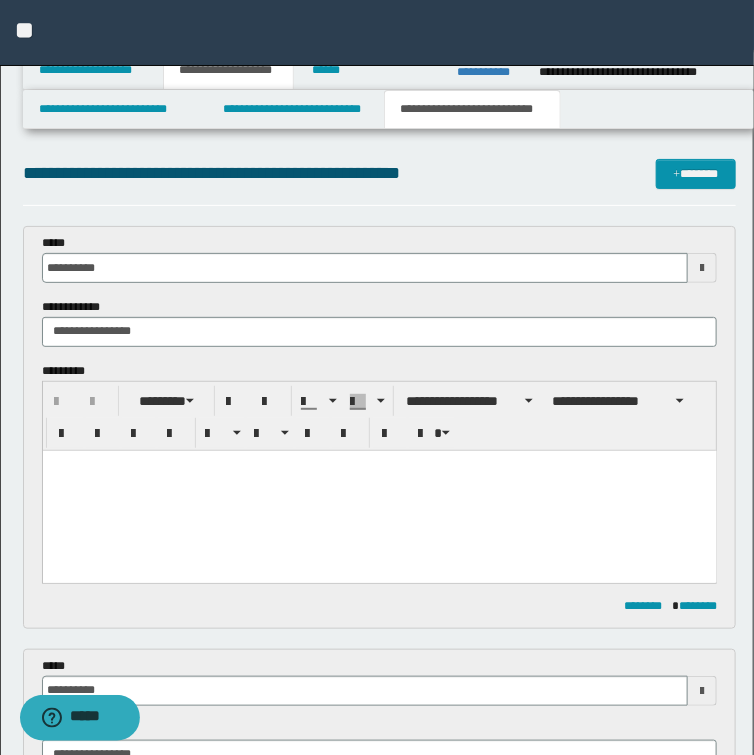 click at bounding box center [379, 490] 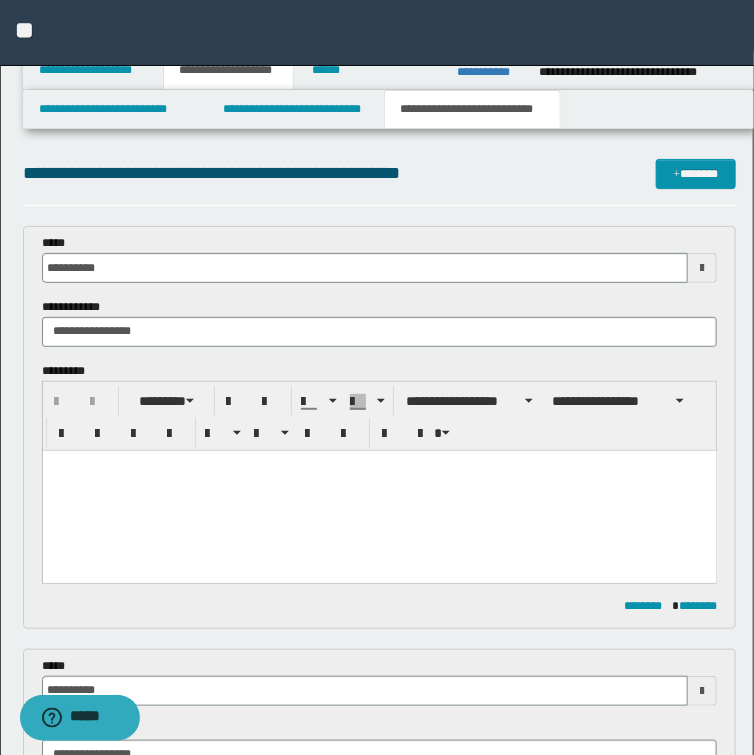 type 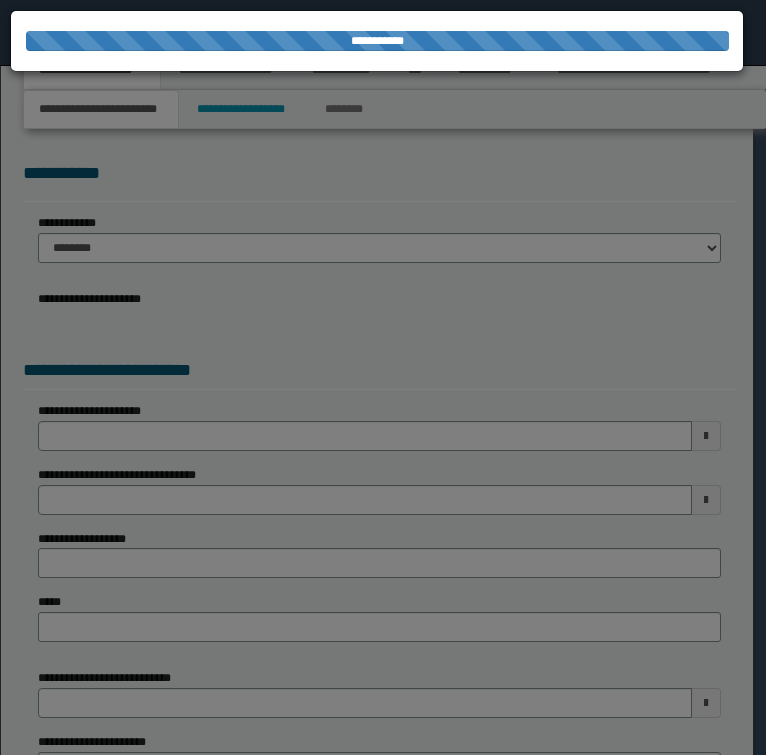 scroll, scrollTop: 0, scrollLeft: 0, axis: both 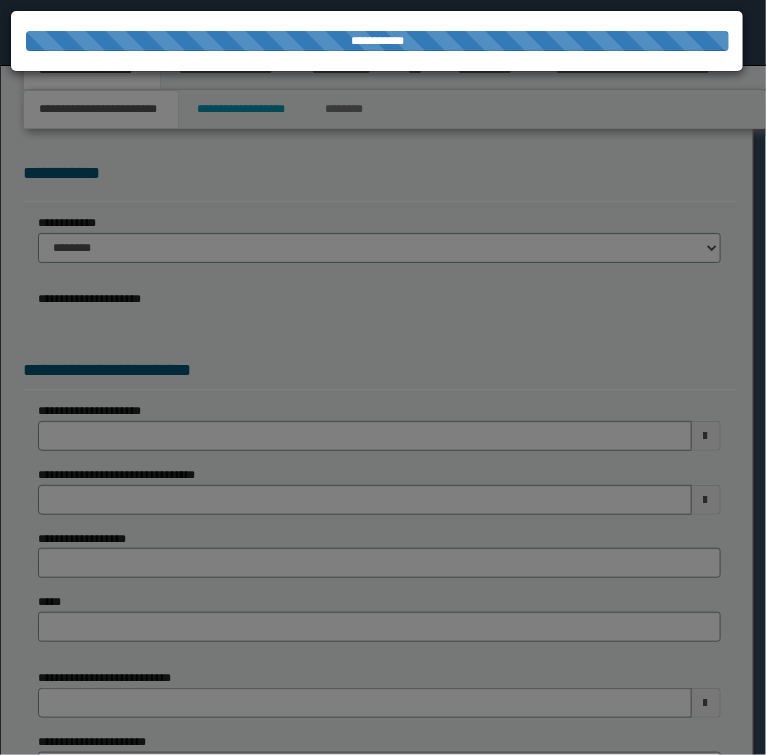 select on "*" 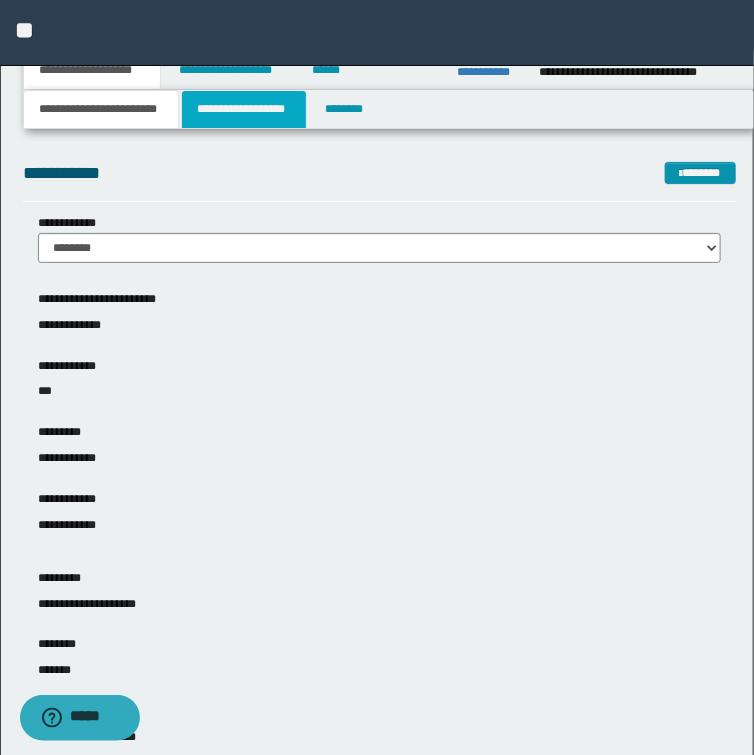click on "**********" at bounding box center (244, 109) 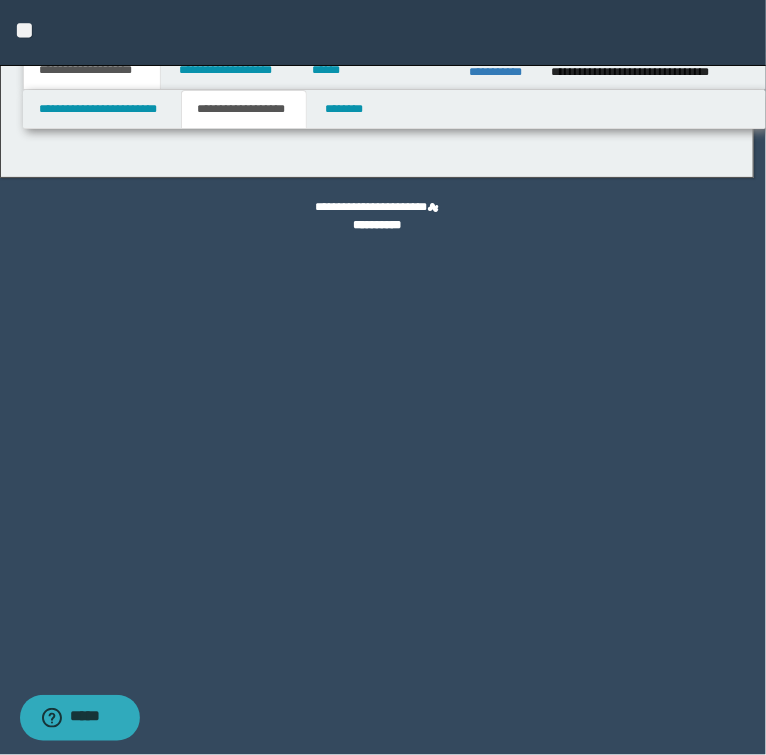 type on "**********" 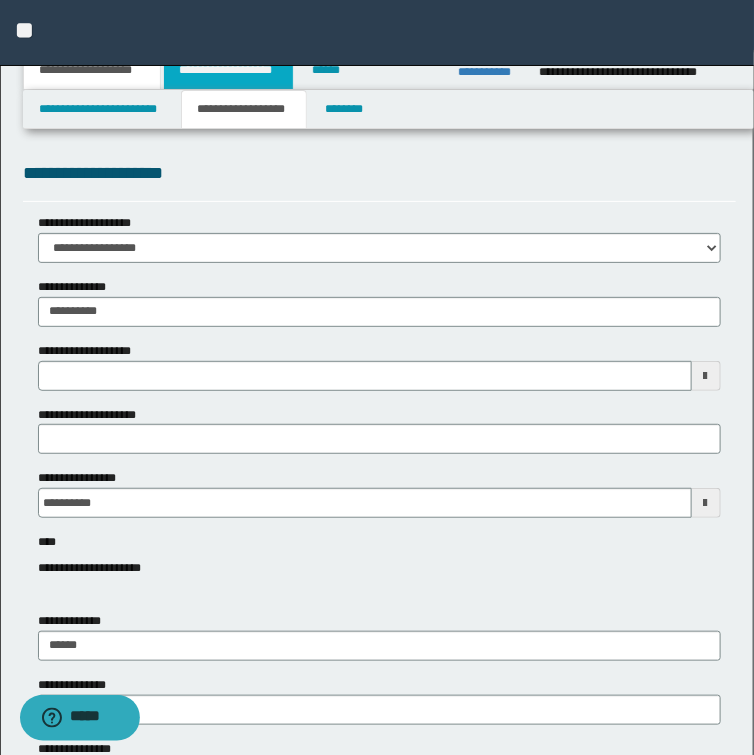 click on "**********" at bounding box center (228, 70) 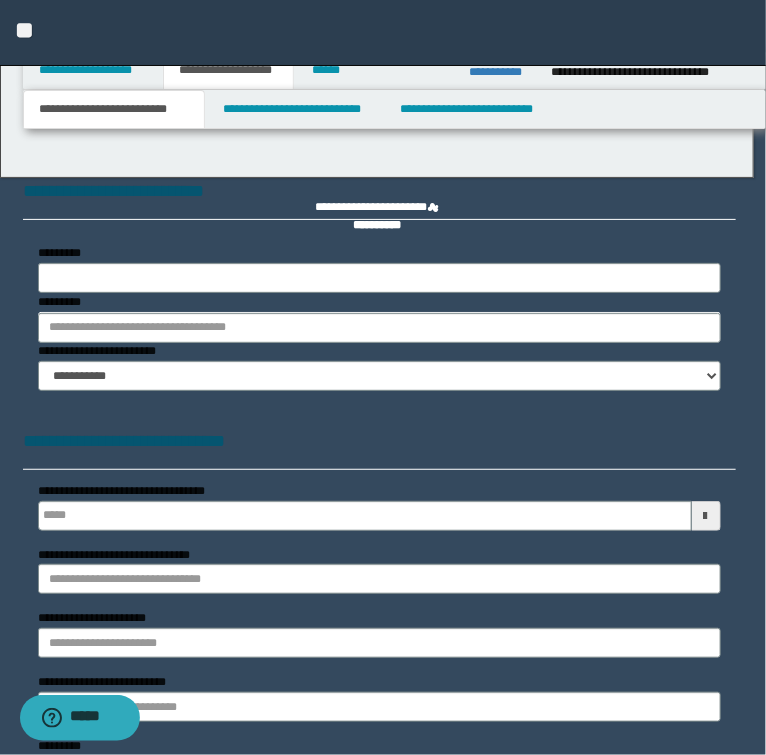 select on "*" 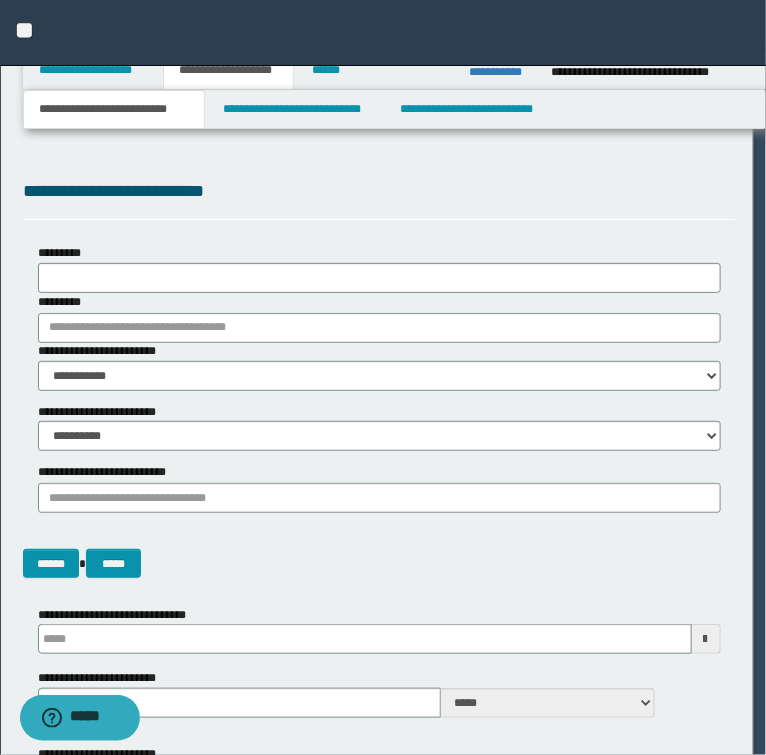scroll, scrollTop: 0, scrollLeft: 0, axis: both 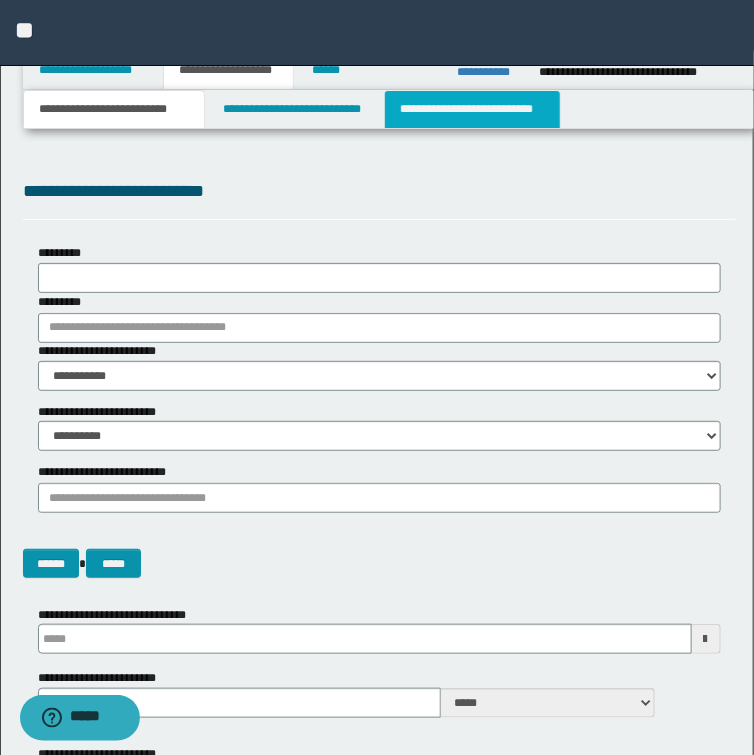 click on "**********" at bounding box center (472, 109) 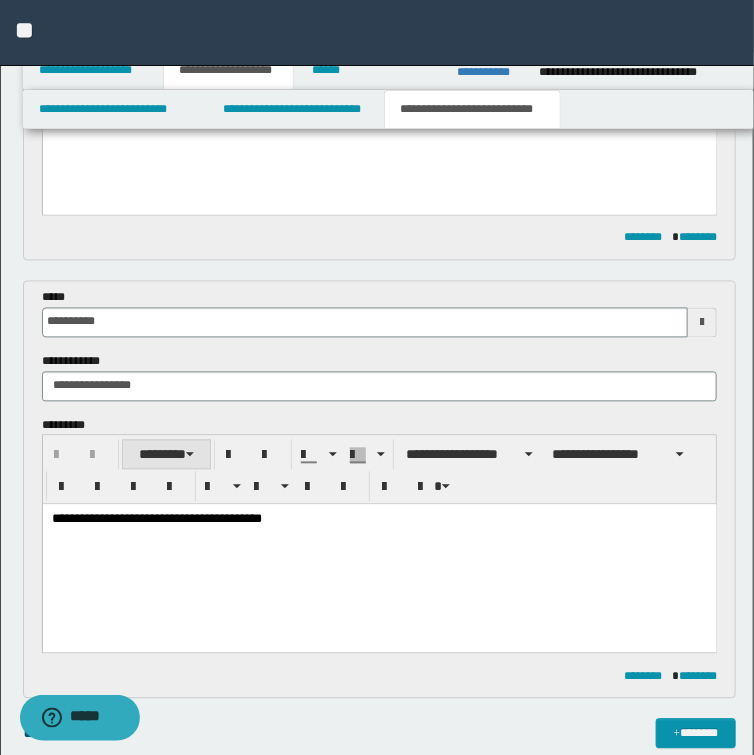 scroll, scrollTop: 800, scrollLeft: 0, axis: vertical 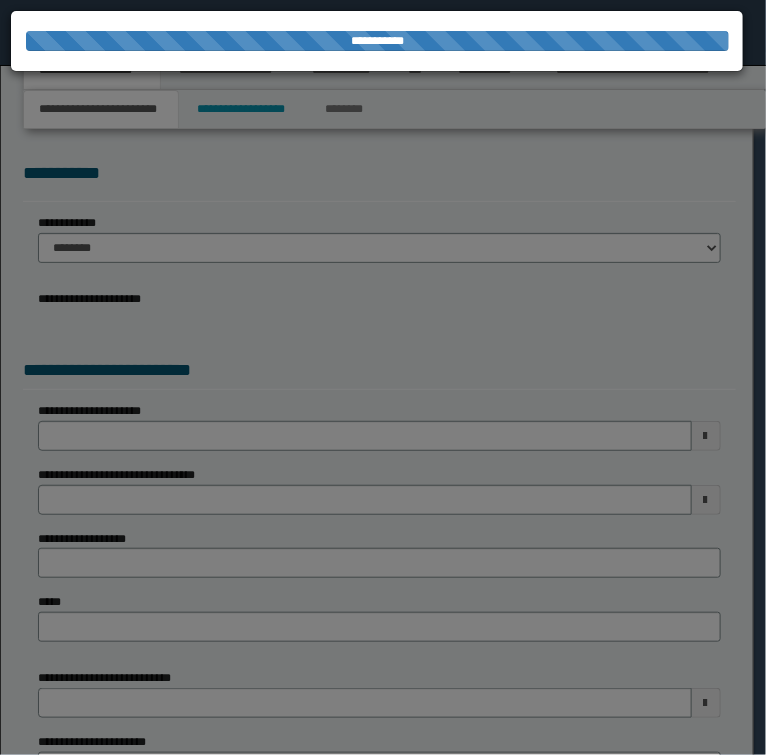 select on "*" 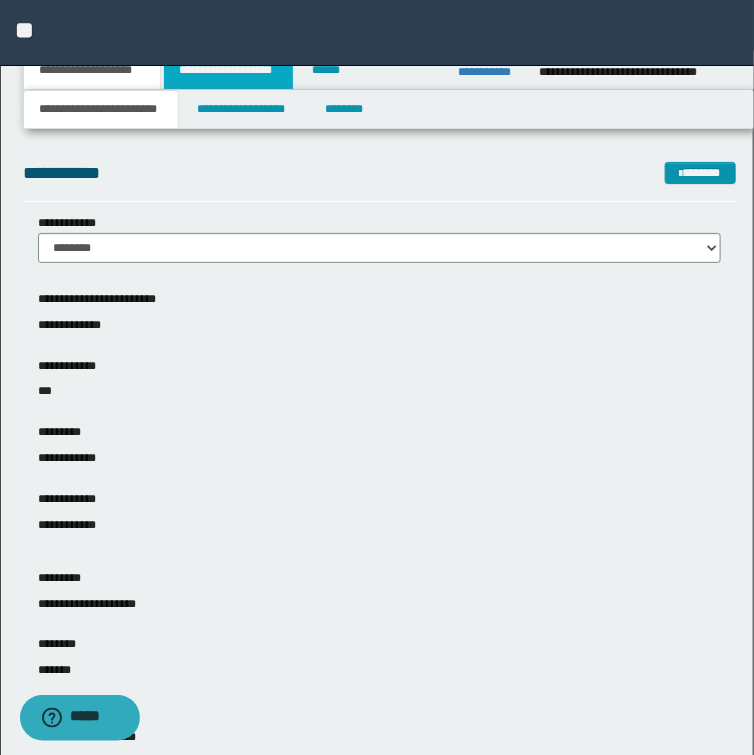 click on "**********" at bounding box center (228, 70) 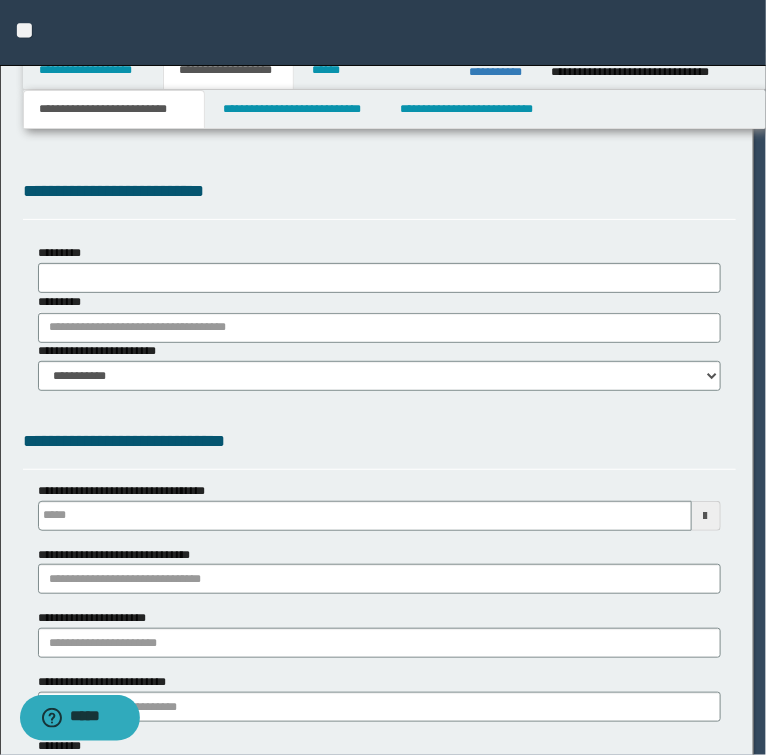 type 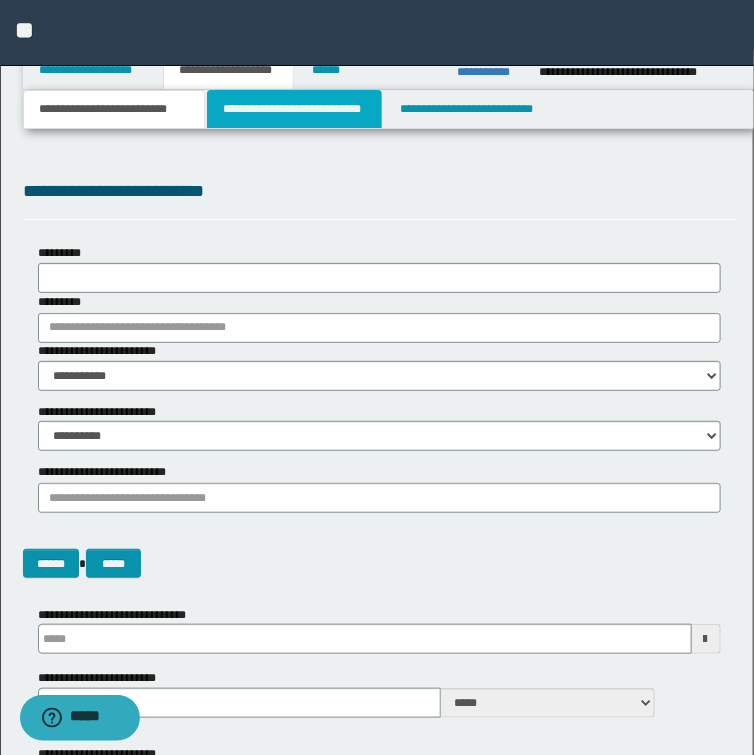 click on "**********" at bounding box center (294, 109) 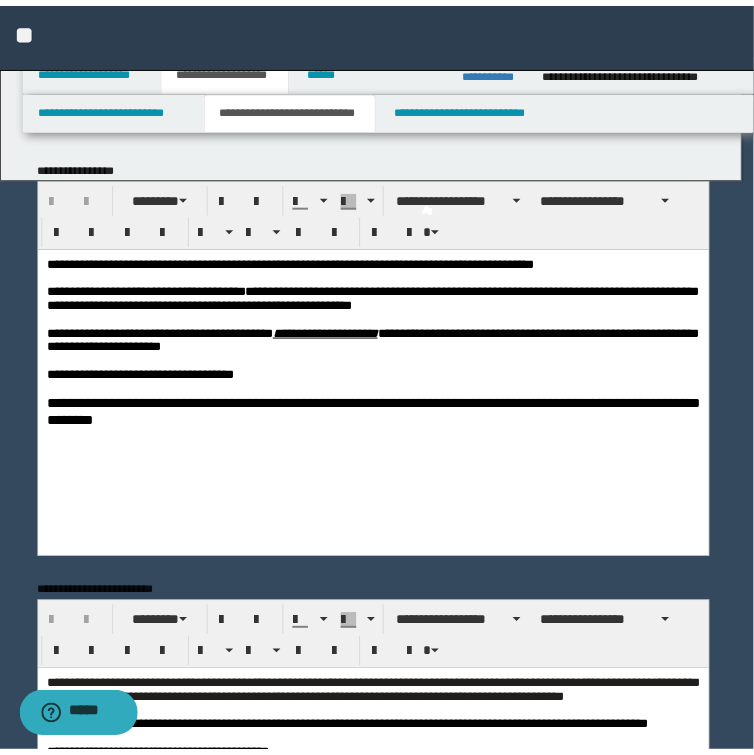 scroll, scrollTop: 0, scrollLeft: 0, axis: both 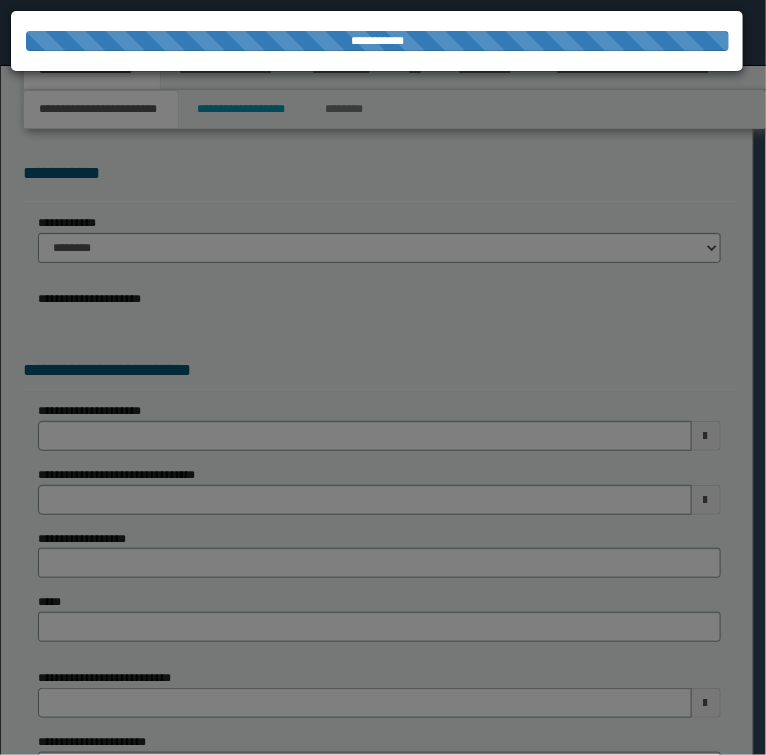 select on "*" 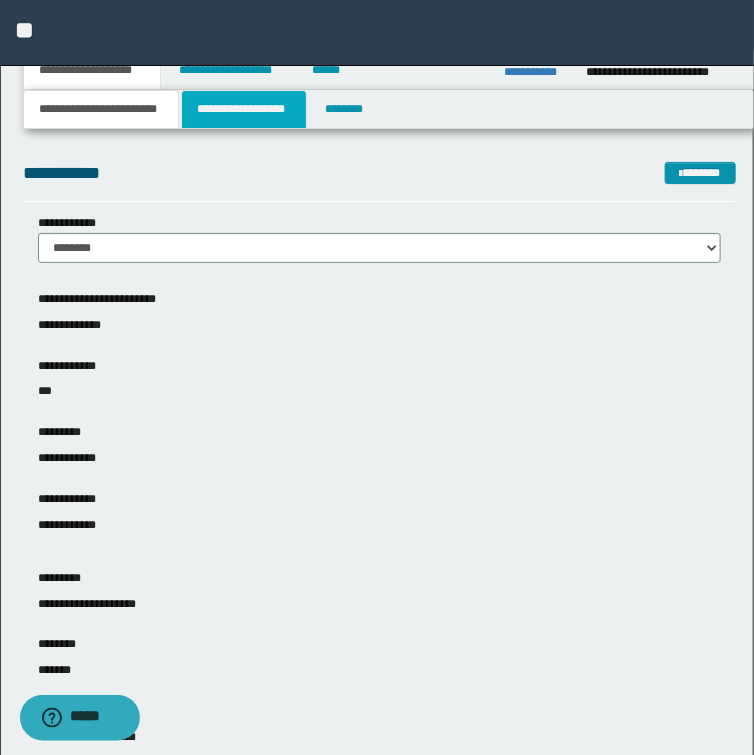 click on "**********" at bounding box center (244, 109) 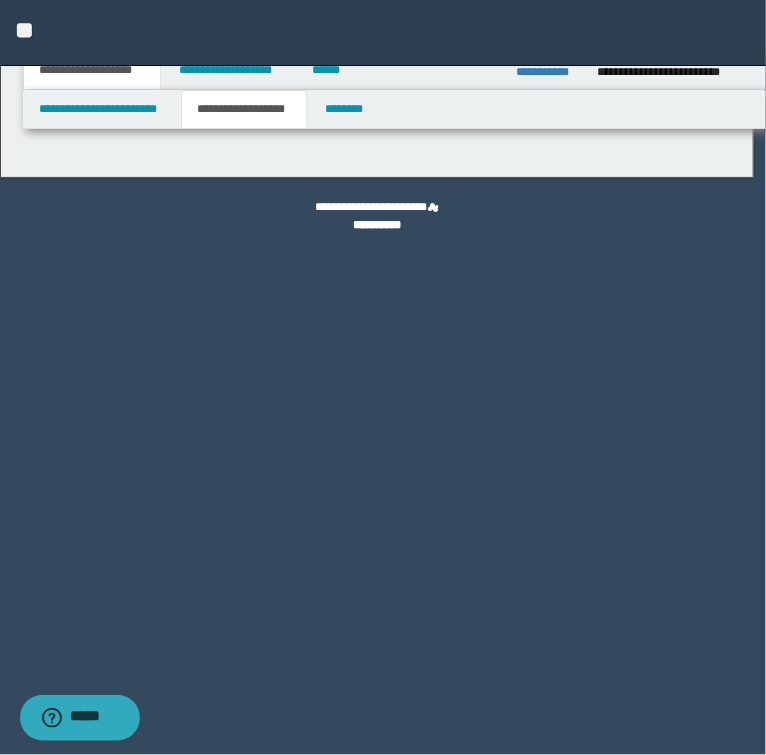 type on "********" 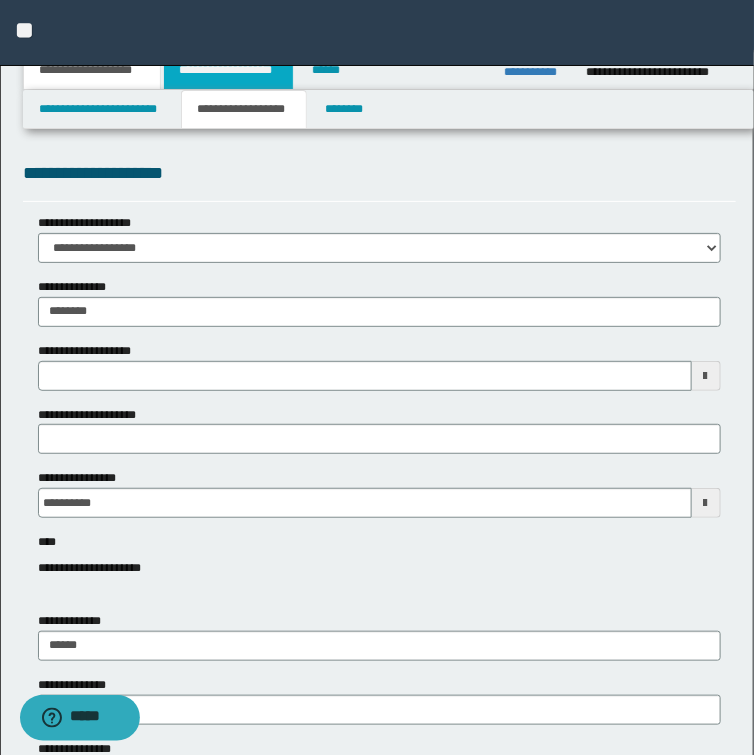 click on "**********" at bounding box center (228, 70) 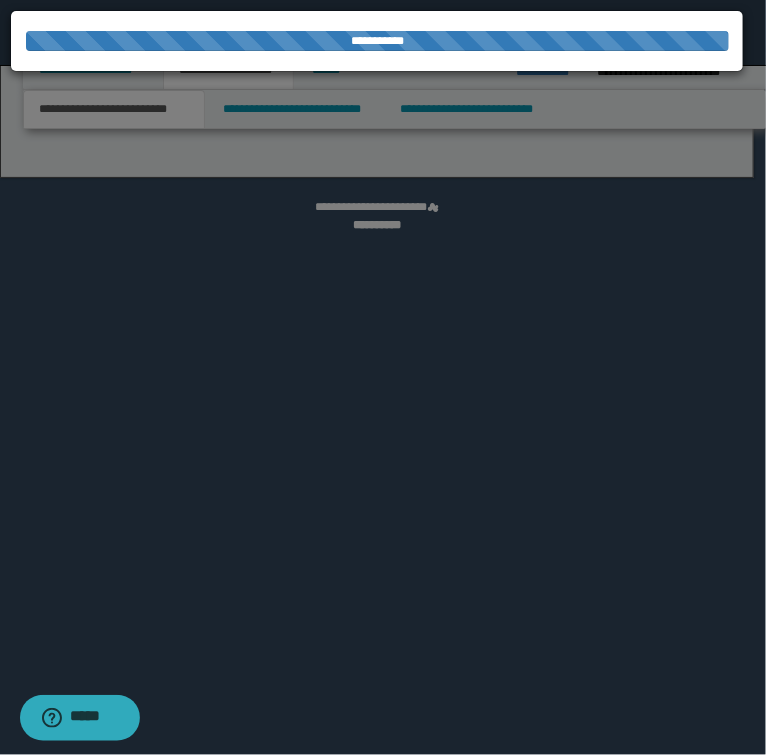 select on "*" 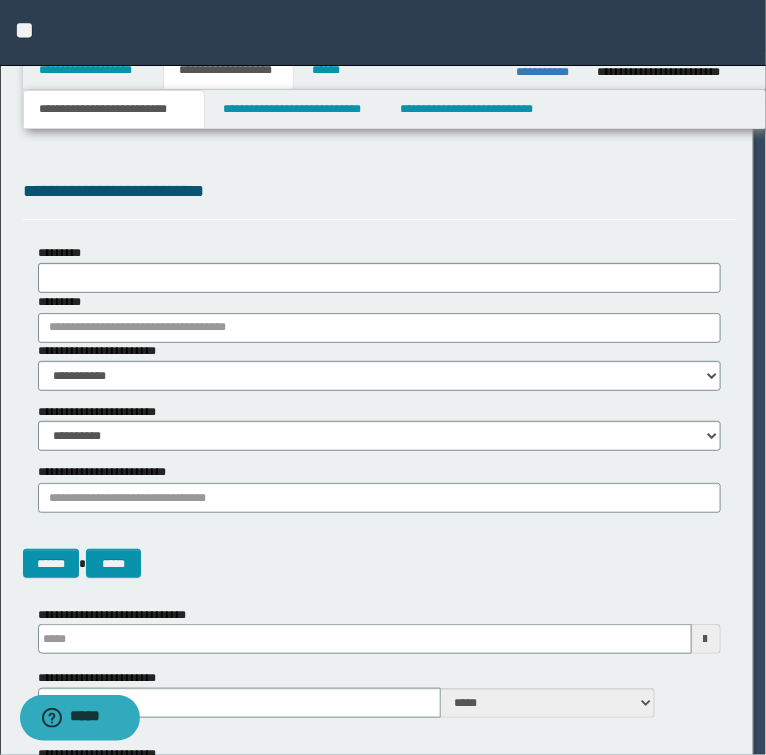 scroll, scrollTop: 0, scrollLeft: 0, axis: both 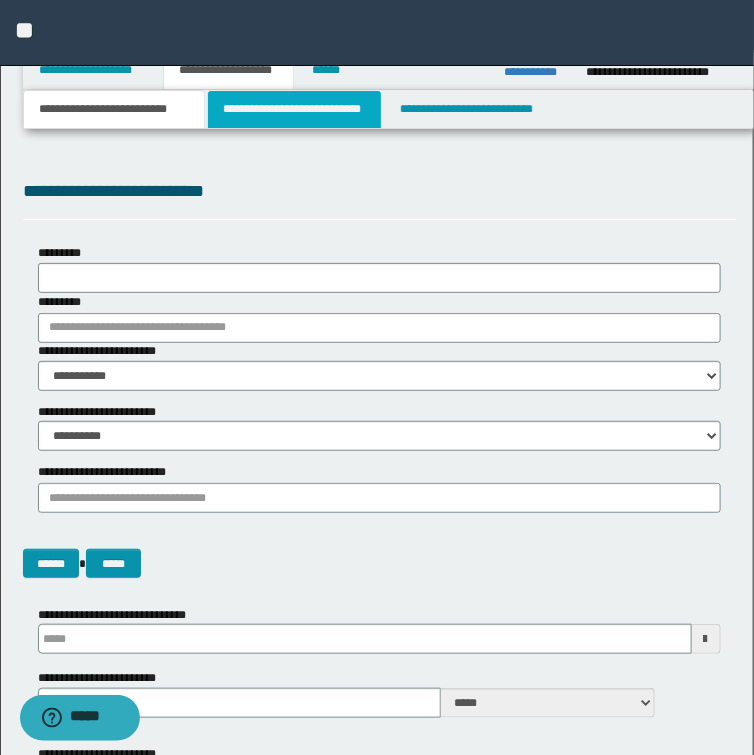 click on "**********" at bounding box center (294, 109) 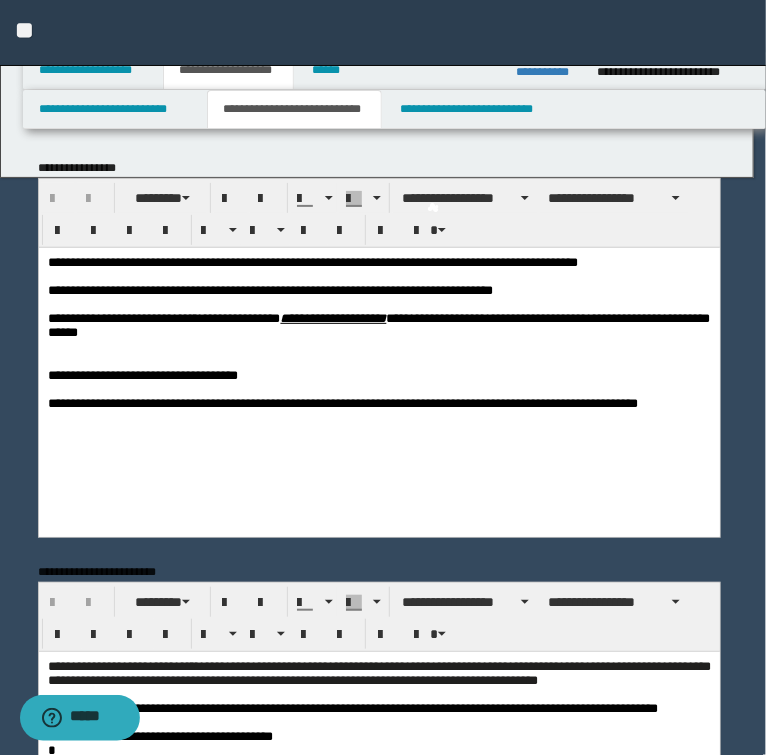scroll, scrollTop: 0, scrollLeft: 0, axis: both 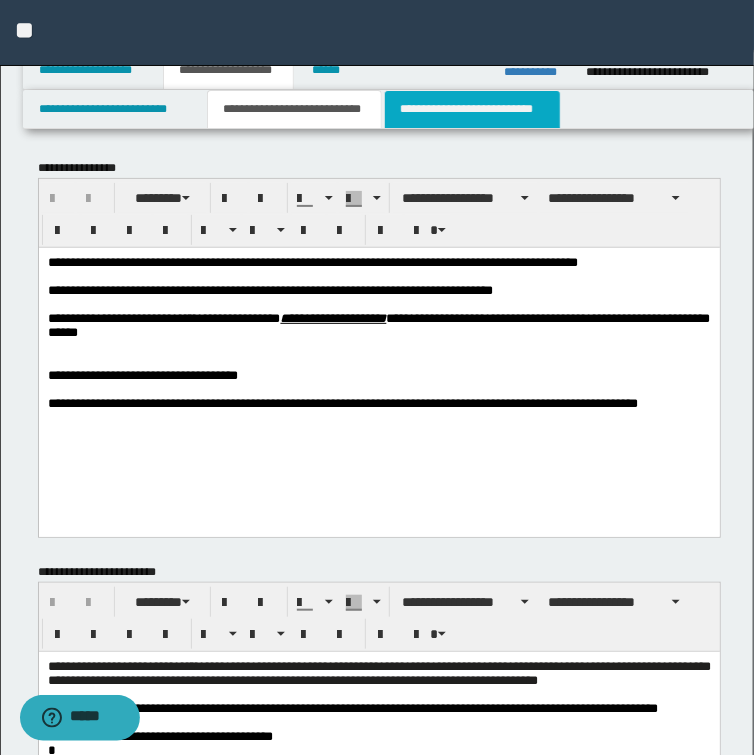 click on "**********" at bounding box center (472, 109) 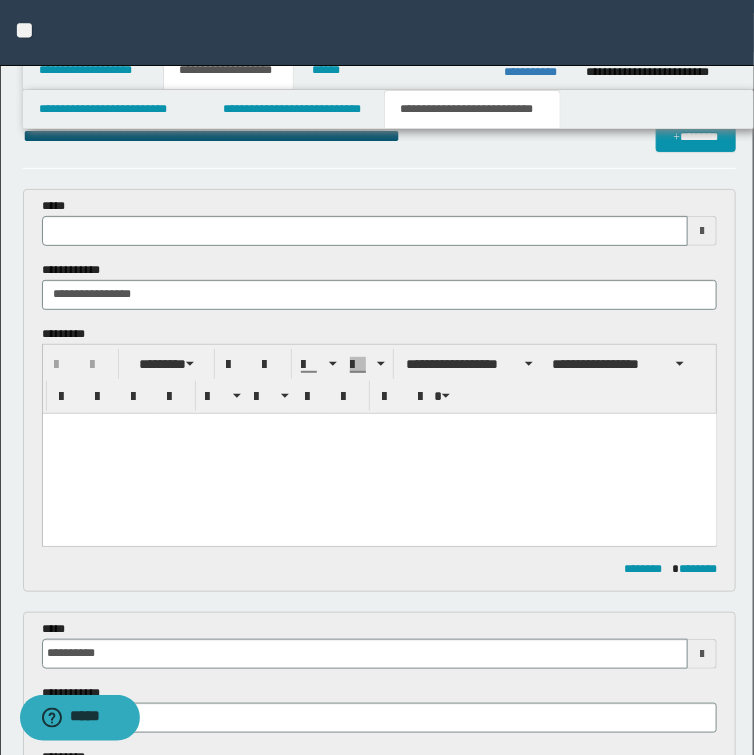 scroll, scrollTop: 0, scrollLeft: 0, axis: both 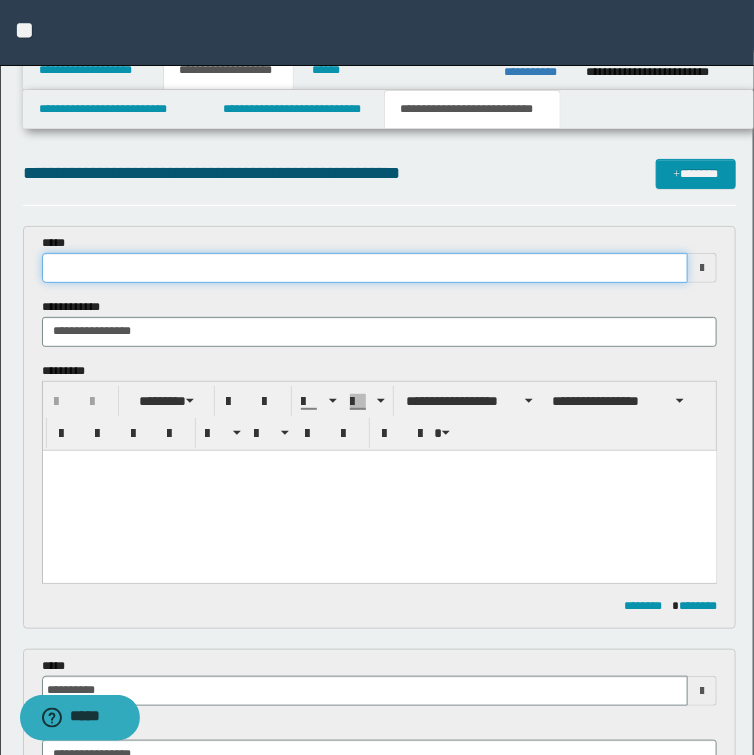 click at bounding box center (365, 268) 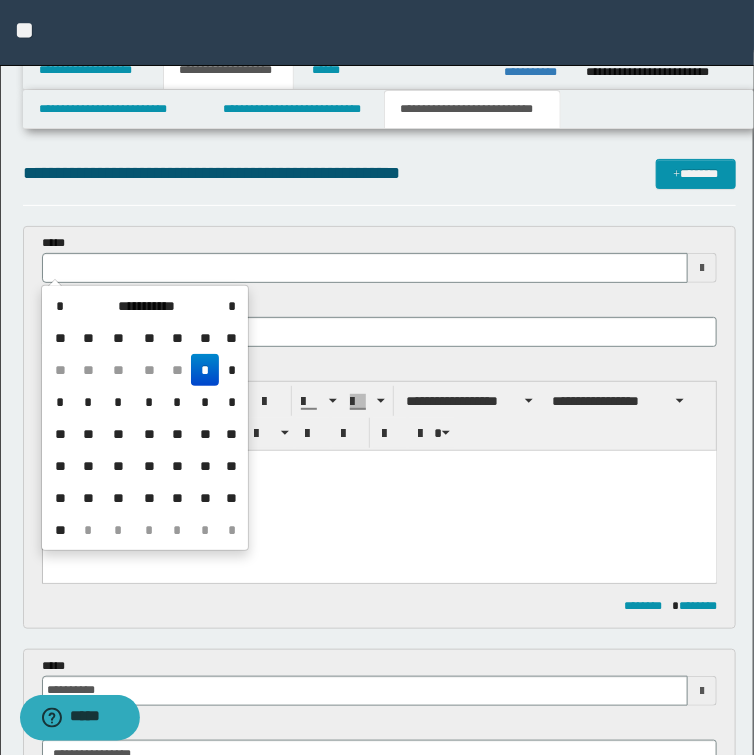 click on "*" at bounding box center [205, 370] 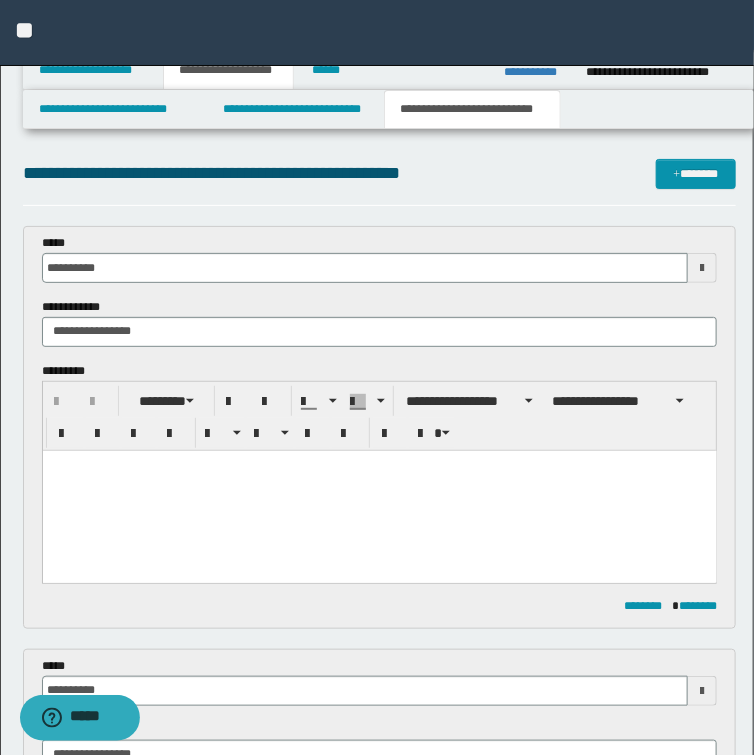 click at bounding box center [379, 490] 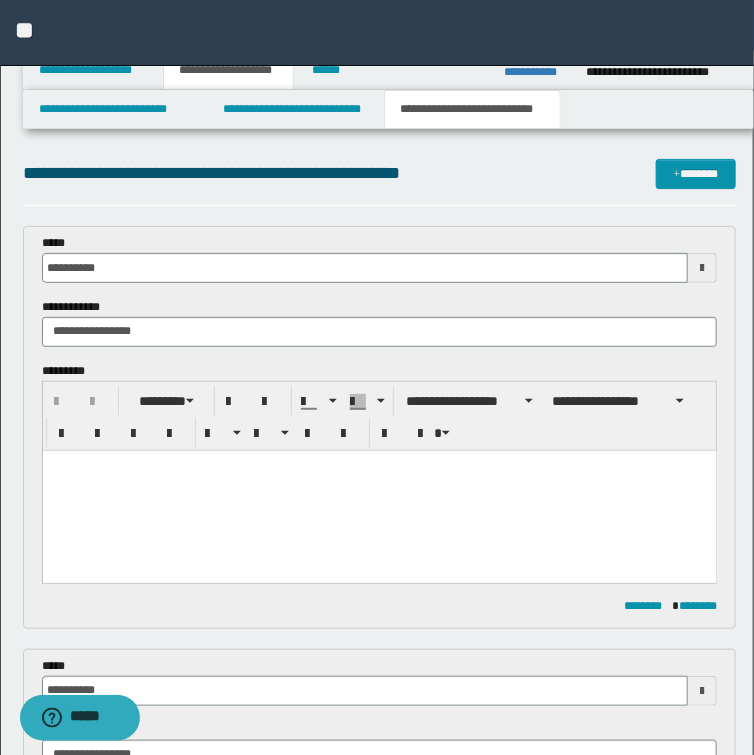 type 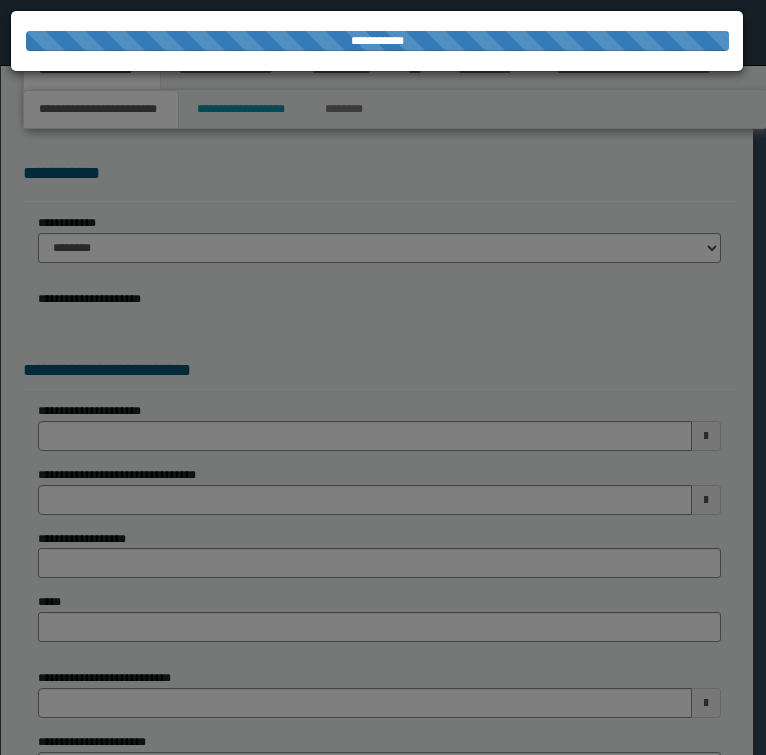 scroll, scrollTop: 0, scrollLeft: 0, axis: both 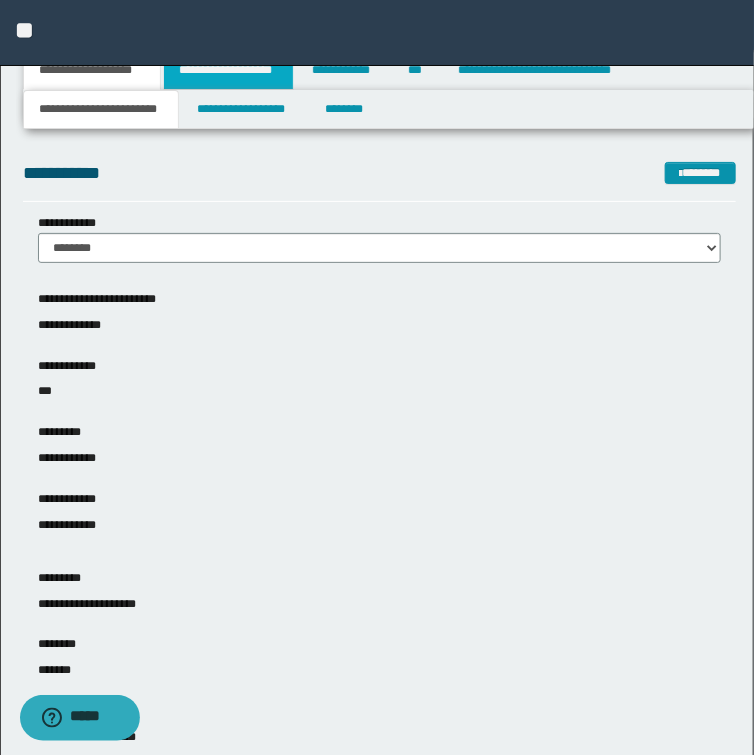 click on "**********" at bounding box center [228, 70] 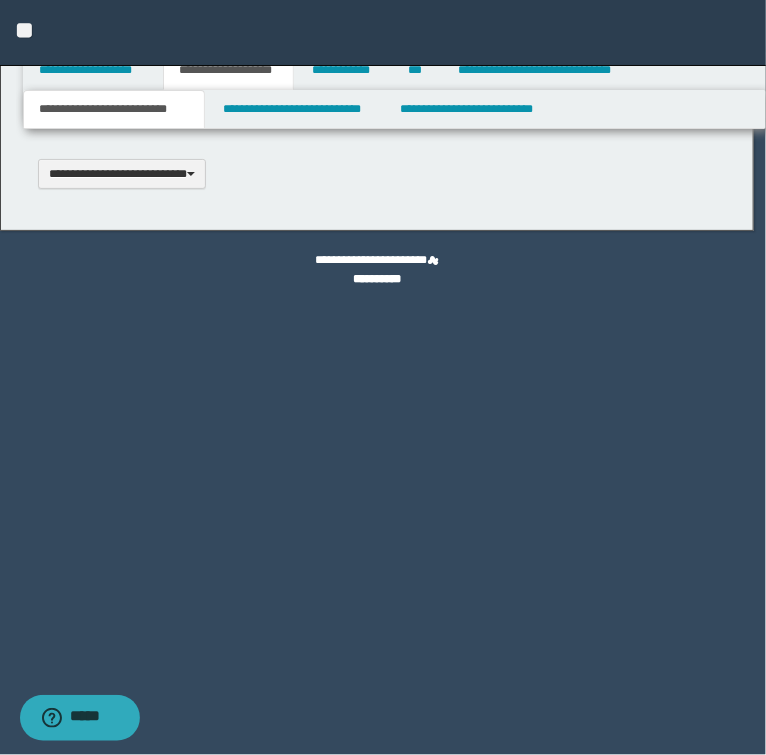 type 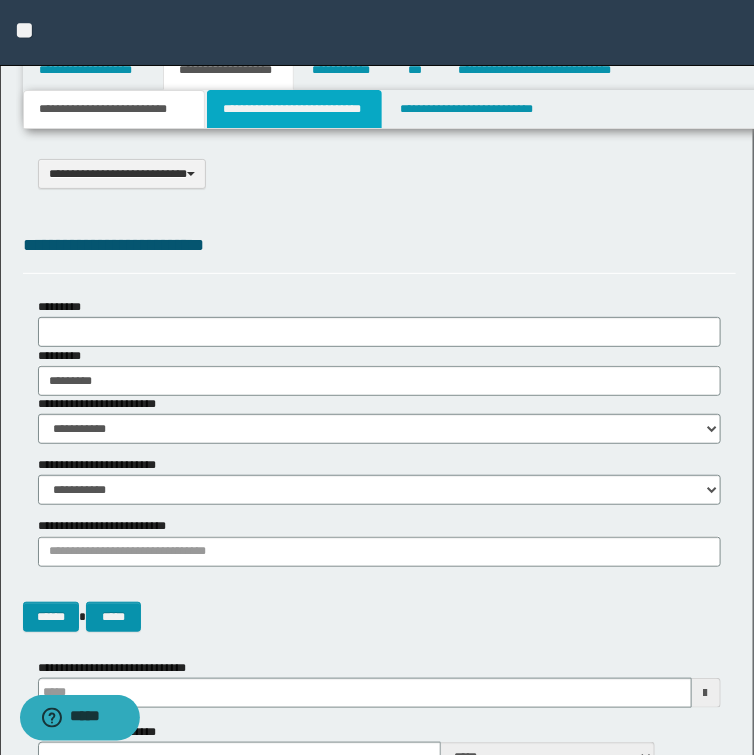 click on "**********" at bounding box center [294, 109] 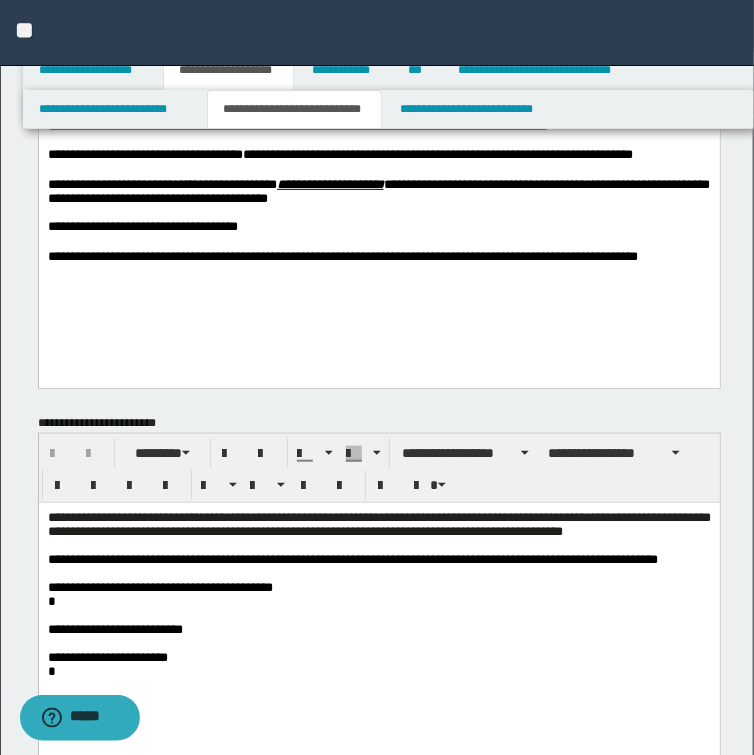scroll, scrollTop: 240, scrollLeft: 0, axis: vertical 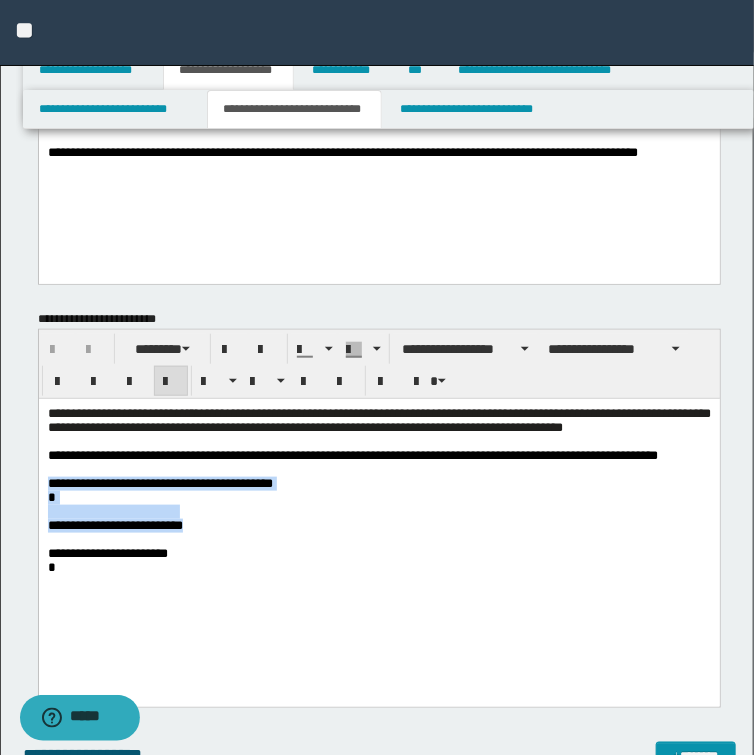 drag, startPoint x: 46, startPoint y: 493, endPoint x: 207, endPoint y: 545, distance: 169.18924 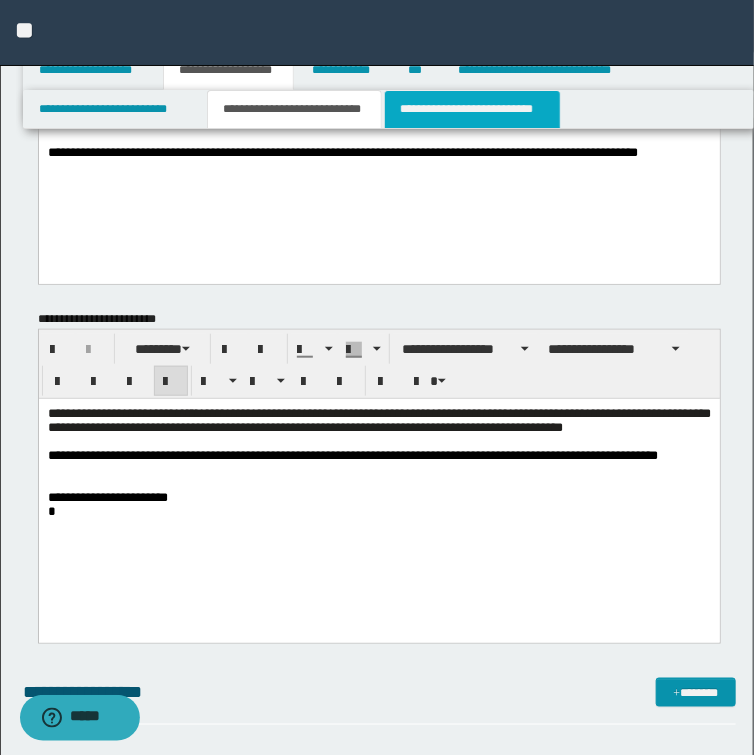 click on "**********" at bounding box center (472, 109) 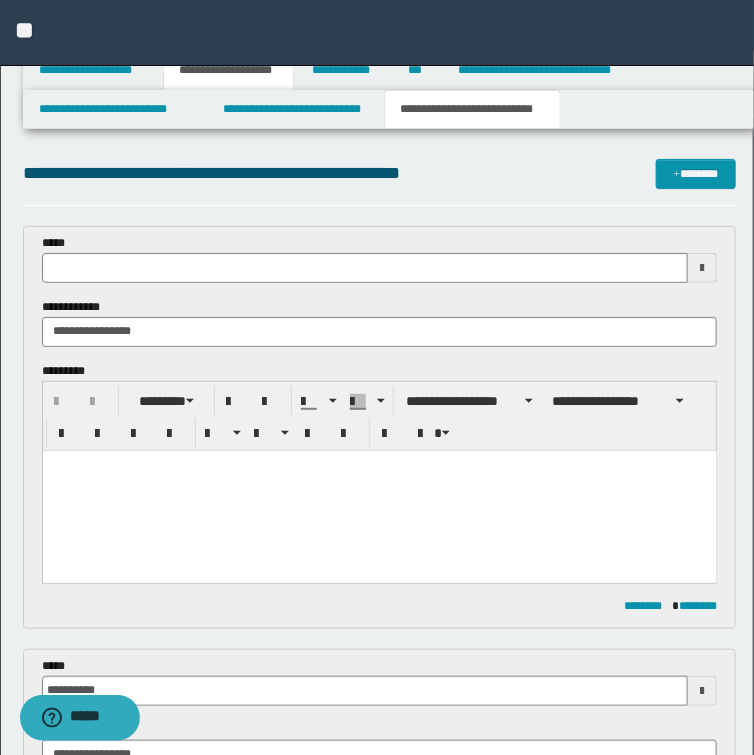 scroll, scrollTop: 0, scrollLeft: 0, axis: both 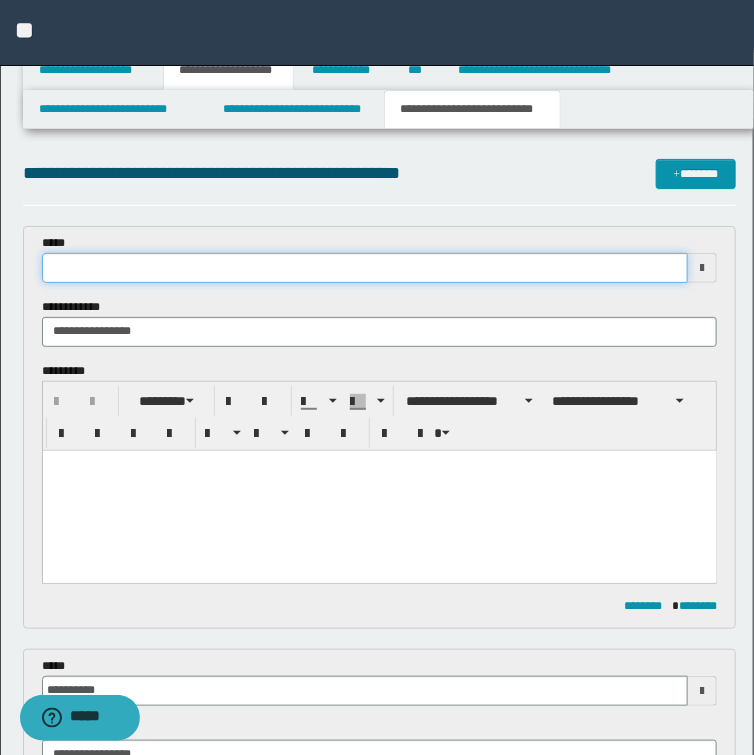 click at bounding box center (365, 268) 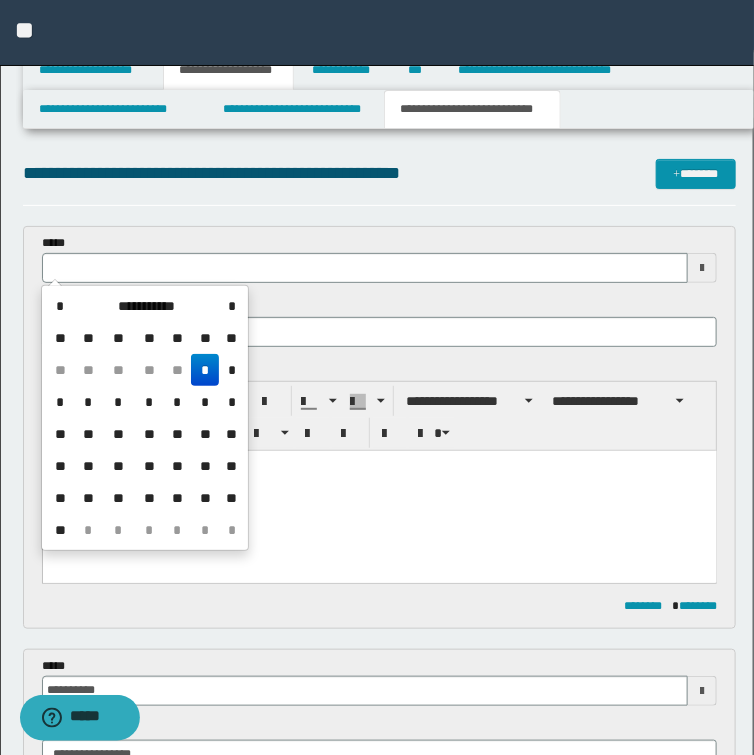 click on "*" at bounding box center (205, 370) 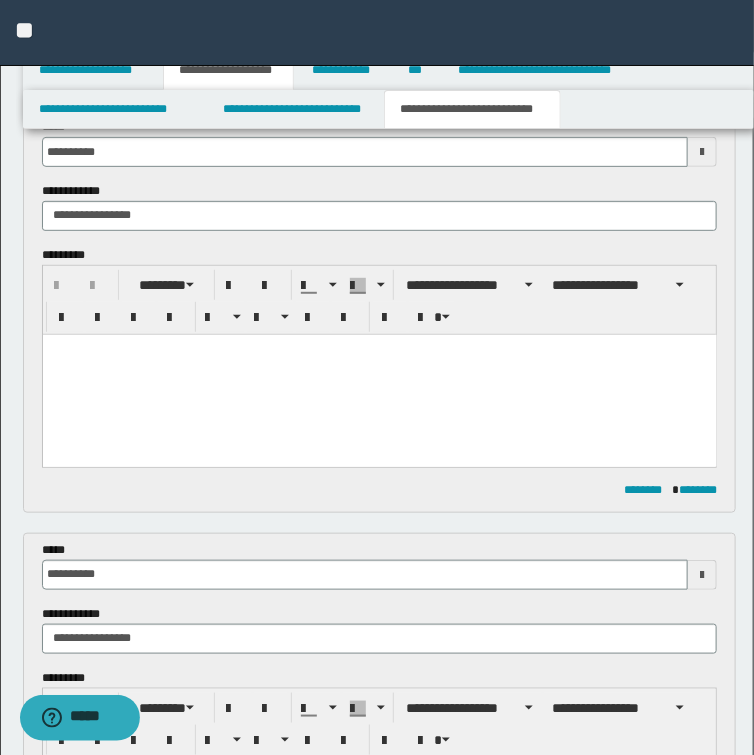 scroll, scrollTop: 80, scrollLeft: 0, axis: vertical 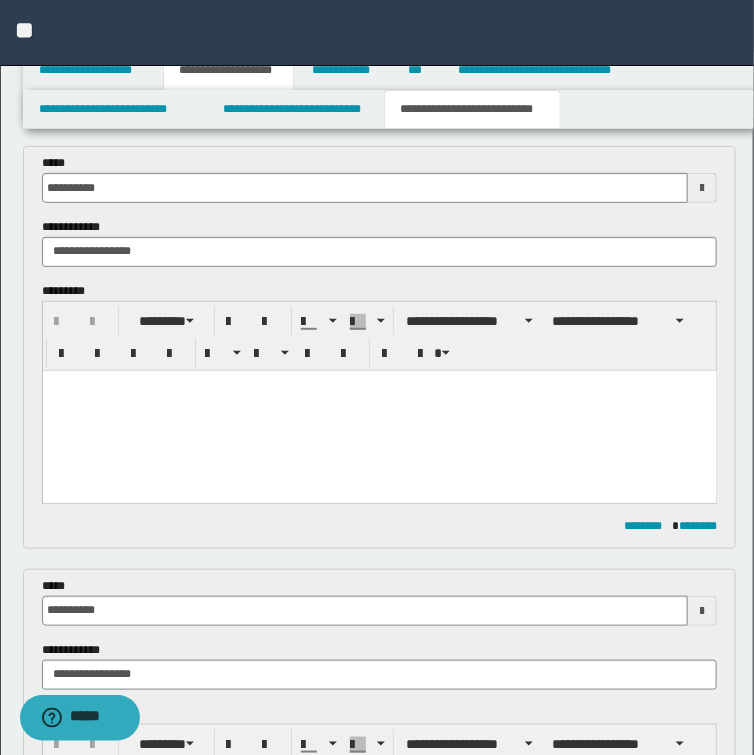 click at bounding box center (379, 410) 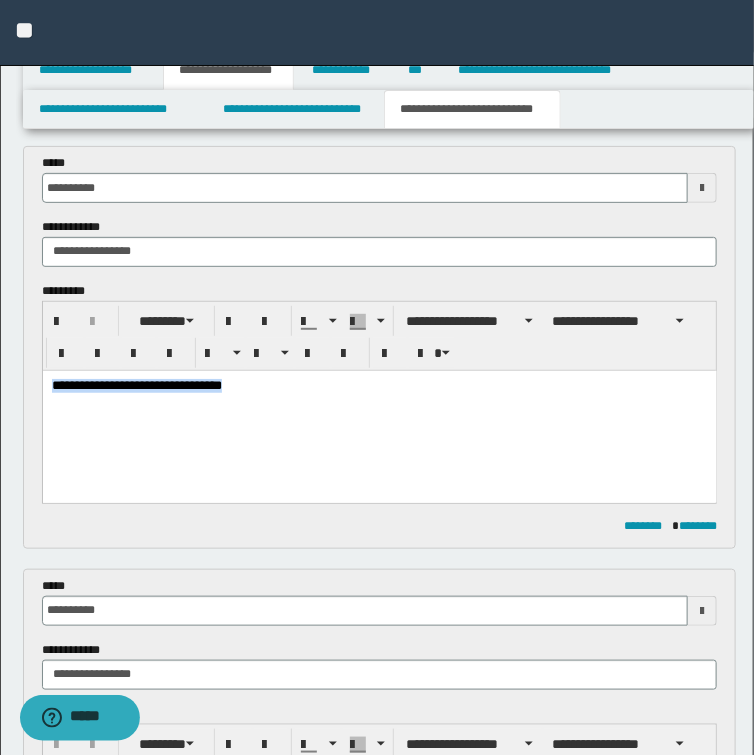 drag, startPoint x: 250, startPoint y: 385, endPoint x: -1, endPoint y: 372, distance: 251.33643 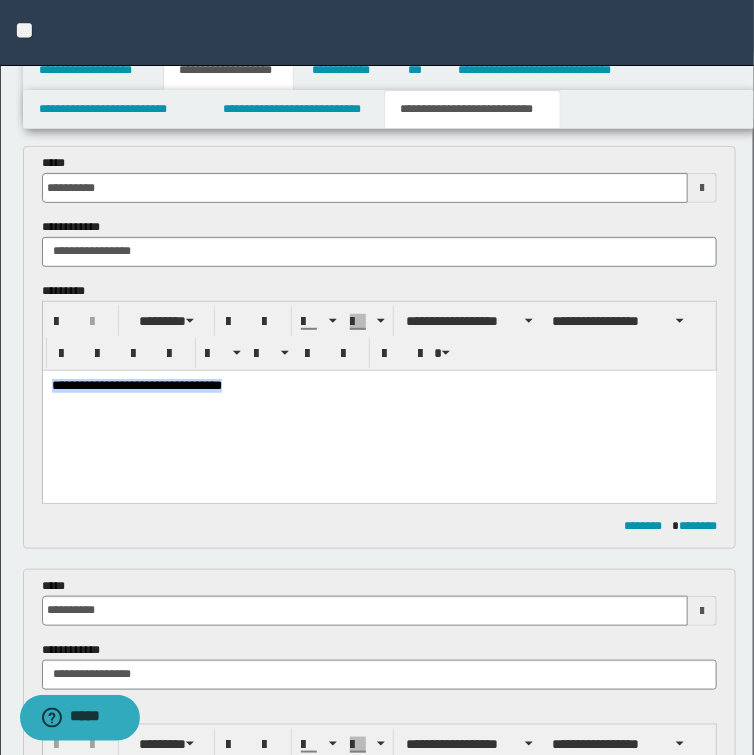click on "**********" at bounding box center [379, 411] 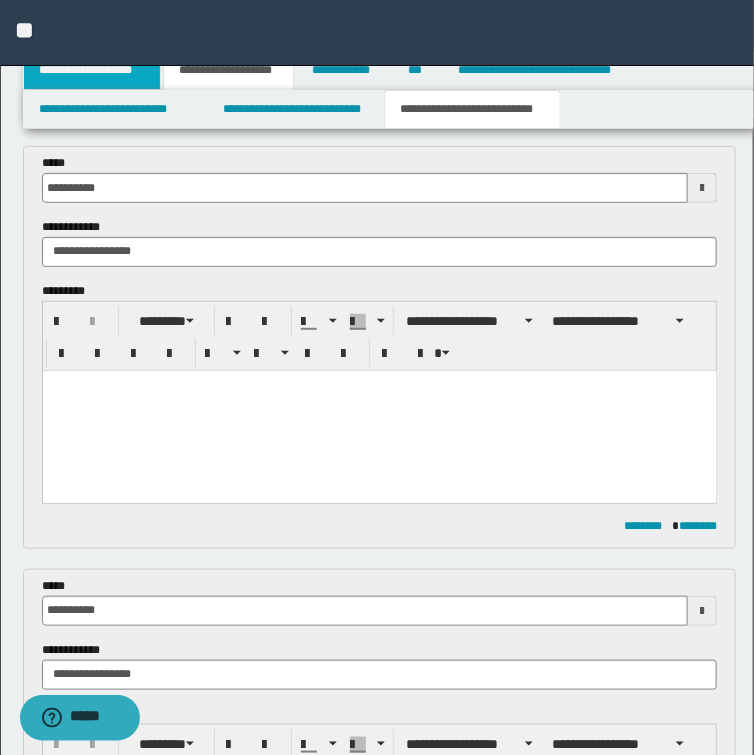 click on "**********" at bounding box center (92, 70) 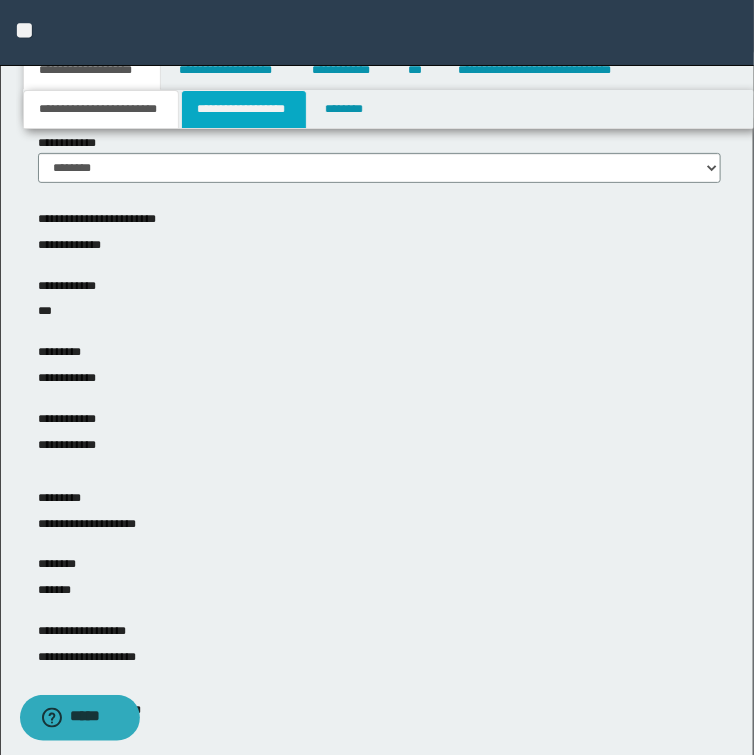 click on "**********" at bounding box center [244, 109] 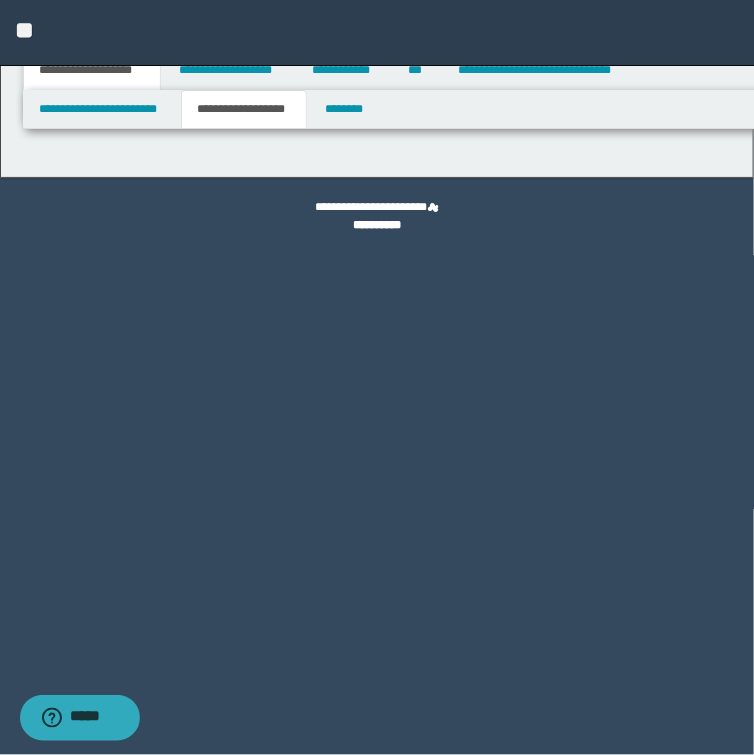 scroll, scrollTop: 0, scrollLeft: 0, axis: both 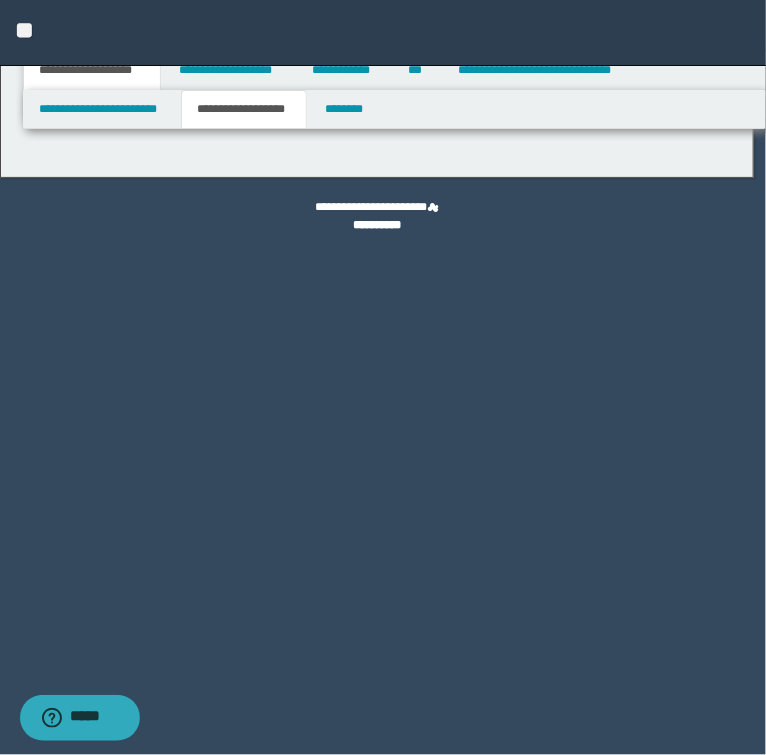 type on "********" 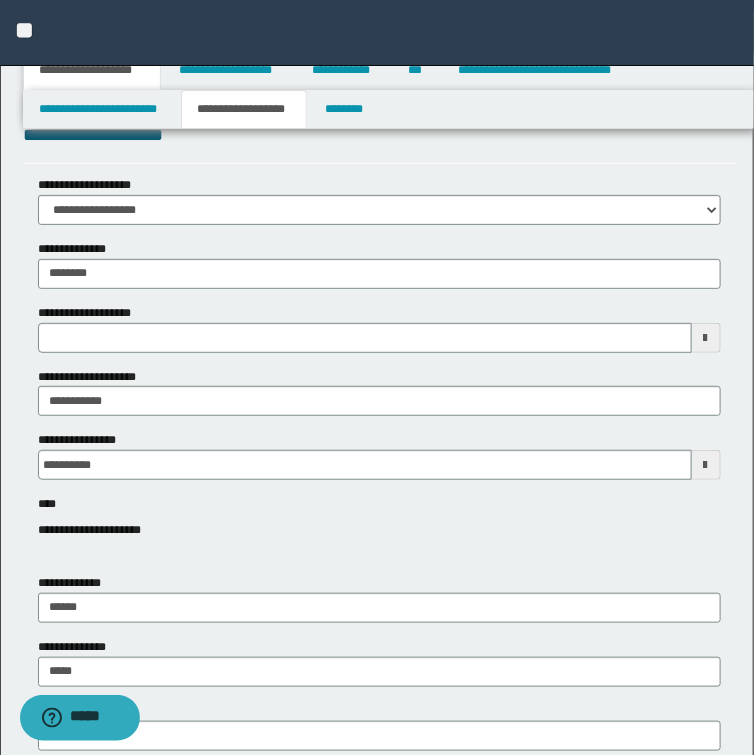 scroll, scrollTop: 0, scrollLeft: 0, axis: both 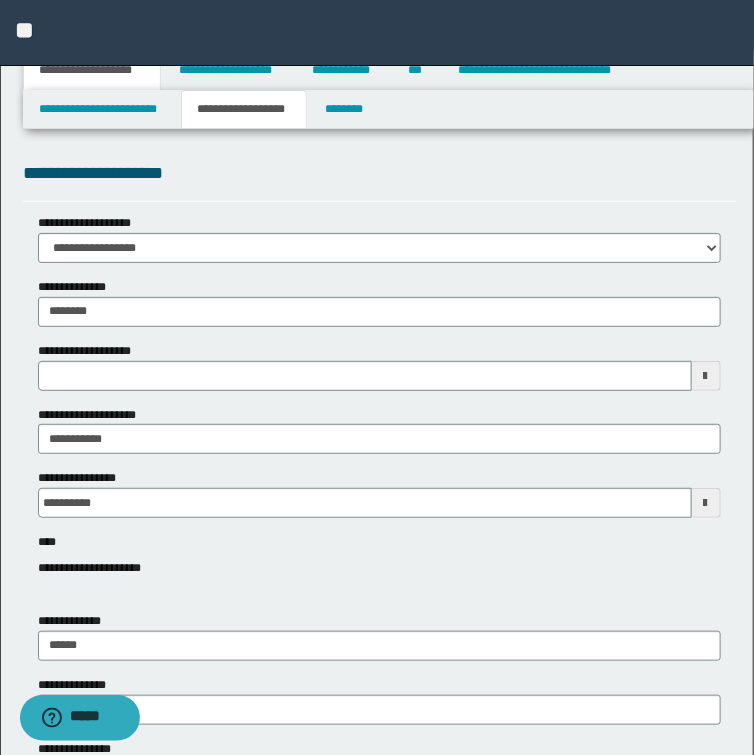 type 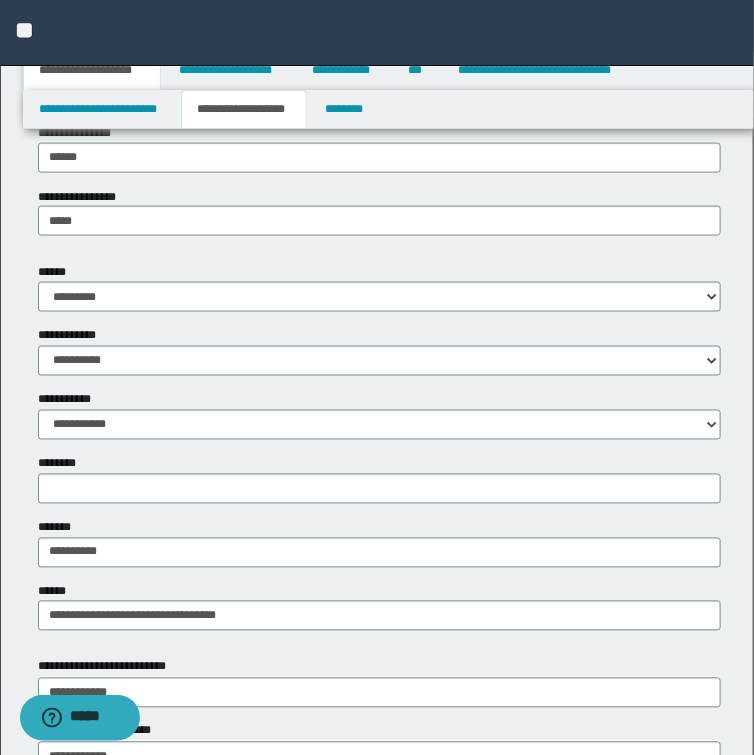 scroll, scrollTop: 640, scrollLeft: 0, axis: vertical 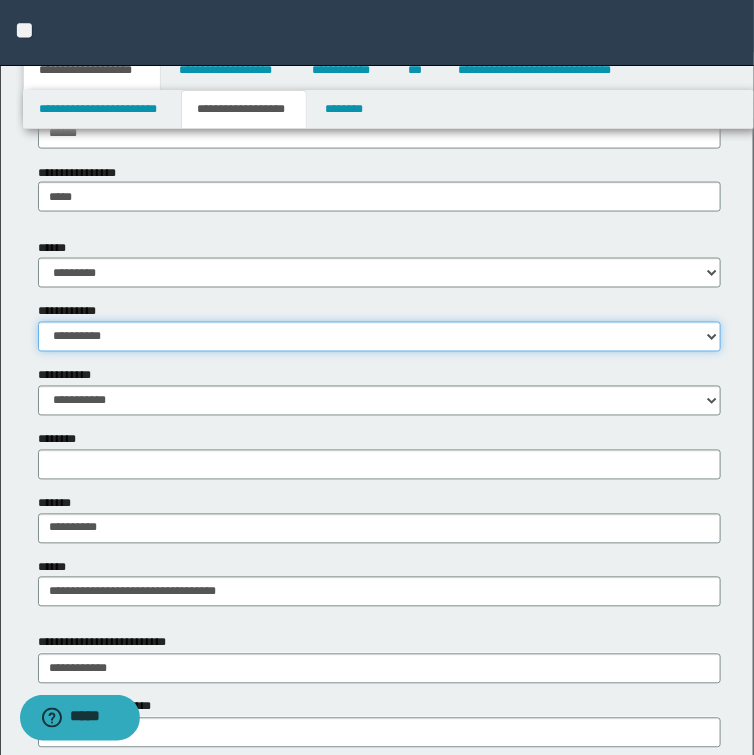 click on "**********" at bounding box center (379, 337) 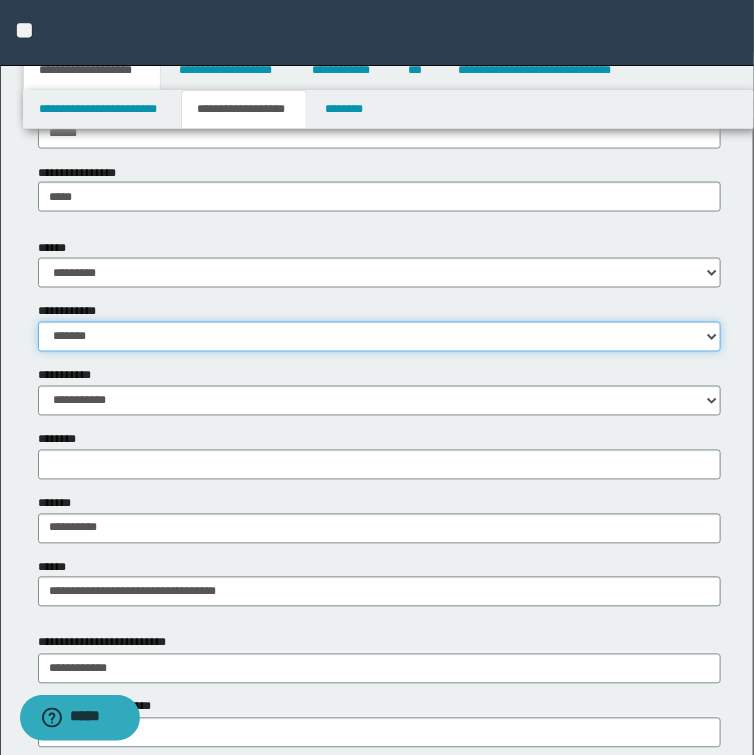 click on "**********" at bounding box center (379, 337) 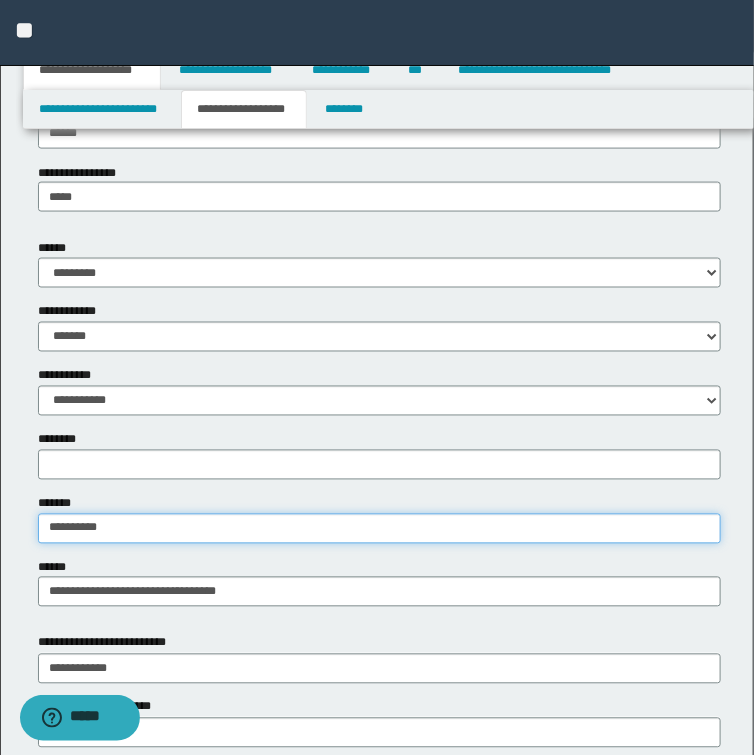 drag, startPoint x: 130, startPoint y: 525, endPoint x: -1, endPoint y: 528, distance: 131.03435 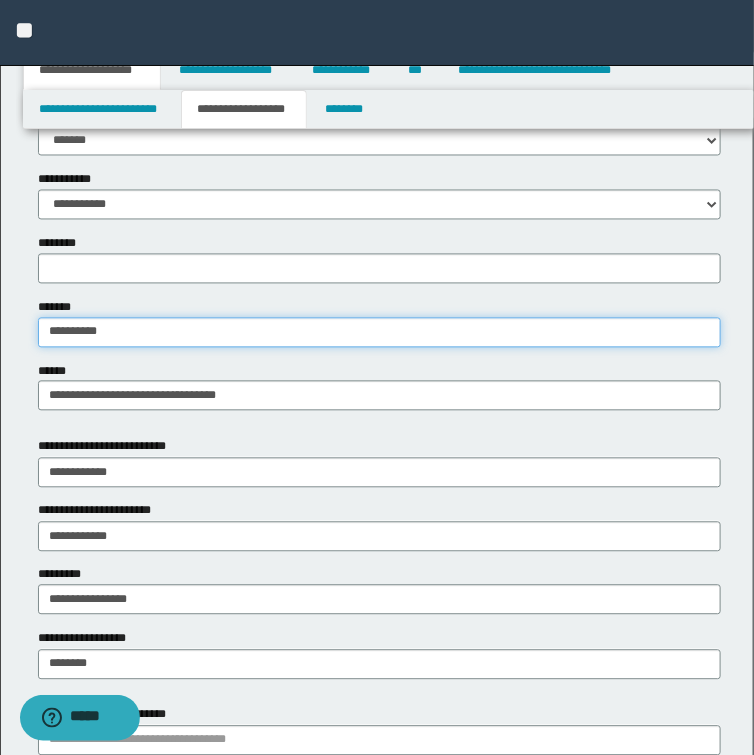 scroll, scrollTop: 880, scrollLeft: 0, axis: vertical 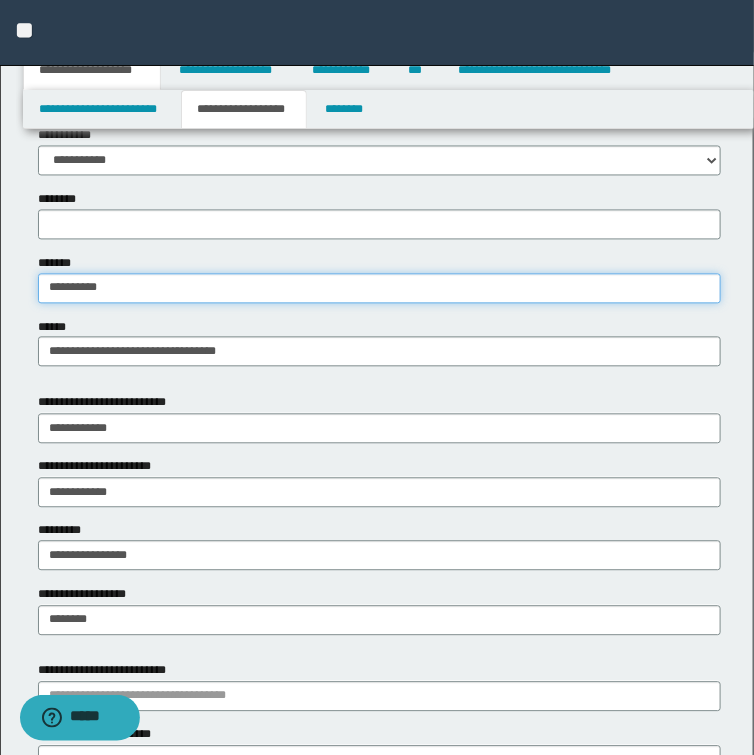 type on "**********" 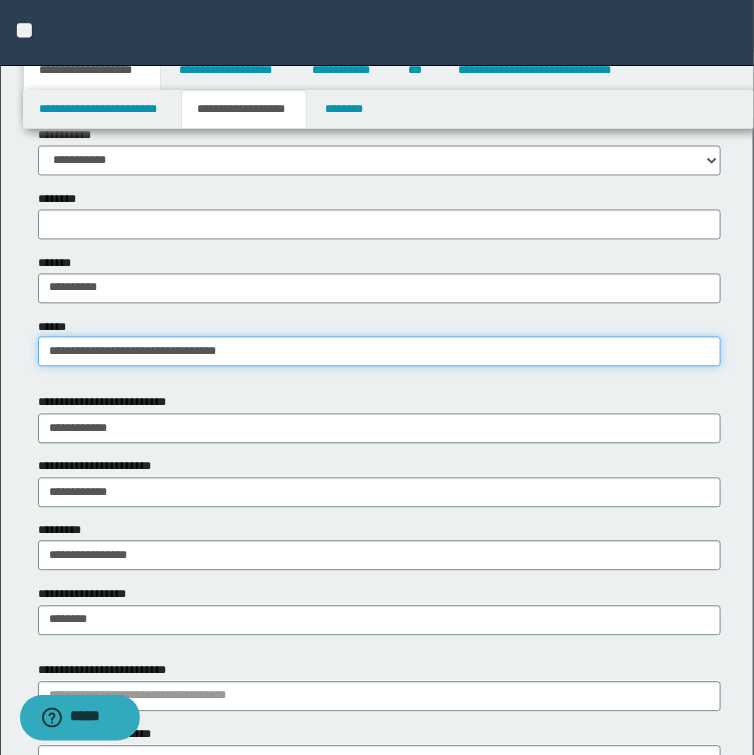 drag, startPoint x: 193, startPoint y: 350, endPoint x: -1, endPoint y: 359, distance: 194.20865 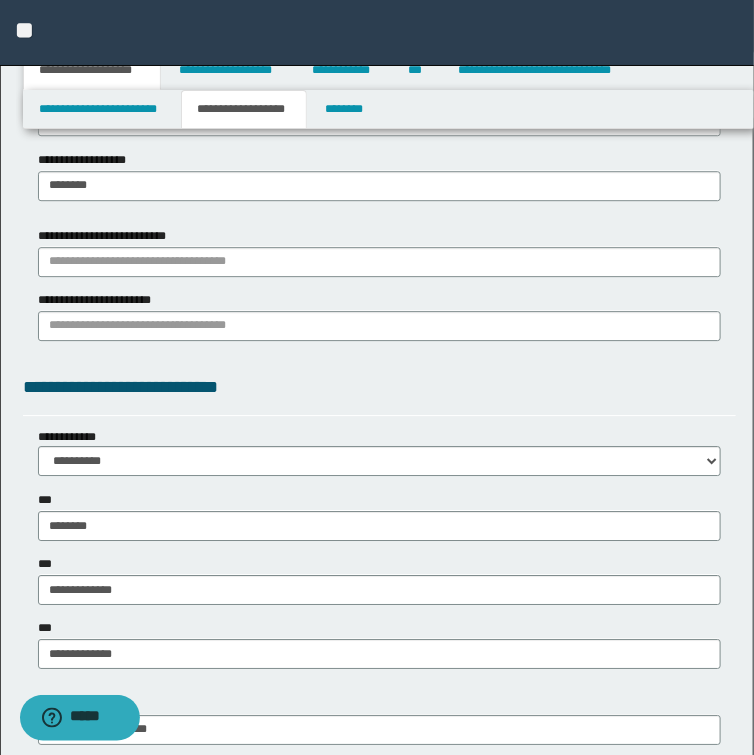 scroll, scrollTop: 1360, scrollLeft: 0, axis: vertical 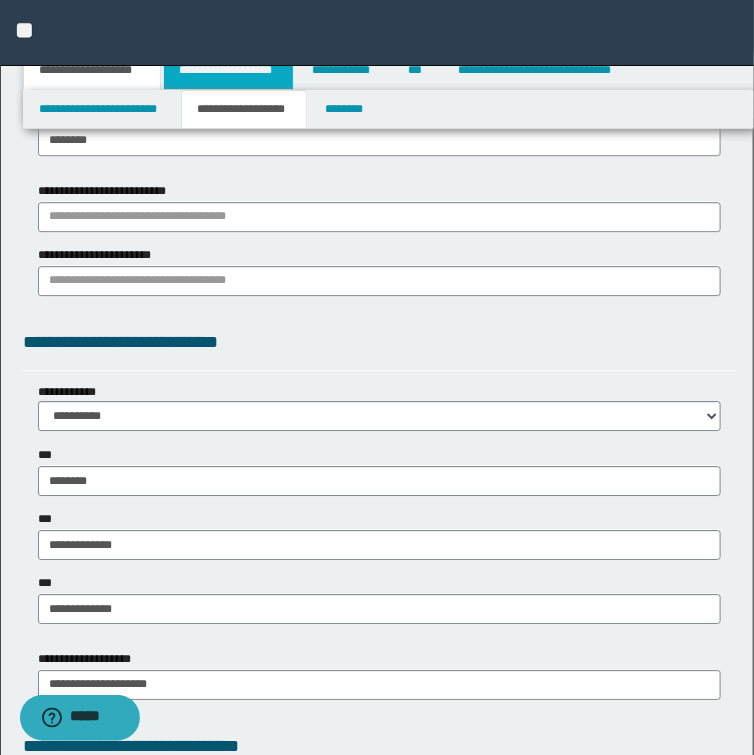 type on "**********" 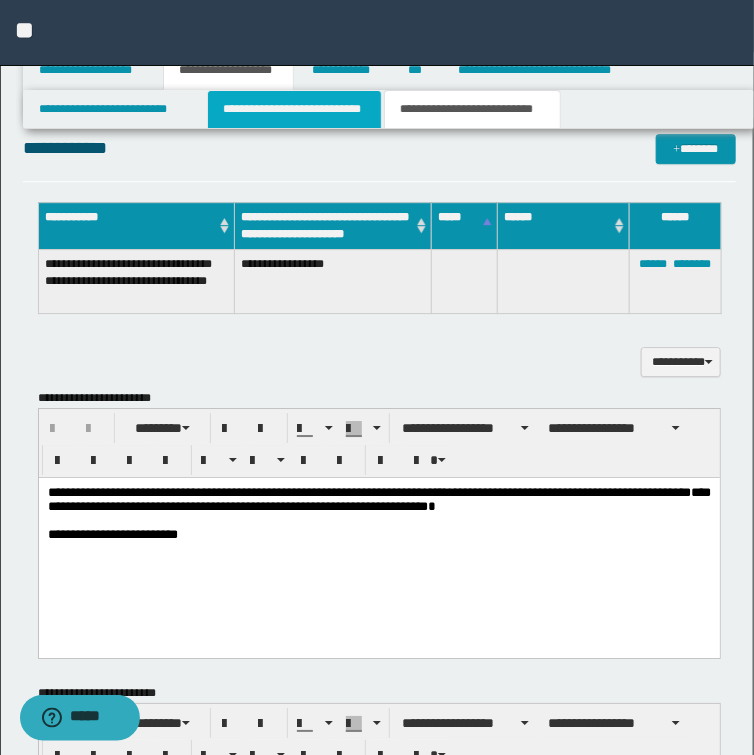 click on "**********" at bounding box center (294, 109) 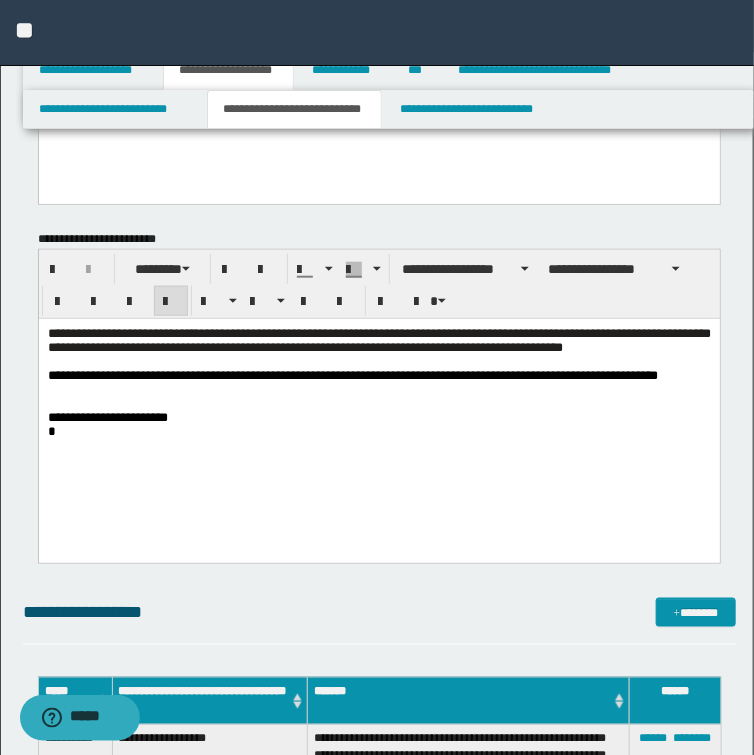 scroll, scrollTop: 0, scrollLeft: 0, axis: both 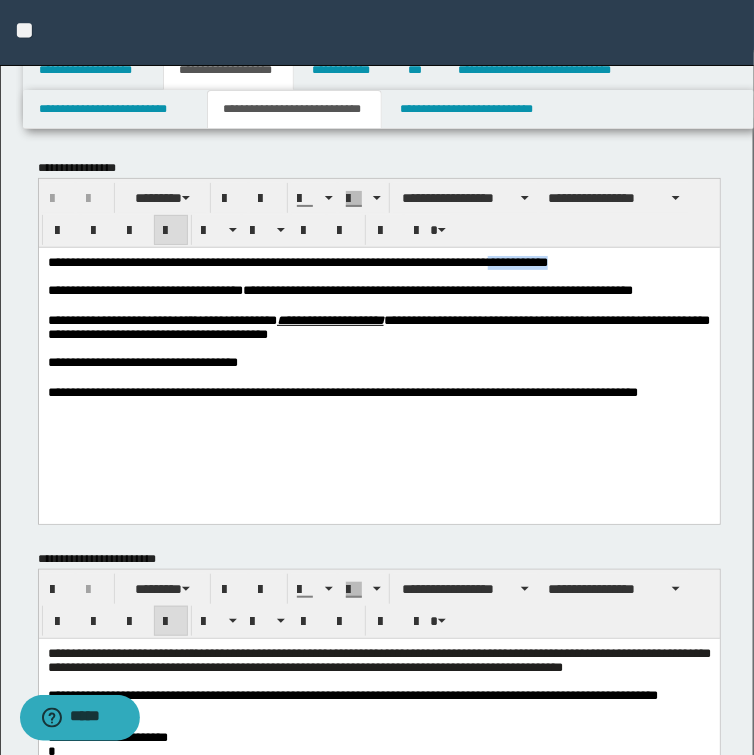 drag, startPoint x: 581, startPoint y: 262, endPoint x: 689, endPoint y: 262, distance: 108 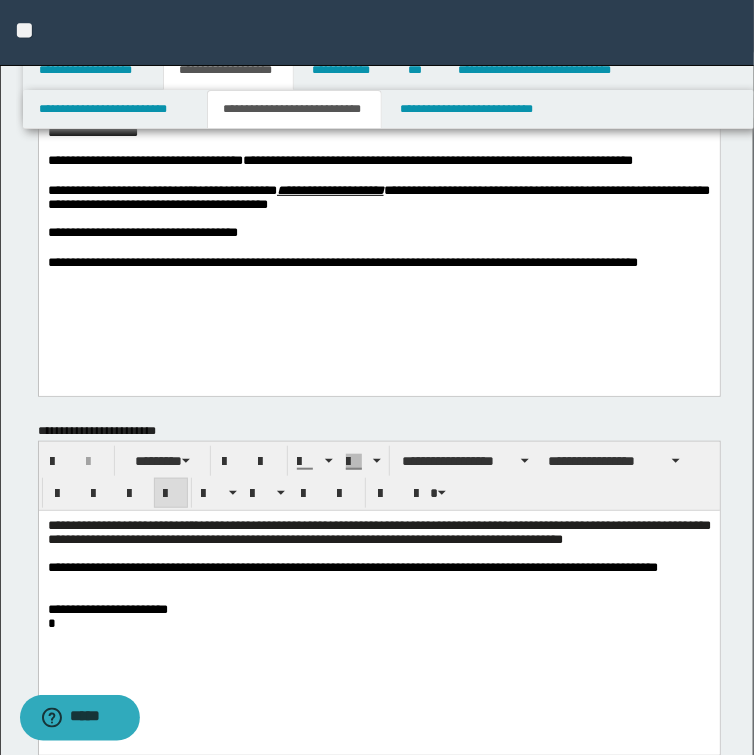 scroll, scrollTop: 160, scrollLeft: 0, axis: vertical 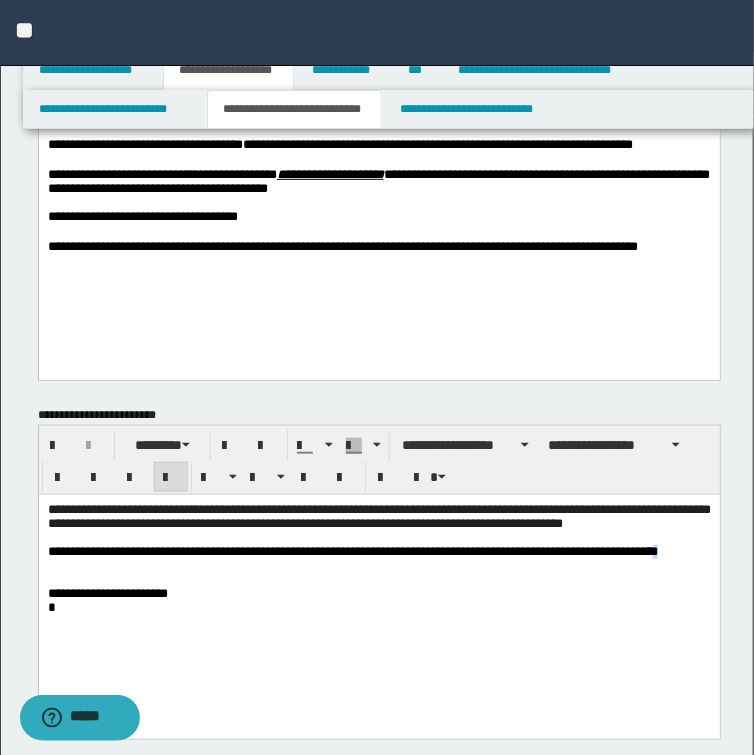 drag, startPoint x: 699, startPoint y: 559, endPoint x: 723, endPoint y: 562, distance: 24.186773 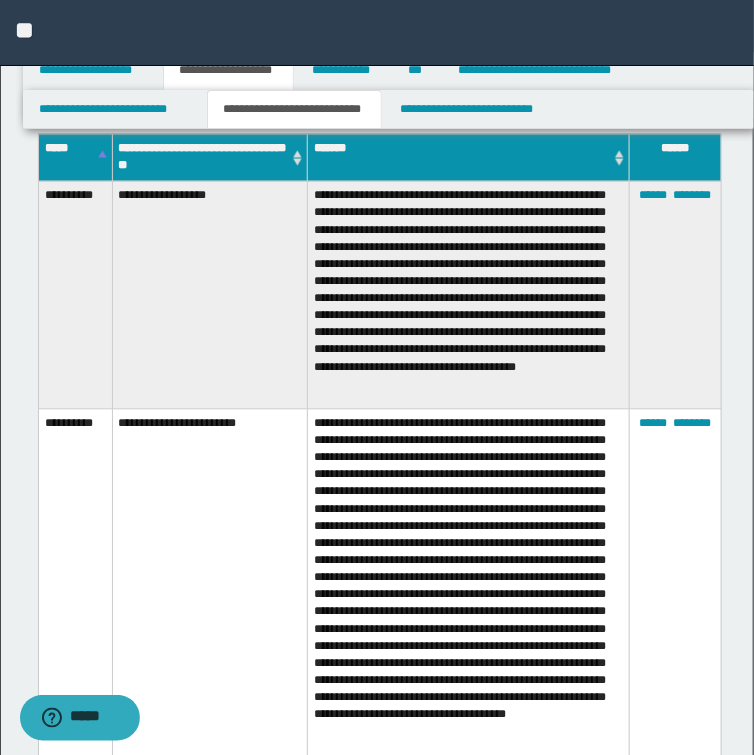 scroll, scrollTop: 800, scrollLeft: 0, axis: vertical 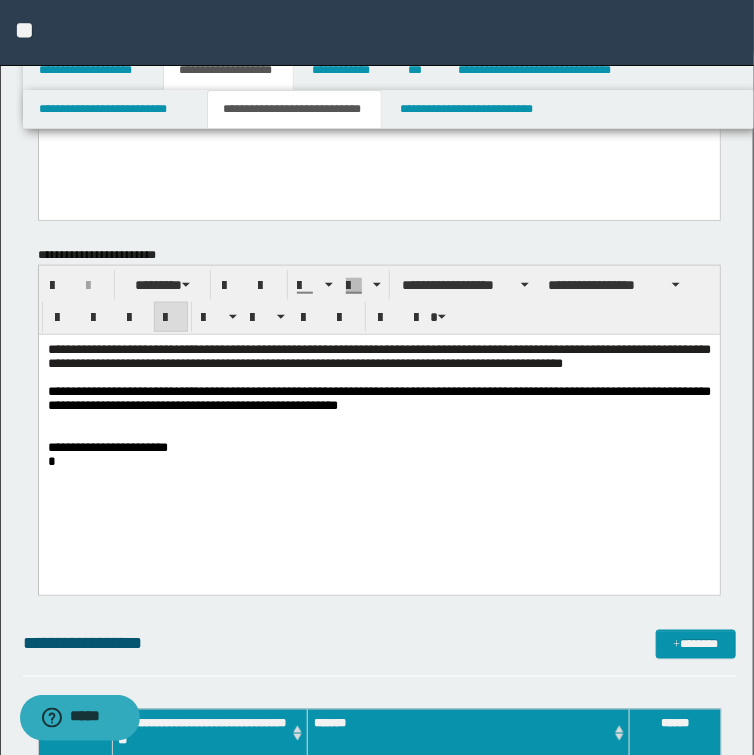 drag, startPoint x: 106, startPoint y: 415, endPoint x: 383, endPoint y: 426, distance: 277.21832 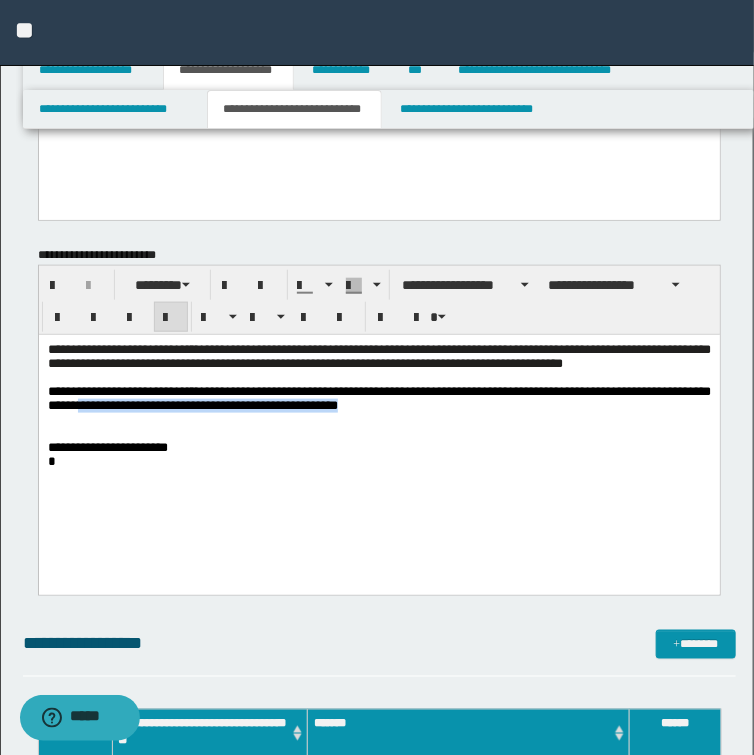 drag, startPoint x: 395, startPoint y: 415, endPoint x: 107, endPoint y: 419, distance: 288.02777 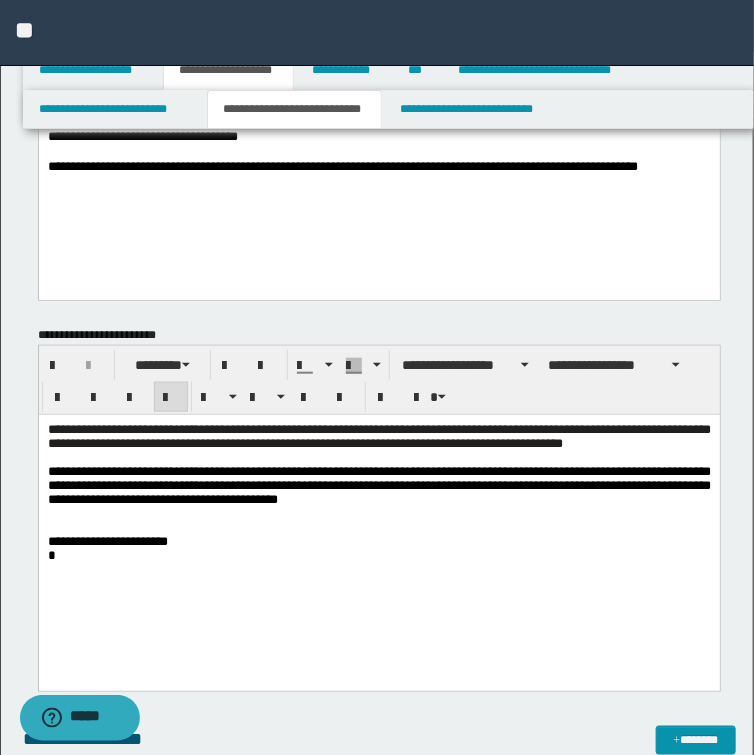 scroll, scrollTop: 240, scrollLeft: 0, axis: vertical 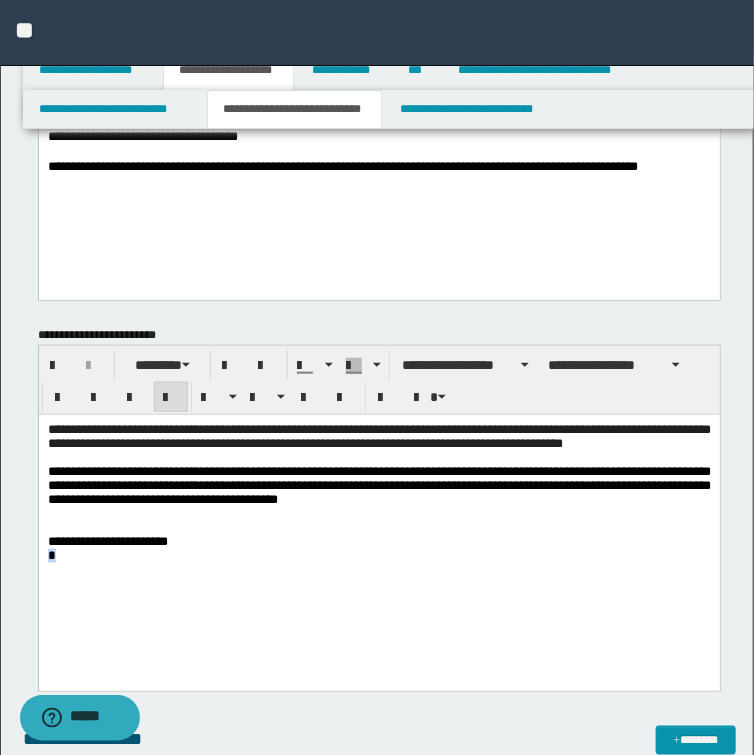 drag, startPoint x: 62, startPoint y: 573, endPoint x: 23, endPoint y: 573, distance: 39 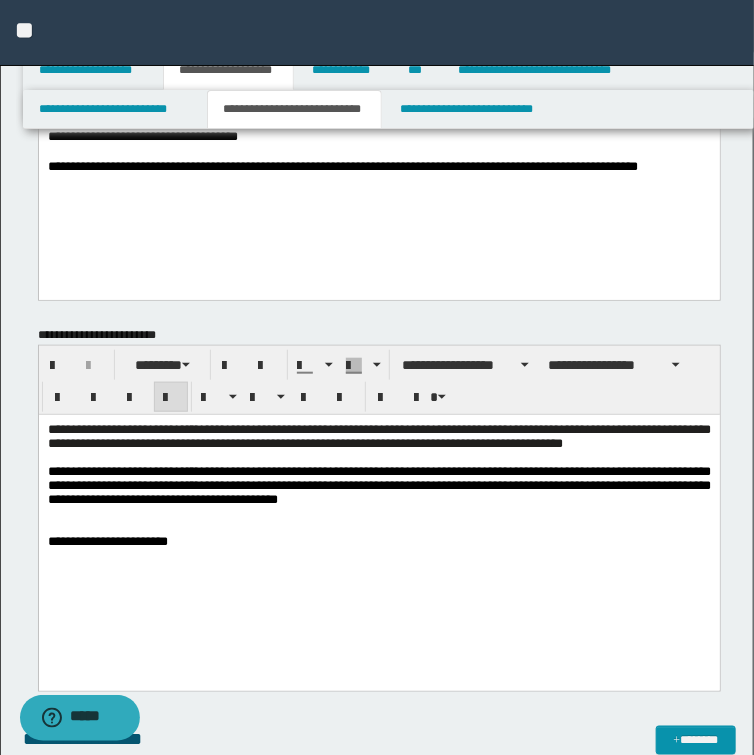 click at bounding box center (378, 556) 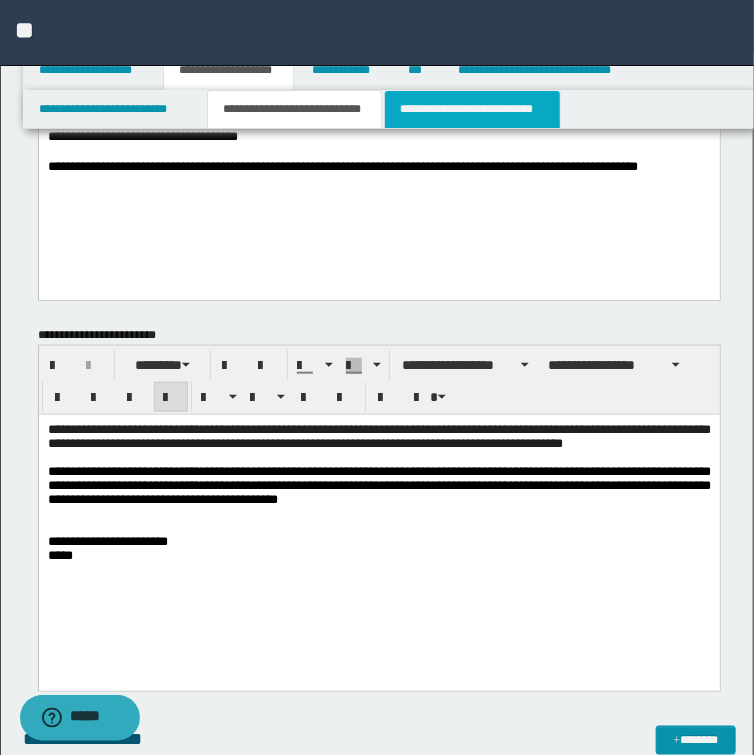 click on "**********" at bounding box center [472, 109] 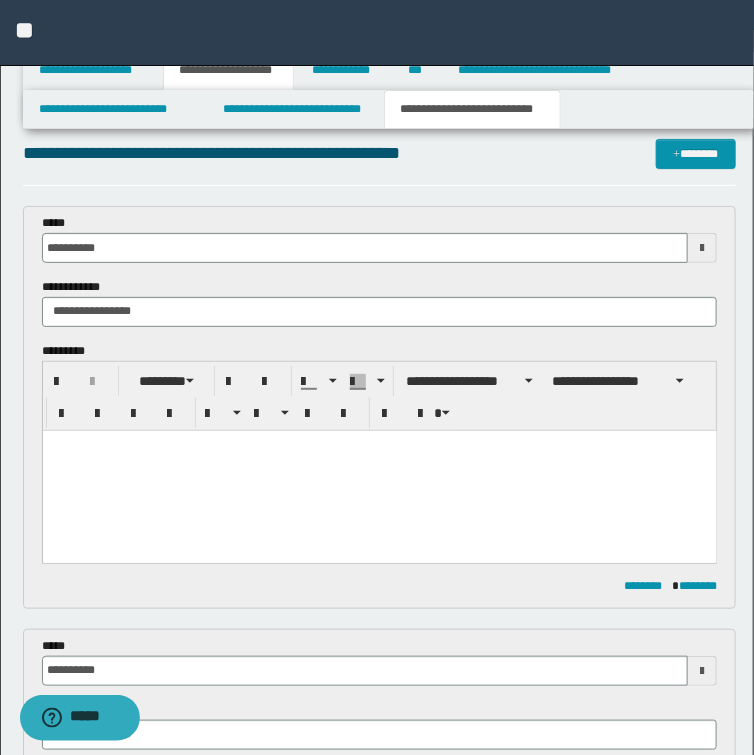 scroll, scrollTop: 0, scrollLeft: 0, axis: both 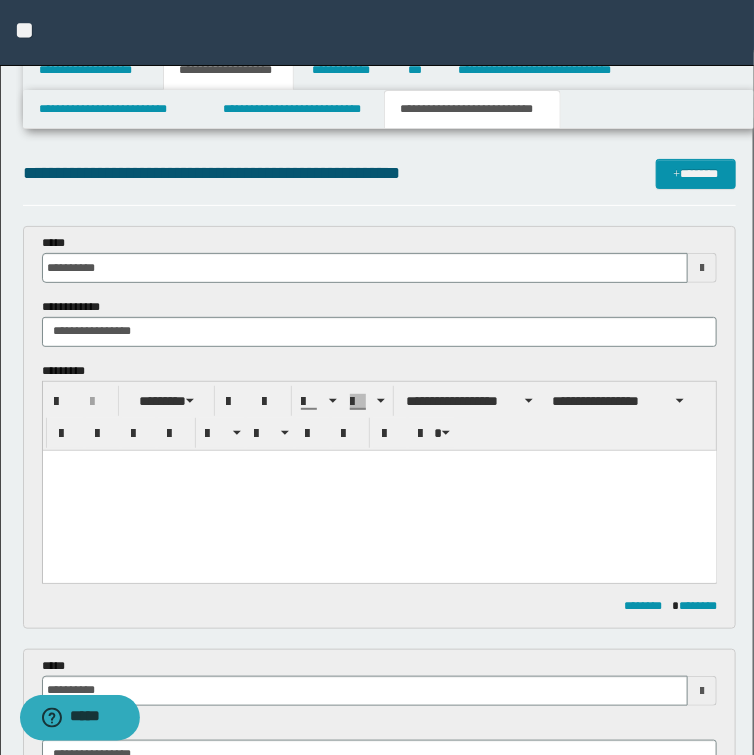 click at bounding box center (379, 490) 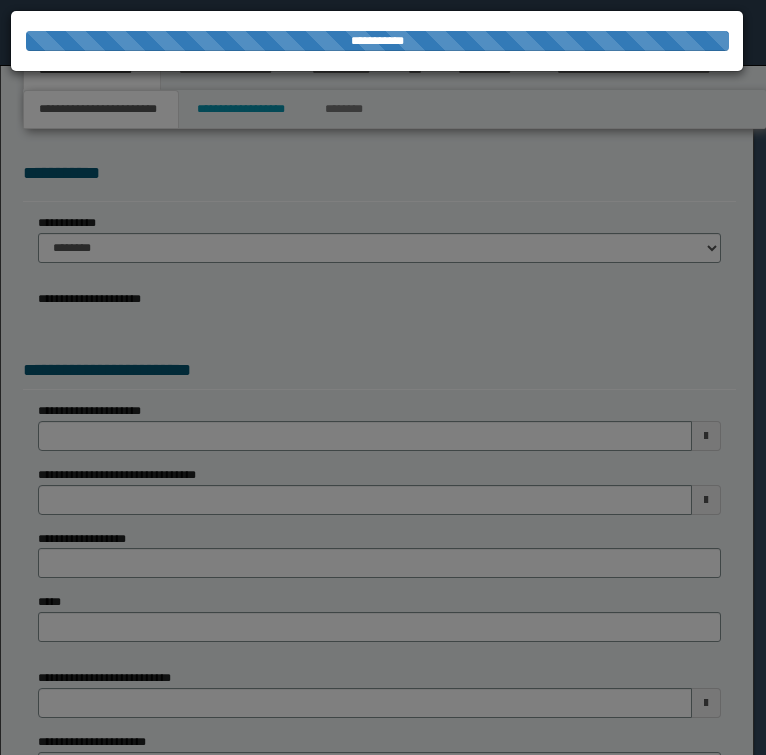 scroll, scrollTop: 0, scrollLeft: 0, axis: both 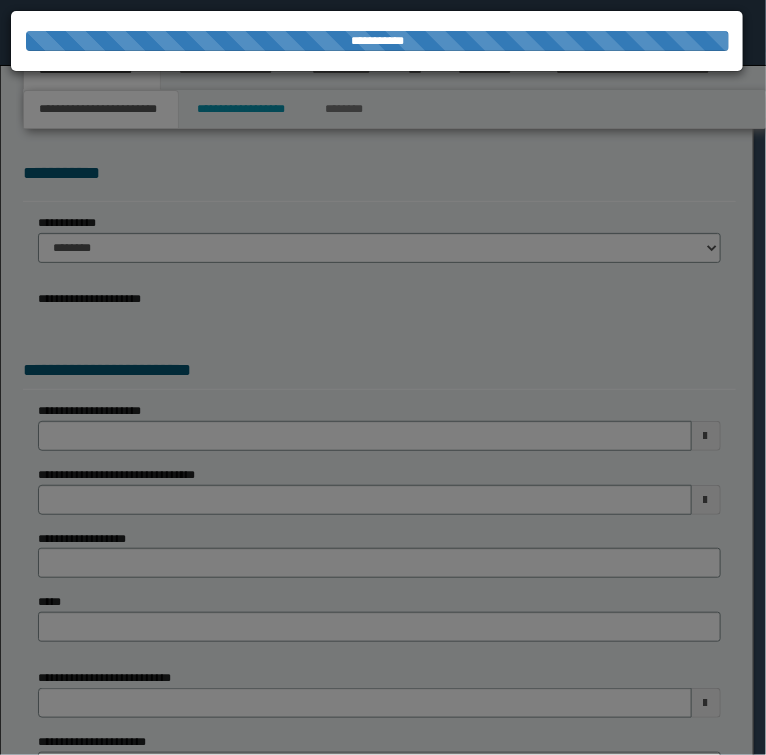 select on "*" 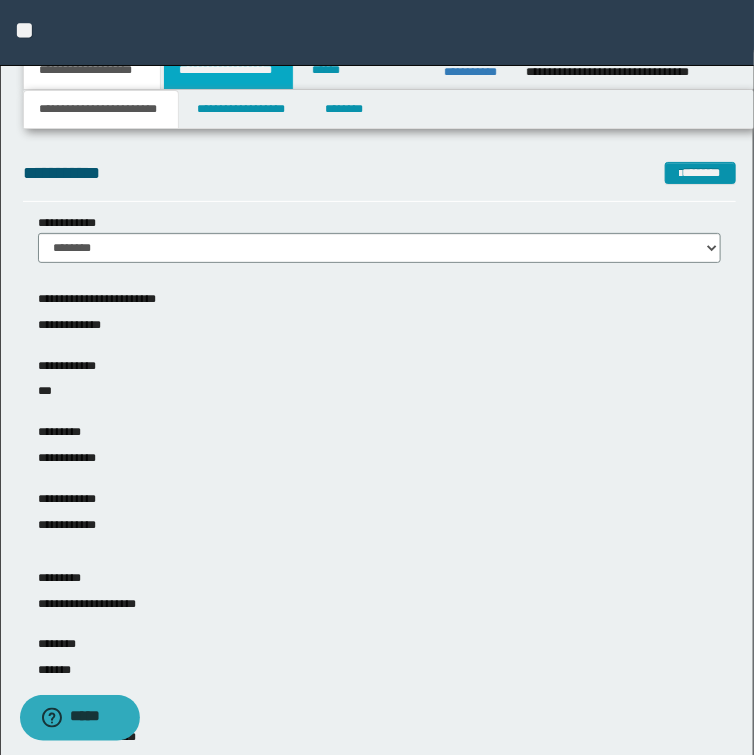 click on "**********" at bounding box center (228, 70) 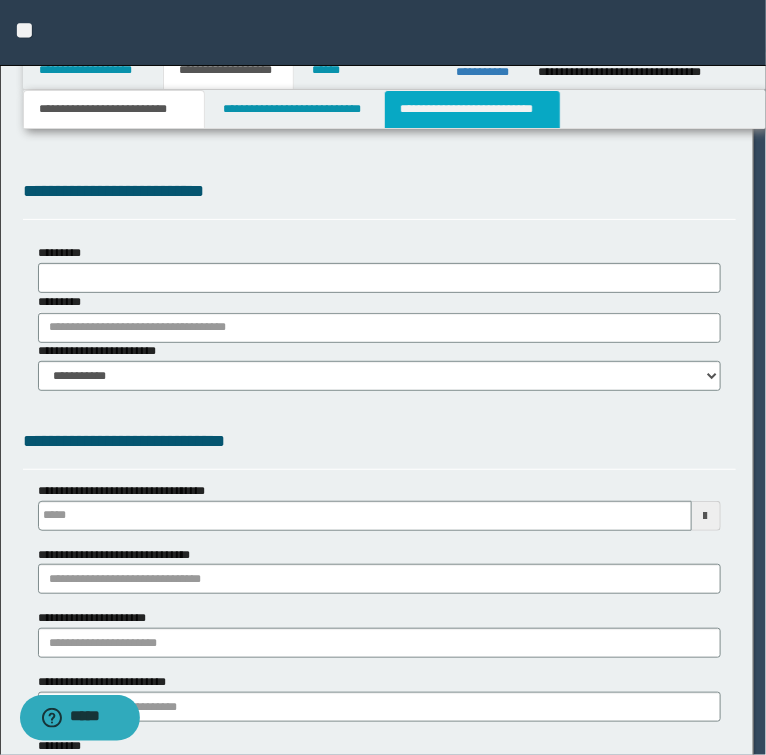 scroll, scrollTop: 0, scrollLeft: 0, axis: both 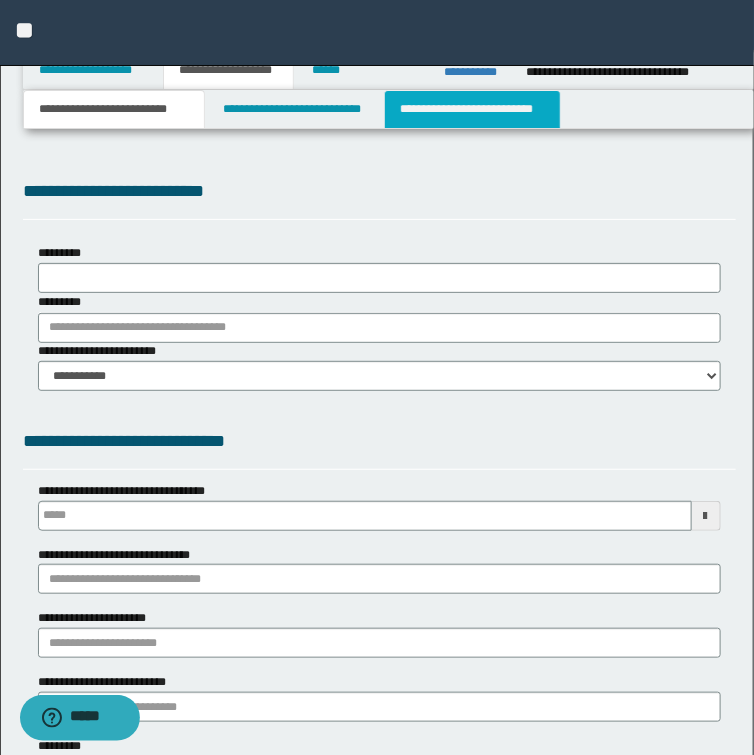 click on "**********" at bounding box center (472, 109) 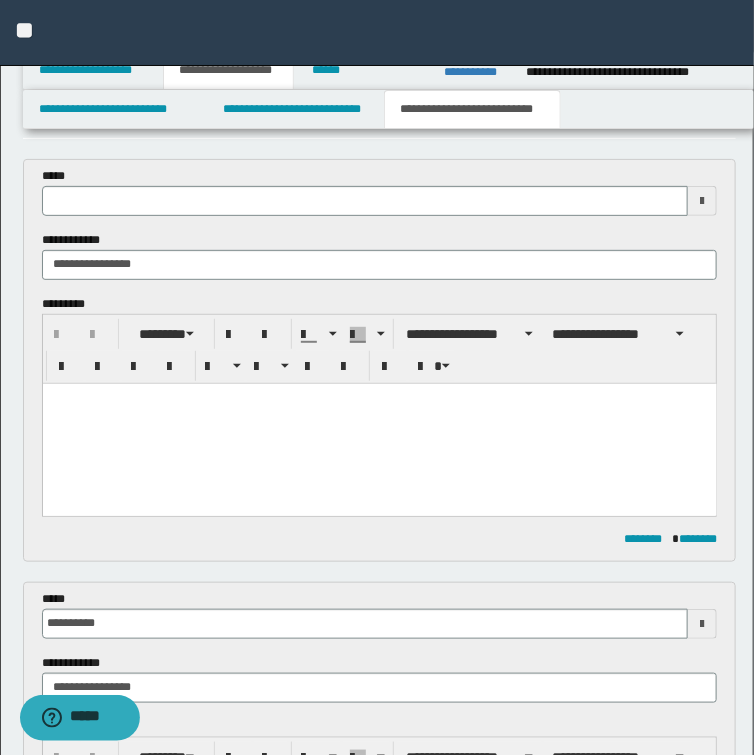 scroll, scrollTop: 0, scrollLeft: 0, axis: both 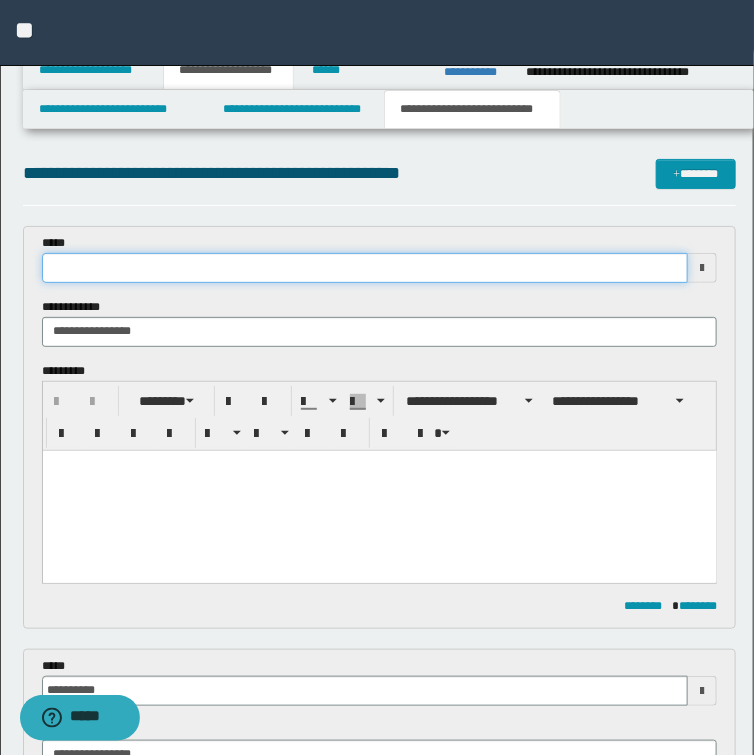 click at bounding box center (365, 268) 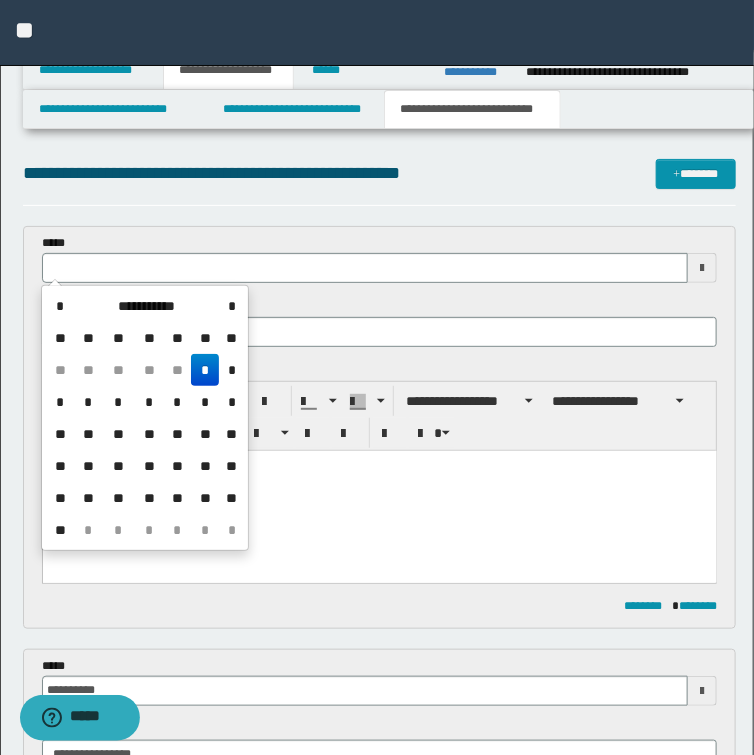 click on "*" at bounding box center (205, 370) 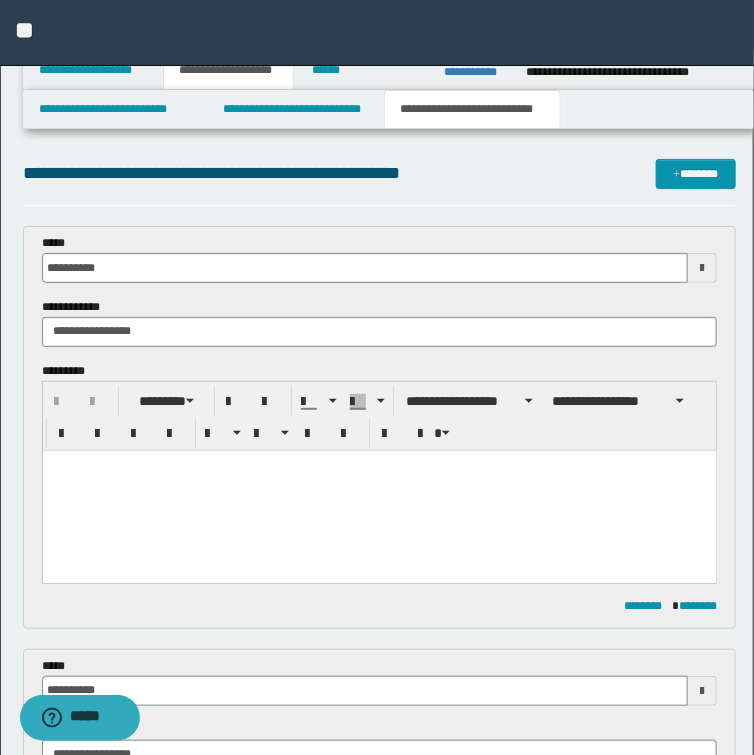 click at bounding box center [379, 465] 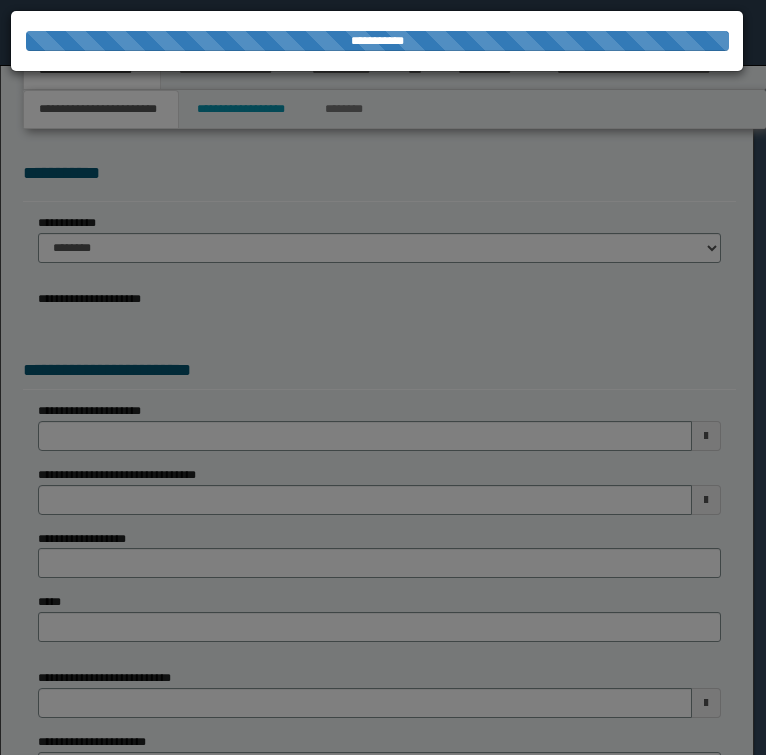 scroll, scrollTop: 0, scrollLeft: 0, axis: both 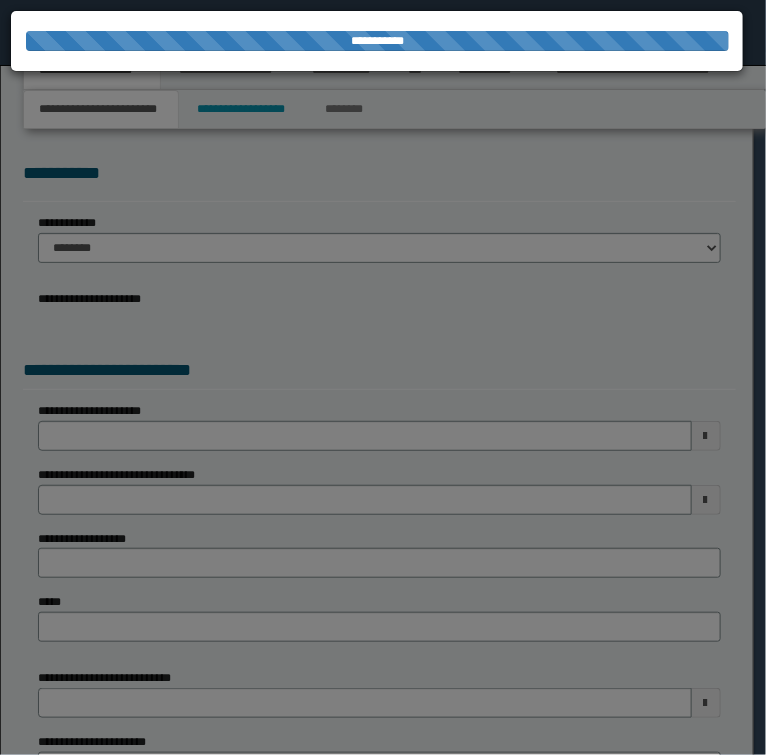 select on "*" 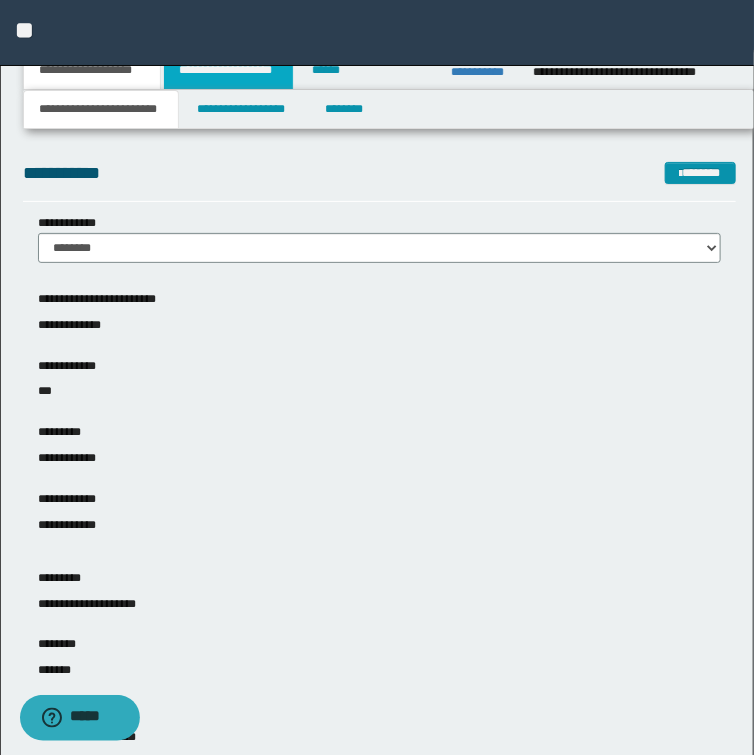 click on "**********" at bounding box center [228, 70] 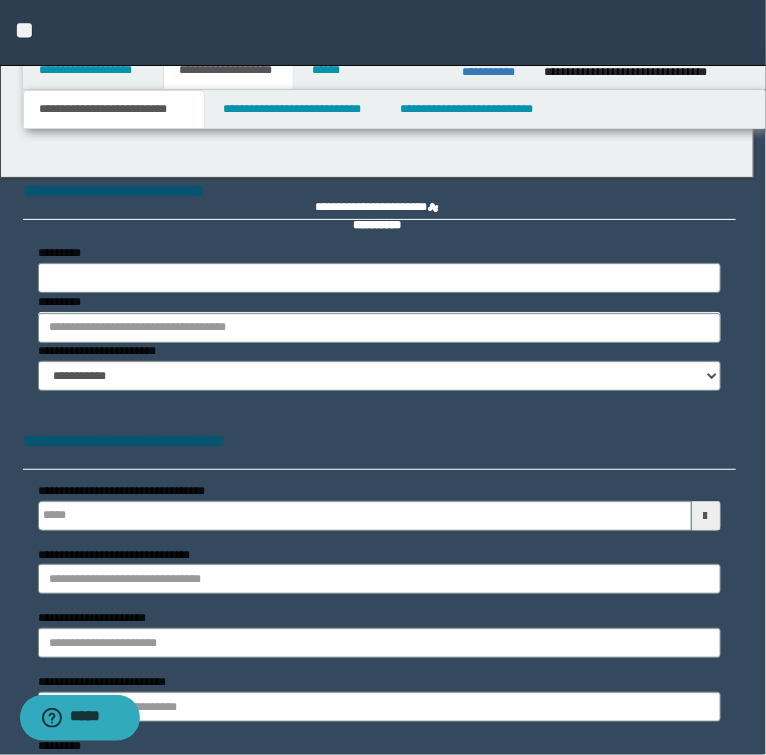 type 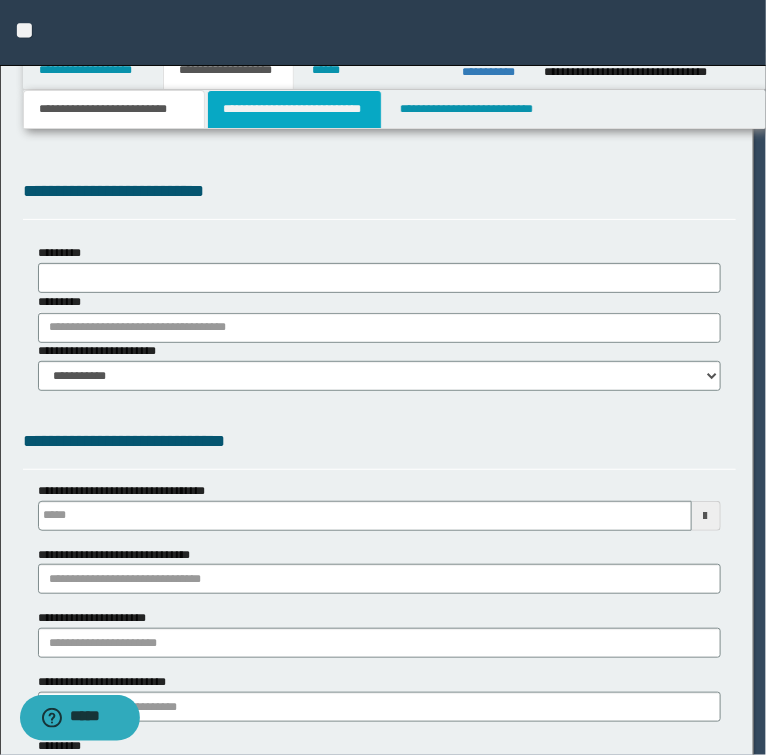 scroll, scrollTop: 0, scrollLeft: 0, axis: both 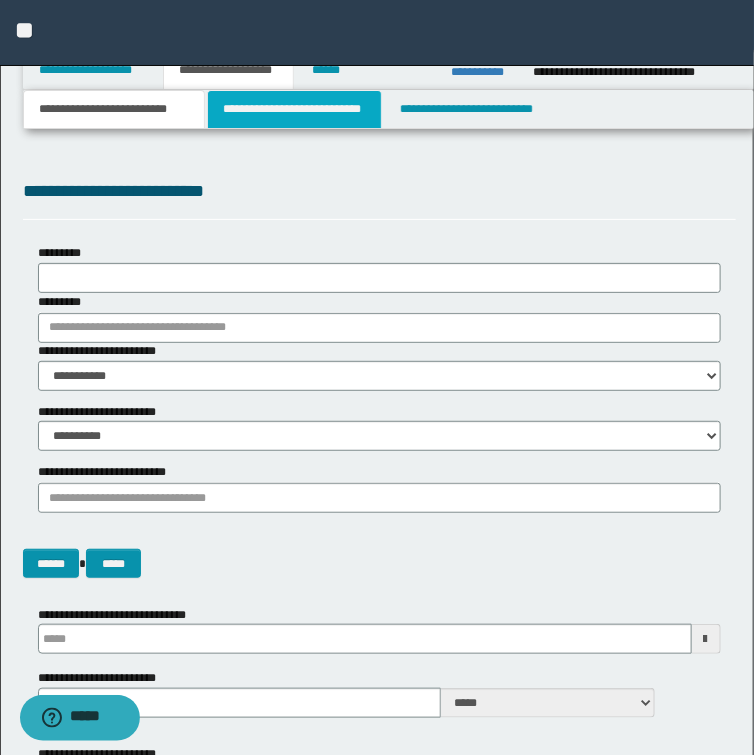 click on "**********" at bounding box center [294, 109] 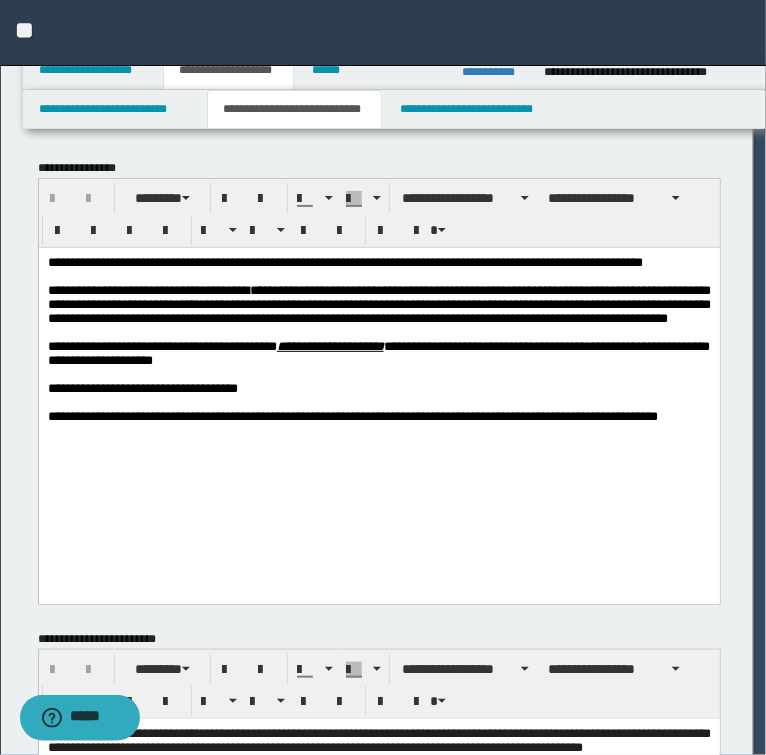 scroll, scrollTop: 0, scrollLeft: 0, axis: both 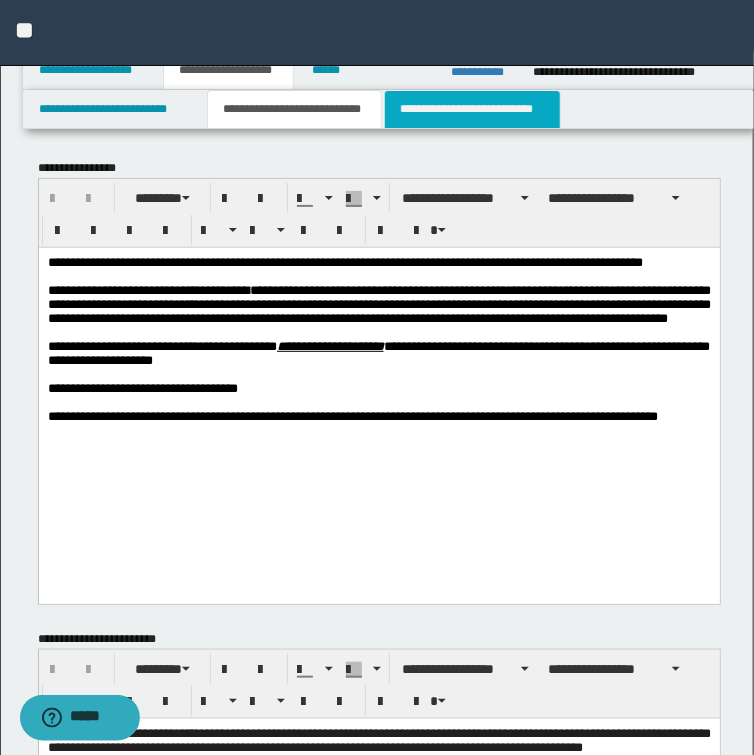 click on "**********" at bounding box center (472, 109) 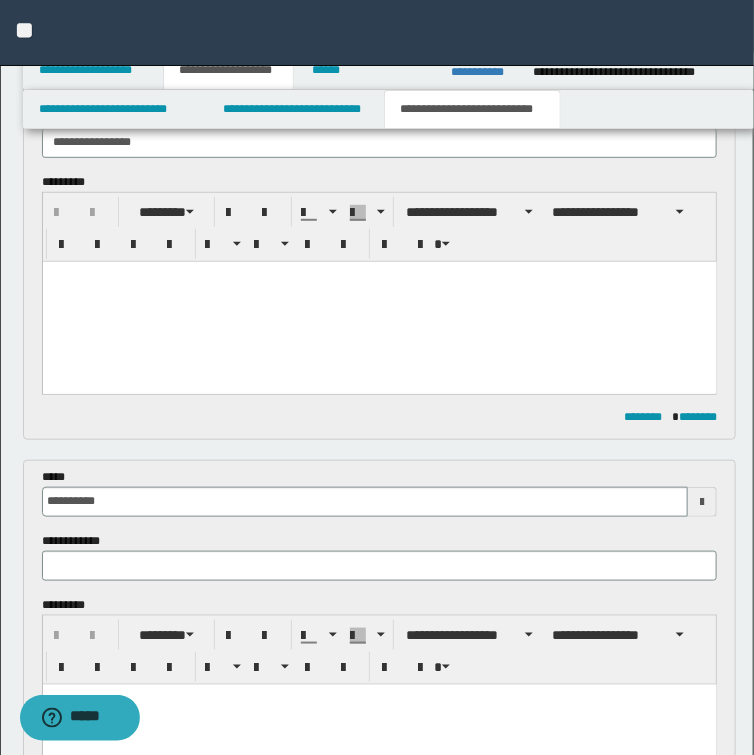 scroll, scrollTop: 80, scrollLeft: 0, axis: vertical 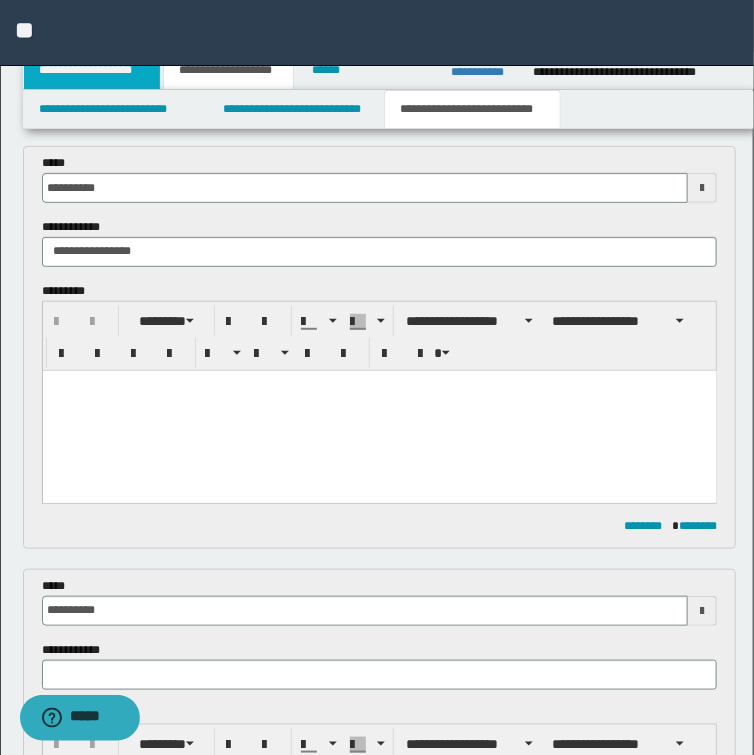 click on "**********" at bounding box center (92, 70) 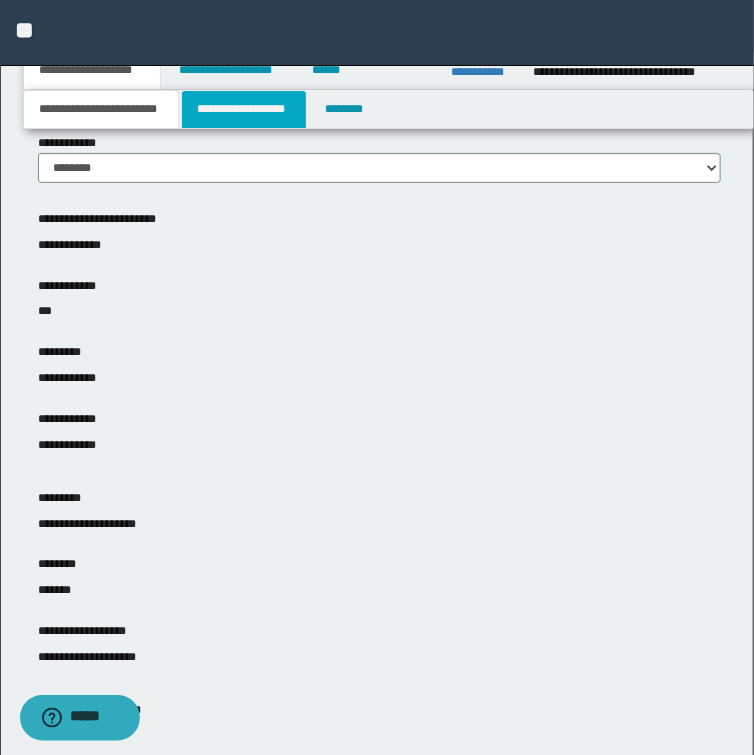 click on "**********" at bounding box center [244, 109] 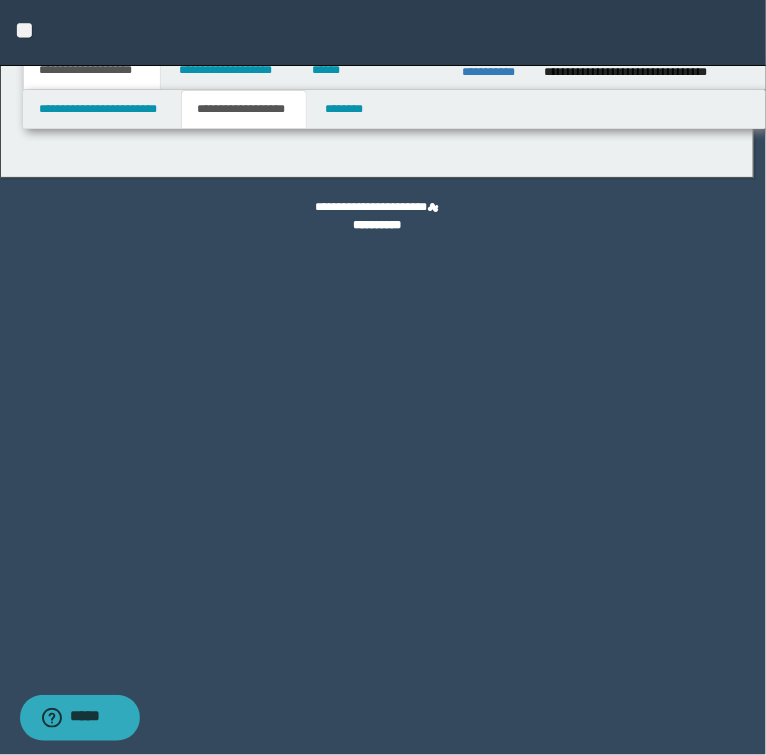 type on "**********" 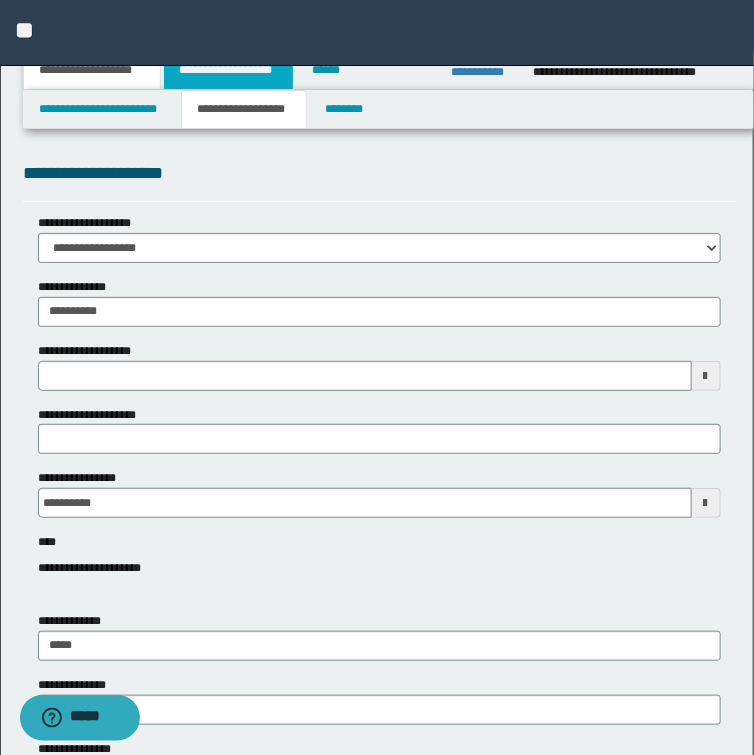 click on "**********" at bounding box center (228, 70) 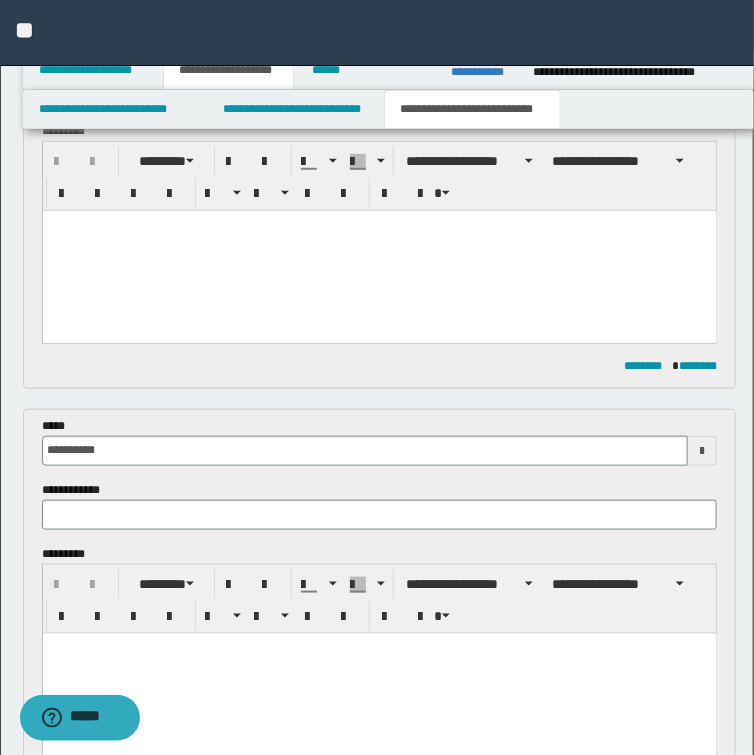 scroll, scrollTop: 320, scrollLeft: 0, axis: vertical 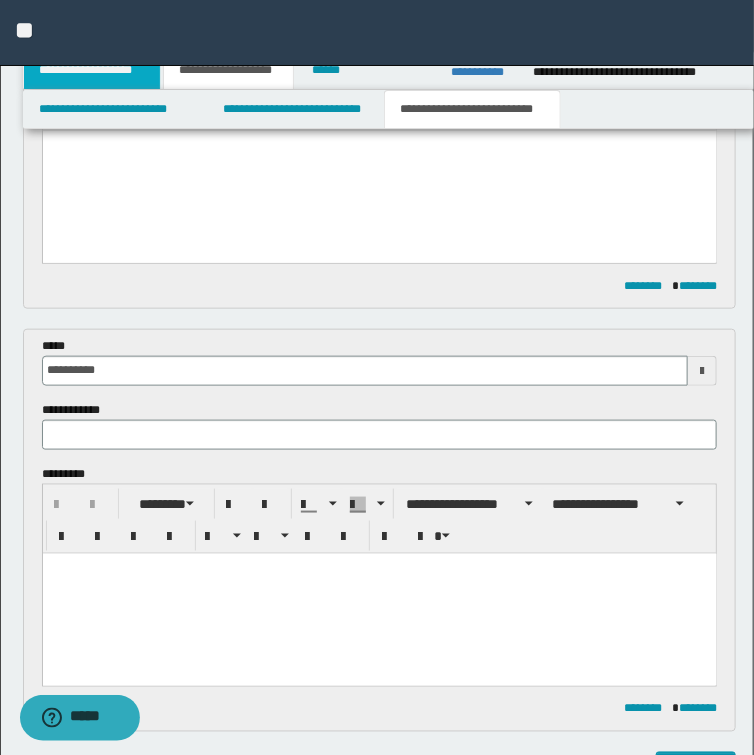 click on "**********" at bounding box center [92, 70] 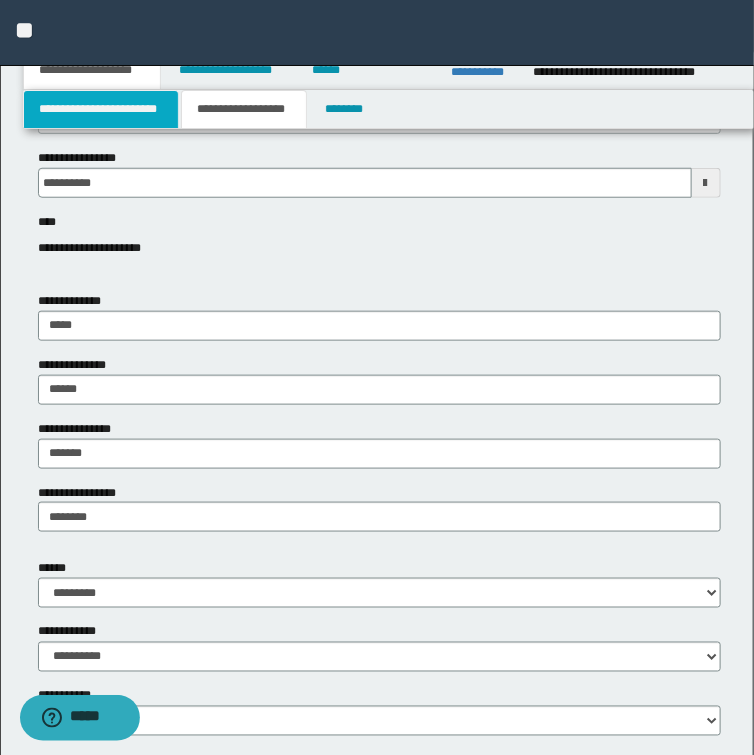 click on "**********" at bounding box center (101, 109) 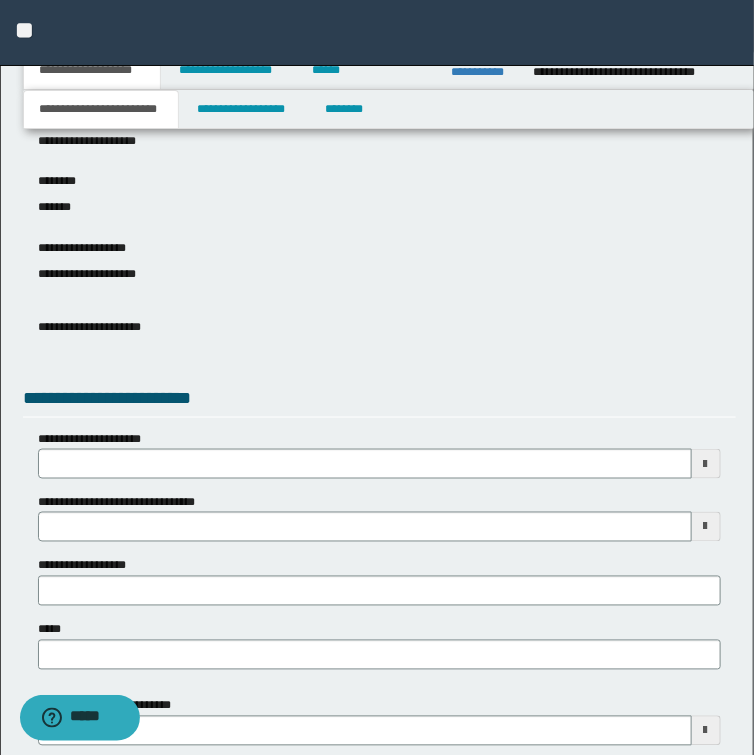 scroll, scrollTop: 480, scrollLeft: 0, axis: vertical 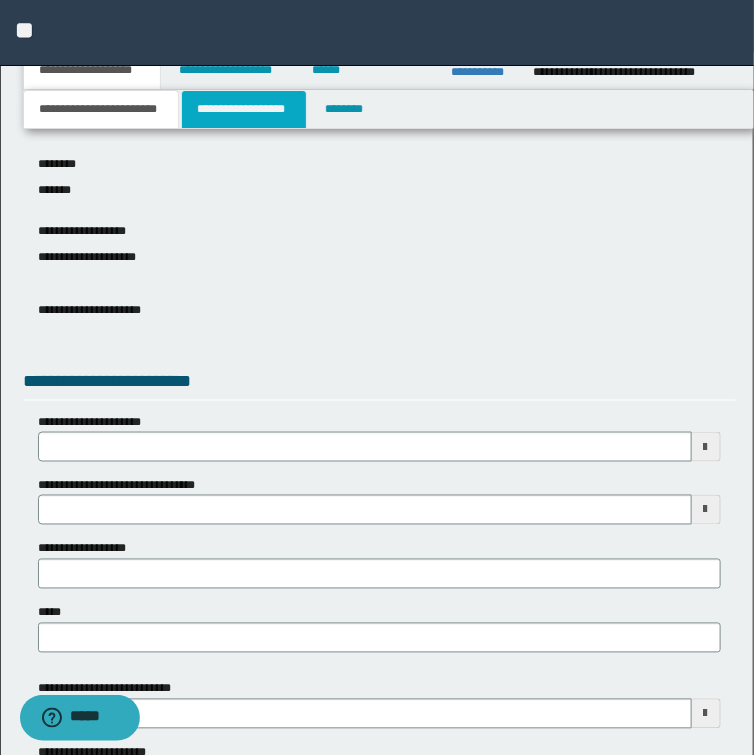 click on "**********" at bounding box center [244, 109] 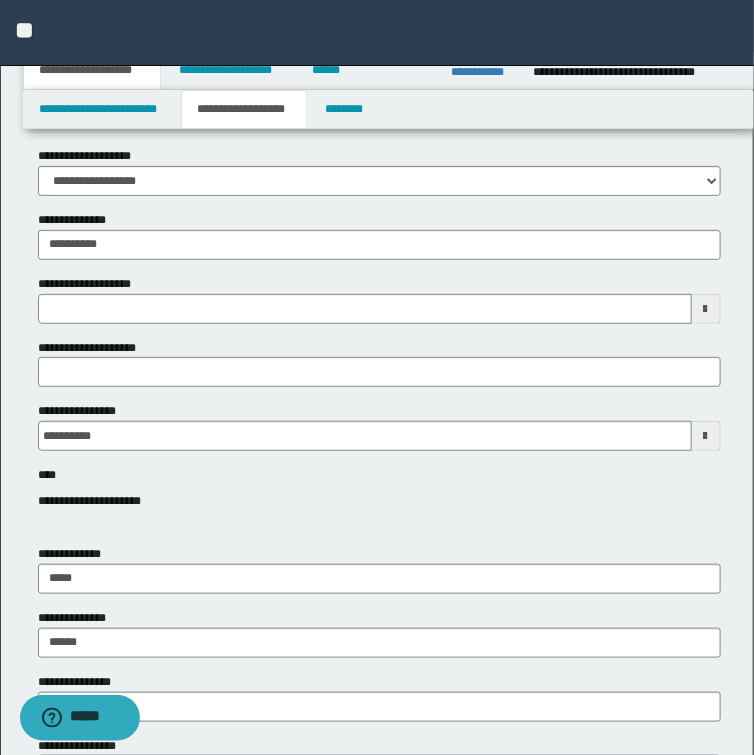 scroll, scrollTop: 0, scrollLeft: 0, axis: both 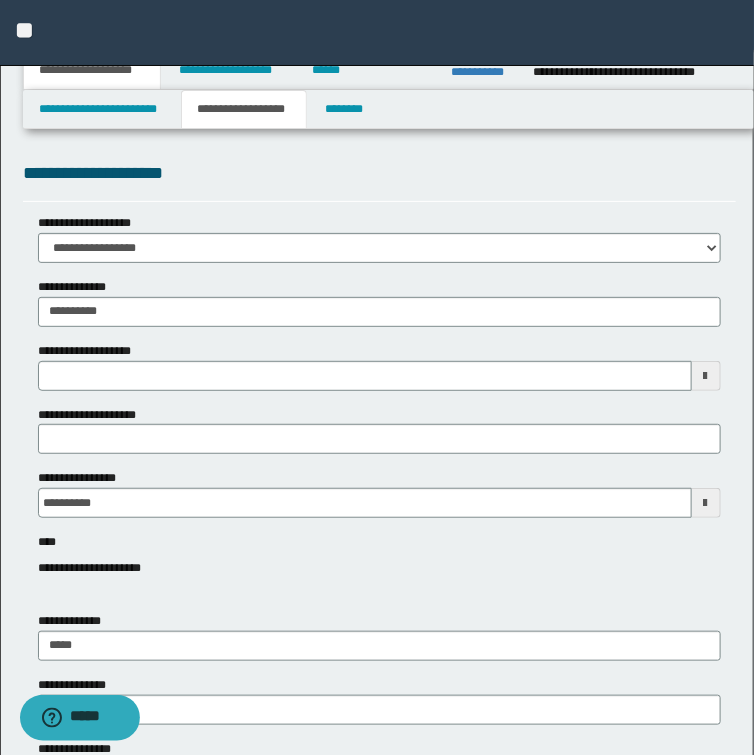 type 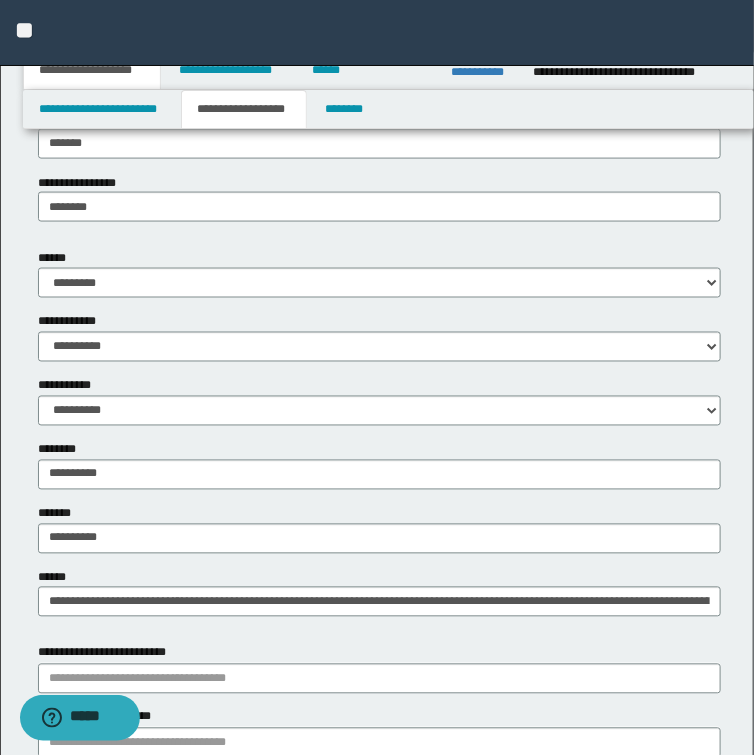 scroll, scrollTop: 640, scrollLeft: 0, axis: vertical 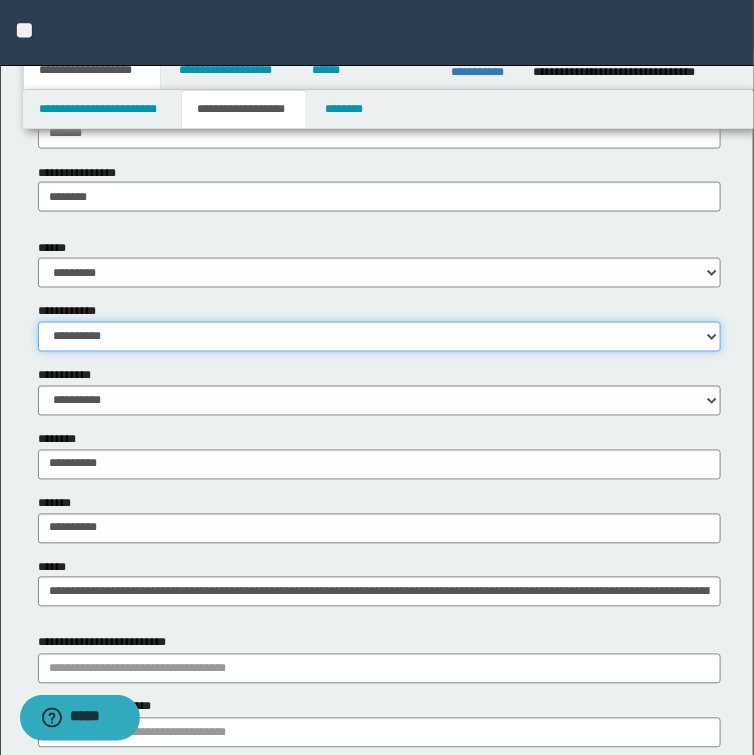 click on "**********" at bounding box center [379, 337] 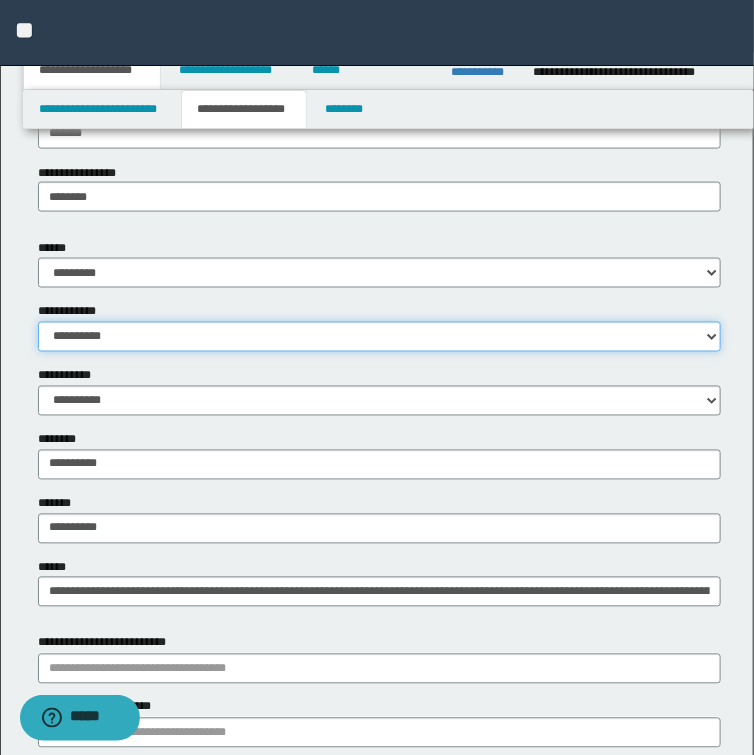 select on "*" 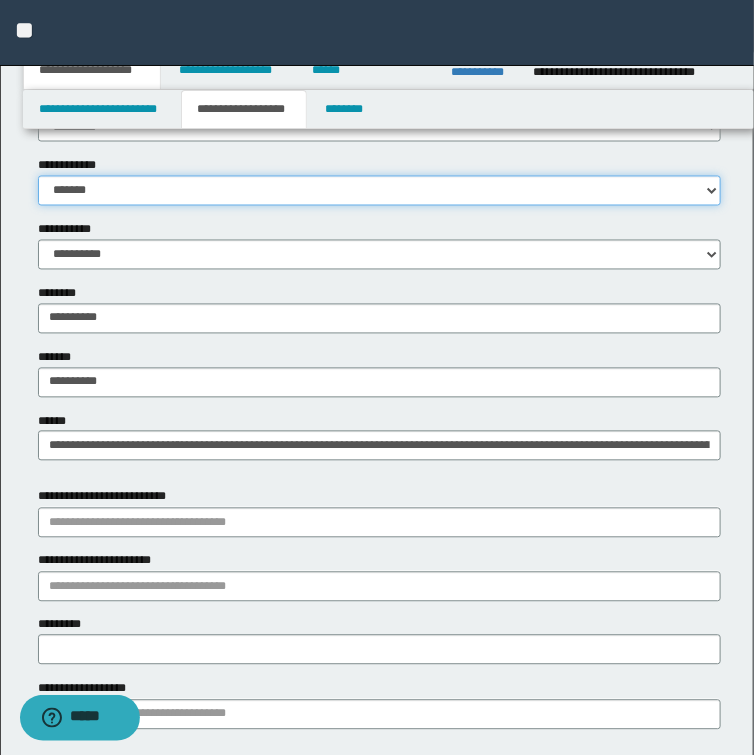 scroll, scrollTop: 800, scrollLeft: 0, axis: vertical 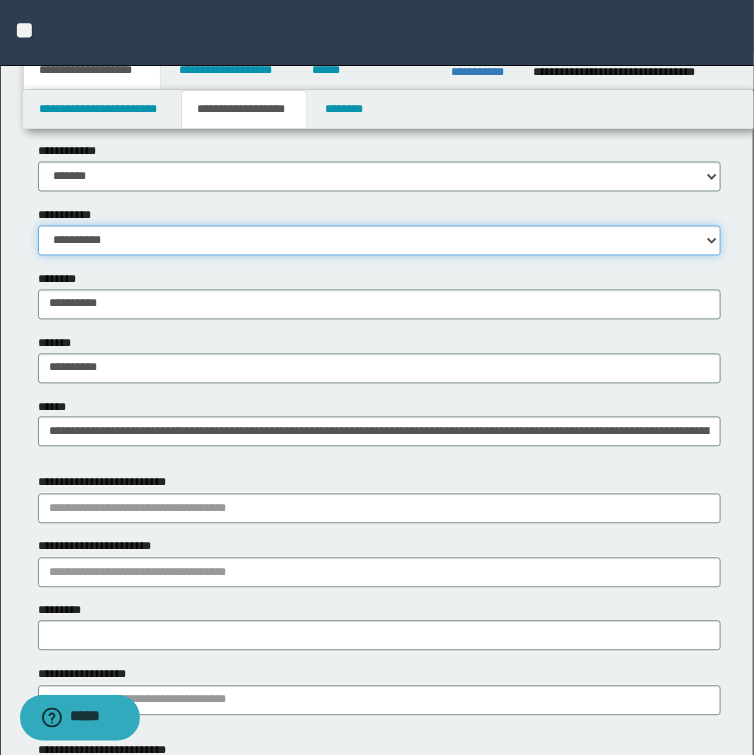 click on "**********" at bounding box center (379, 241) 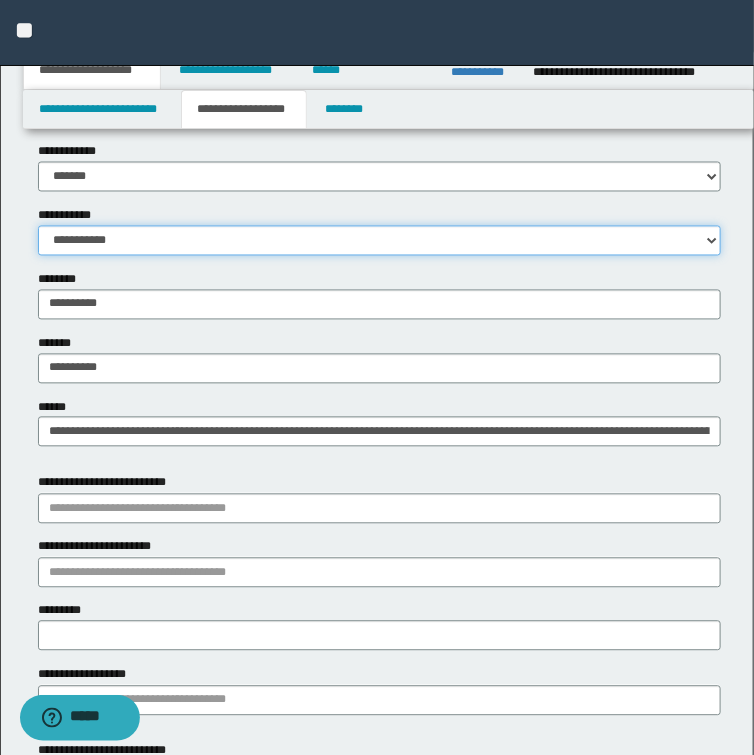 click on "**********" at bounding box center (379, 241) 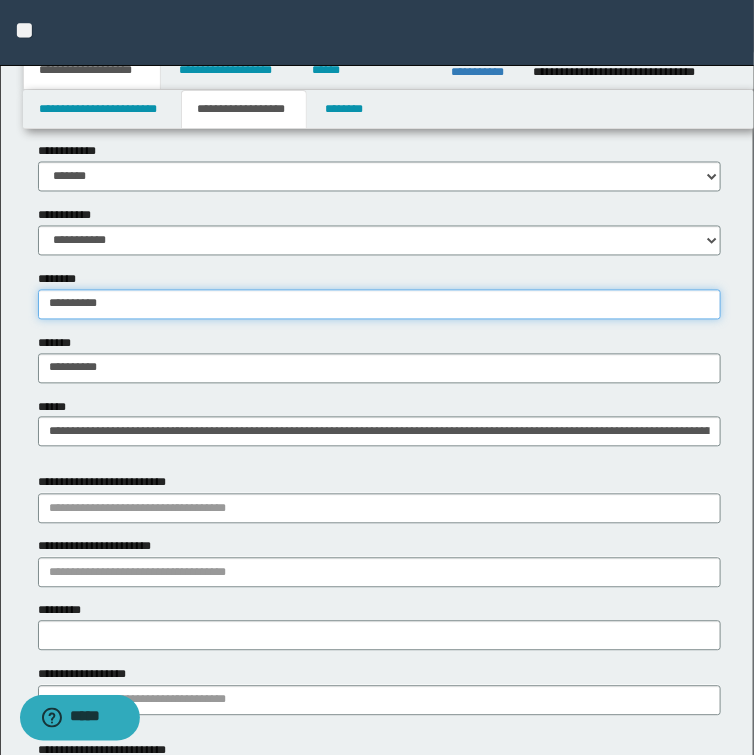 drag, startPoint x: 165, startPoint y: 308, endPoint x: -1, endPoint y: 308, distance: 166 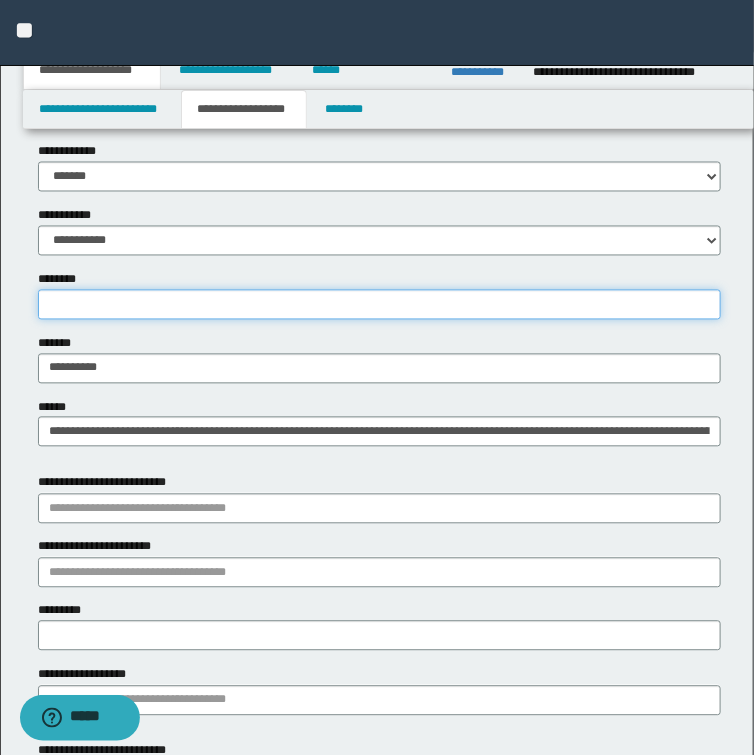 type 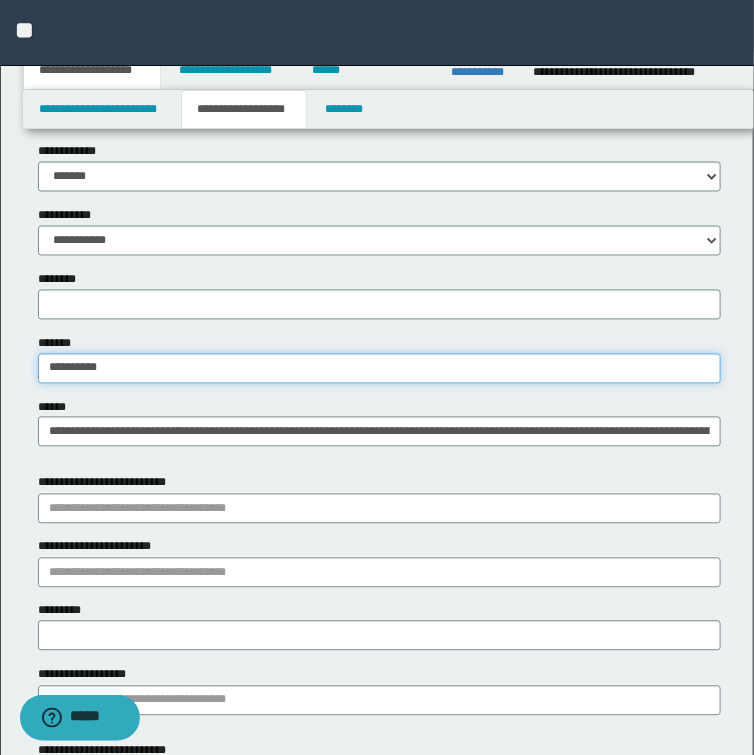 drag, startPoint x: 119, startPoint y: 366, endPoint x: -1, endPoint y: 358, distance: 120.26637 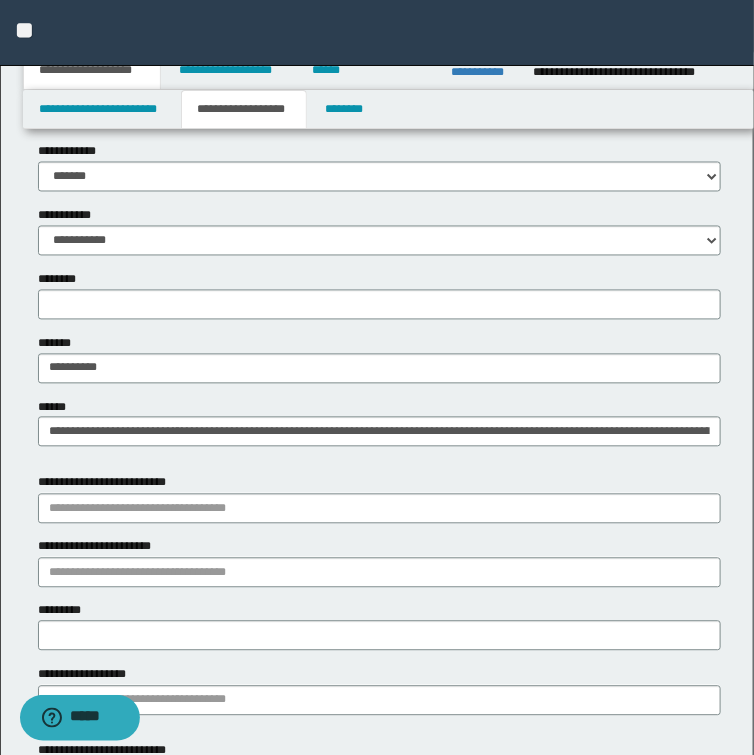 click on "**********" at bounding box center [379, 359] 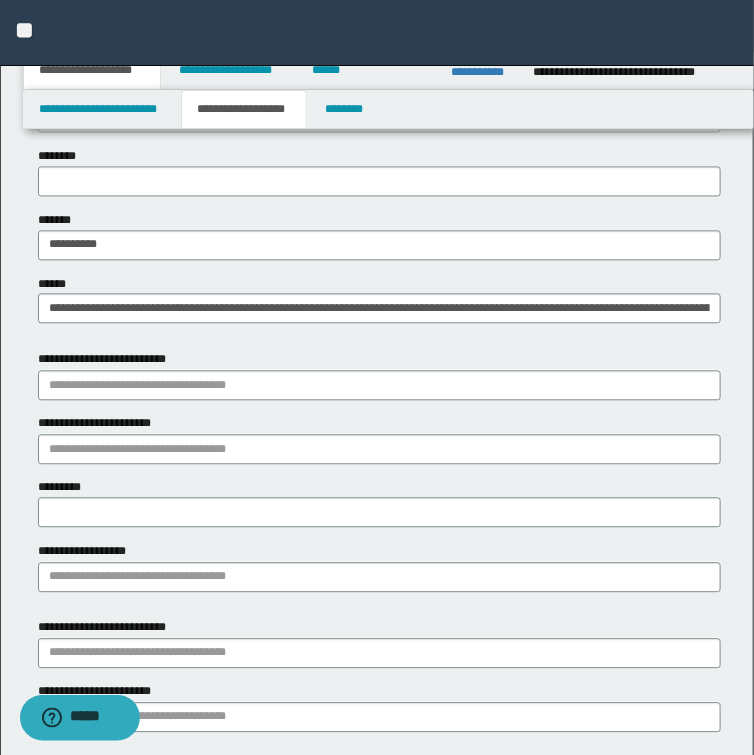 scroll, scrollTop: 960, scrollLeft: 0, axis: vertical 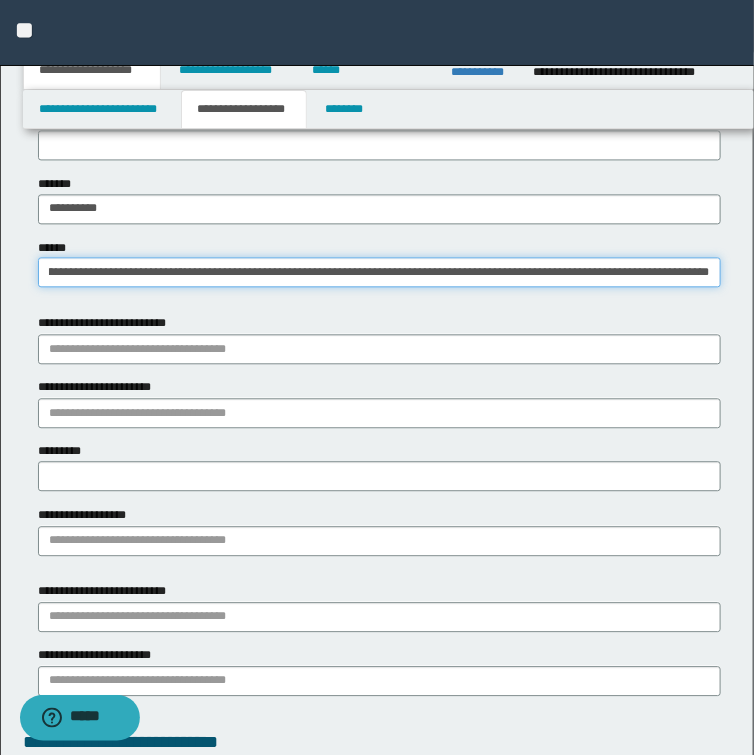 drag, startPoint x: 42, startPoint y: 268, endPoint x: 910, endPoint y: 302, distance: 868.66565 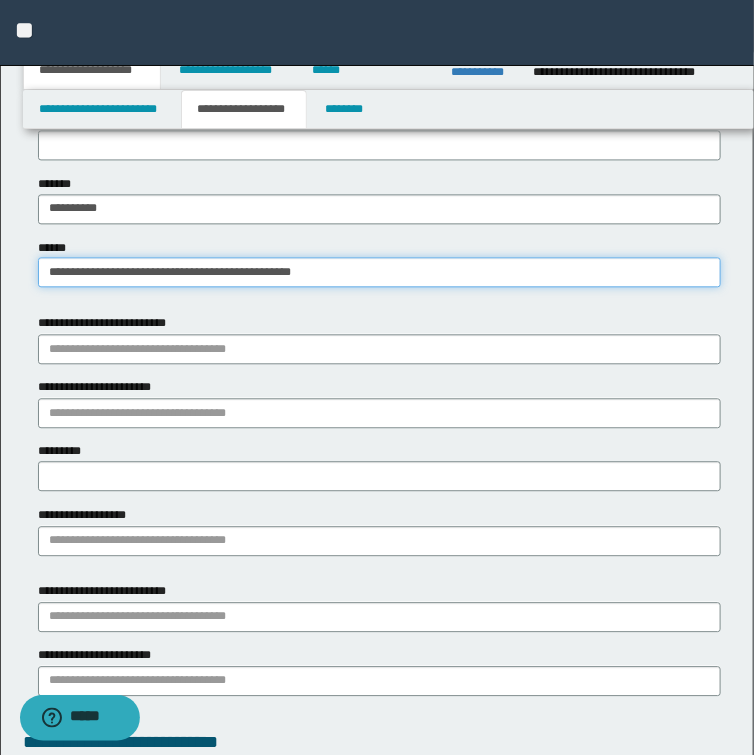 scroll, scrollTop: 0, scrollLeft: 0, axis: both 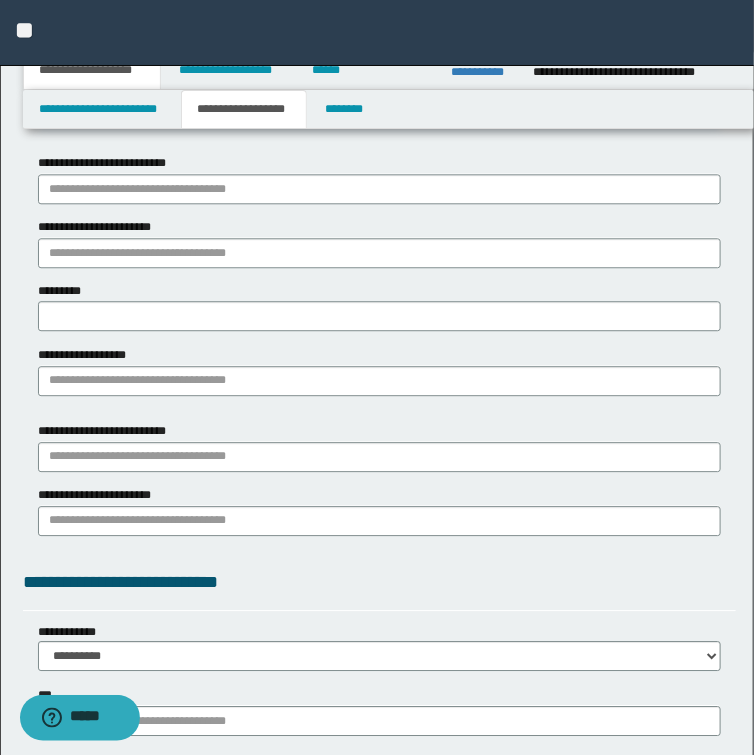 type on "**********" 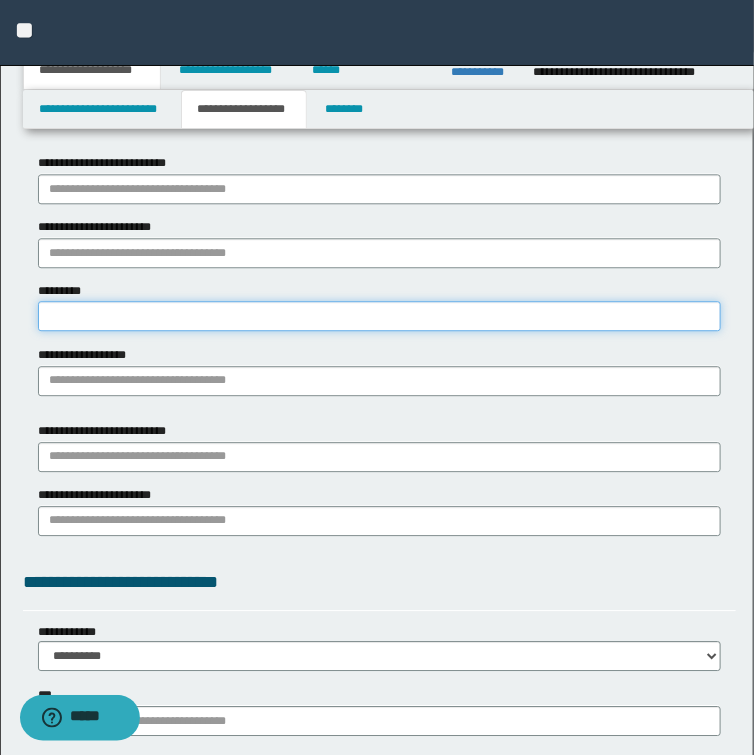 click on "*********" at bounding box center [379, 316] 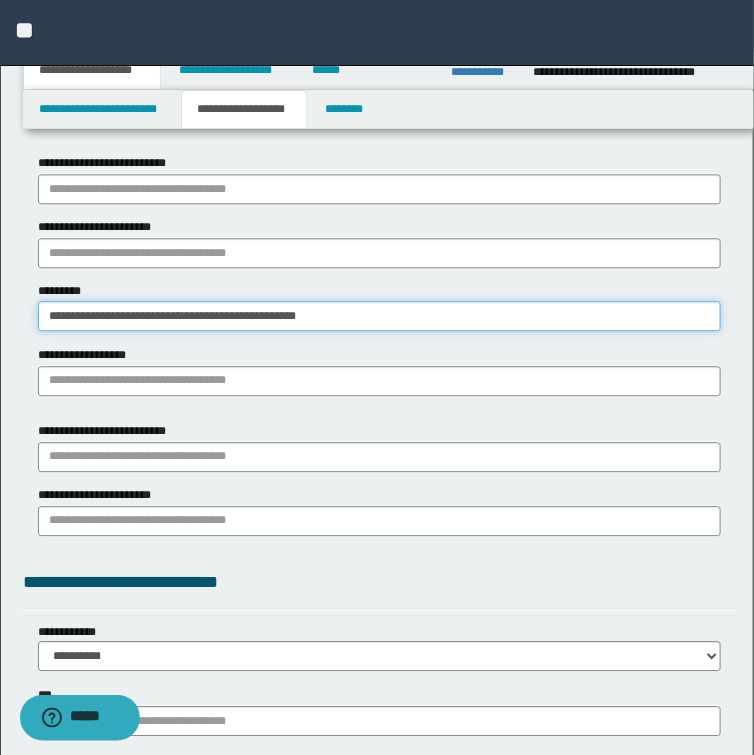 type on "**********" 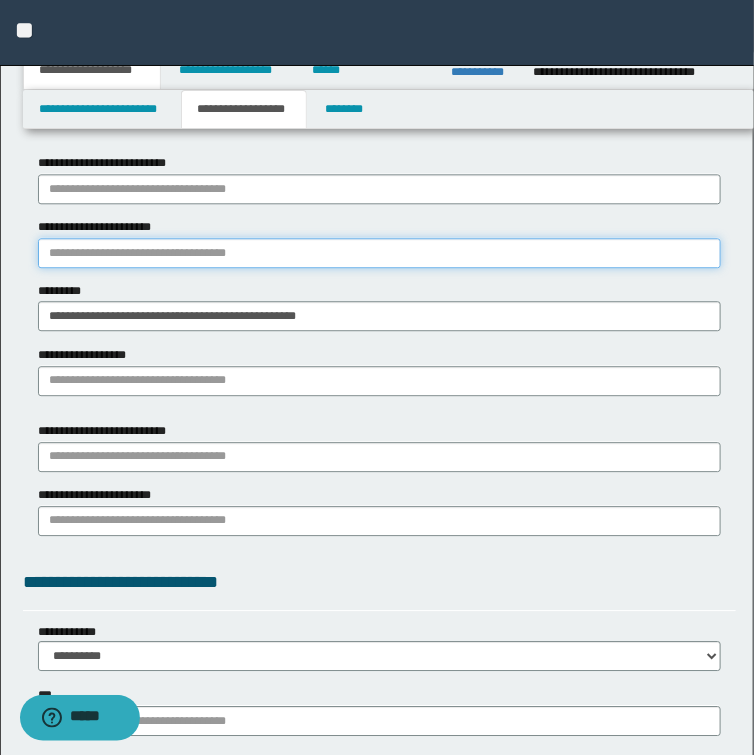 click on "**********" at bounding box center [379, 253] 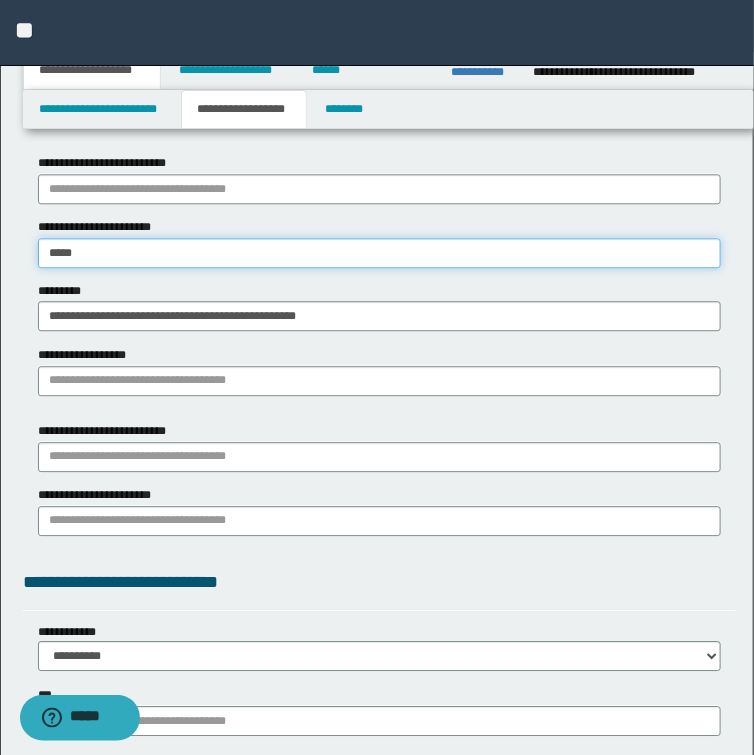 type on "******" 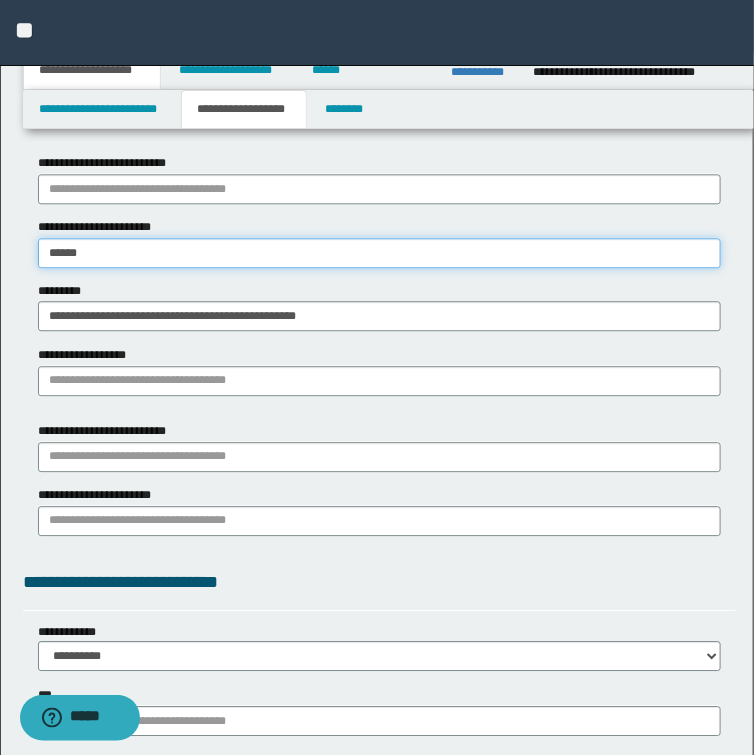 type on "******" 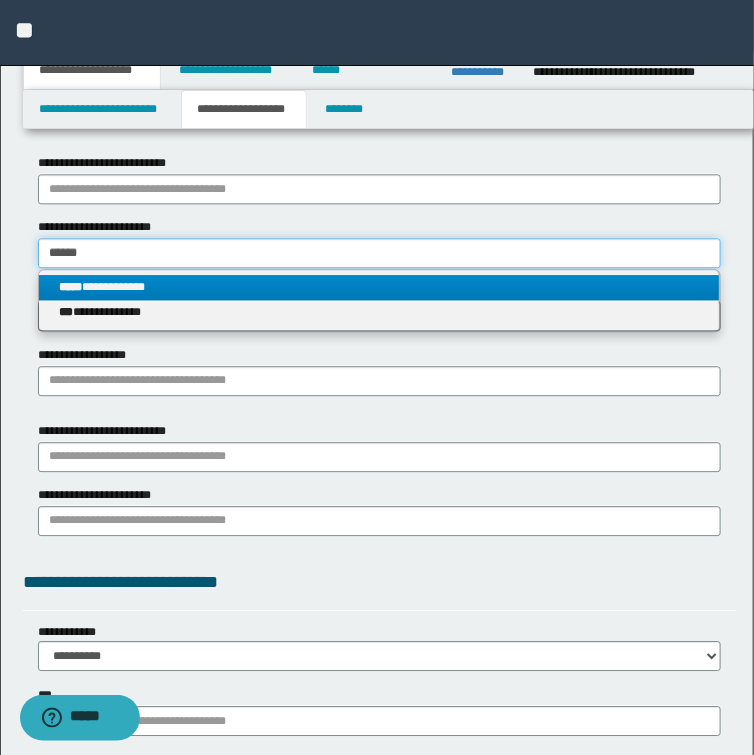 type on "******" 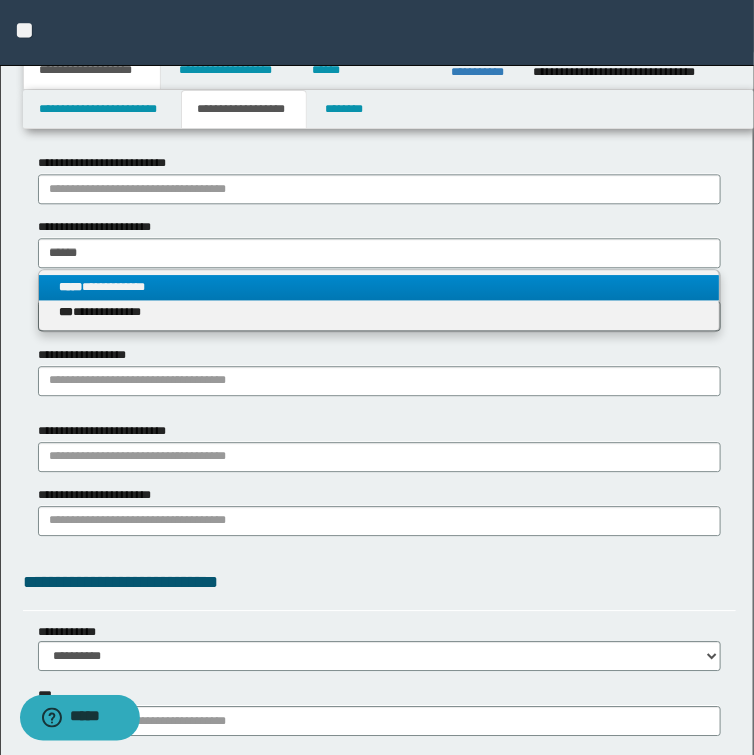 type 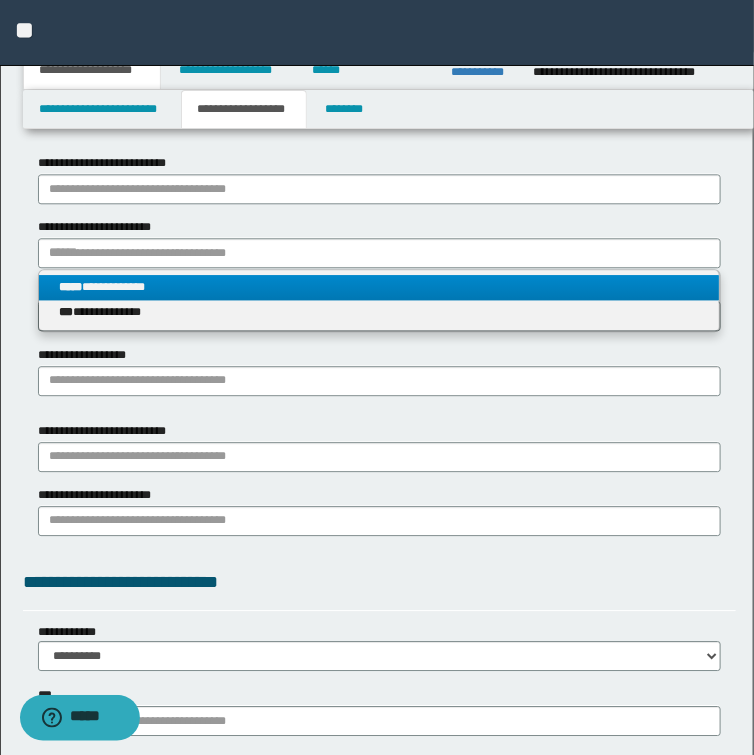 click on "**********" at bounding box center [379, 287] 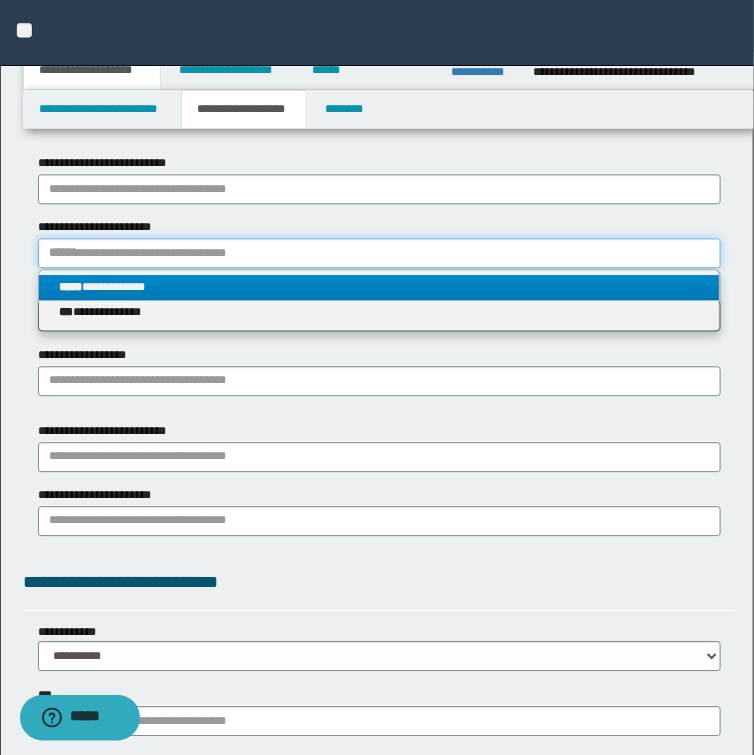 type 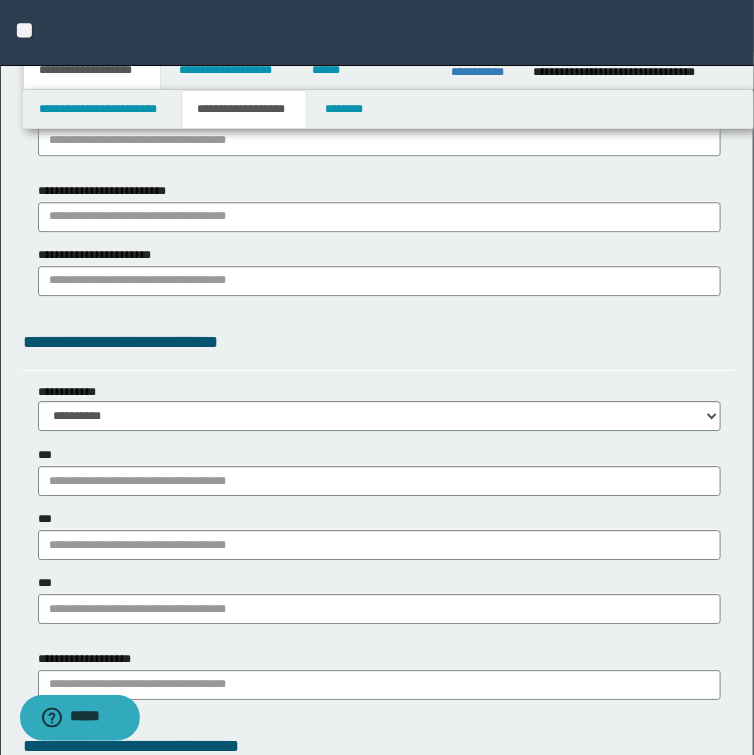 scroll, scrollTop: 1440, scrollLeft: 0, axis: vertical 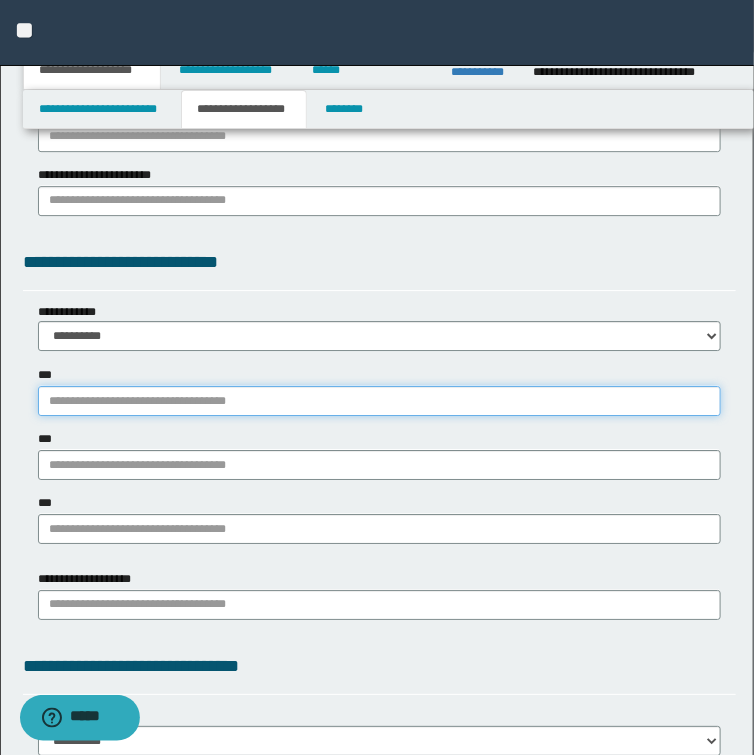 click on "***" at bounding box center (379, 401) 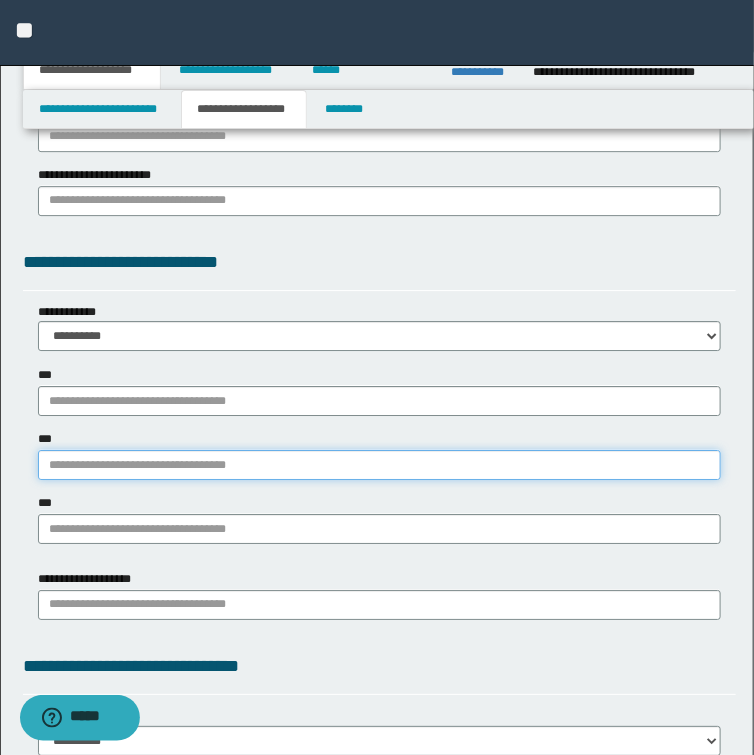 click on "***" at bounding box center (379, 465) 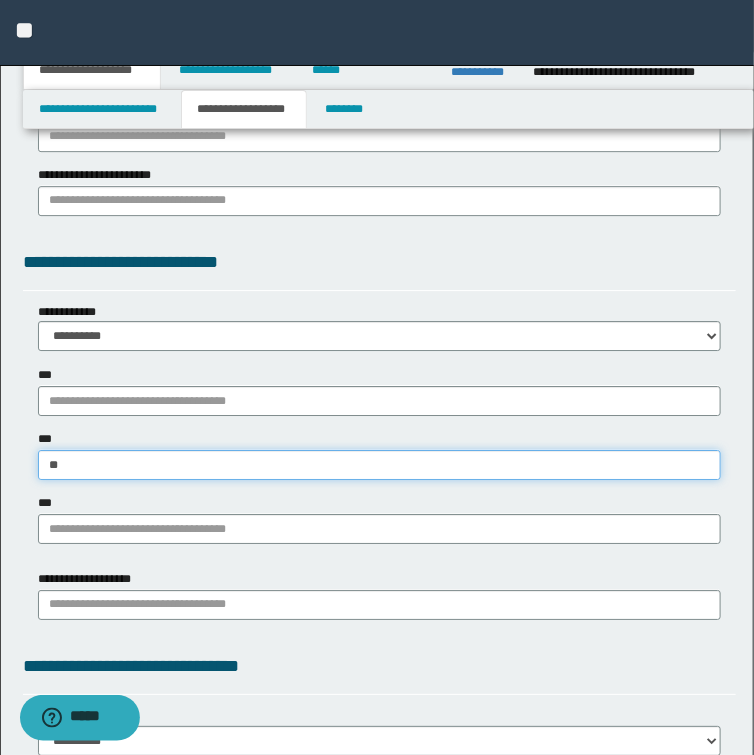 type on "***" 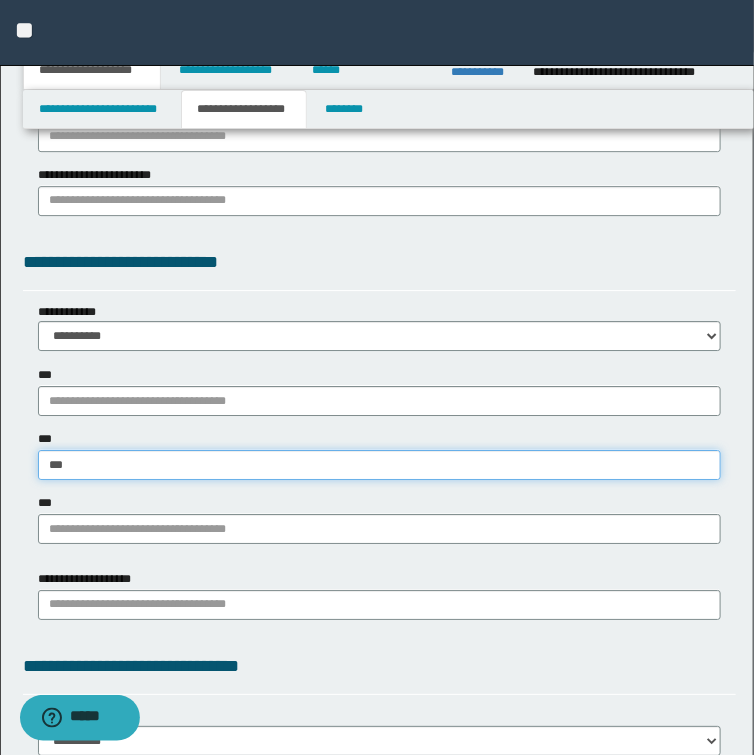 type on "**********" 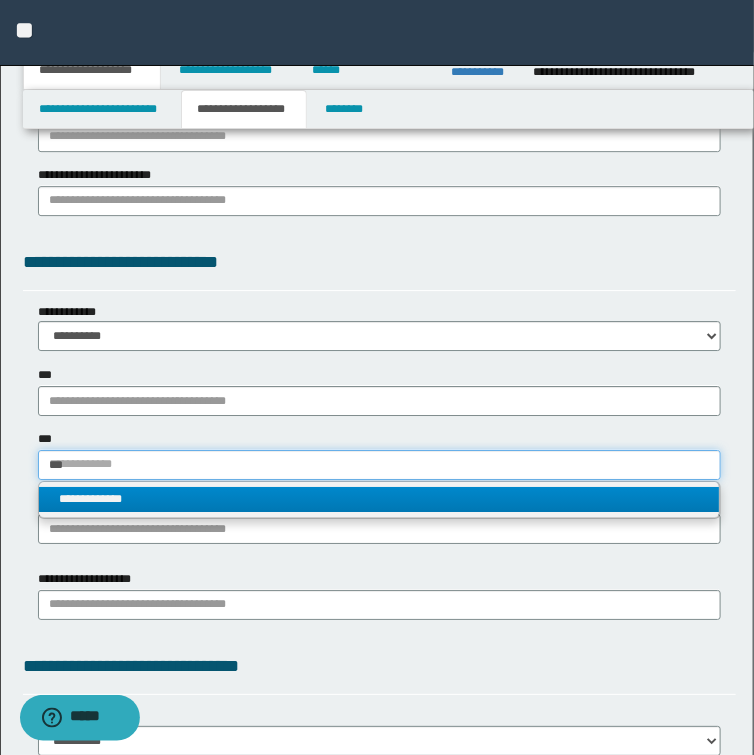type on "***" 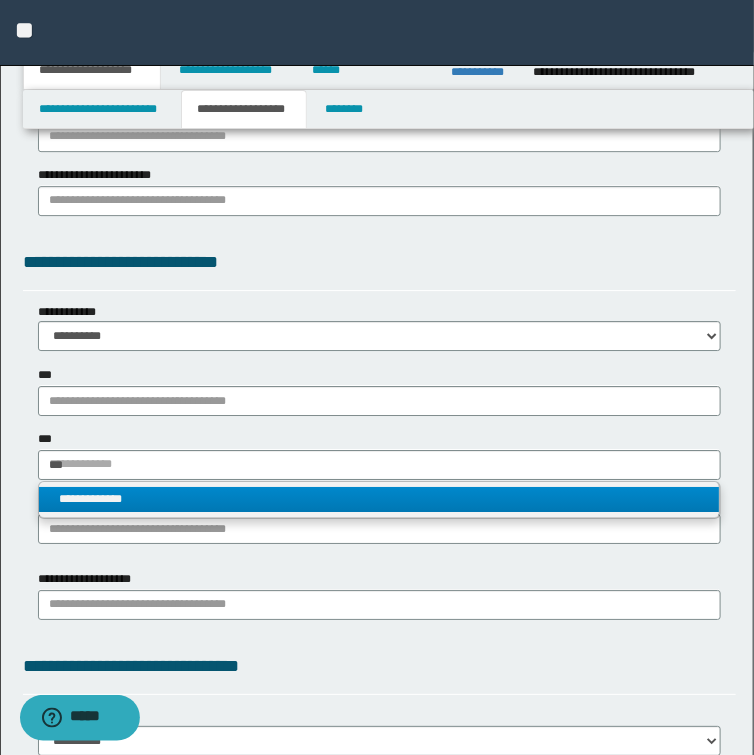 type 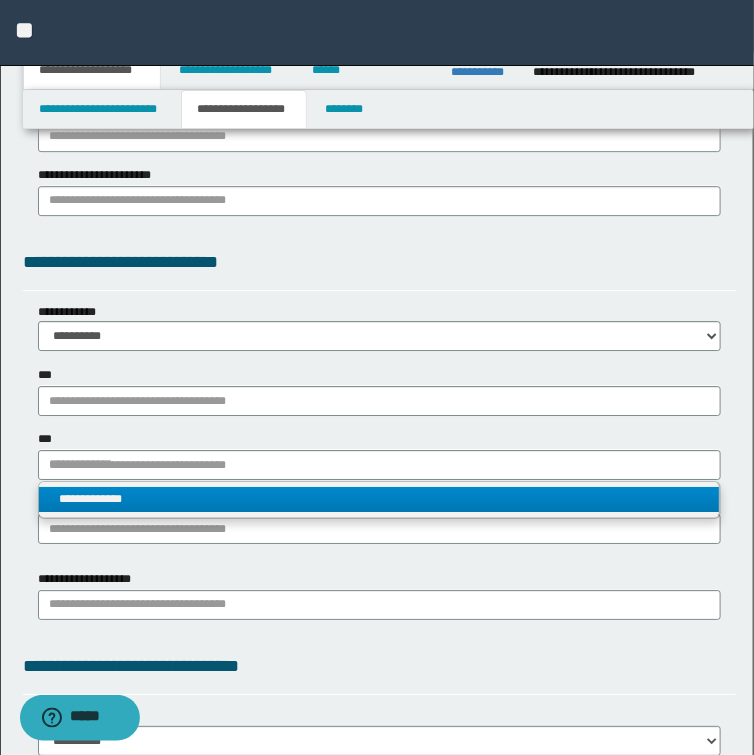 click on "**********" at bounding box center [379, 499] 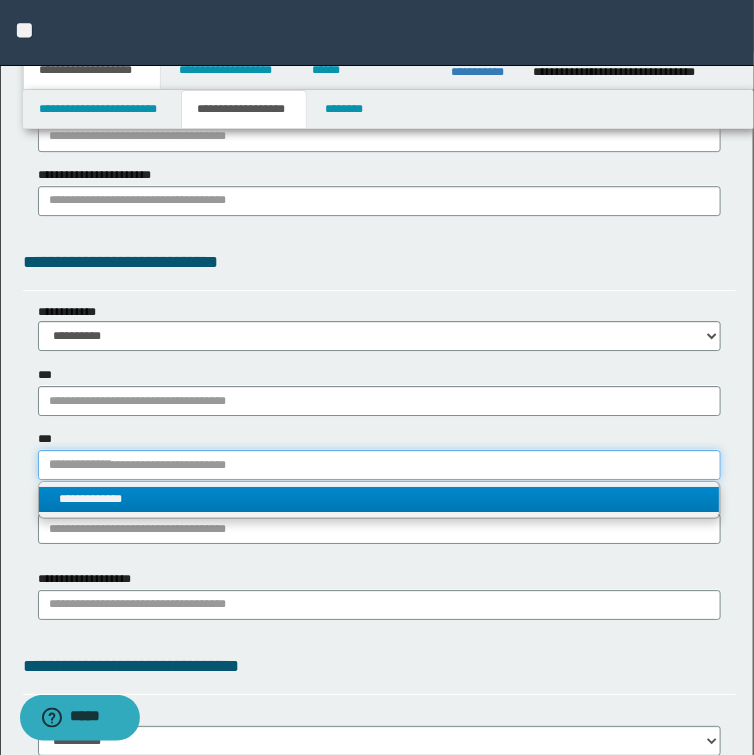 type 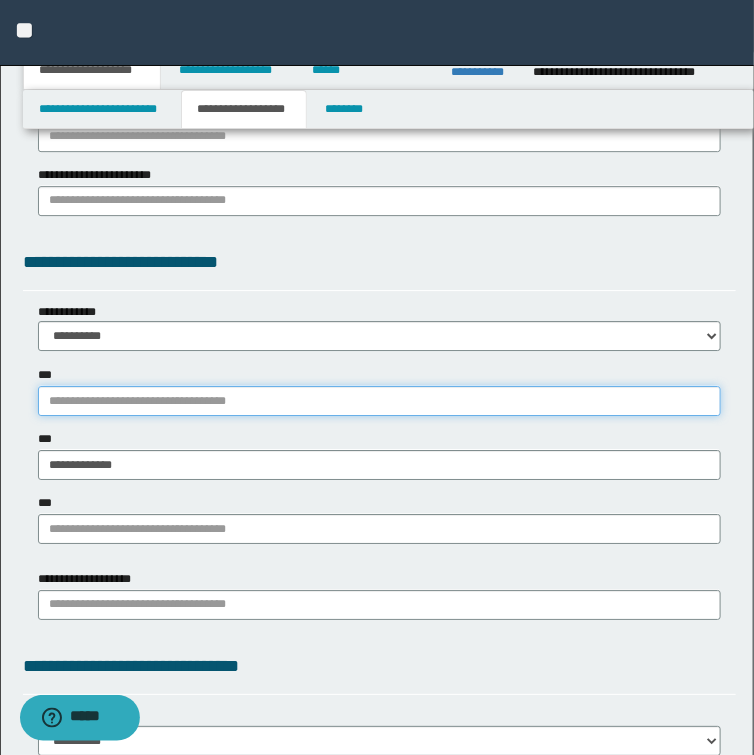 click on "***" at bounding box center [379, 401] 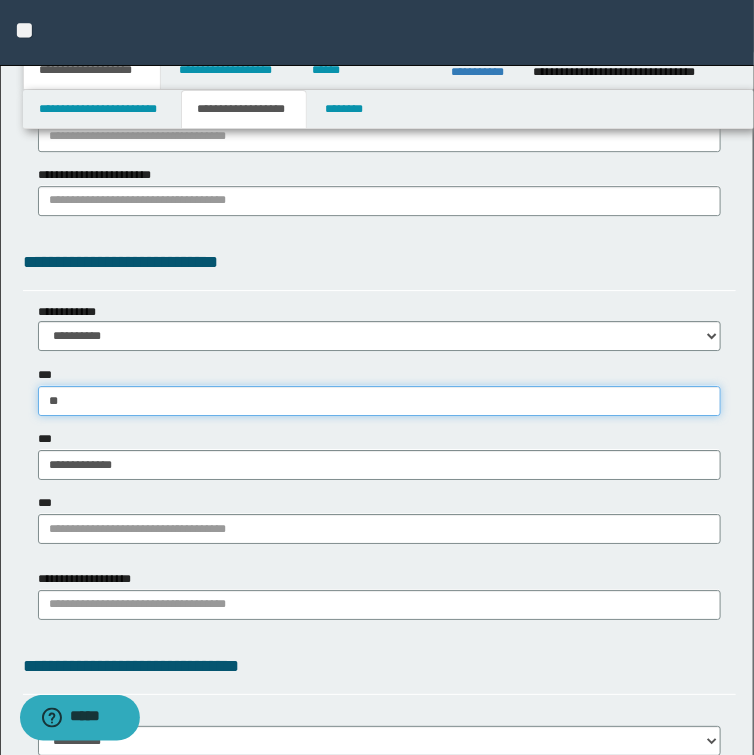 type on "***" 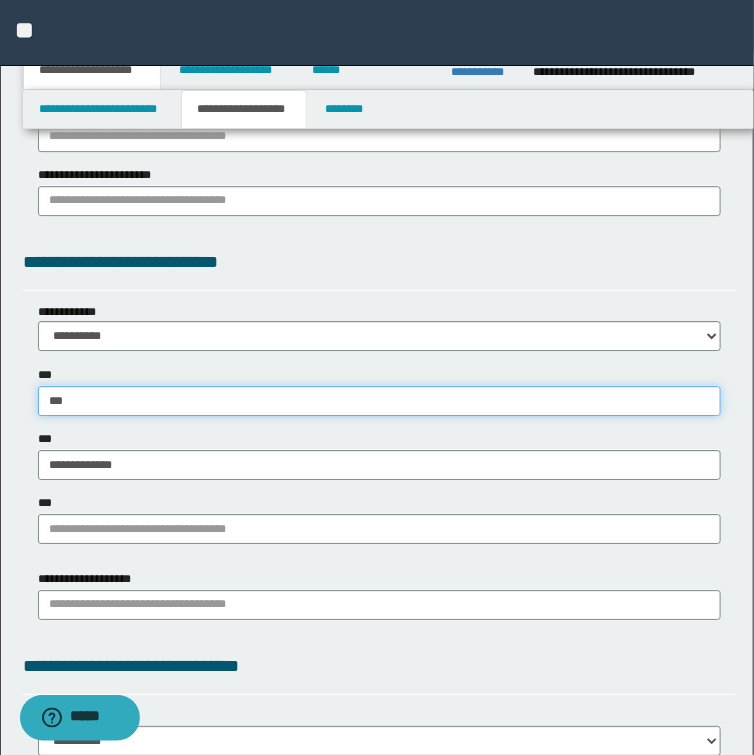 type on "**********" 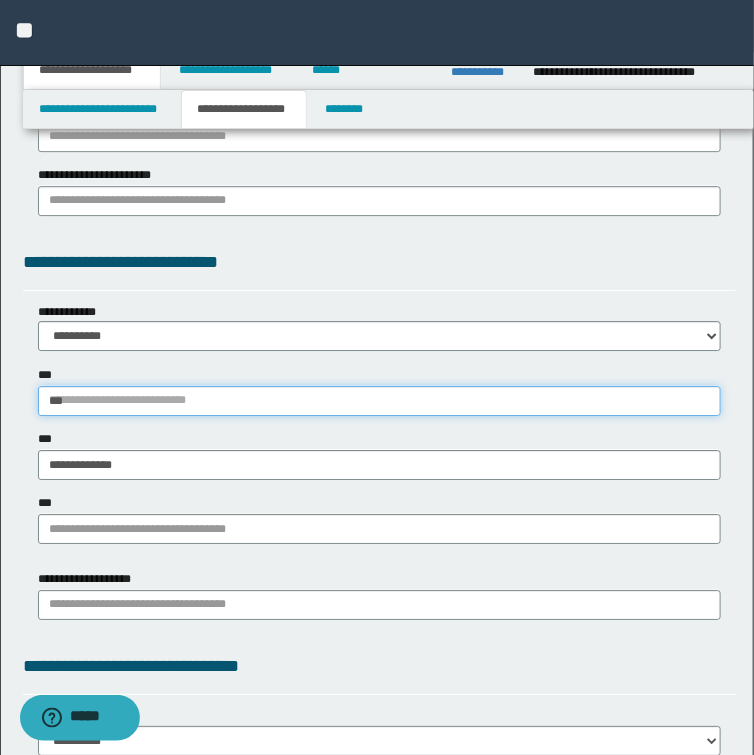 type 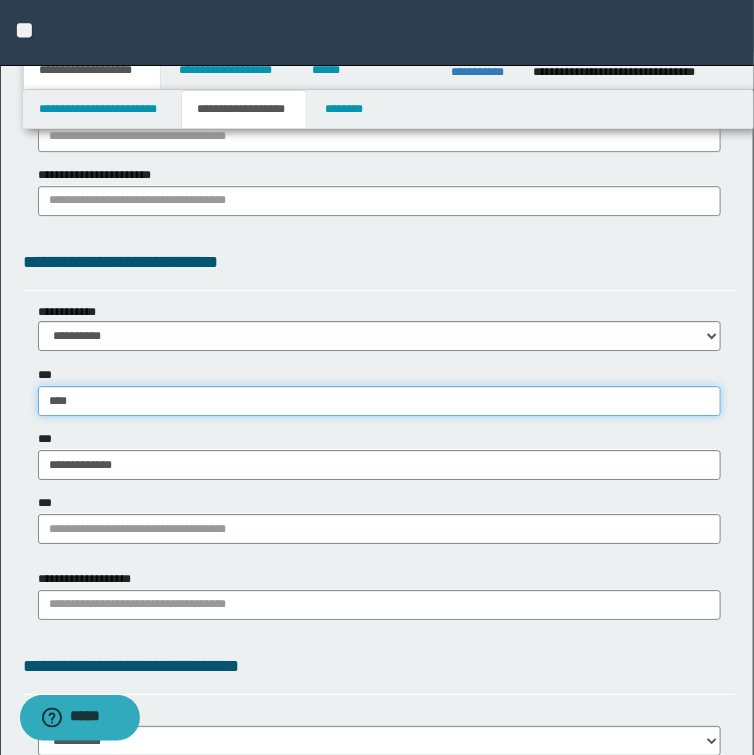 type on "***" 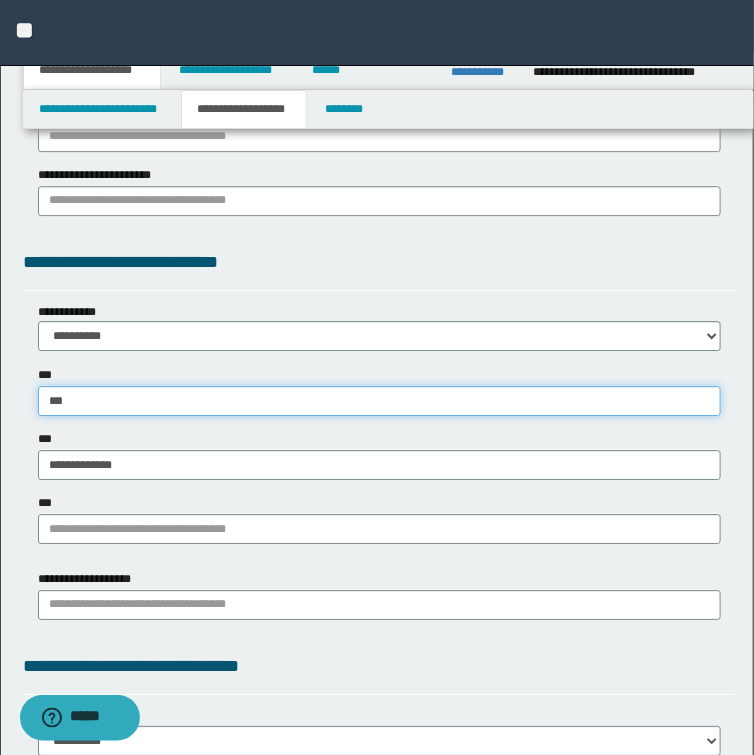 type on "**********" 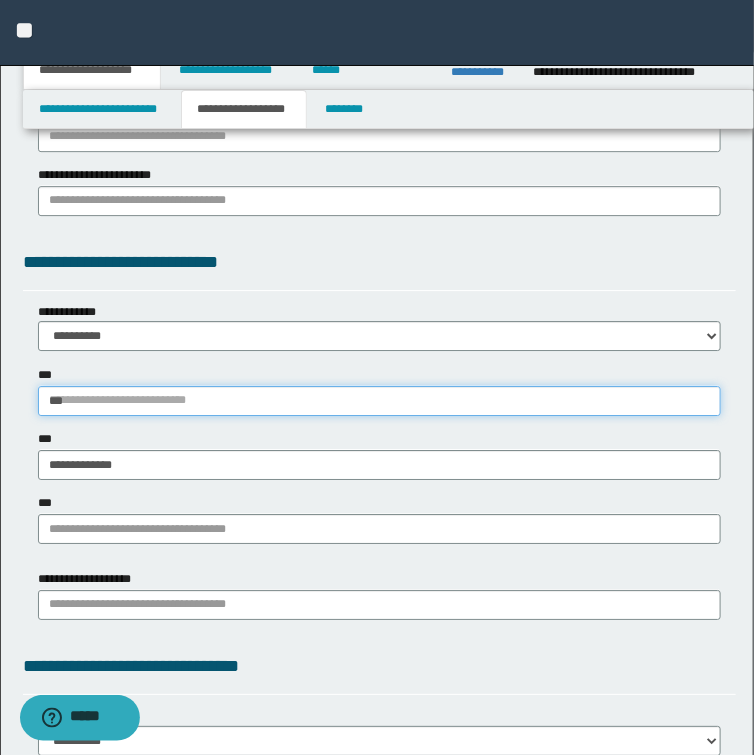 type 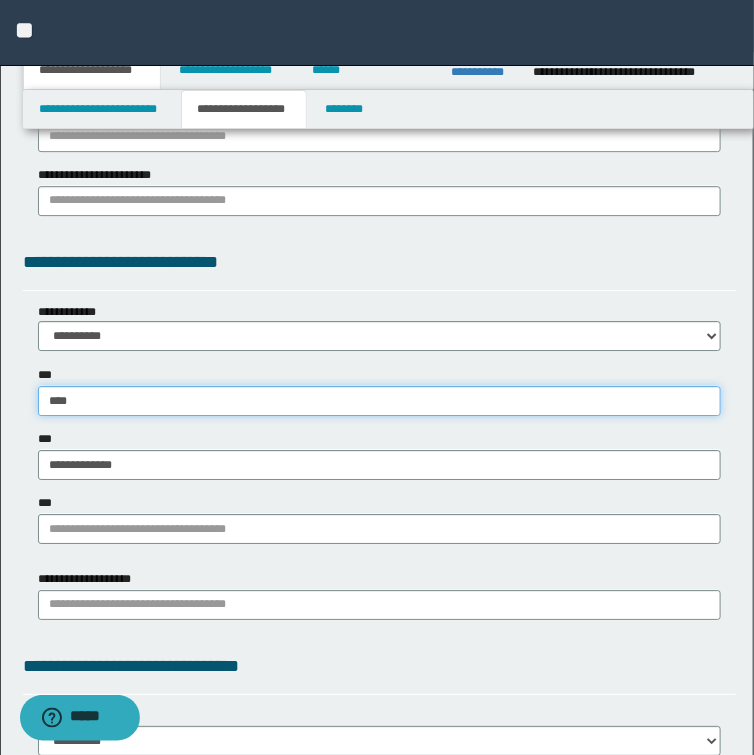 type on "**********" 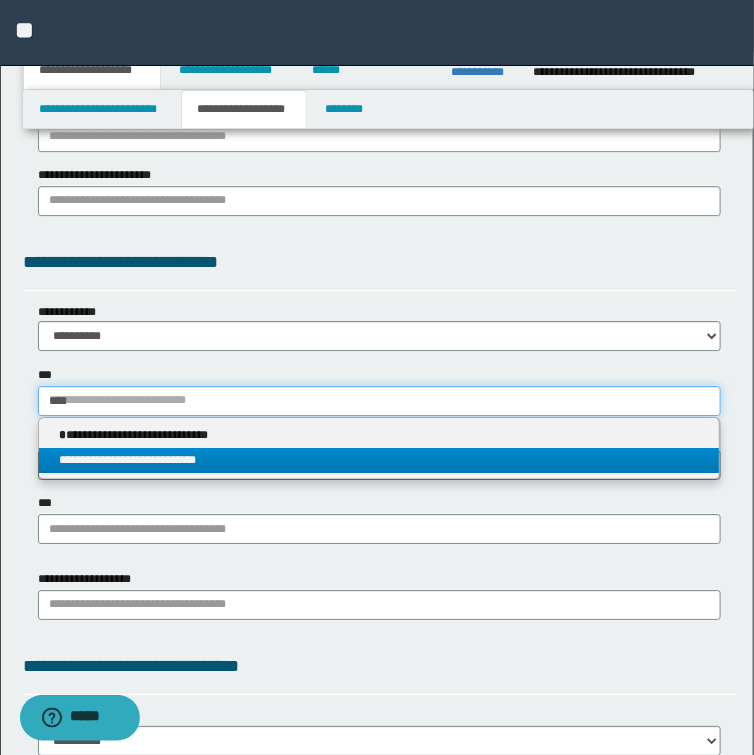 type on "****" 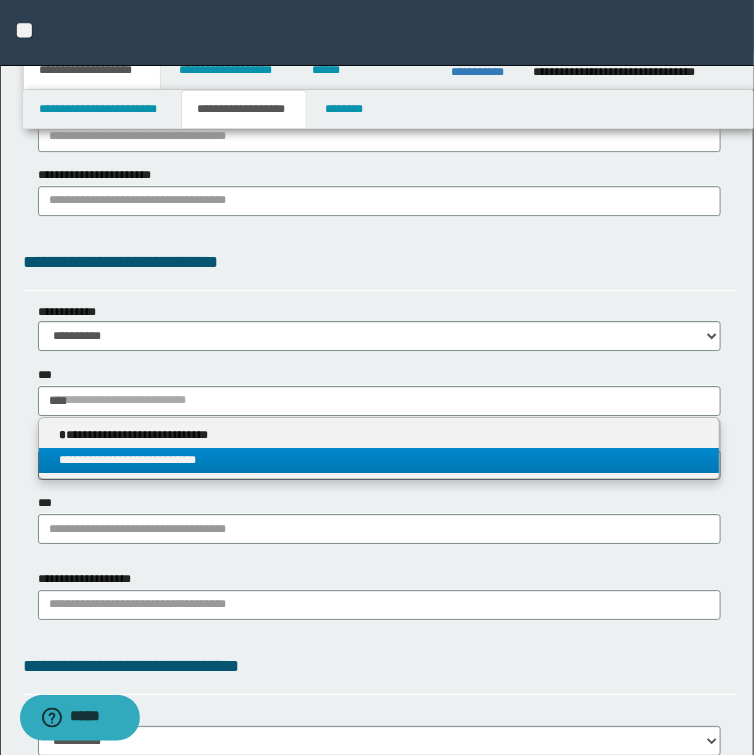 type 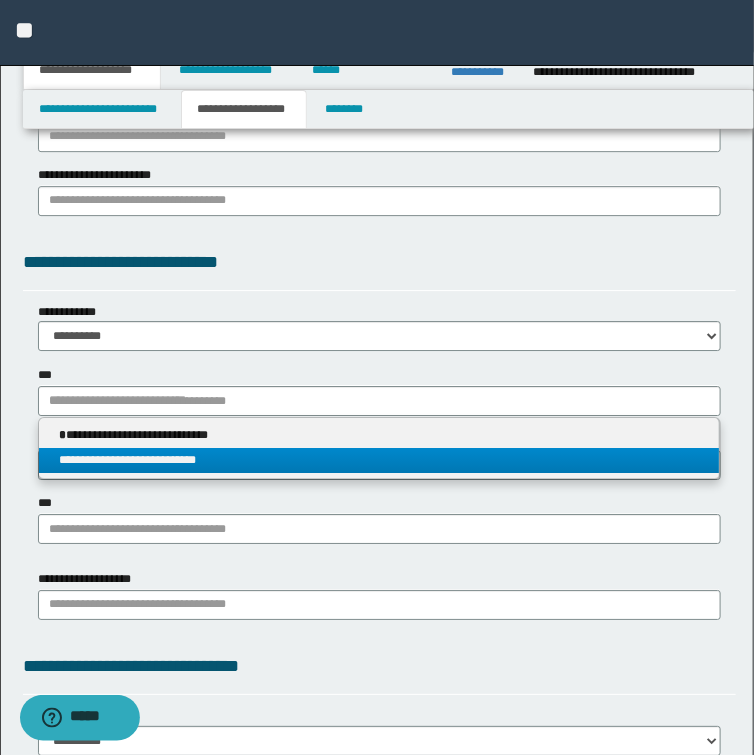 click on "**********" at bounding box center (379, 460) 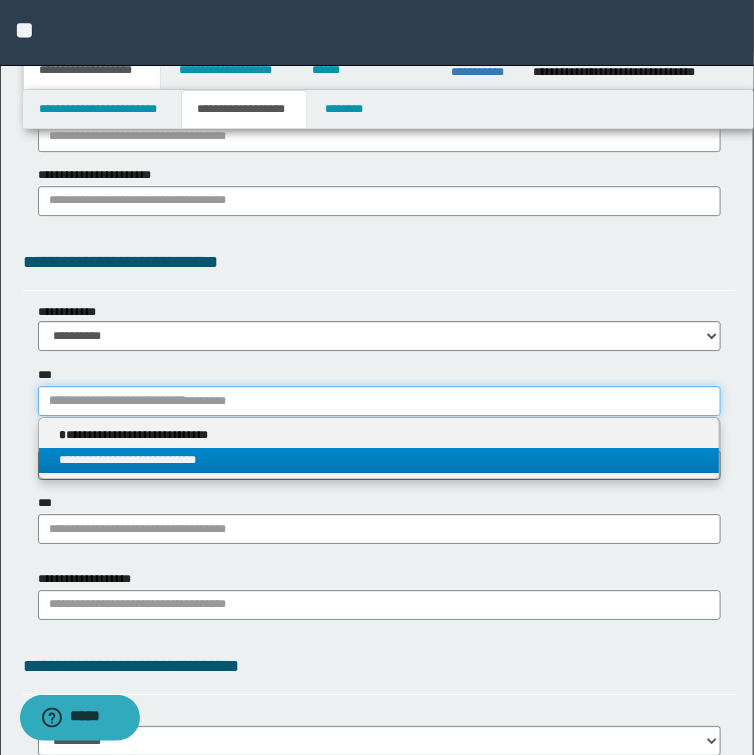 type 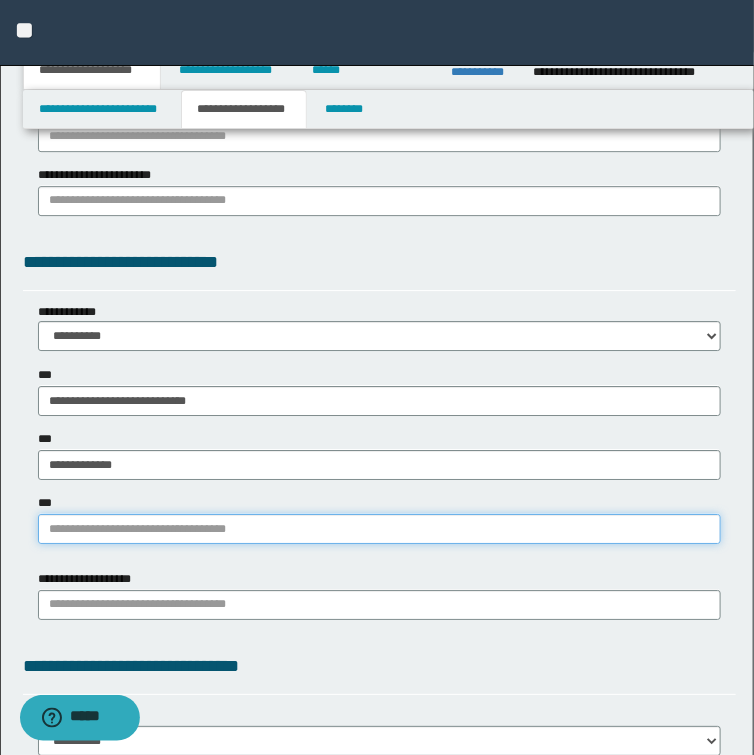 click on "***" at bounding box center [379, 529] 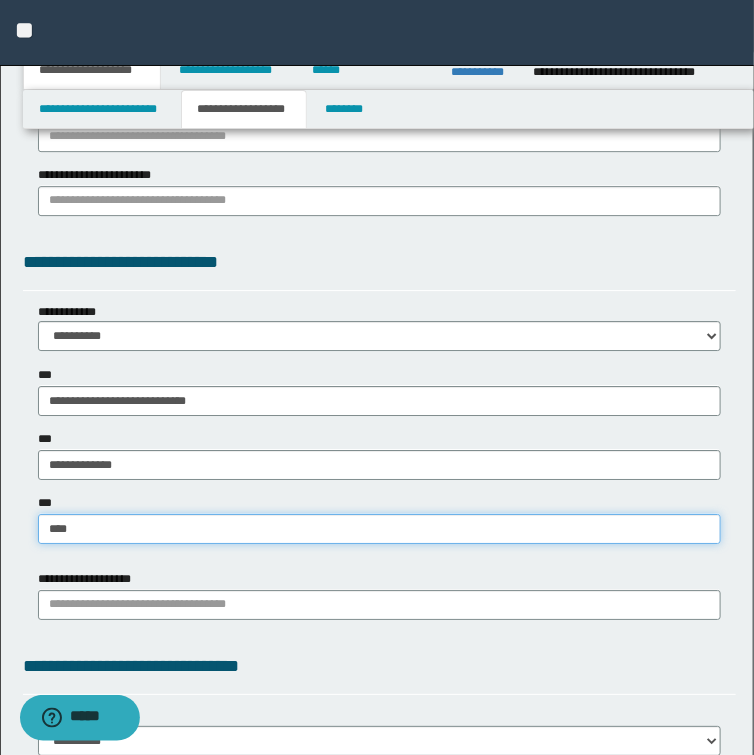 type on "*****" 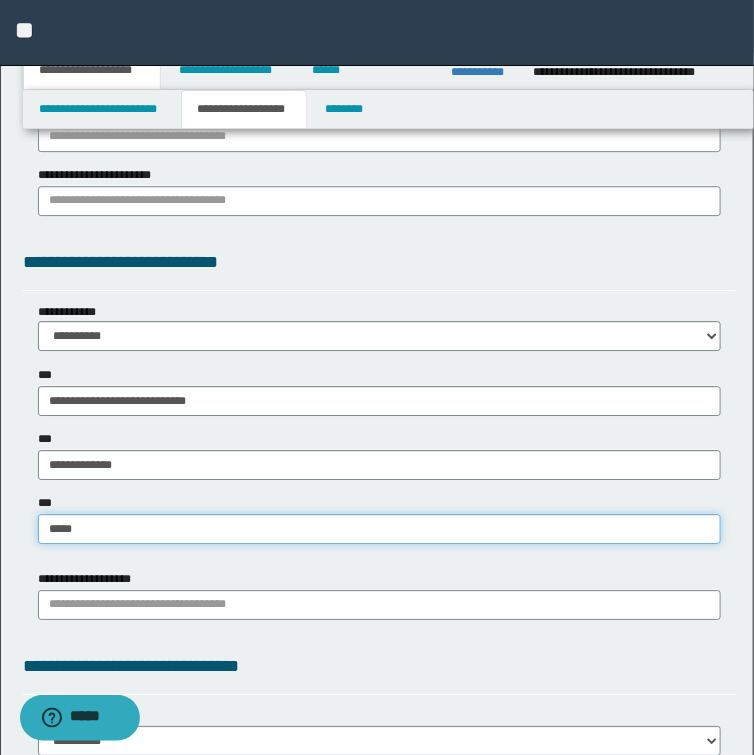 type on "**********" 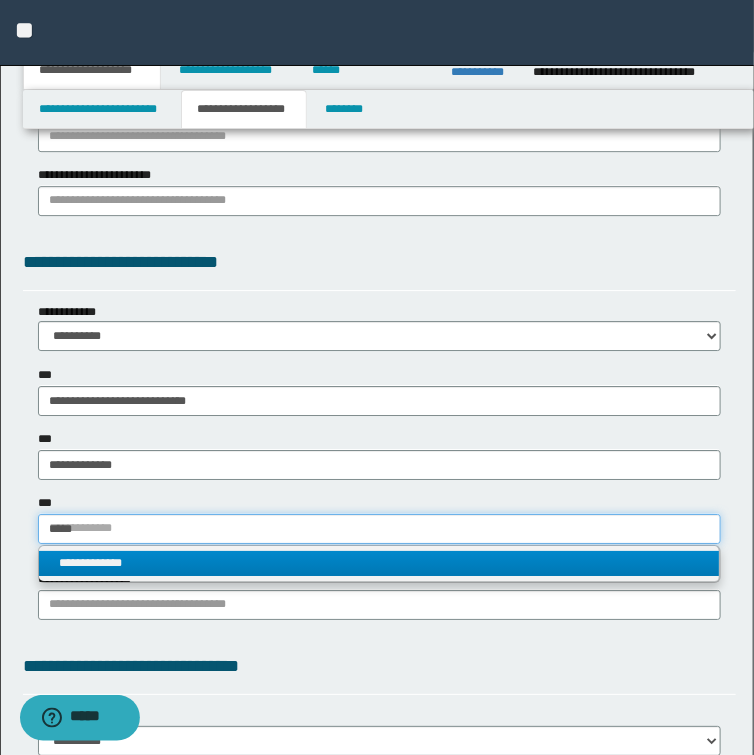 type on "*****" 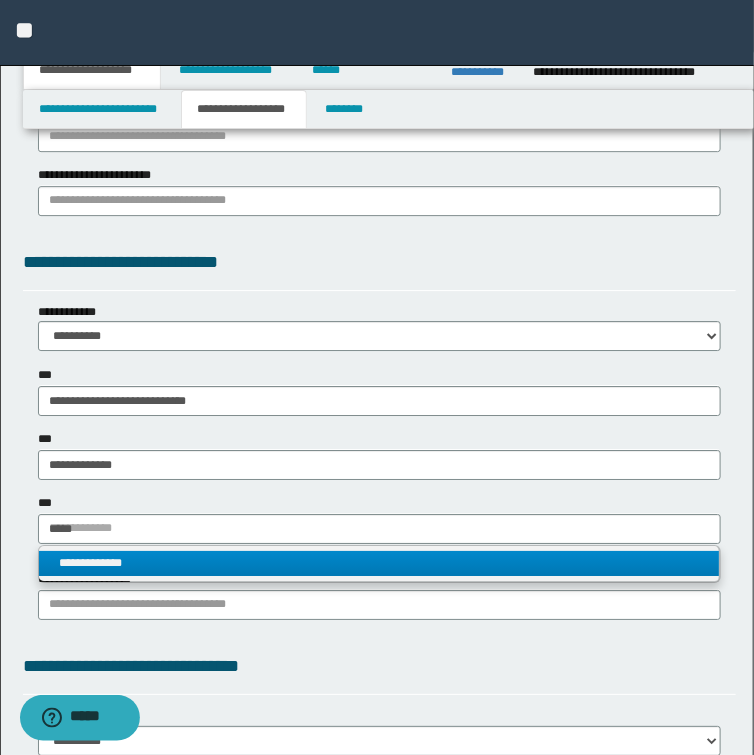 type 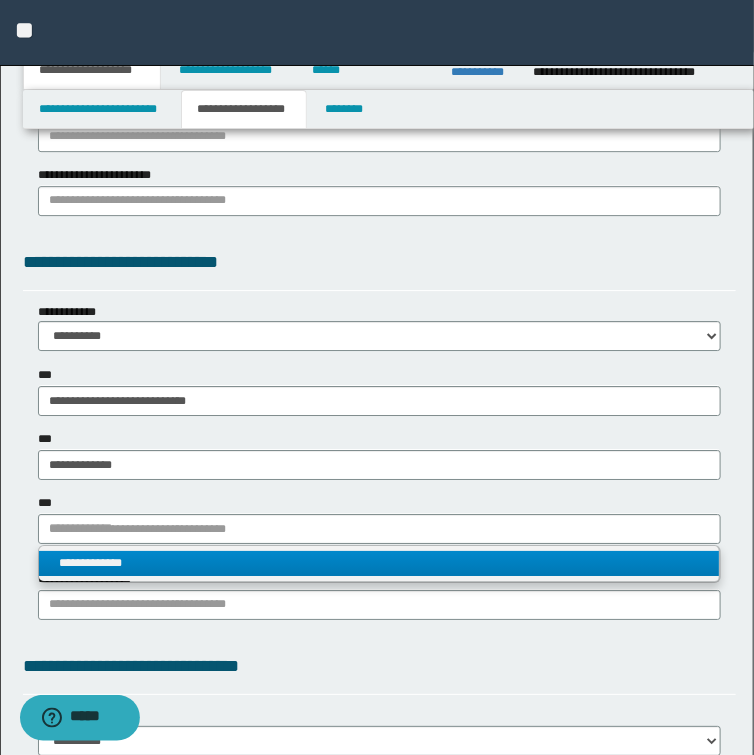 click on "**********" at bounding box center (379, 563) 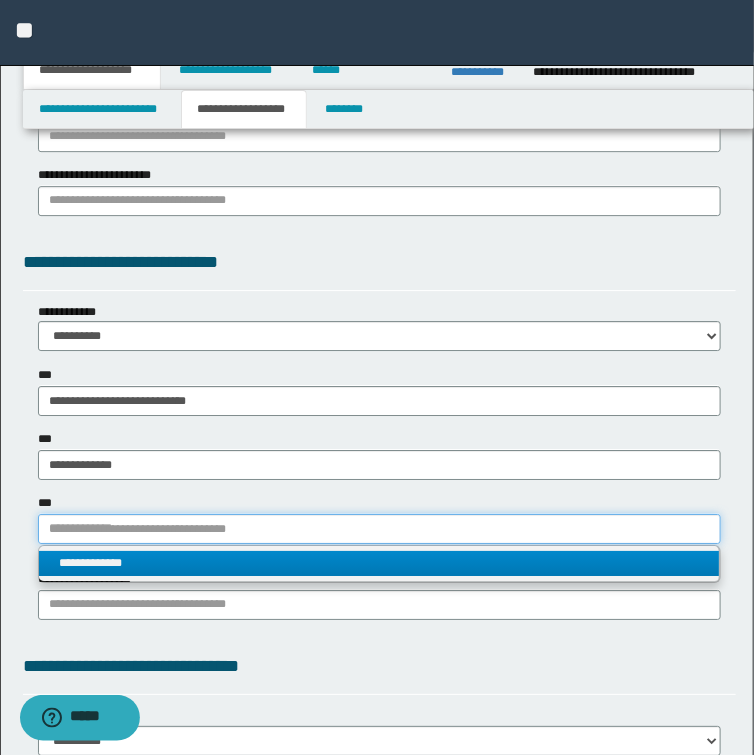 type 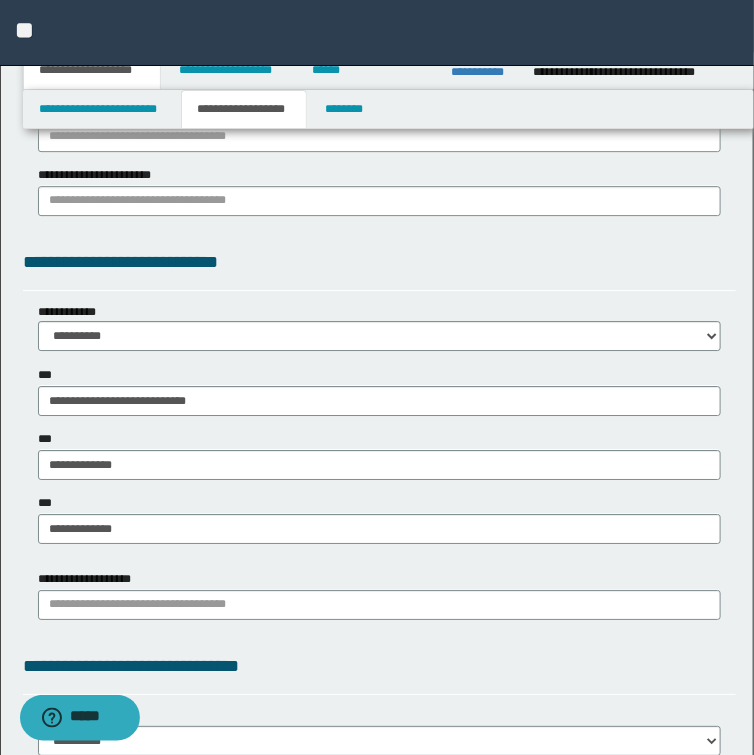click on "**********" at bounding box center [377, 33] 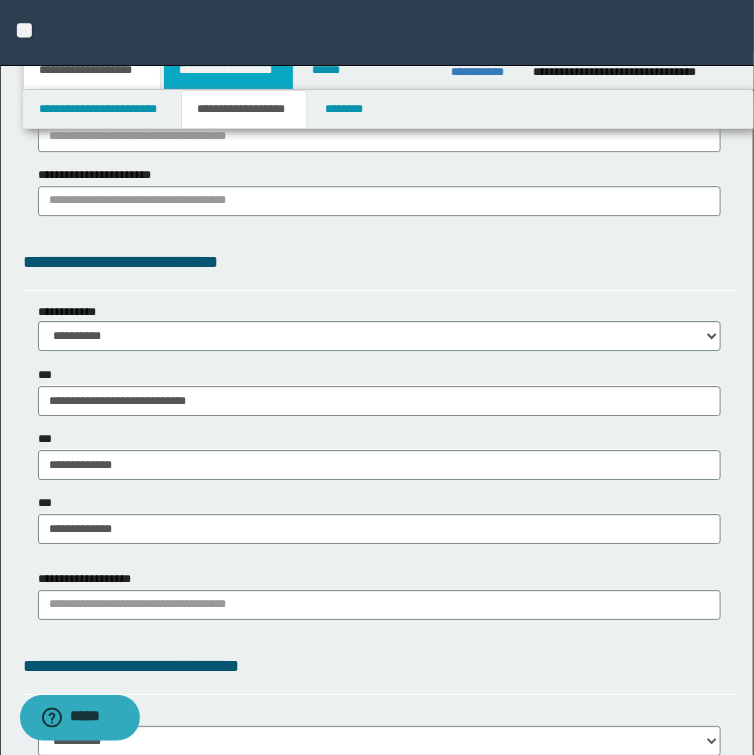 click on "**********" at bounding box center [228, 70] 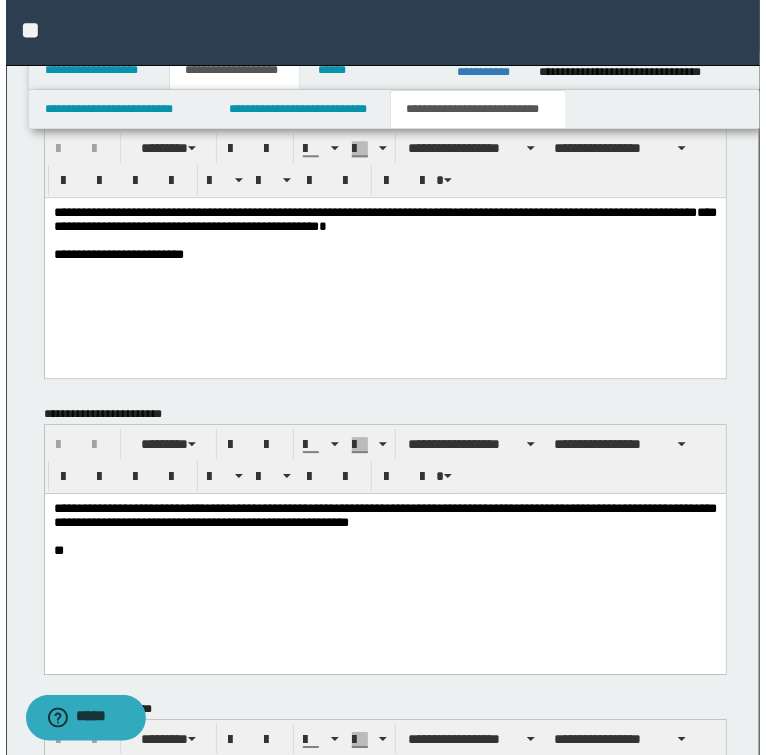 scroll, scrollTop: 720, scrollLeft: 0, axis: vertical 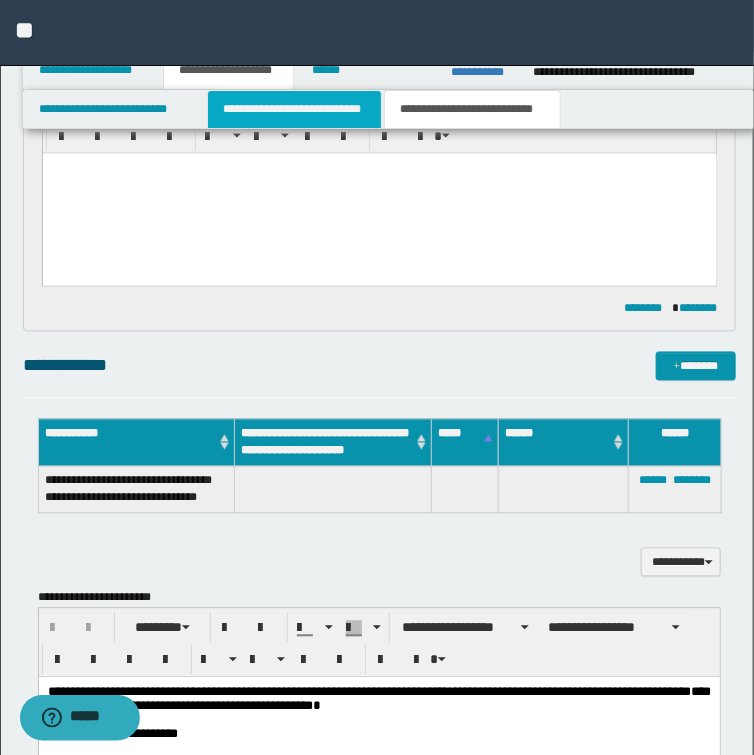 click on "**********" at bounding box center [294, 109] 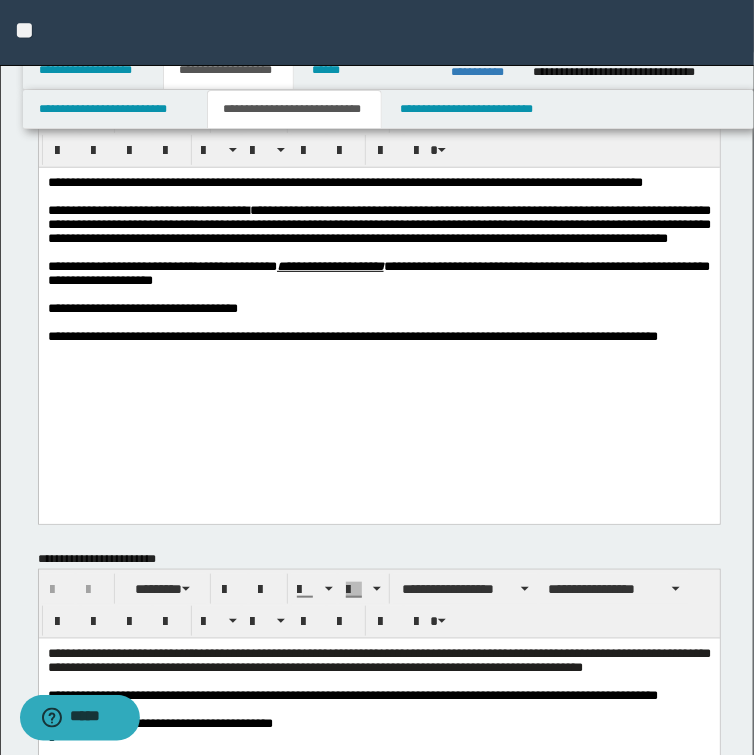 scroll, scrollTop: 0, scrollLeft: 0, axis: both 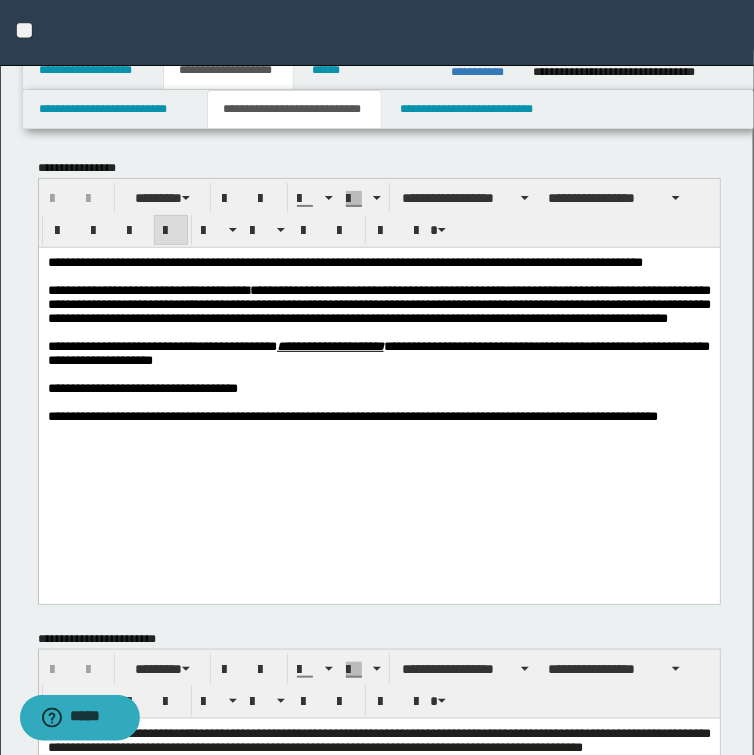 click on "**********" at bounding box center [344, 261] 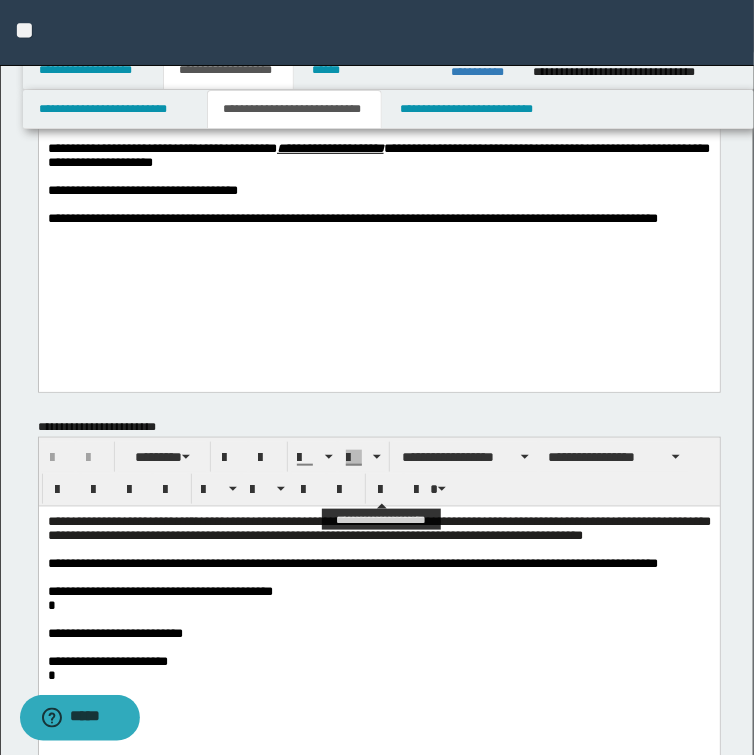 scroll, scrollTop: 240, scrollLeft: 0, axis: vertical 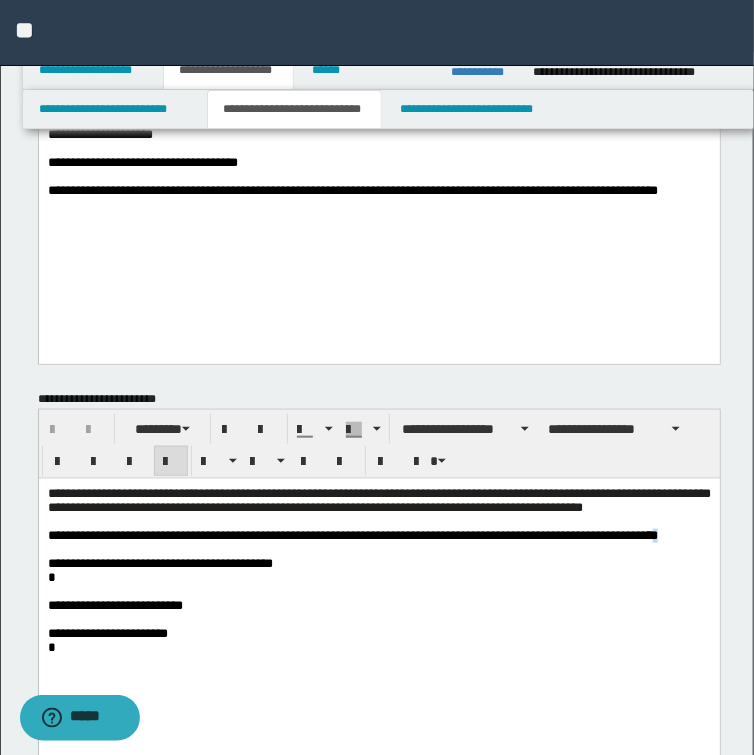 drag, startPoint x: 695, startPoint y: 545, endPoint x: 762, endPoint y: 1023, distance: 482.67276 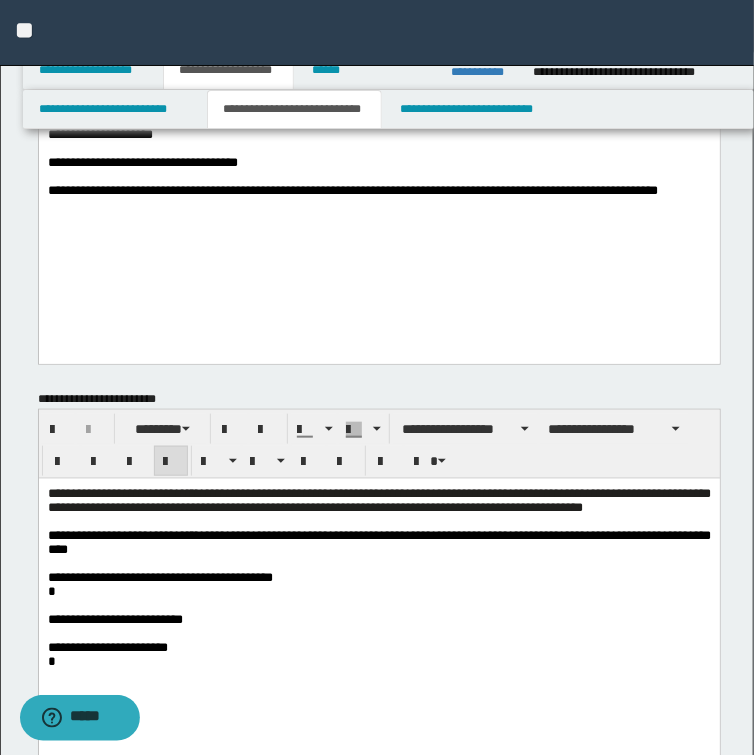 click on "**********" at bounding box center [378, 542] 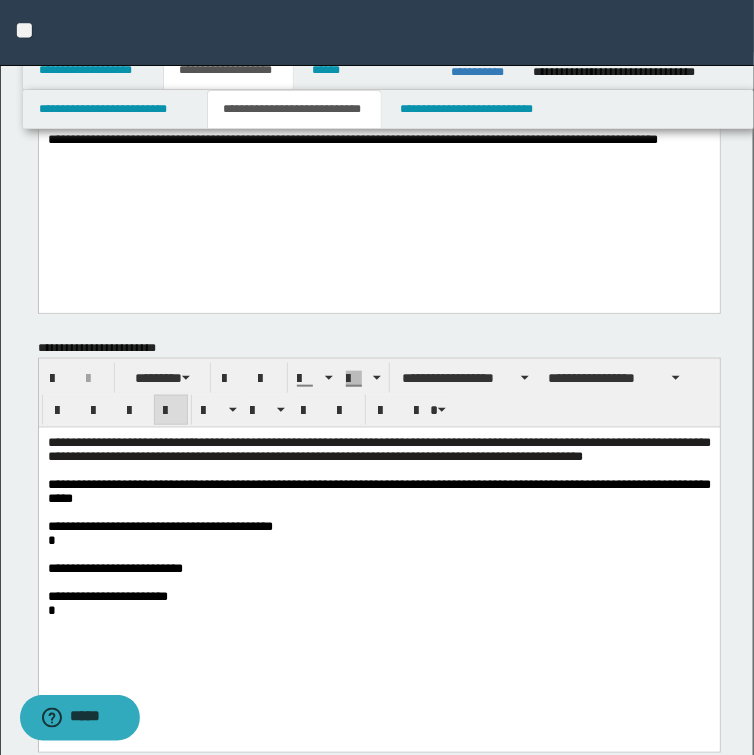 scroll, scrollTop: 320, scrollLeft: 0, axis: vertical 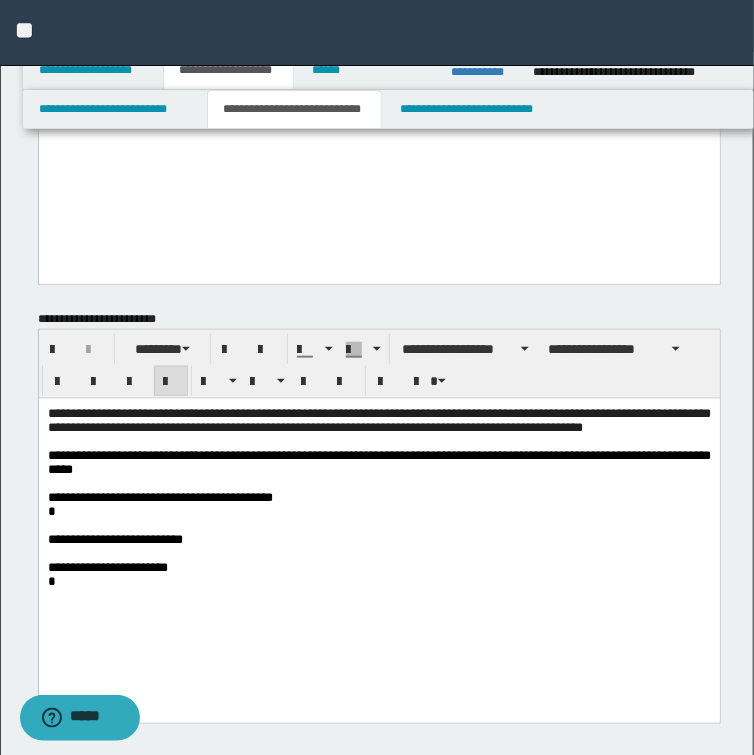 click on "**********" at bounding box center [378, 463] 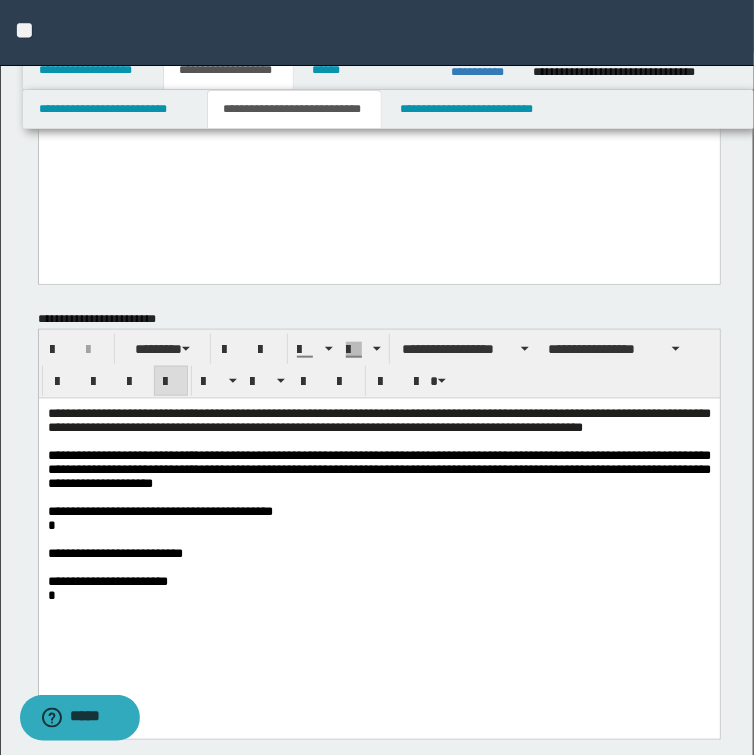 drag, startPoint x: 496, startPoint y: 481, endPoint x: 320, endPoint y: 513, distance: 178.88544 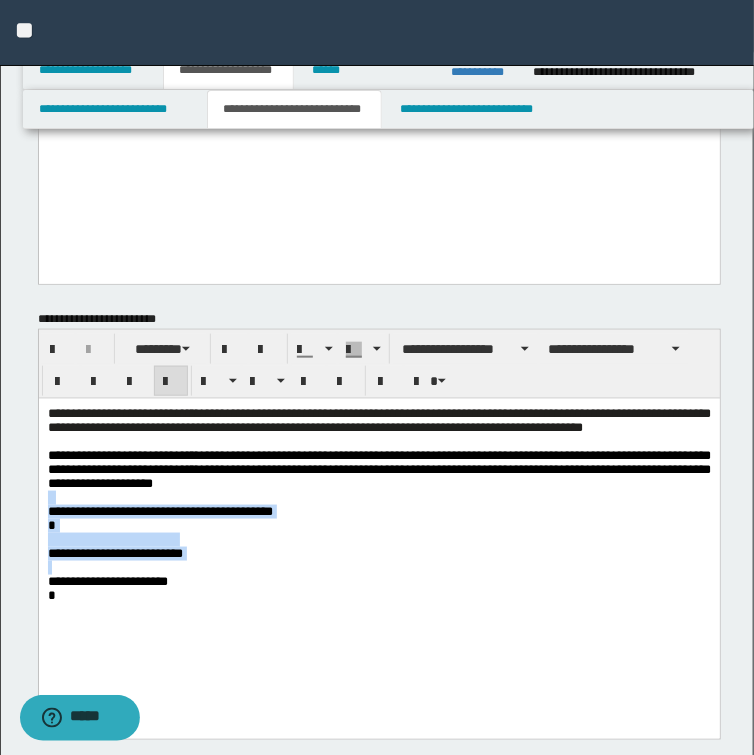 drag, startPoint x: 219, startPoint y: 582, endPoint x: 43, endPoint y: 510, distance: 190.15782 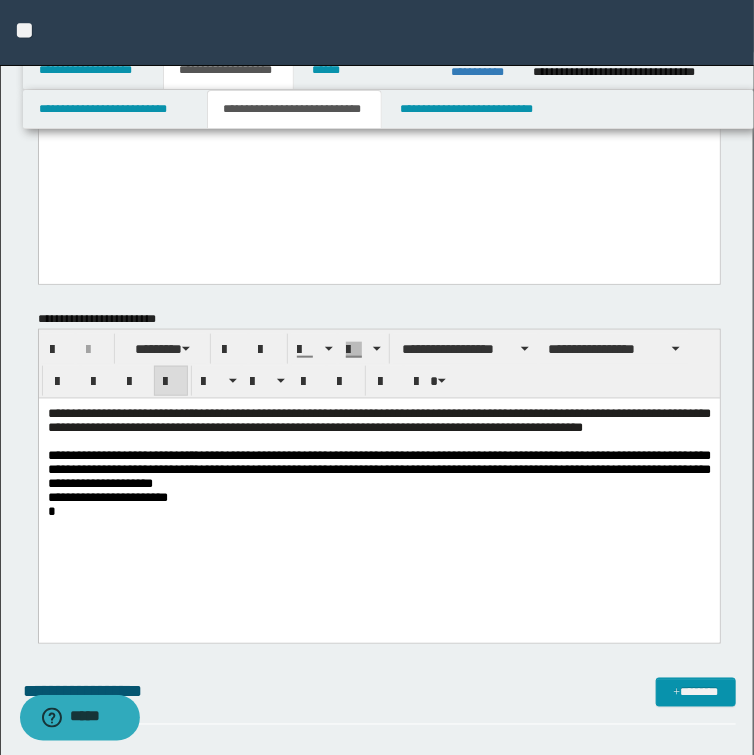 click on "**********" at bounding box center (378, 470) 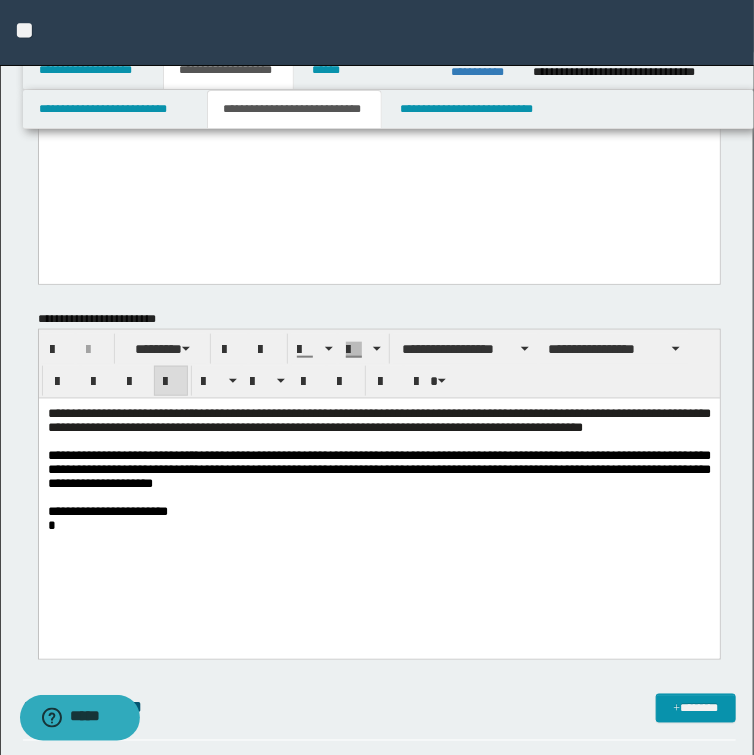 click on "**********" at bounding box center (378, 470) 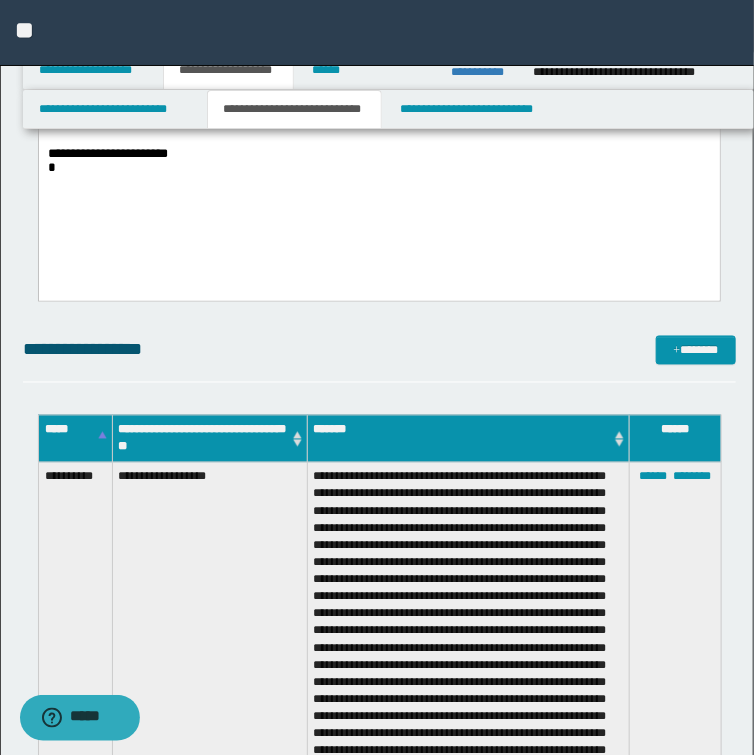 scroll, scrollTop: 560, scrollLeft: 0, axis: vertical 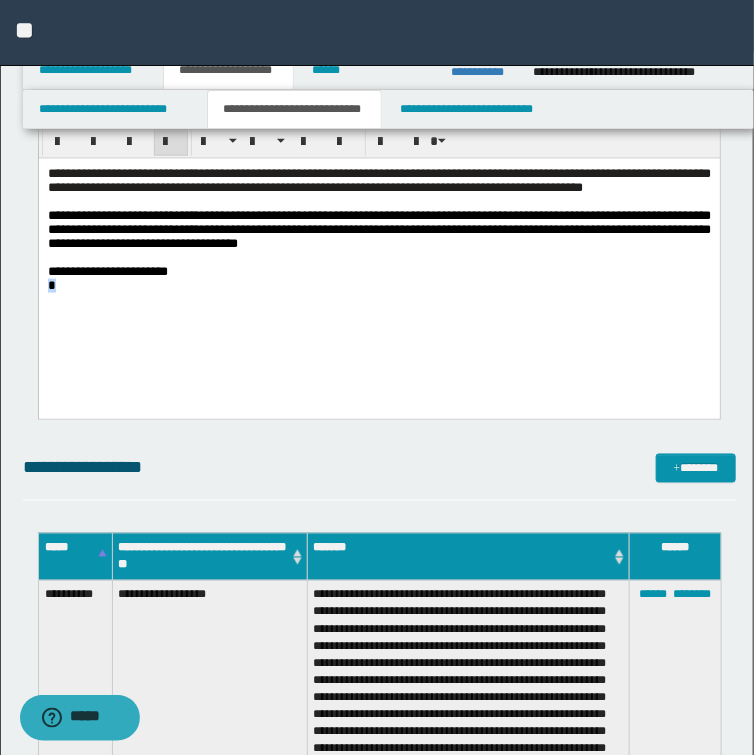 drag, startPoint x: 79, startPoint y: 305, endPoint x: -1, endPoint y: 297, distance: 80.399 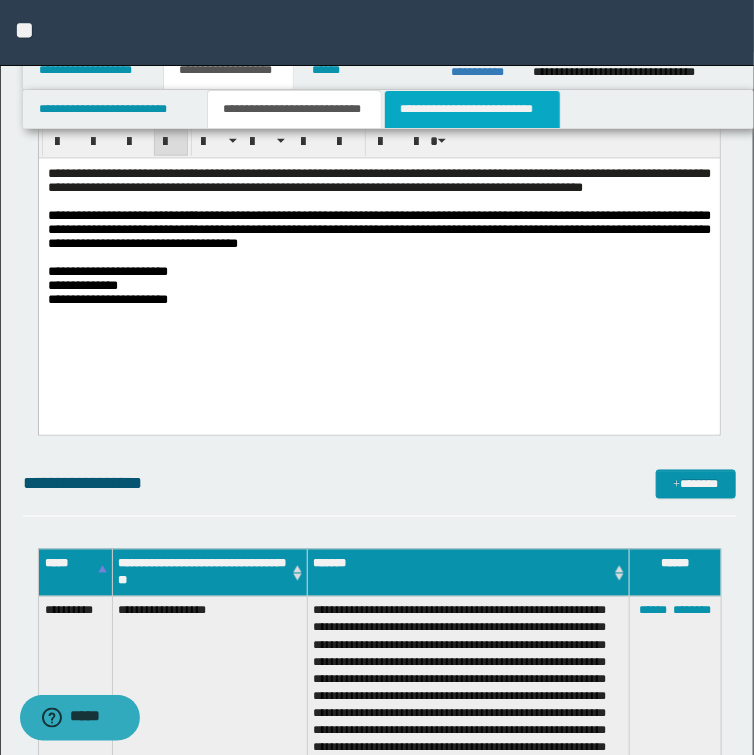 click on "**********" at bounding box center (472, 109) 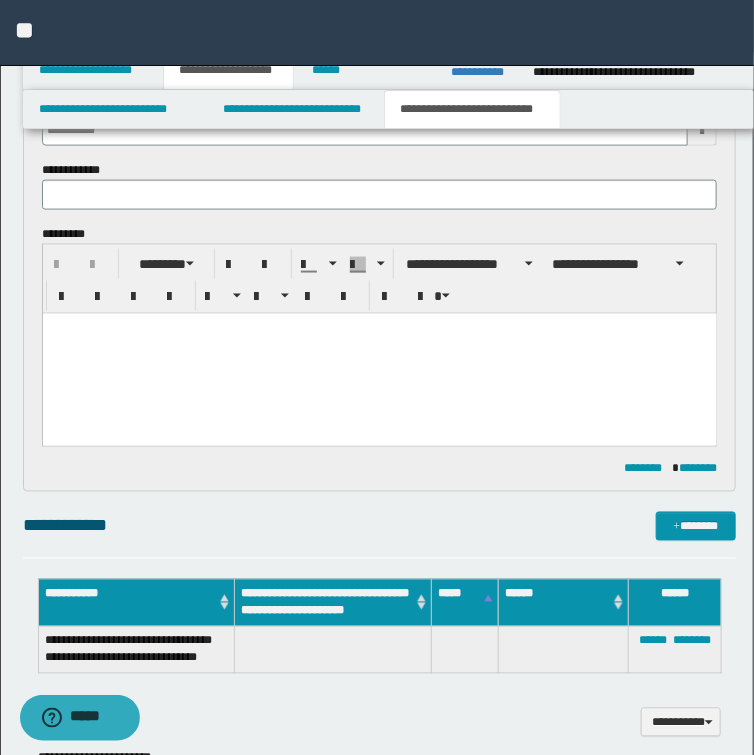 scroll, scrollTop: 400, scrollLeft: 0, axis: vertical 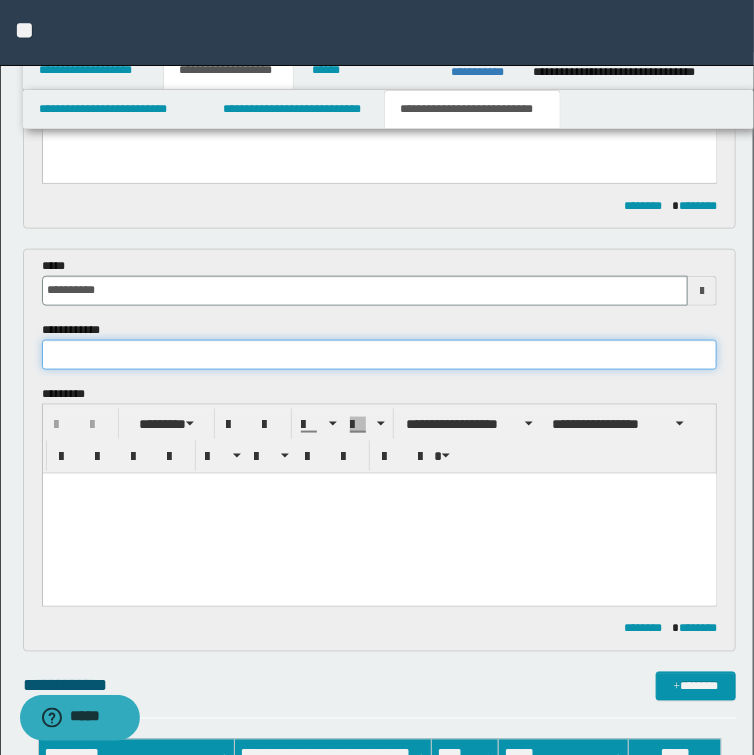 click at bounding box center (380, 355) 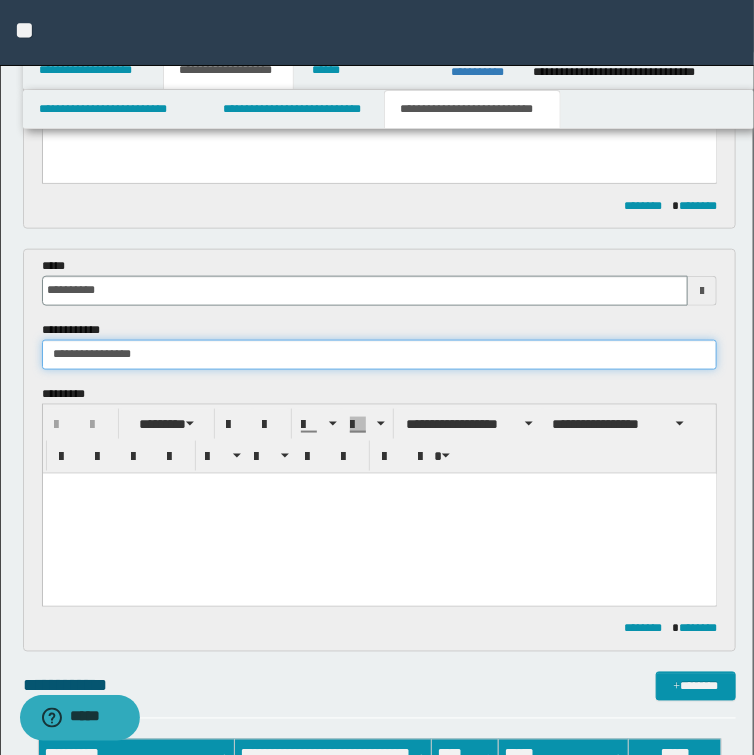 type on "**********" 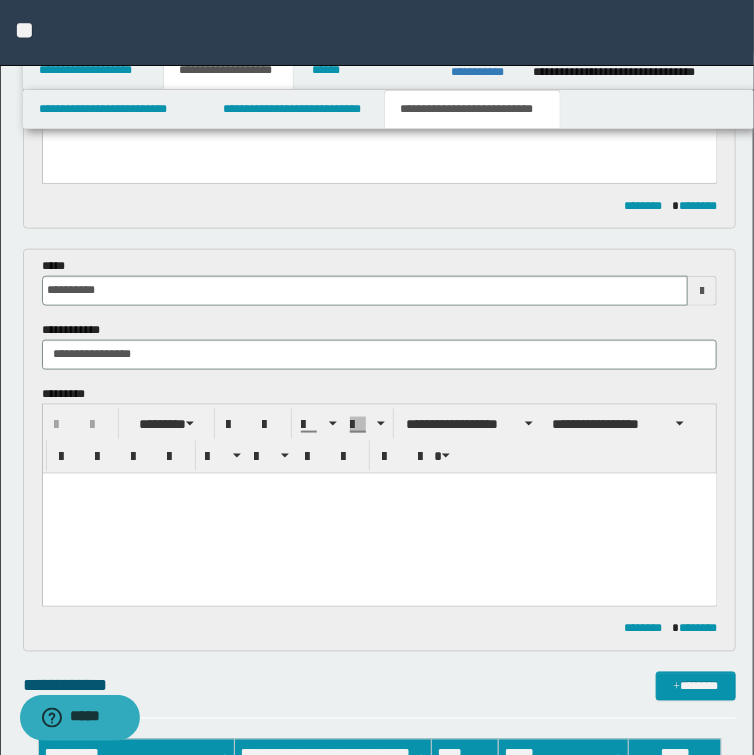 click at bounding box center (379, 513) 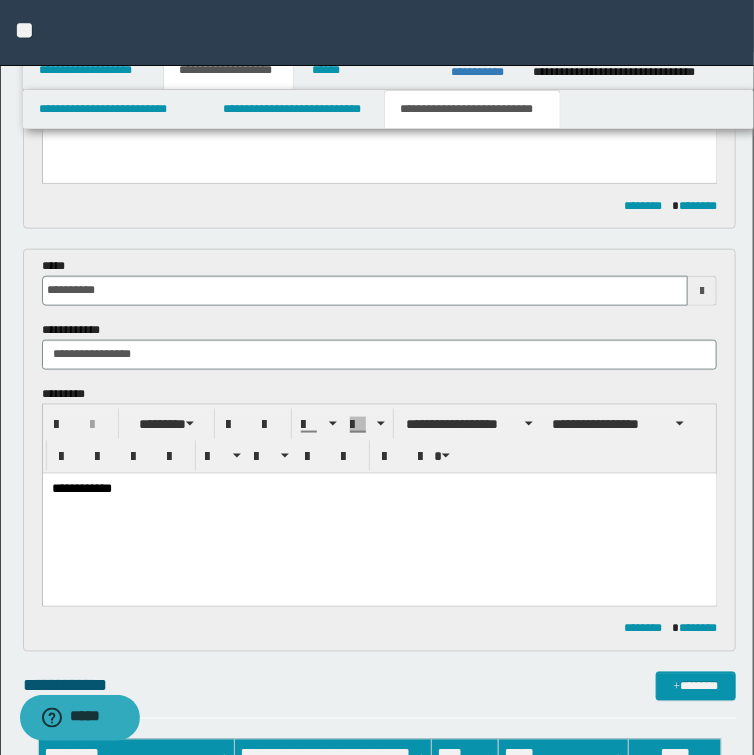 scroll, scrollTop: 880, scrollLeft: 0, axis: vertical 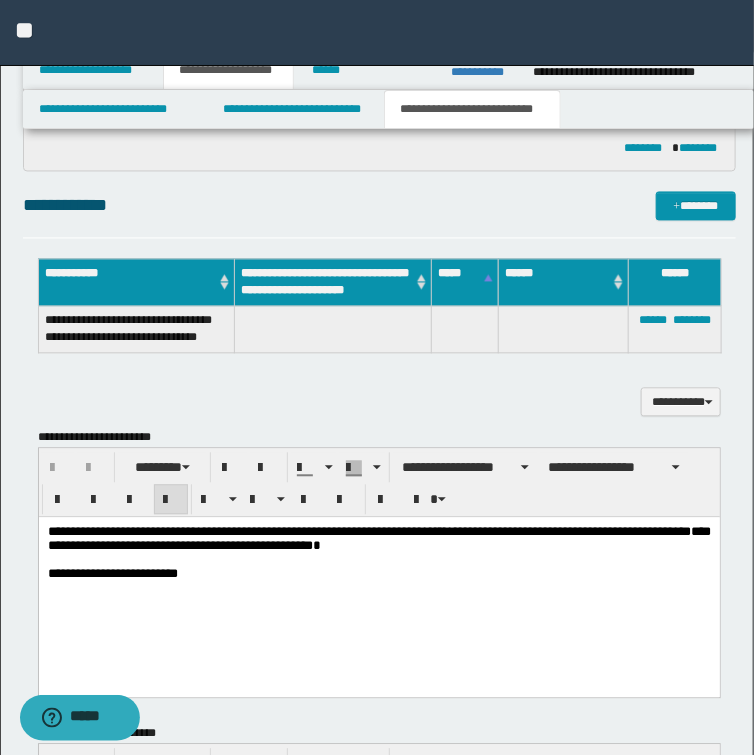 click on "**********" at bounding box center (378, 579) 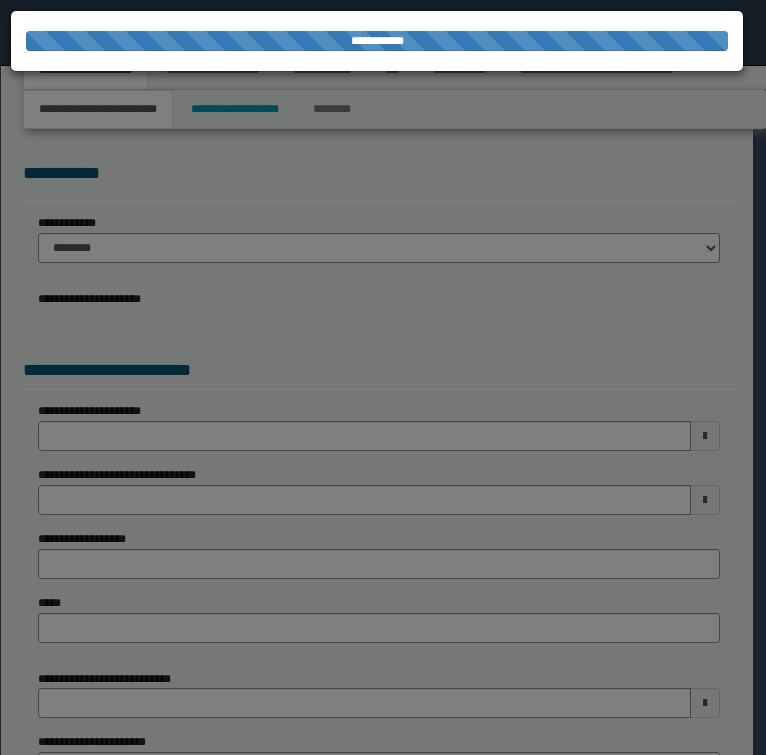 scroll, scrollTop: 0, scrollLeft: 0, axis: both 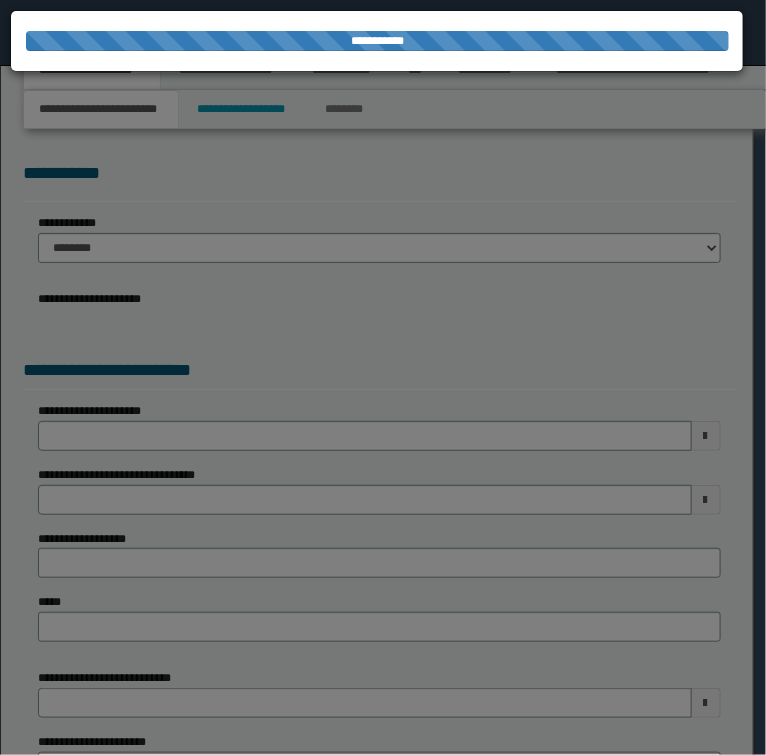 select on "*" 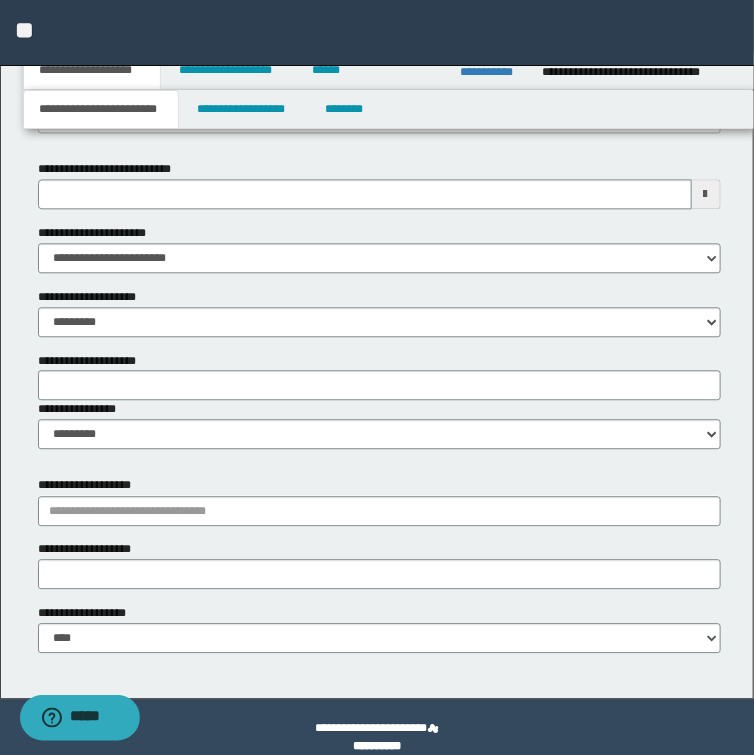 scroll, scrollTop: 1020, scrollLeft: 0, axis: vertical 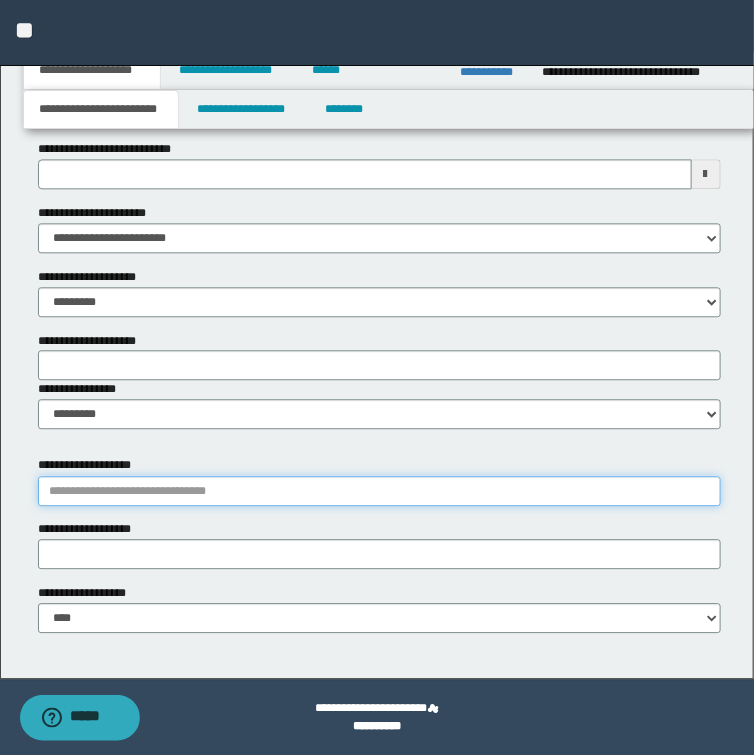 click on "**********" at bounding box center [379, 491] 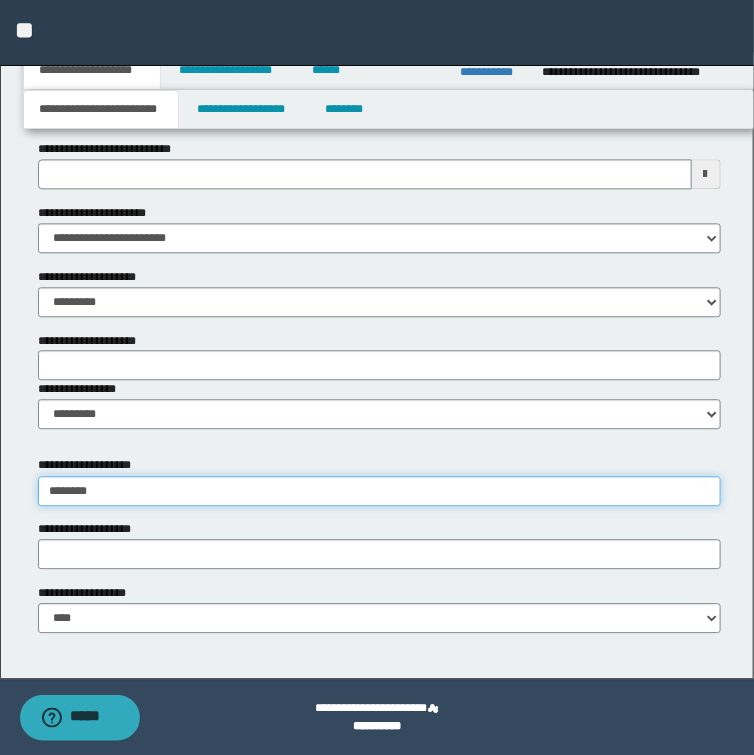 type on "*********" 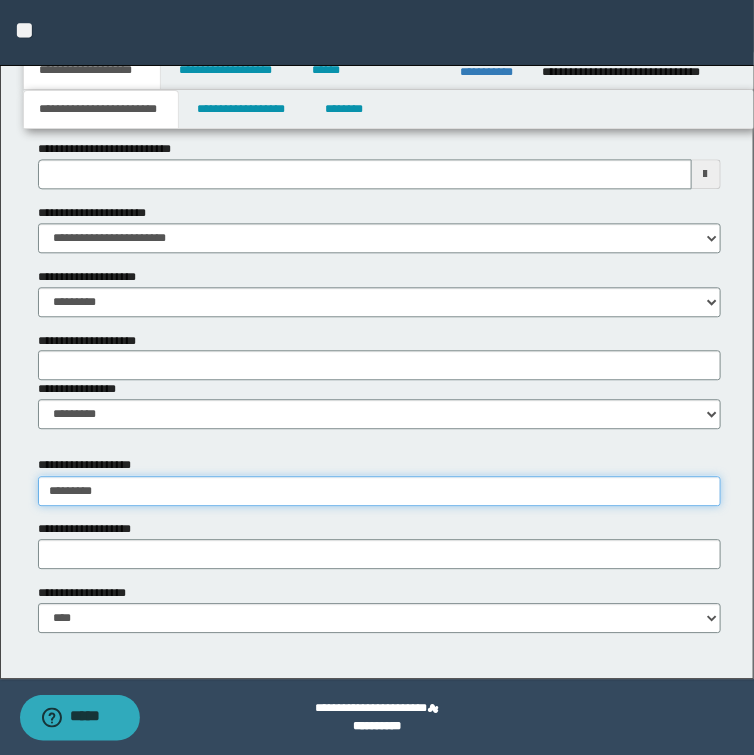 type on "**********" 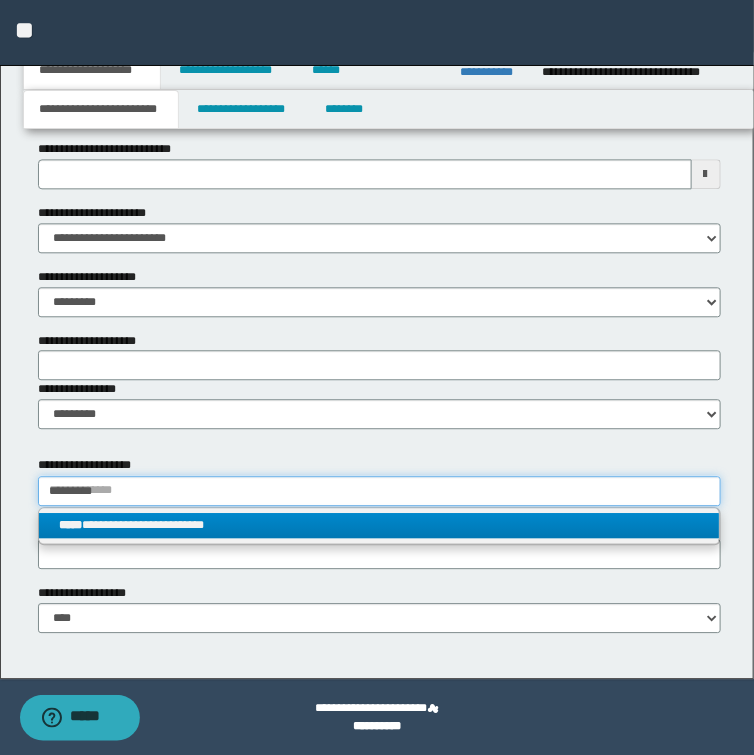 type on "*********" 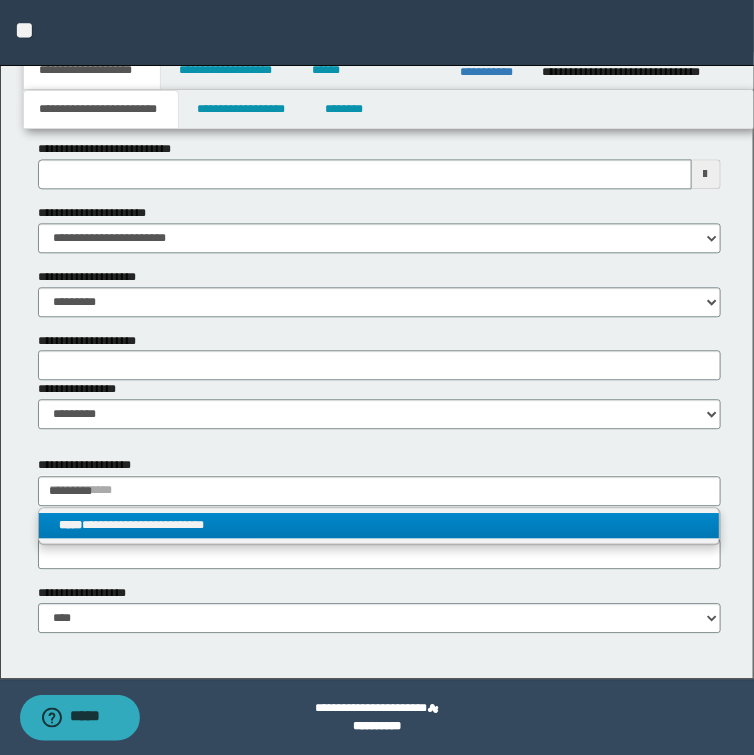 click on "**********" at bounding box center (379, 525) 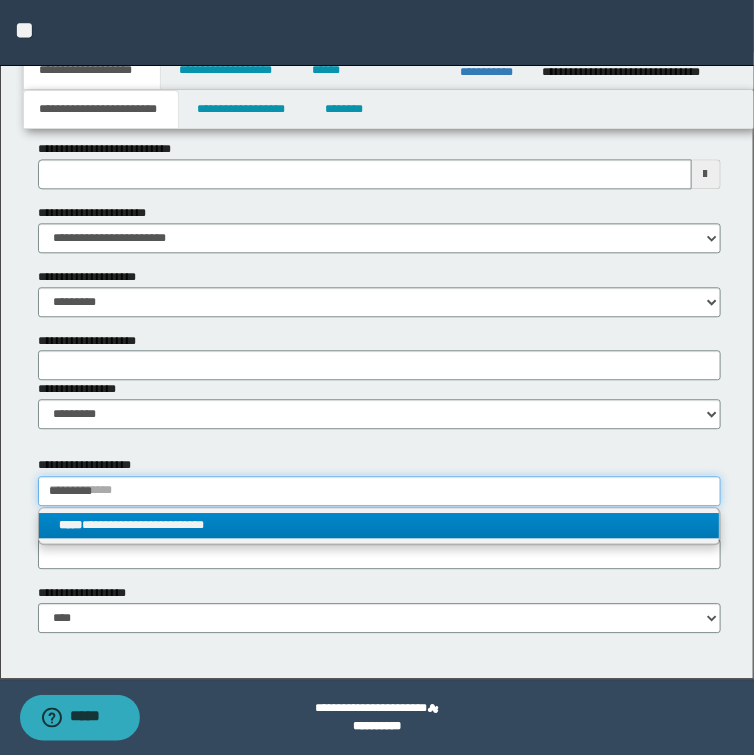 type 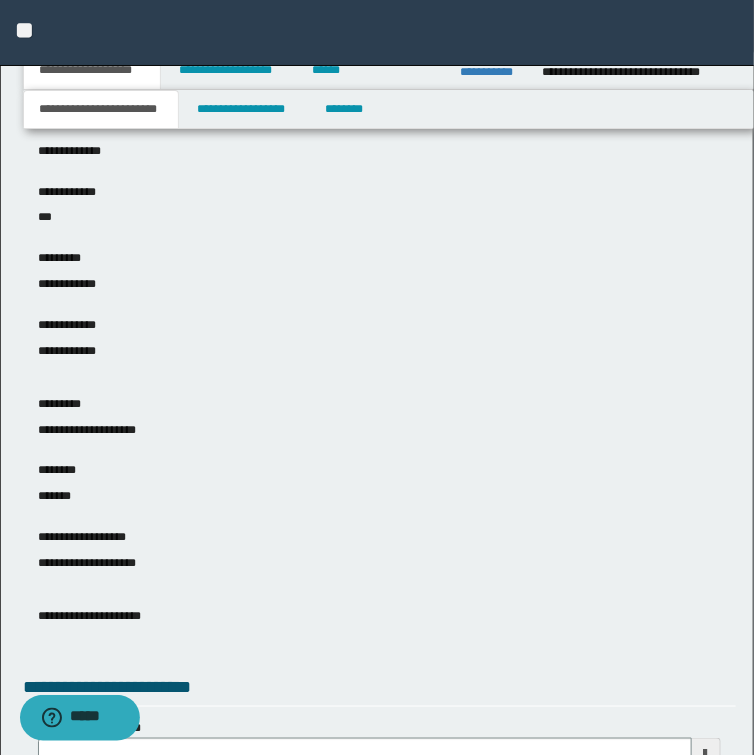 scroll, scrollTop: 60, scrollLeft: 0, axis: vertical 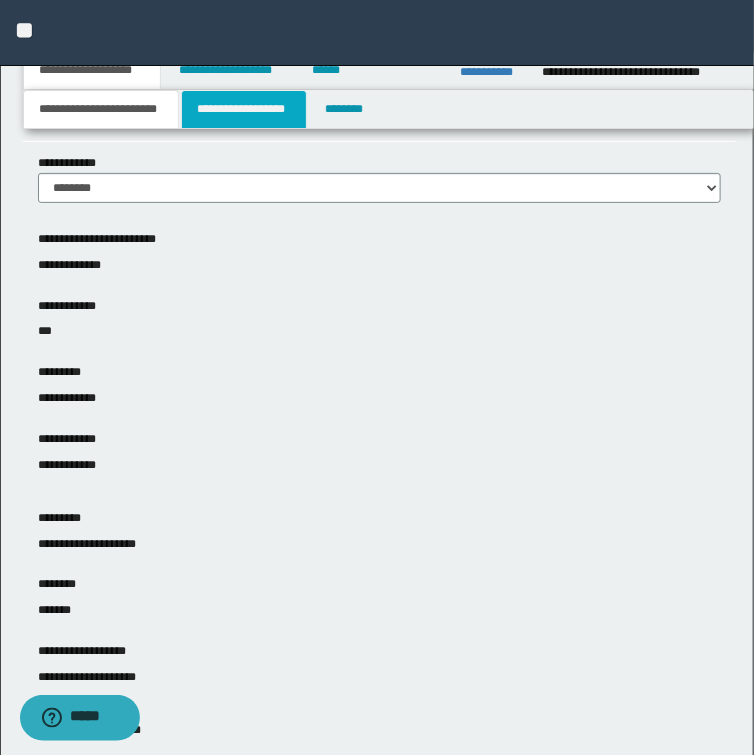 click on "**********" at bounding box center [244, 109] 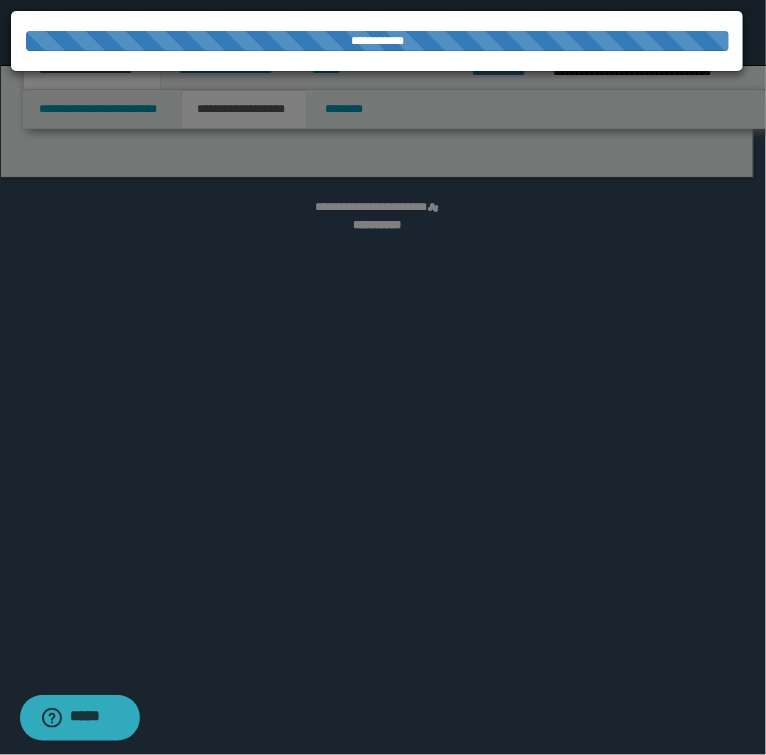 select on "*" 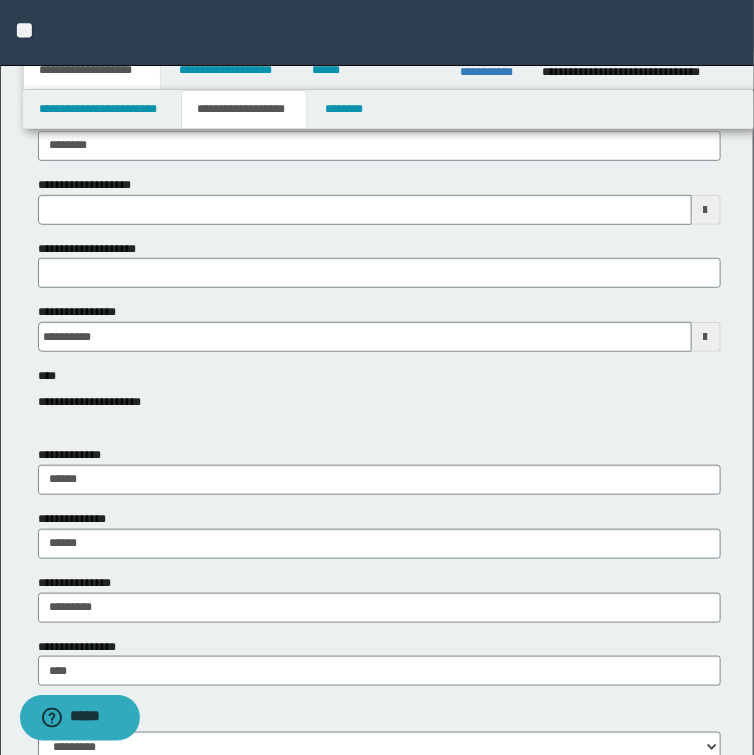scroll, scrollTop: 160, scrollLeft: 0, axis: vertical 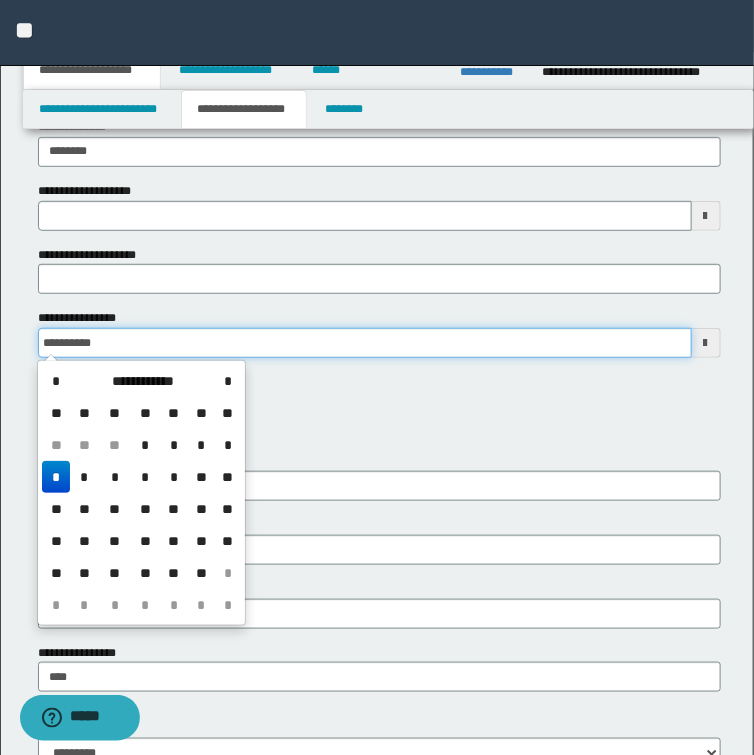 click on "**********" at bounding box center (365, 343) 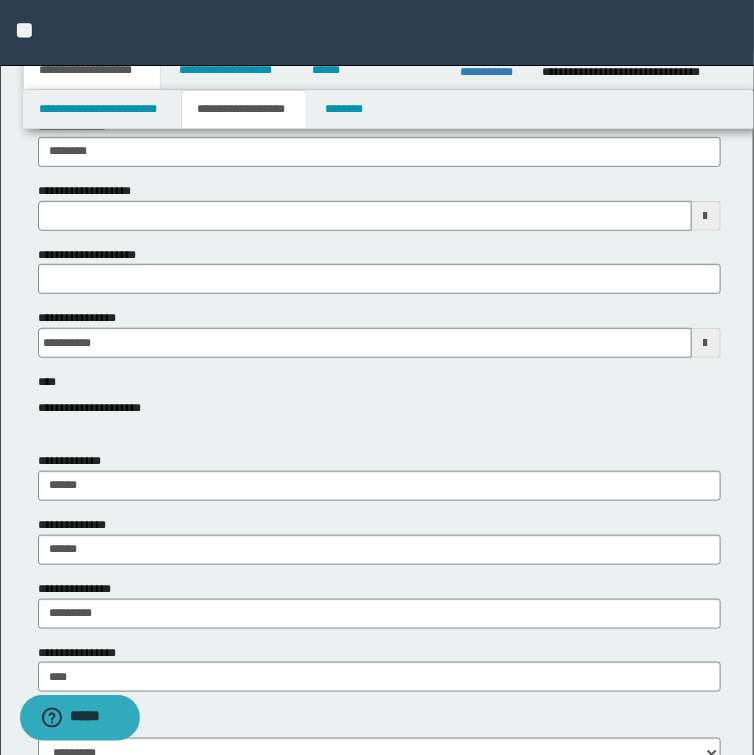 type on "**********" 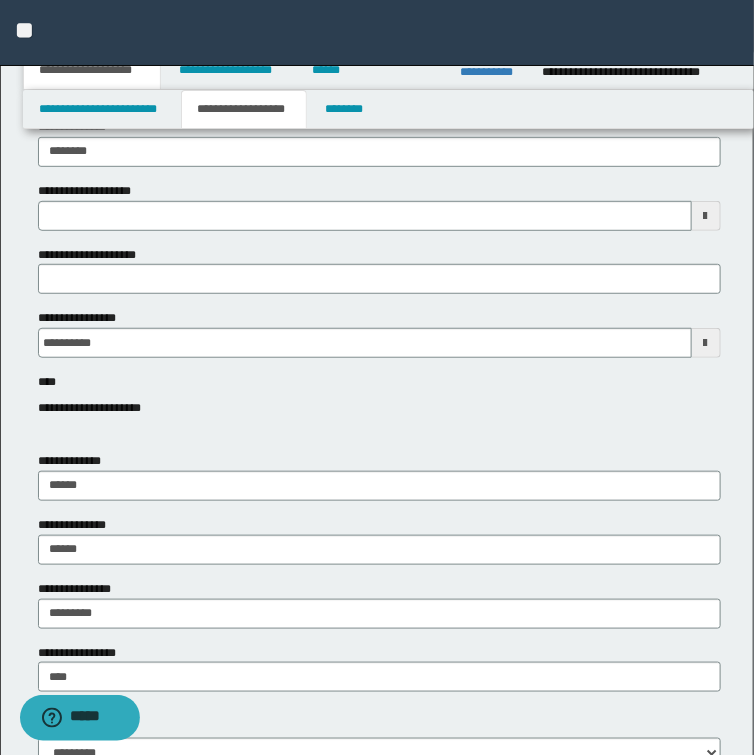 click on "**********" at bounding box center (379, 333) 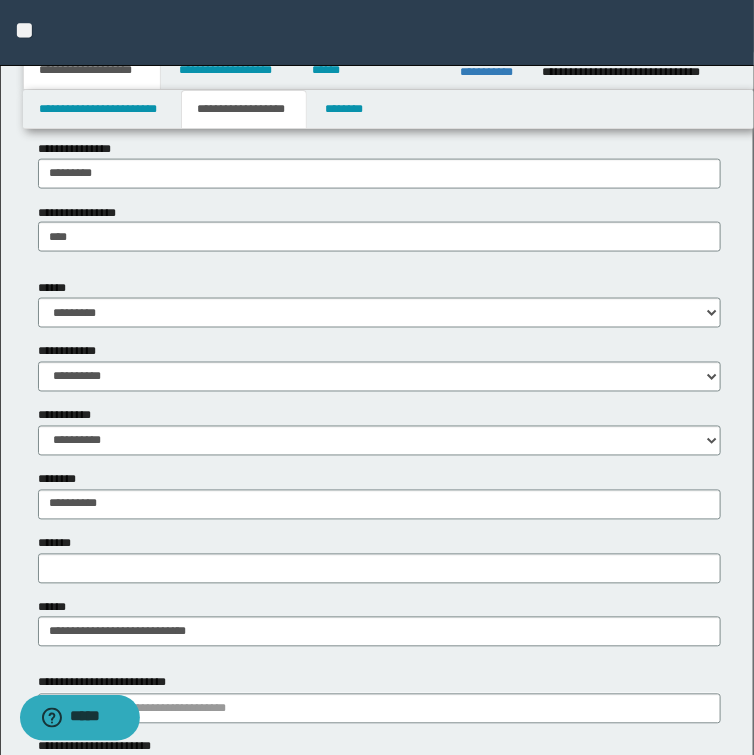 scroll, scrollTop: 640, scrollLeft: 0, axis: vertical 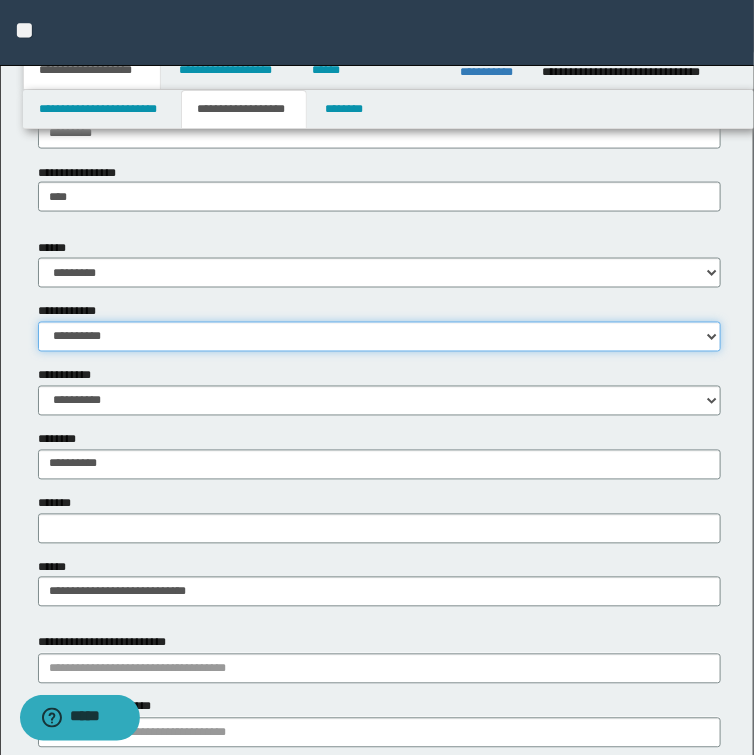 click on "**********" at bounding box center [379, 337] 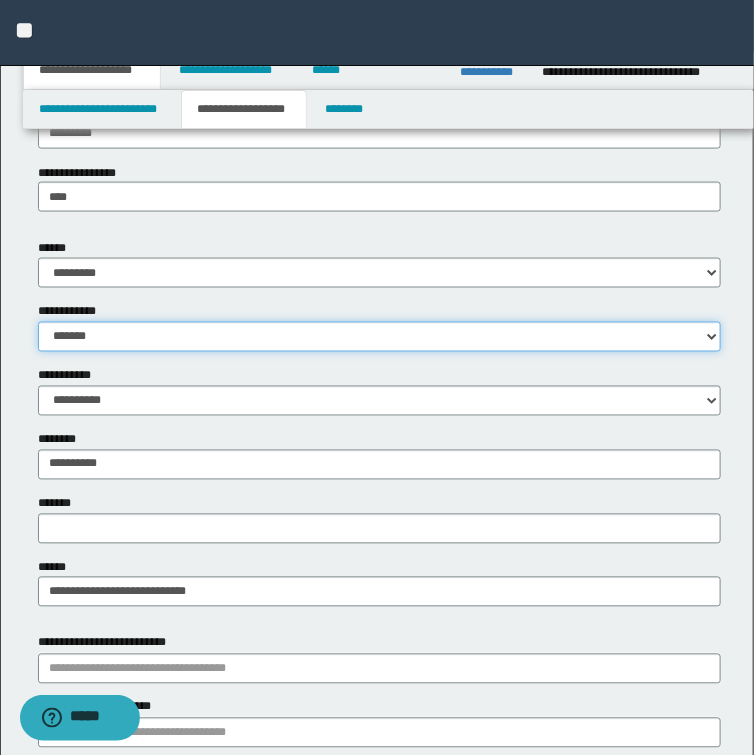 click on "**********" at bounding box center (379, 337) 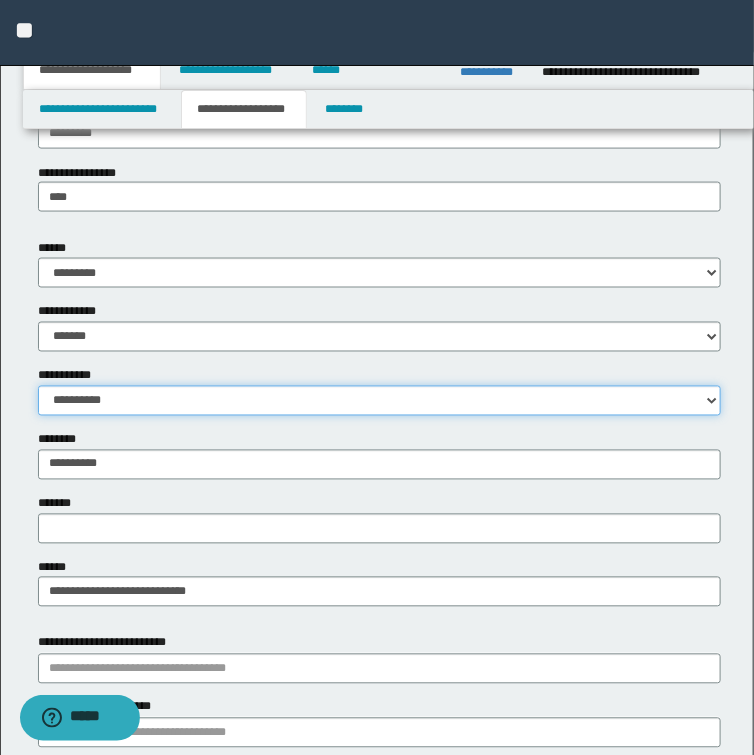 click on "**********" at bounding box center [379, 401] 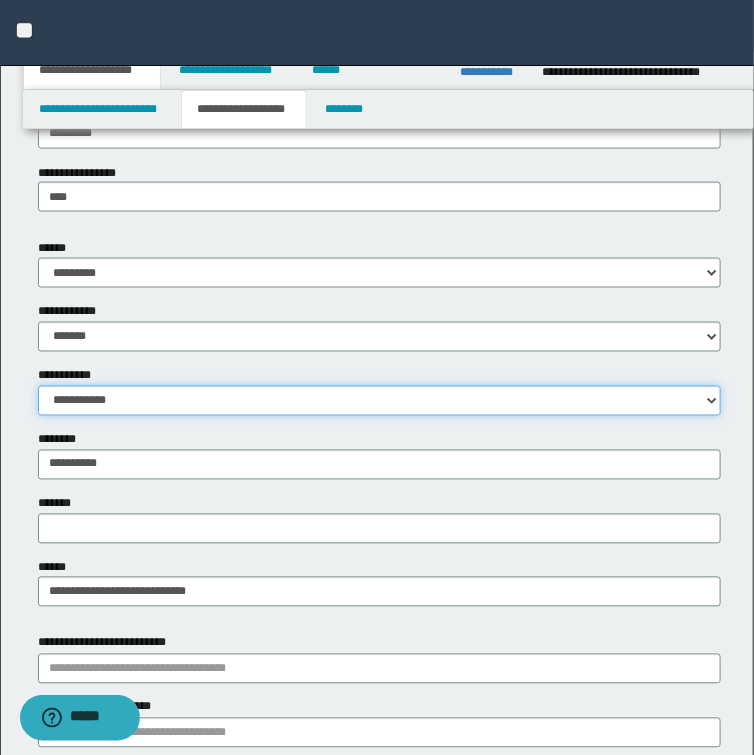 click on "**********" at bounding box center [379, 401] 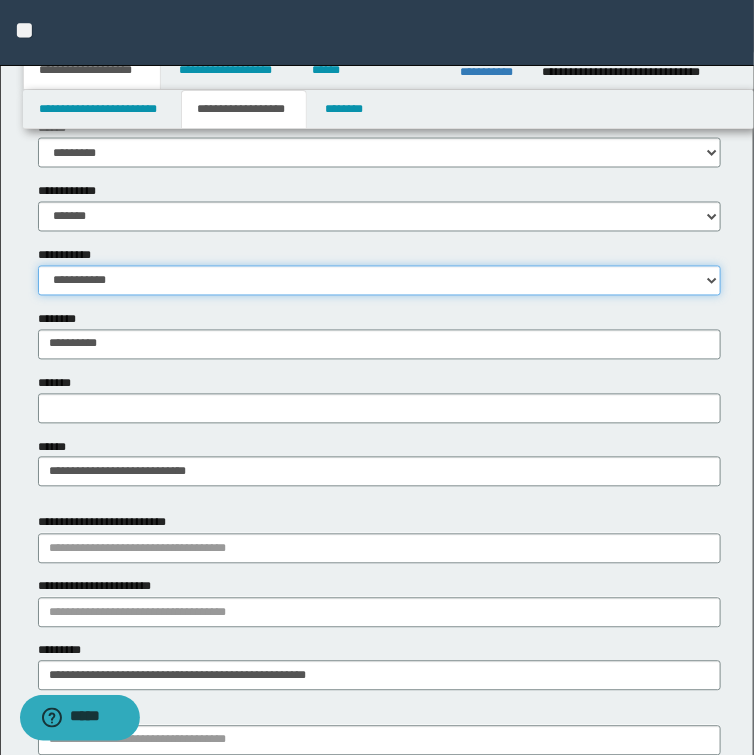 scroll, scrollTop: 800, scrollLeft: 0, axis: vertical 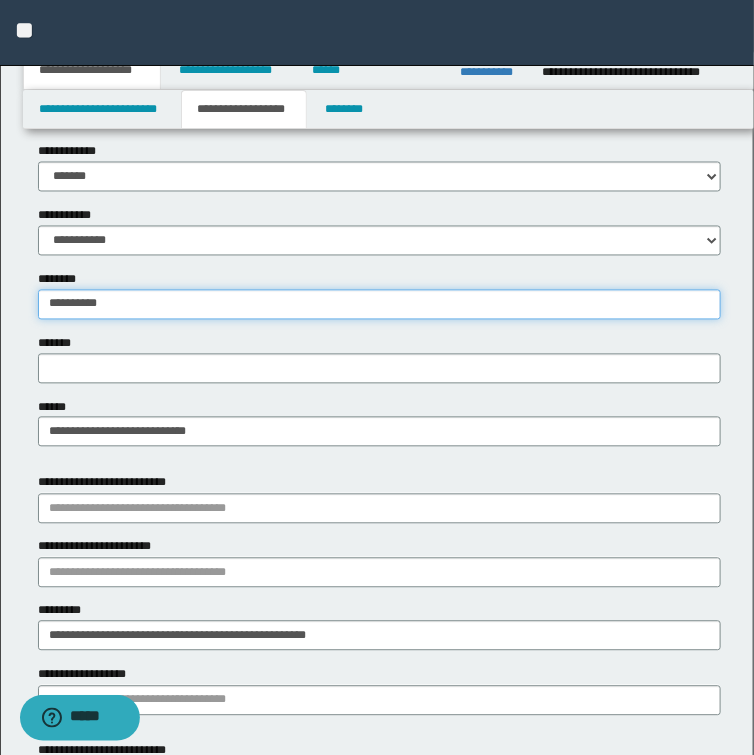 drag, startPoint x: 123, startPoint y: 300, endPoint x: -1, endPoint y: 297, distance: 124.036285 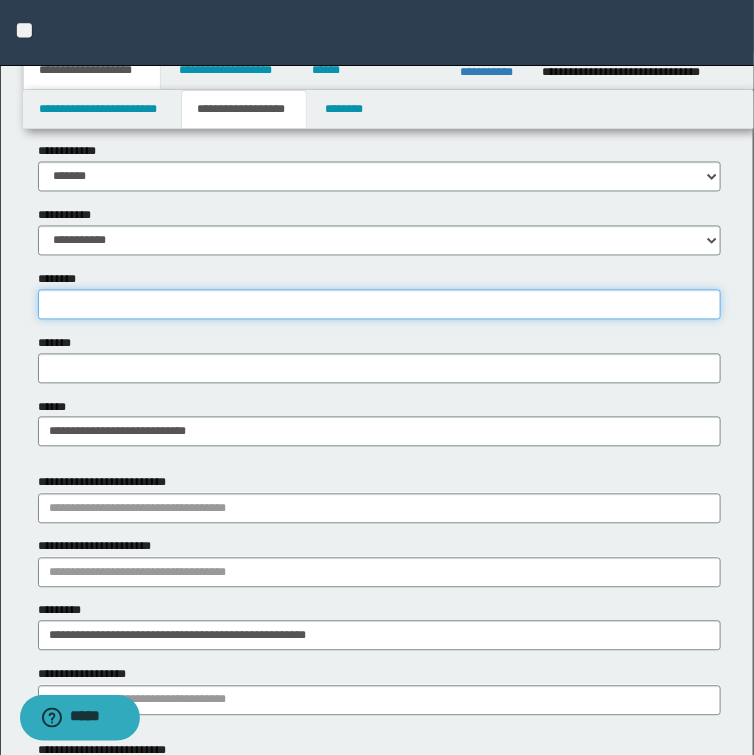 type 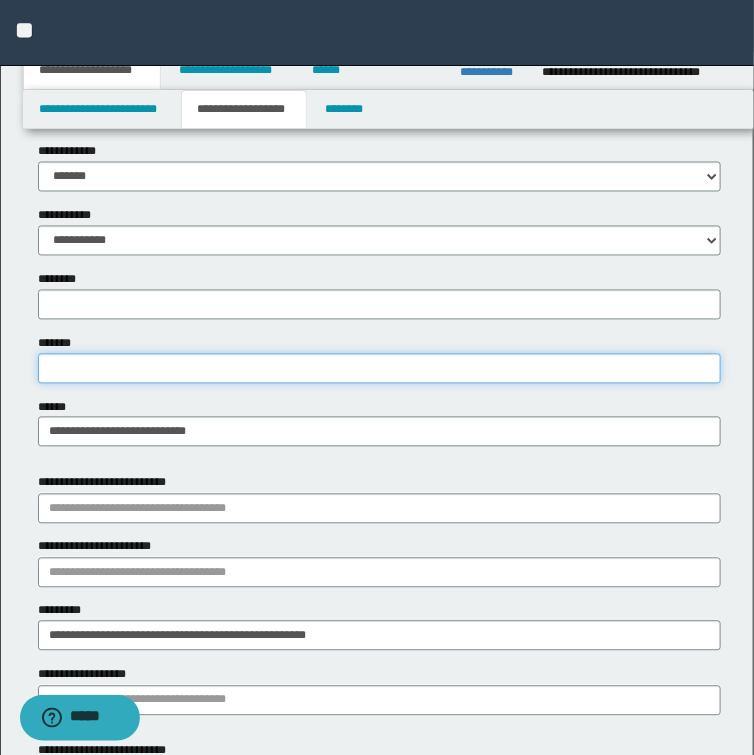 click on "*******" at bounding box center (379, 369) 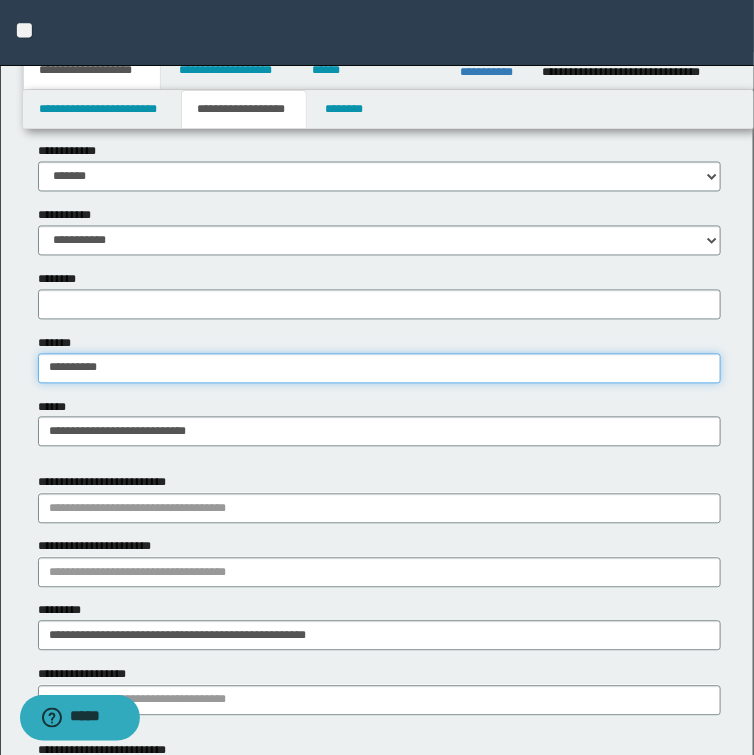 type on "**********" 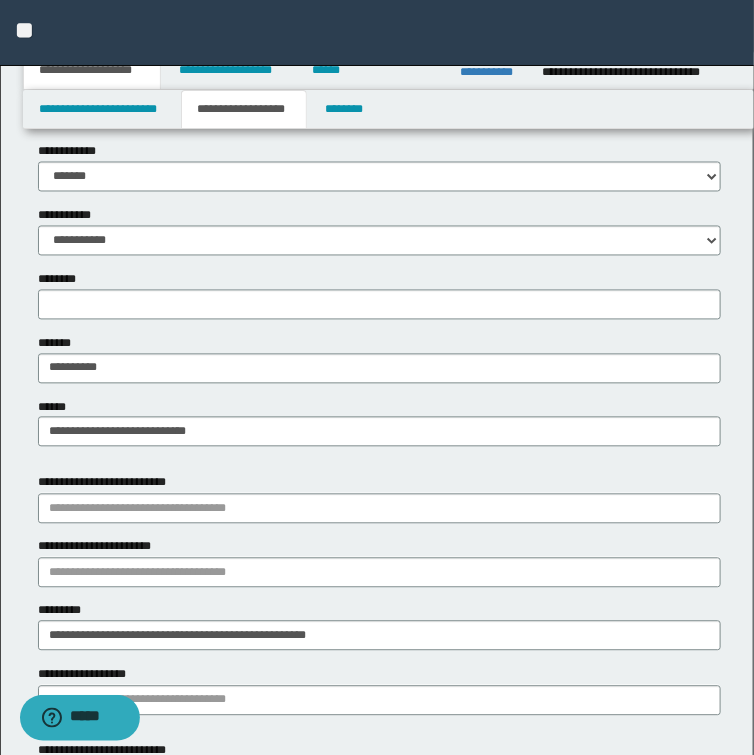 click on "**********" at bounding box center (379, 423) 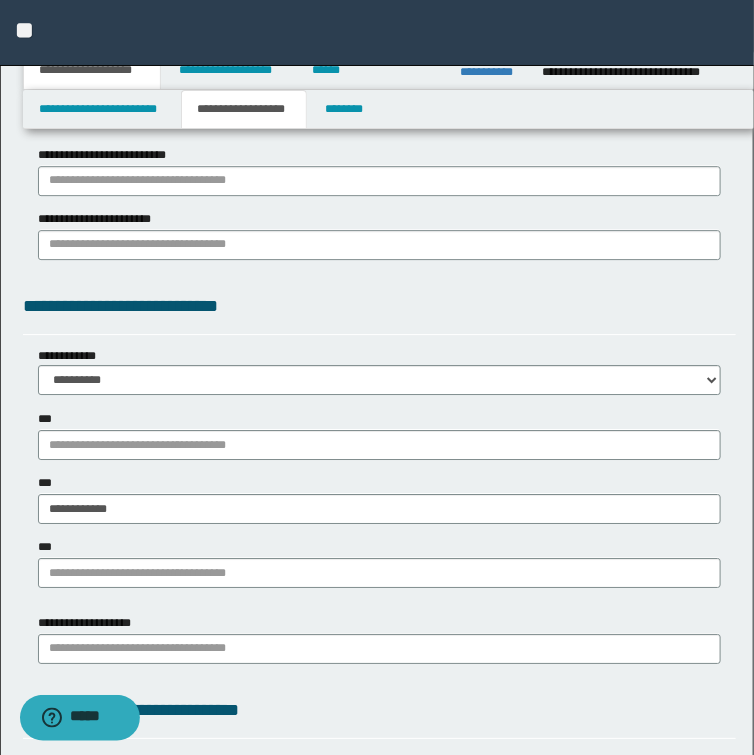 scroll, scrollTop: 1440, scrollLeft: 0, axis: vertical 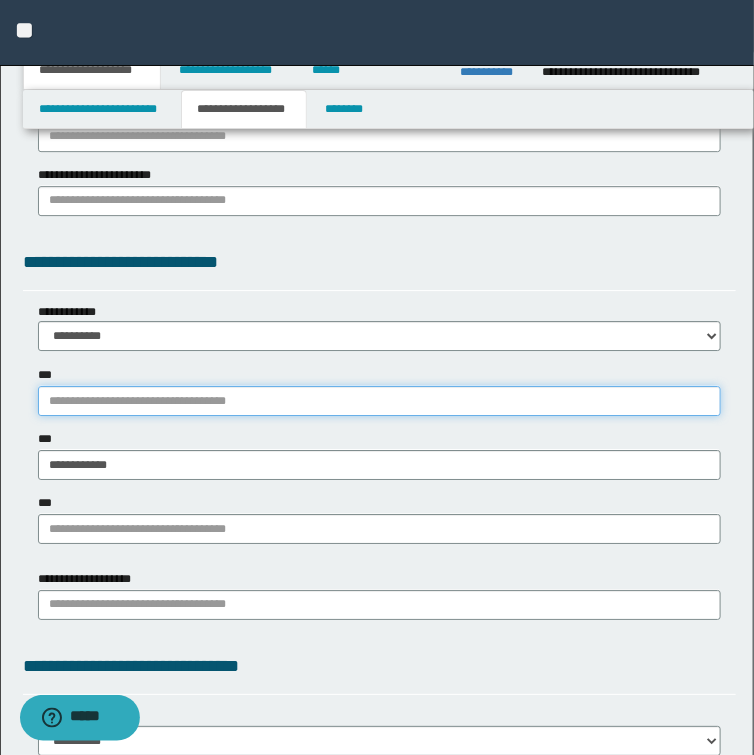 click on "***" at bounding box center (379, 401) 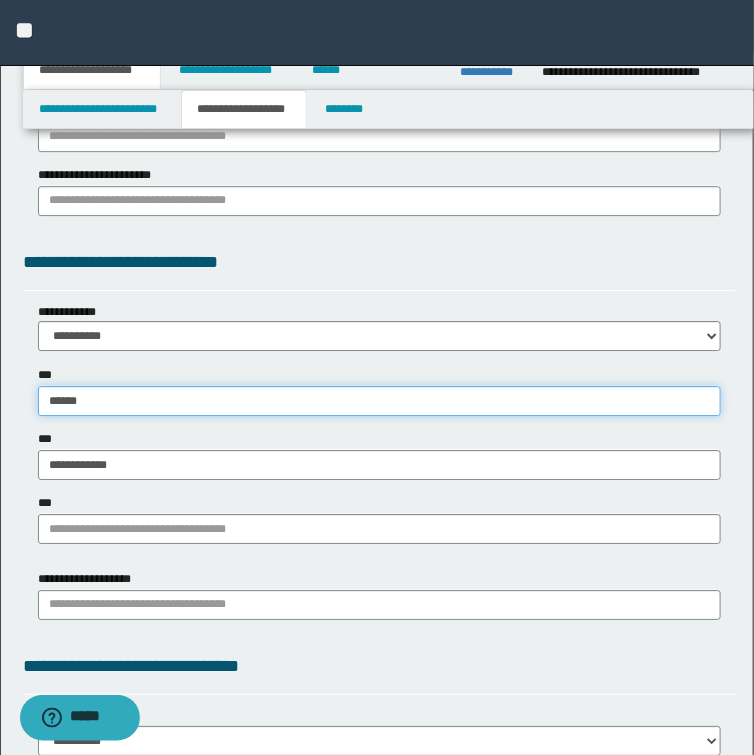 type on "*******" 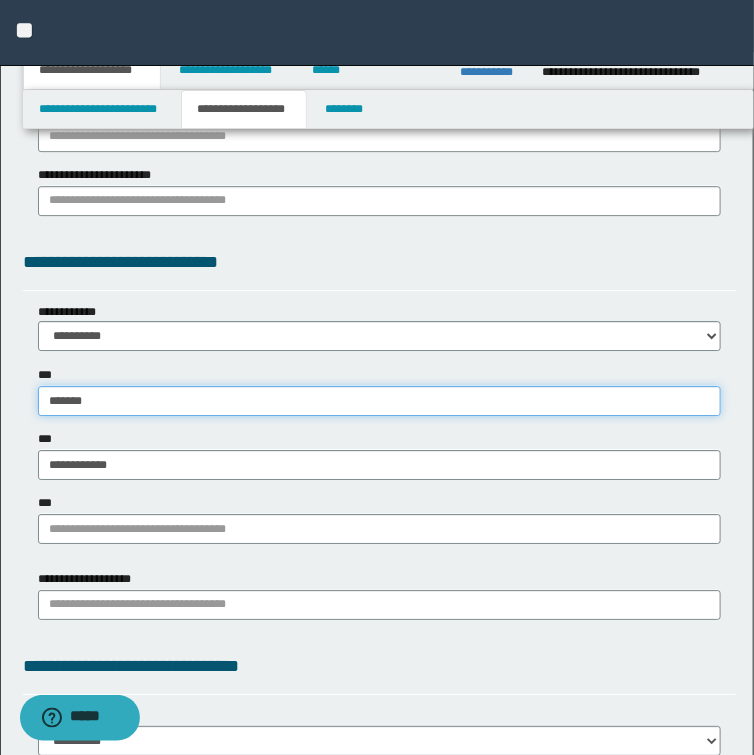 type on "*******" 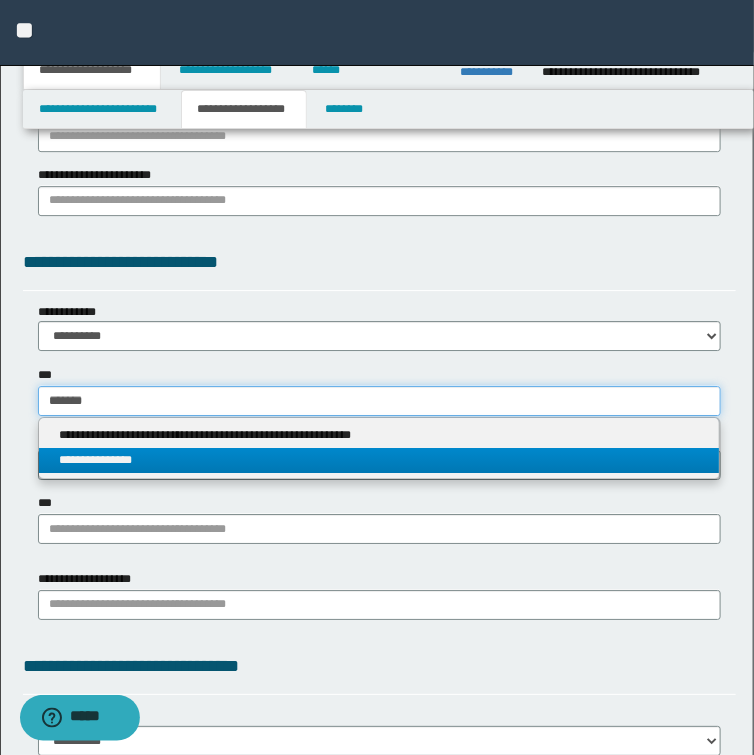 type on "*******" 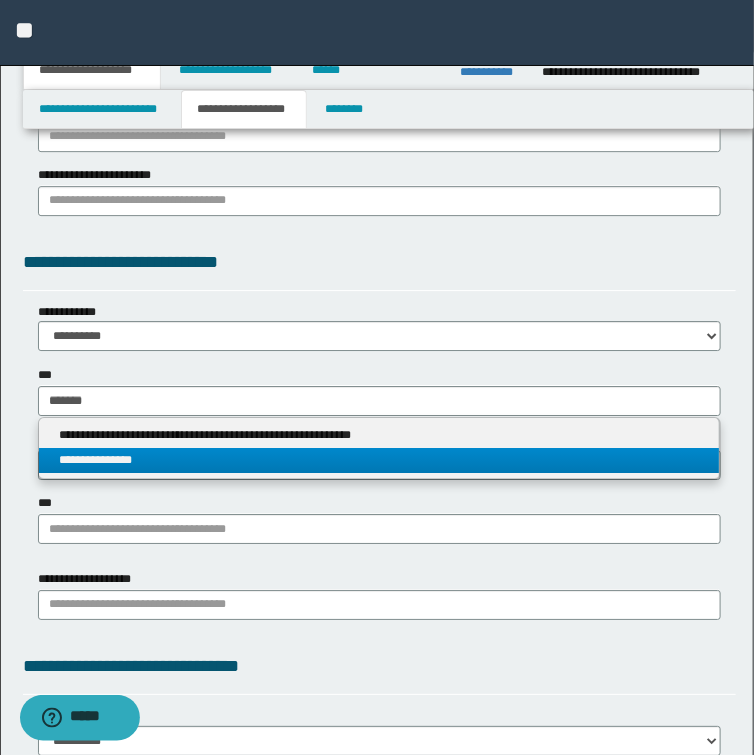 type 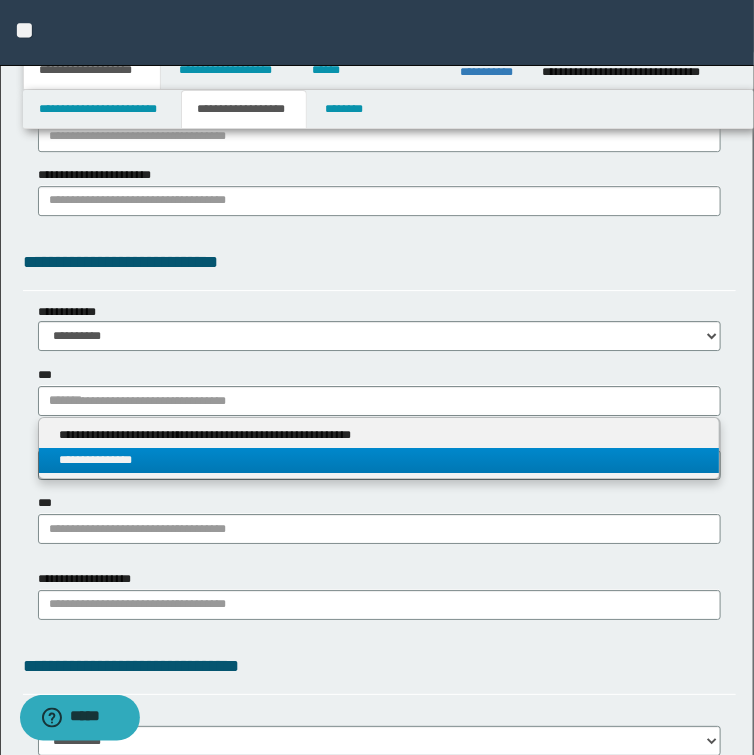 click on "**********" at bounding box center [379, 460] 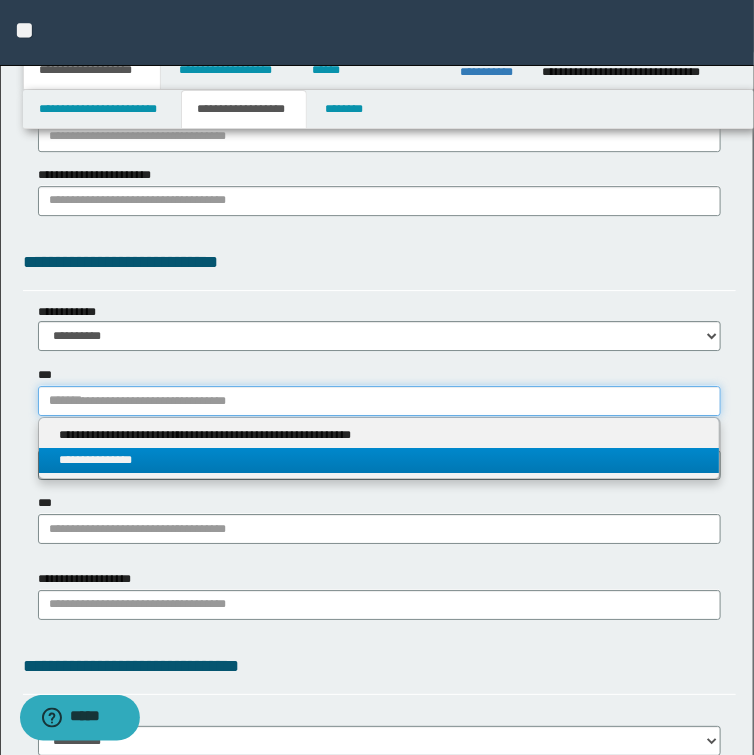 type 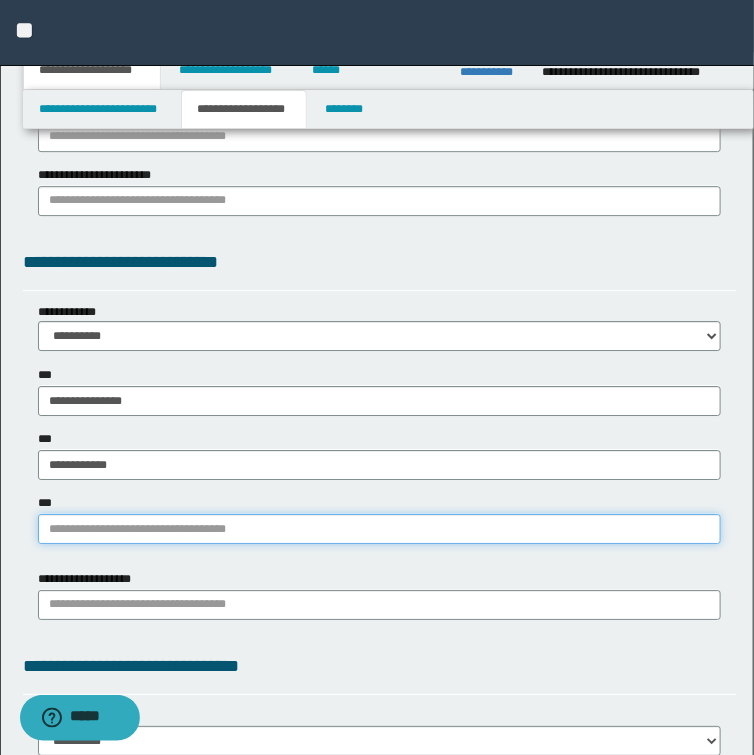 click on "***" at bounding box center (379, 529) 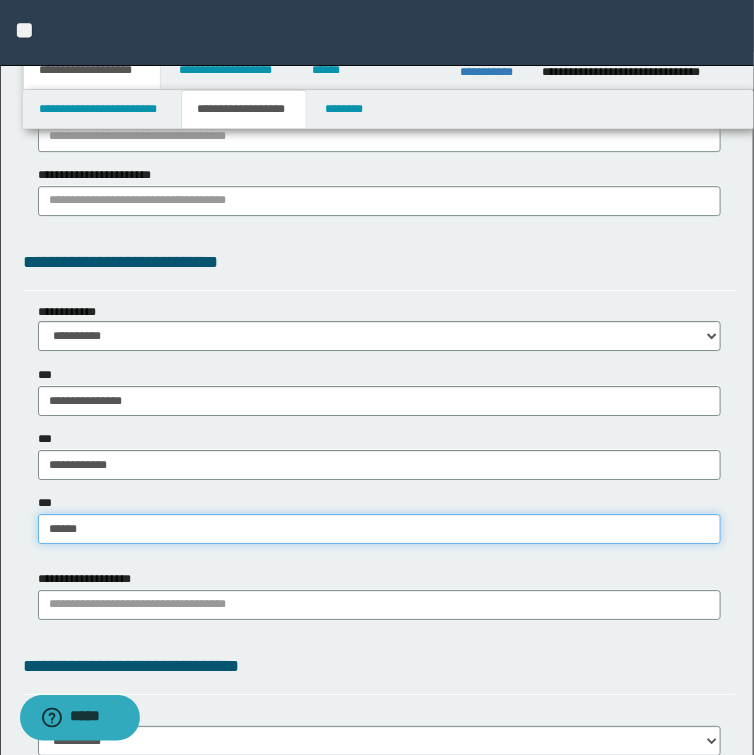 type on "*******" 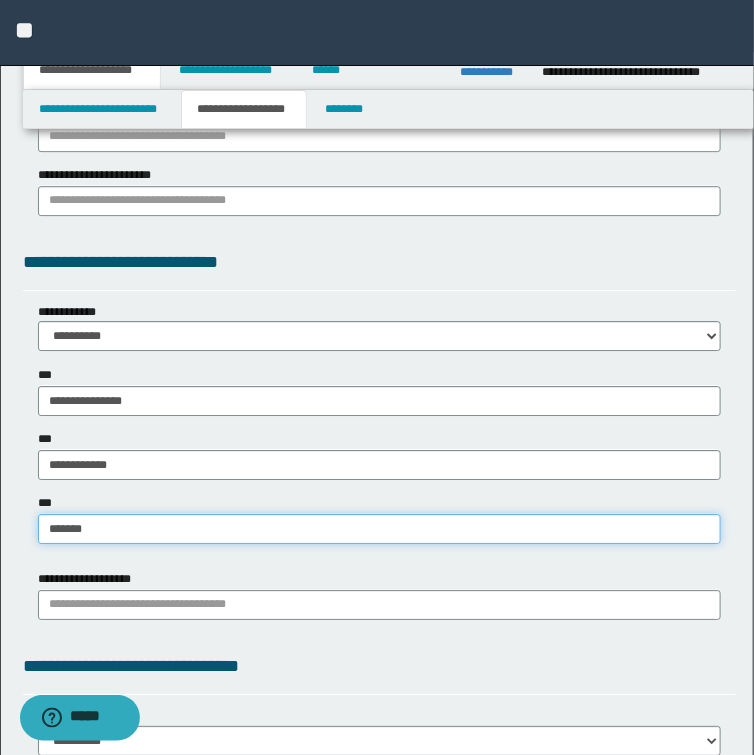 type on "**********" 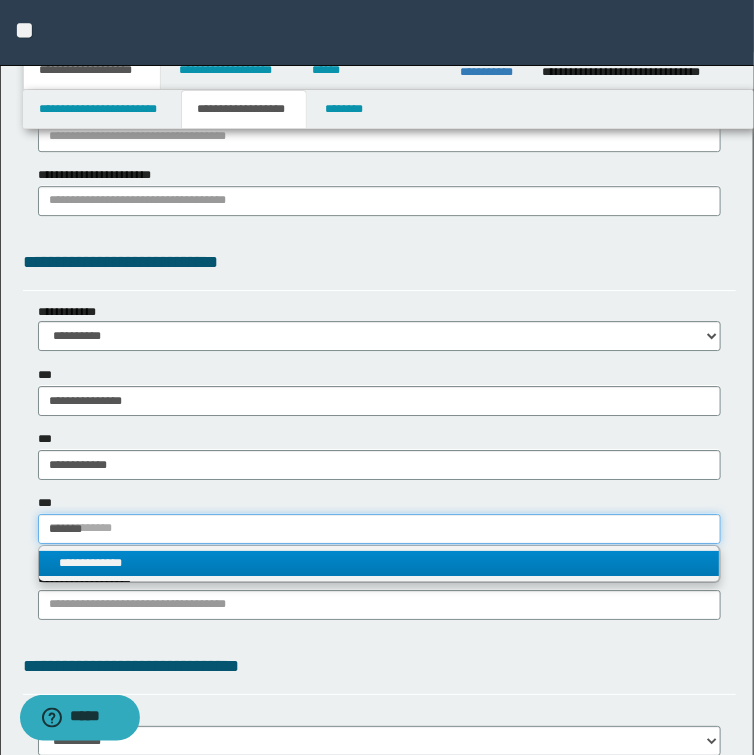 type on "*******" 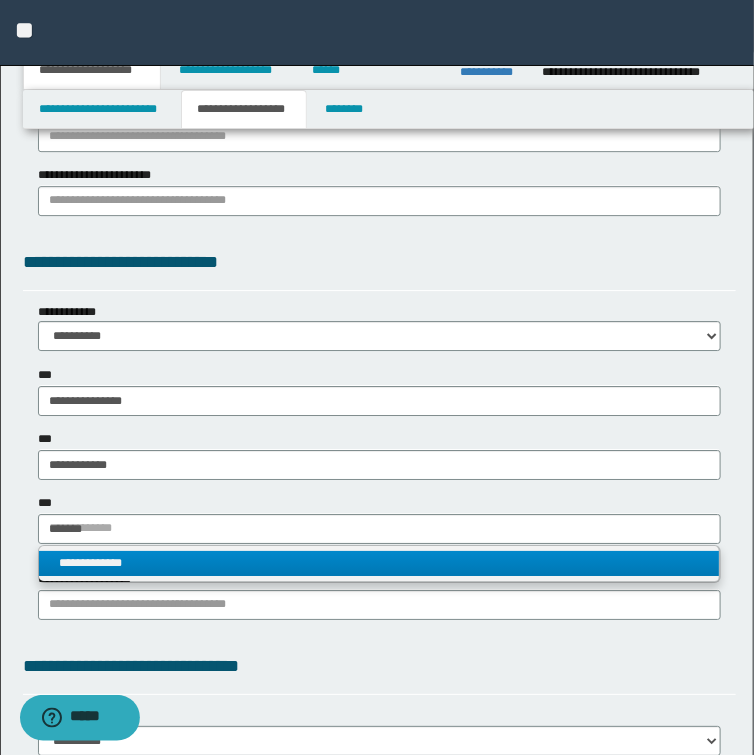 type 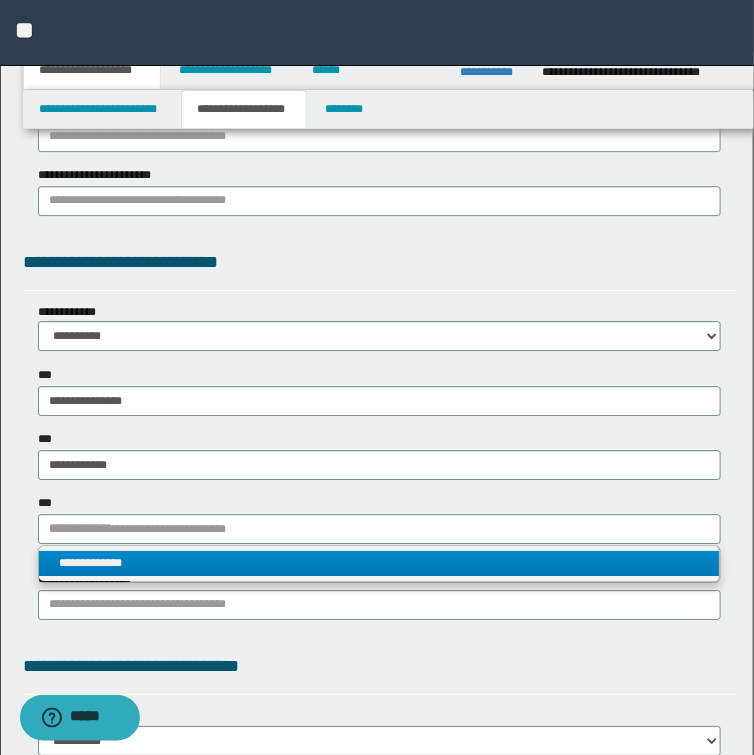 click on "**********" at bounding box center (379, 563) 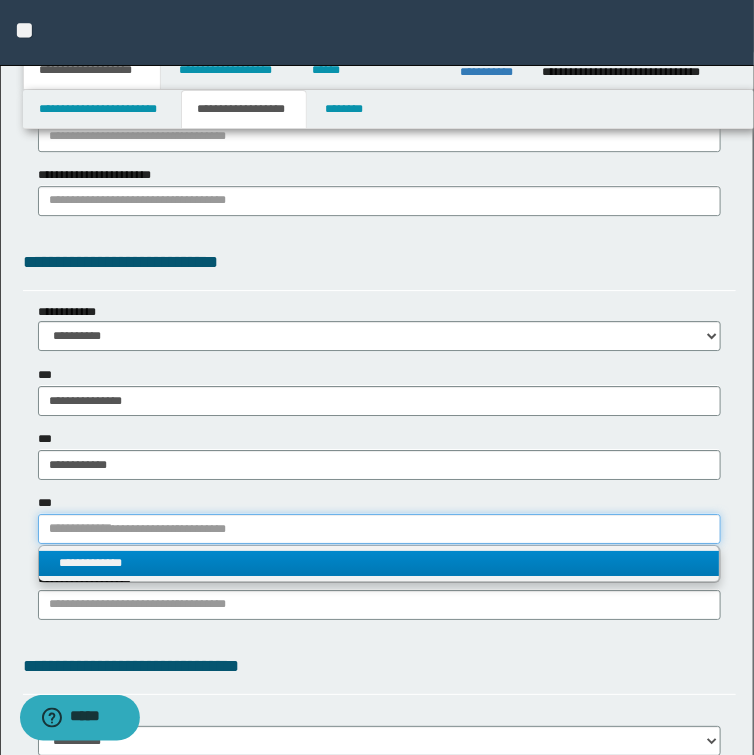 type 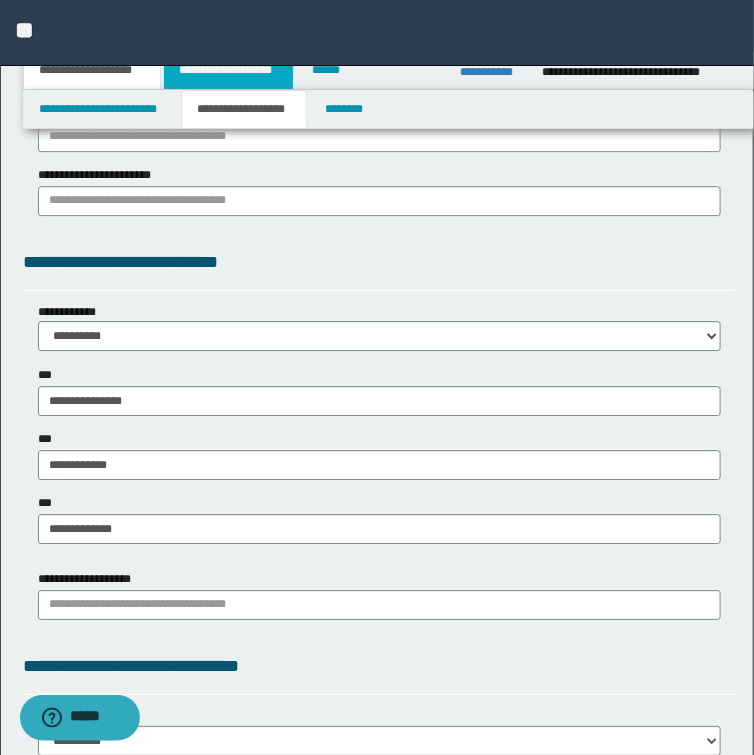 click on "**********" at bounding box center (228, 70) 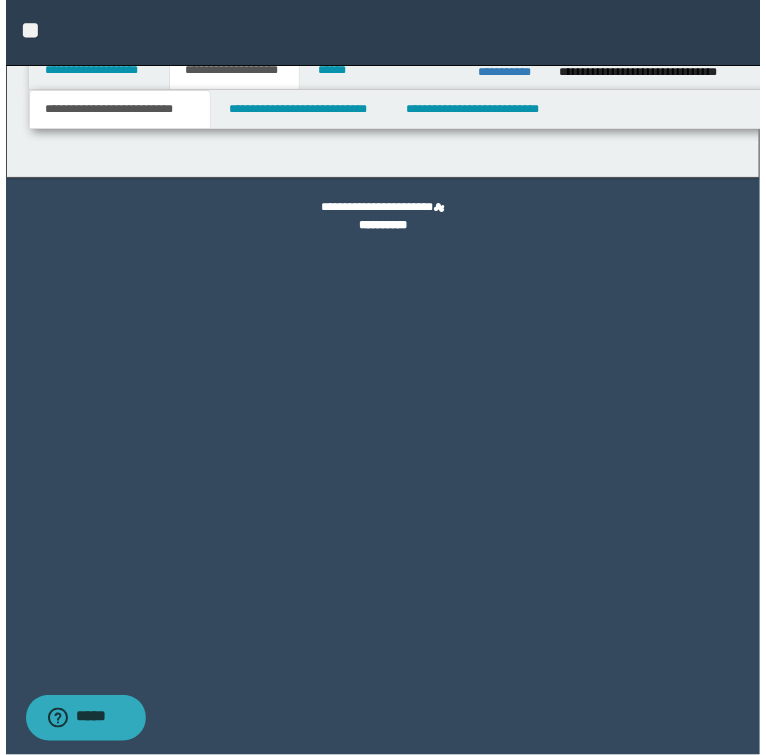 scroll, scrollTop: 0, scrollLeft: 0, axis: both 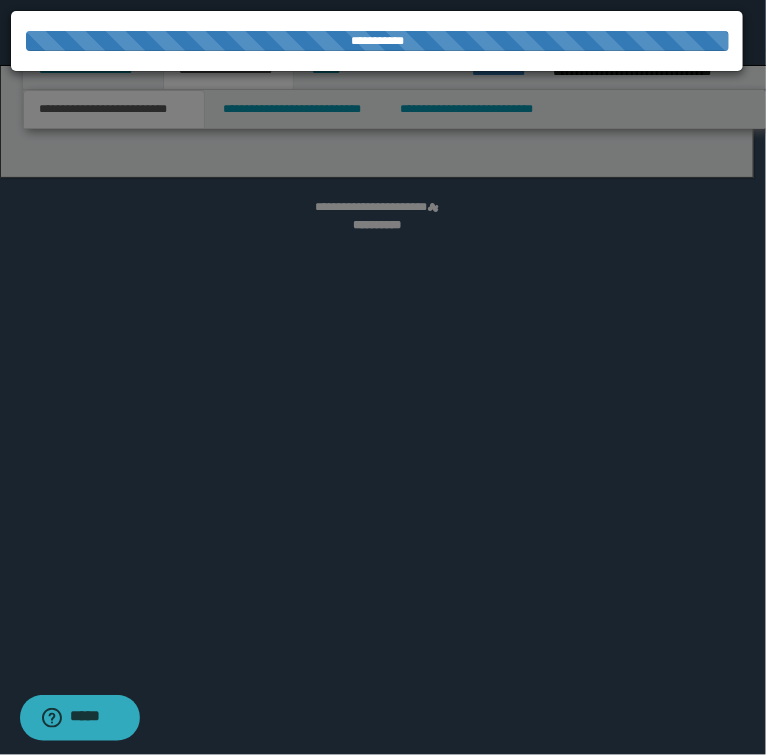 select on "*" 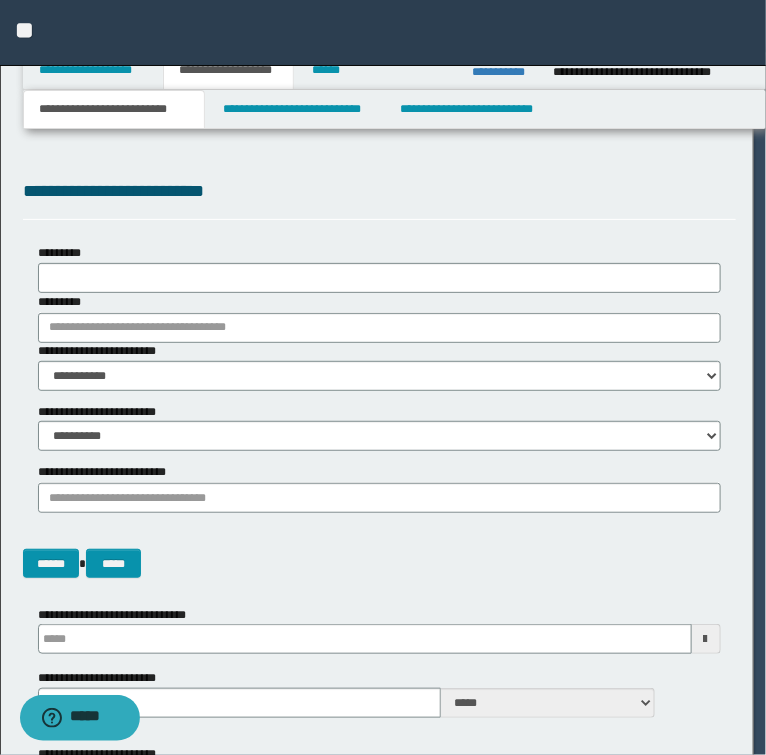 type 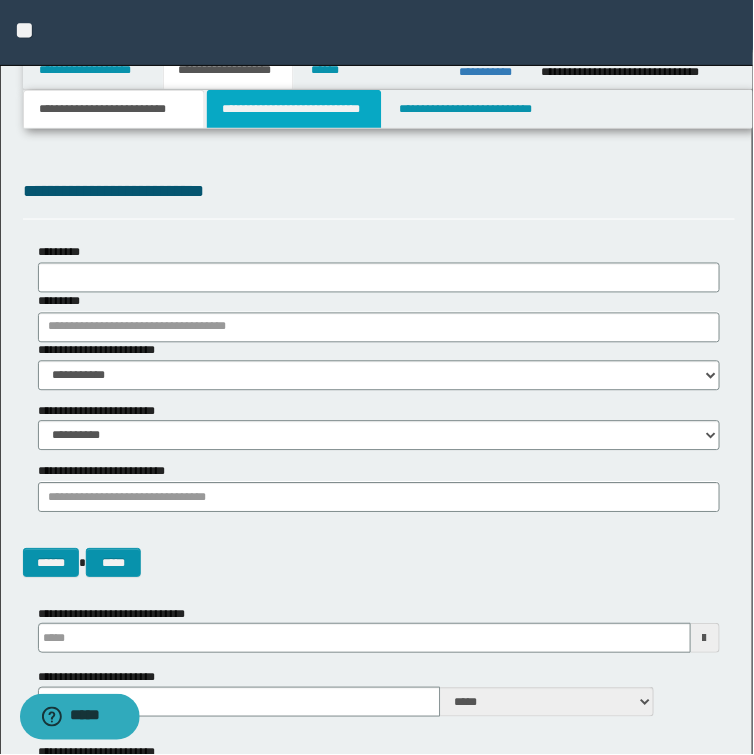 click on "**********" at bounding box center (294, 109) 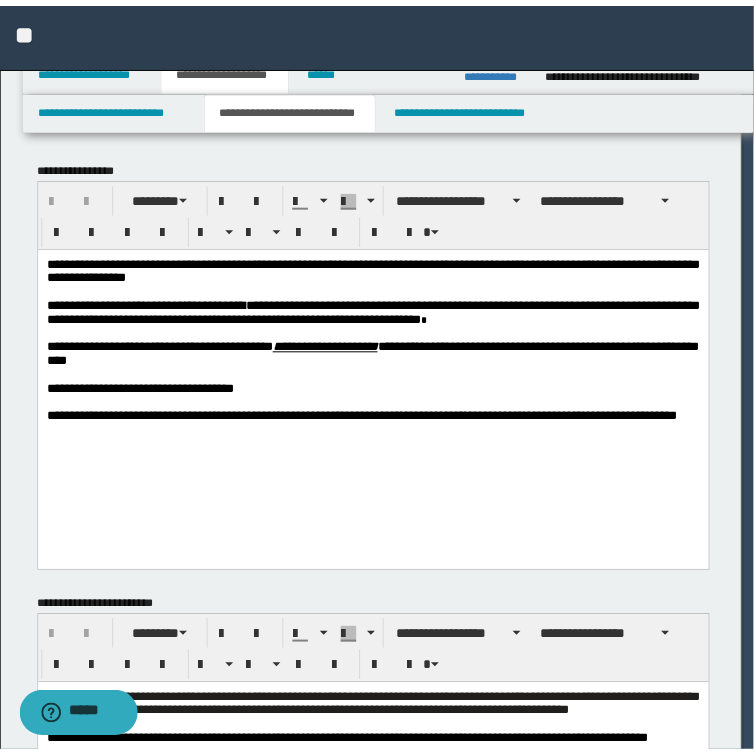 scroll, scrollTop: 0, scrollLeft: 0, axis: both 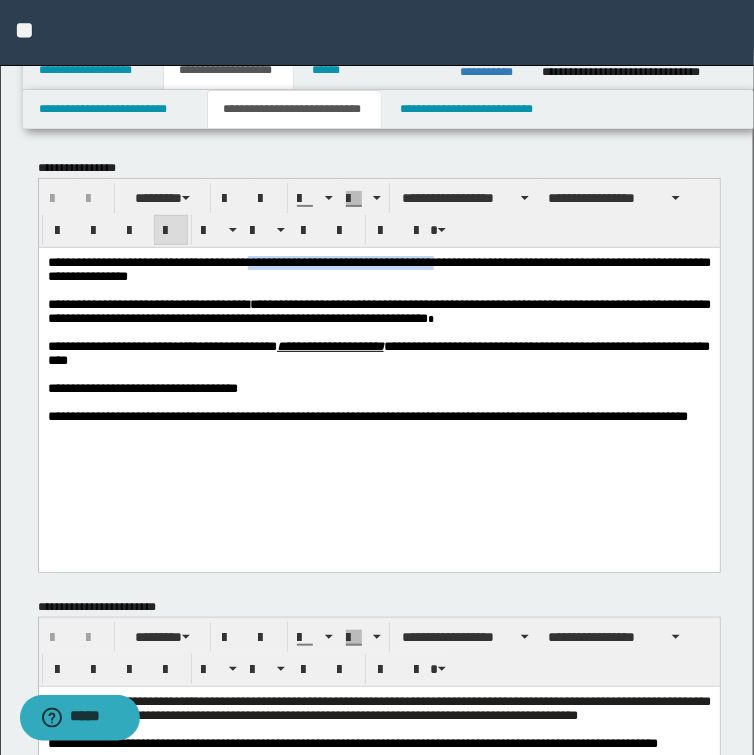 drag, startPoint x: 295, startPoint y: 262, endPoint x: 514, endPoint y: 255, distance: 219.11185 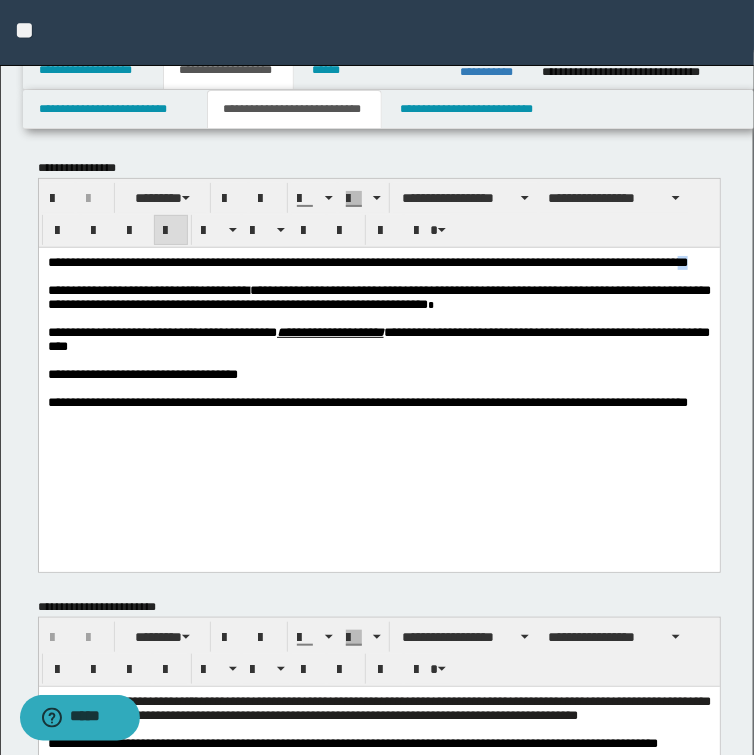 drag, startPoint x: 264, startPoint y: 279, endPoint x: 275, endPoint y: 279, distance: 11 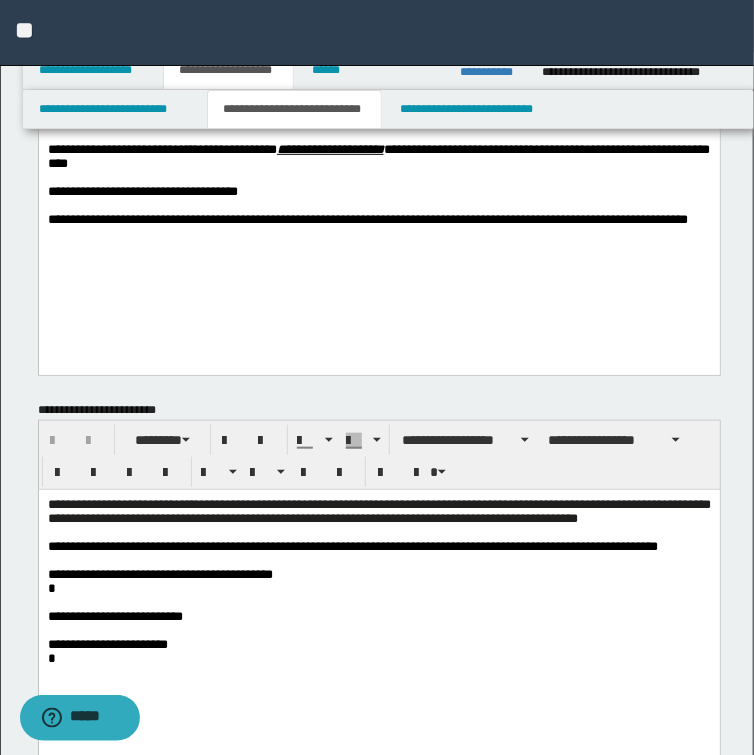 scroll, scrollTop: 320, scrollLeft: 0, axis: vertical 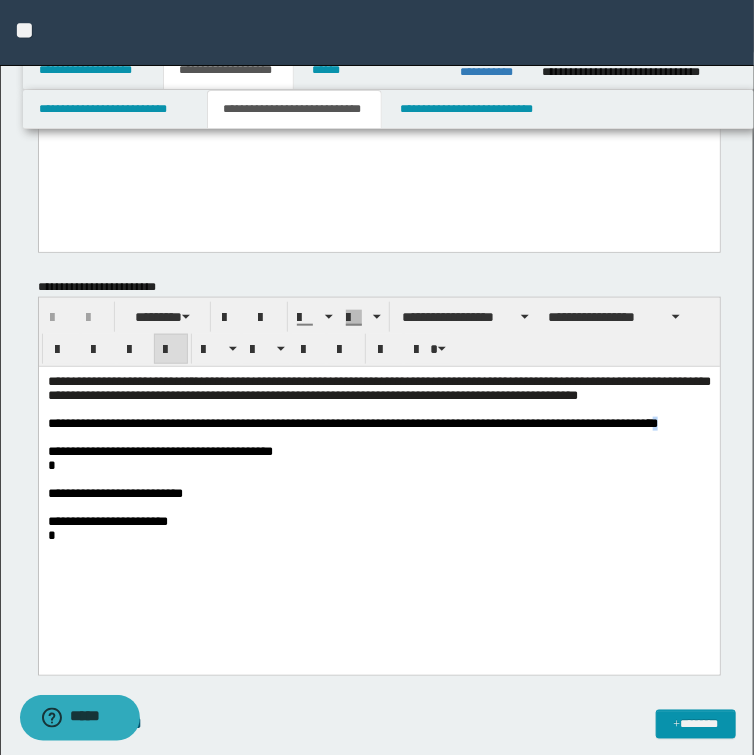 drag, startPoint x: 696, startPoint y: 433, endPoint x: 711, endPoint y: 432, distance: 15.033297 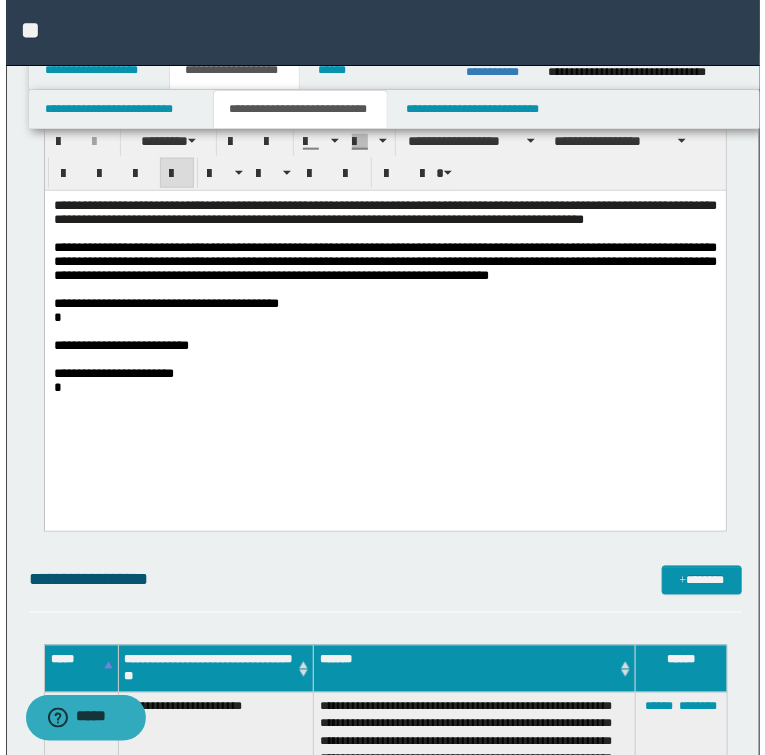 scroll, scrollTop: 400, scrollLeft: 0, axis: vertical 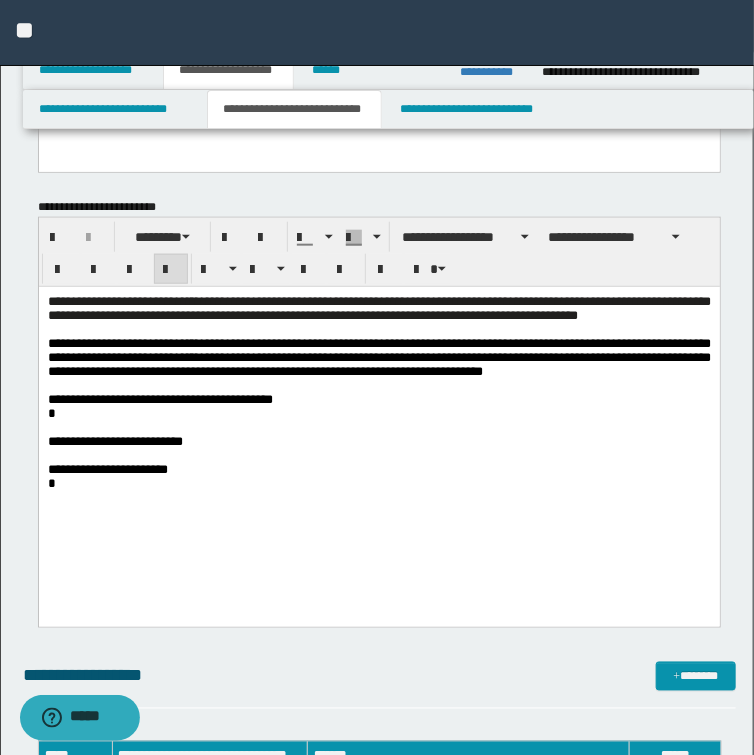 click at bounding box center [378, 386] 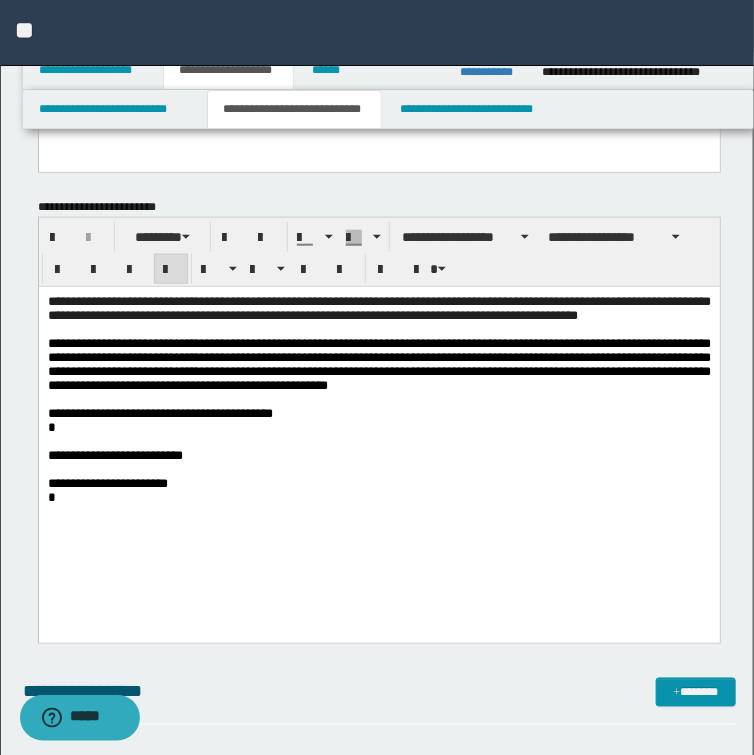 click on "**********" at bounding box center (378, 365) 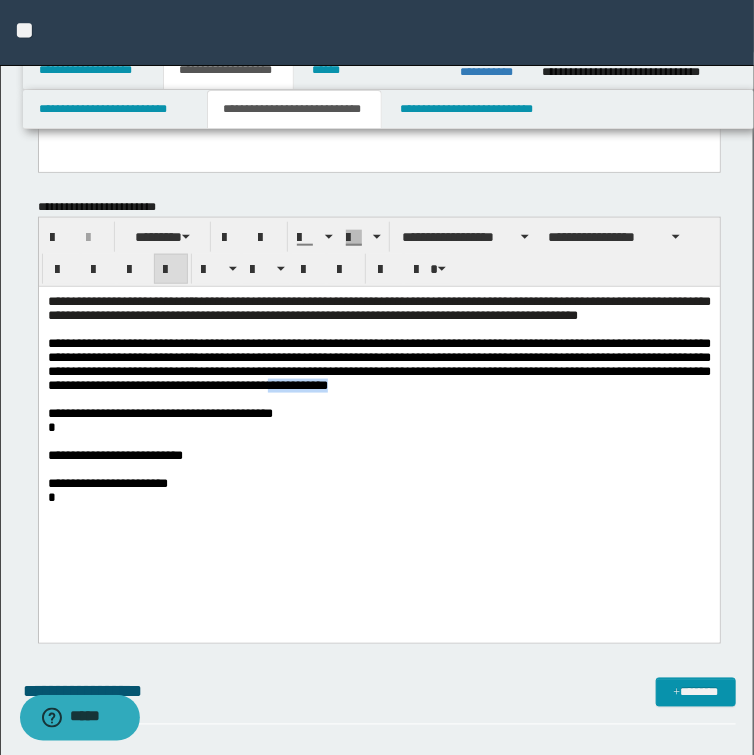 drag, startPoint x: 492, startPoint y: 400, endPoint x: 419, endPoint y: 396, distance: 73.109505 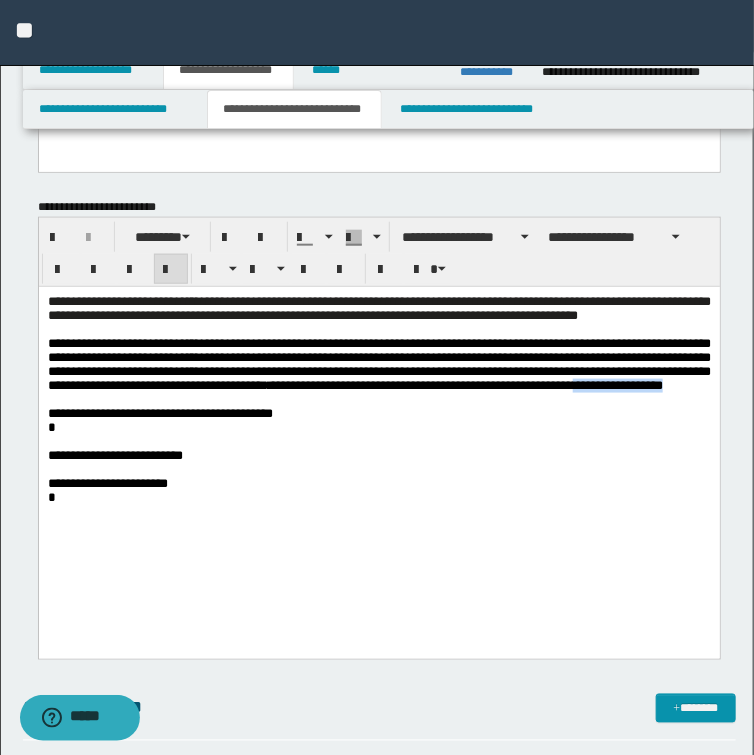 drag, startPoint x: 87, startPoint y: 414, endPoint x: 184, endPoint y: 414, distance: 97 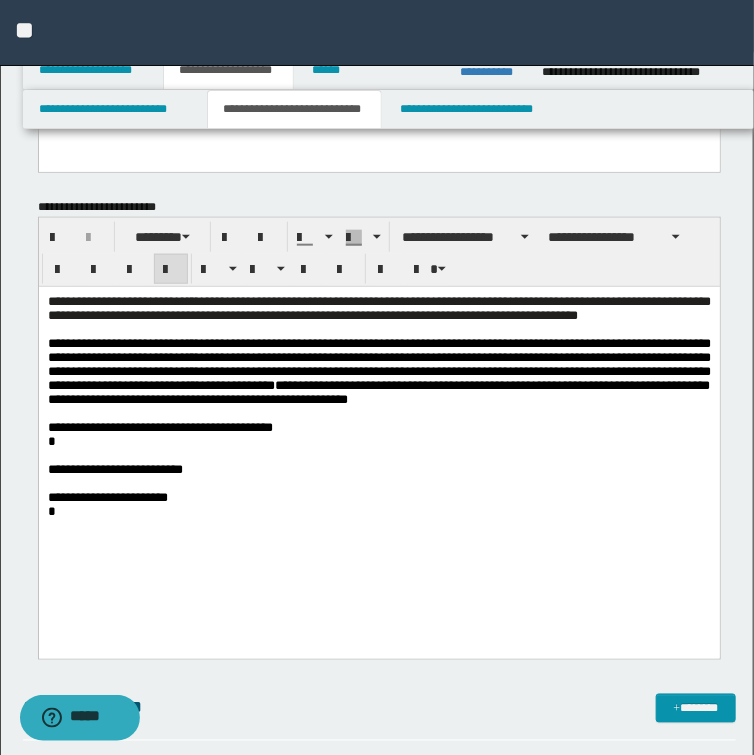 click on "**********" at bounding box center (378, 372) 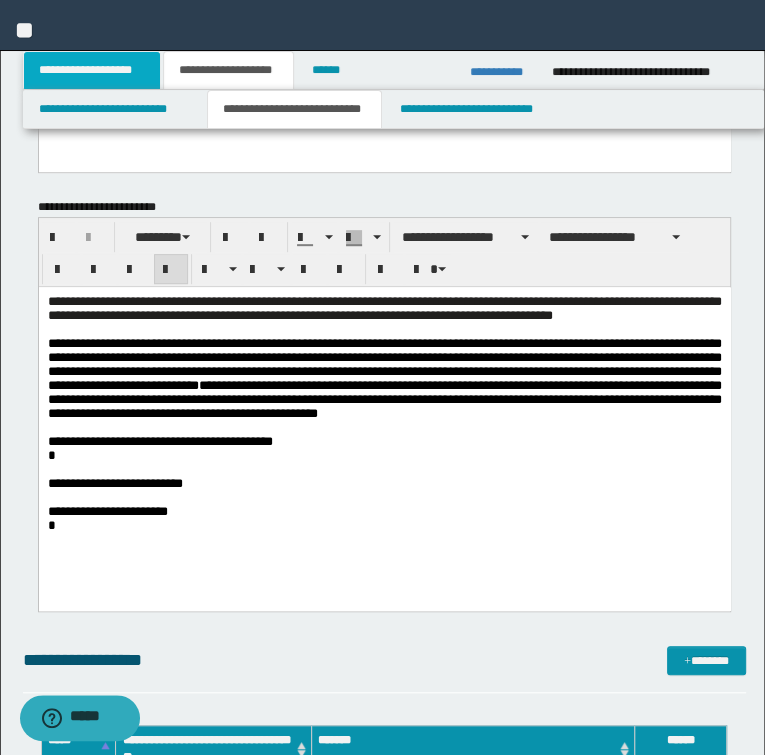 click on "**********" at bounding box center [92, 70] 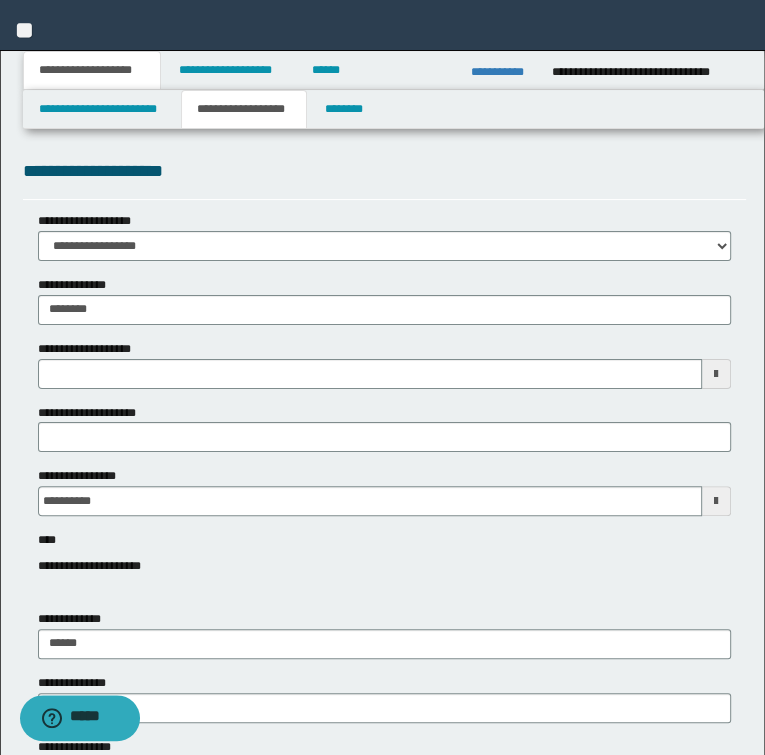 scroll, scrollTop: 0, scrollLeft: 0, axis: both 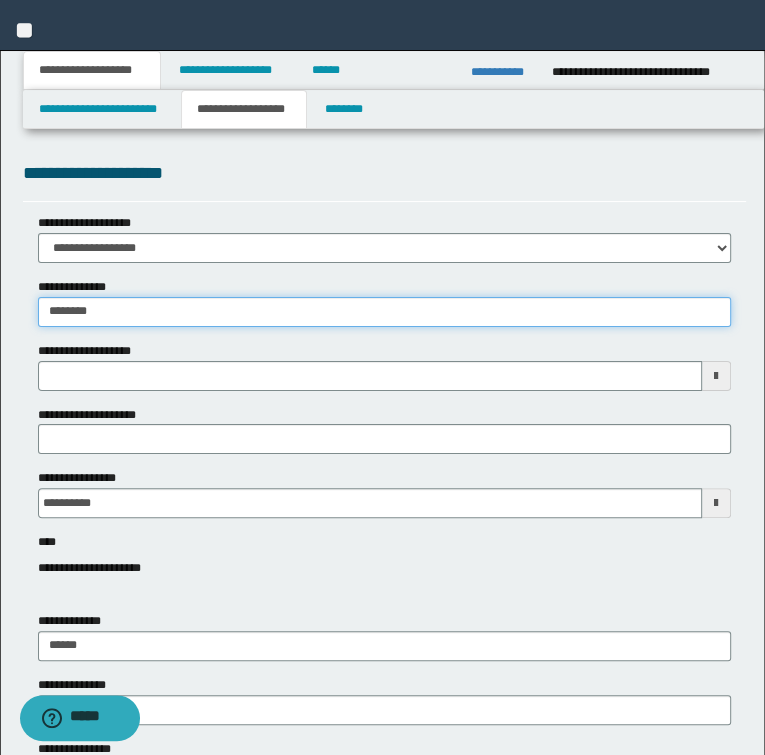 drag, startPoint x: 107, startPoint y: 310, endPoint x: 0, endPoint y: 278, distance: 111.68259 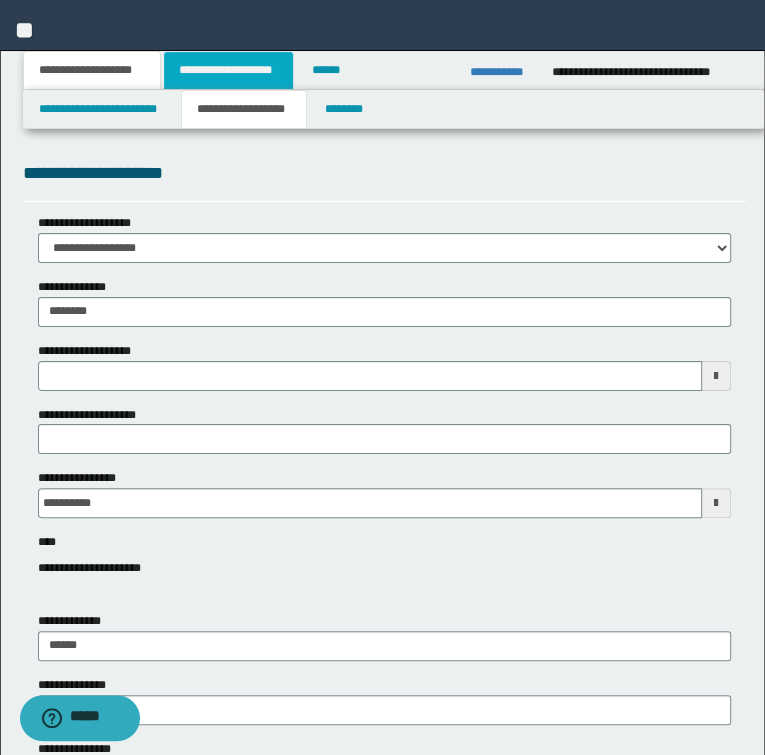 click on "**********" at bounding box center [228, 70] 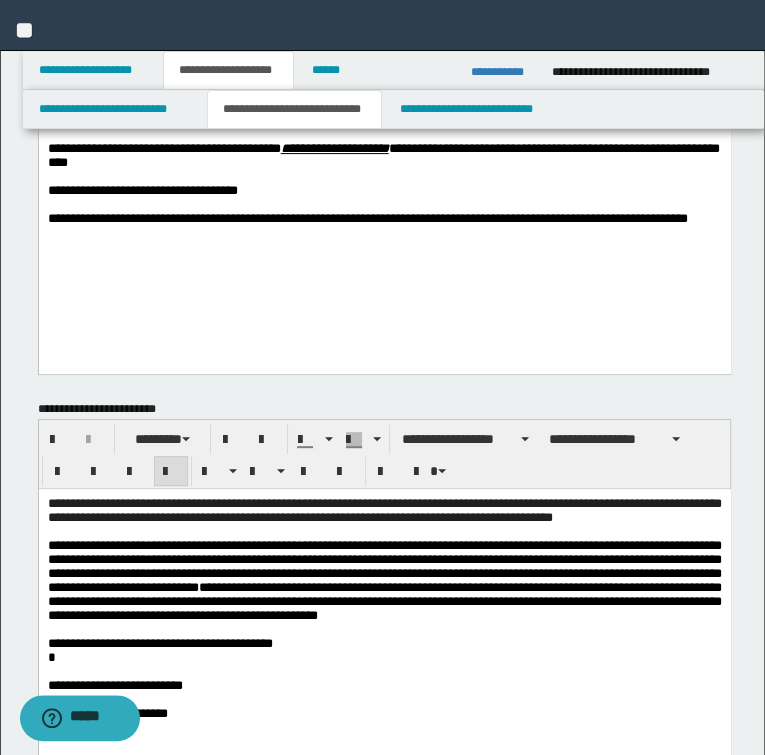 scroll, scrollTop: 320, scrollLeft: 0, axis: vertical 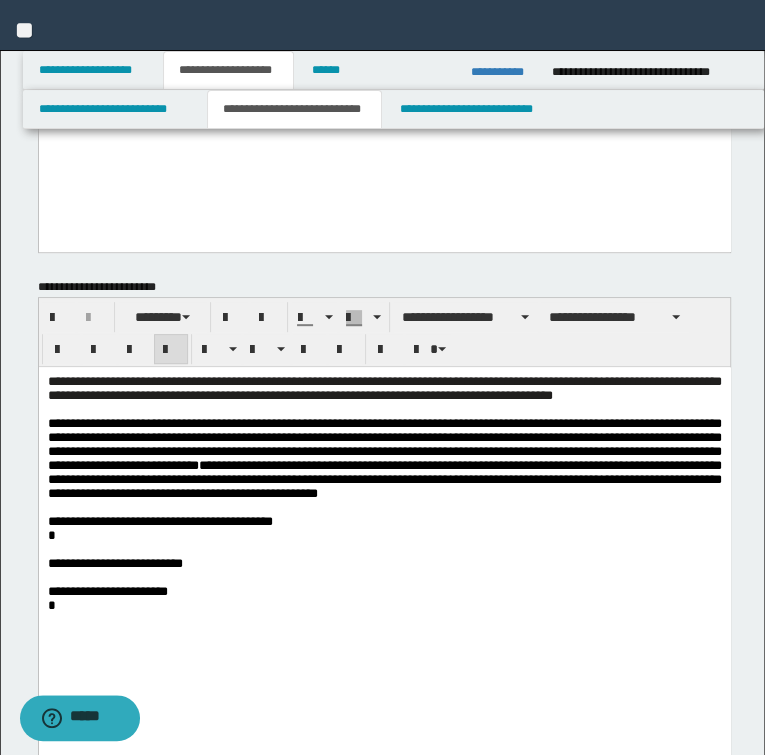click on "**********" at bounding box center [384, 459] 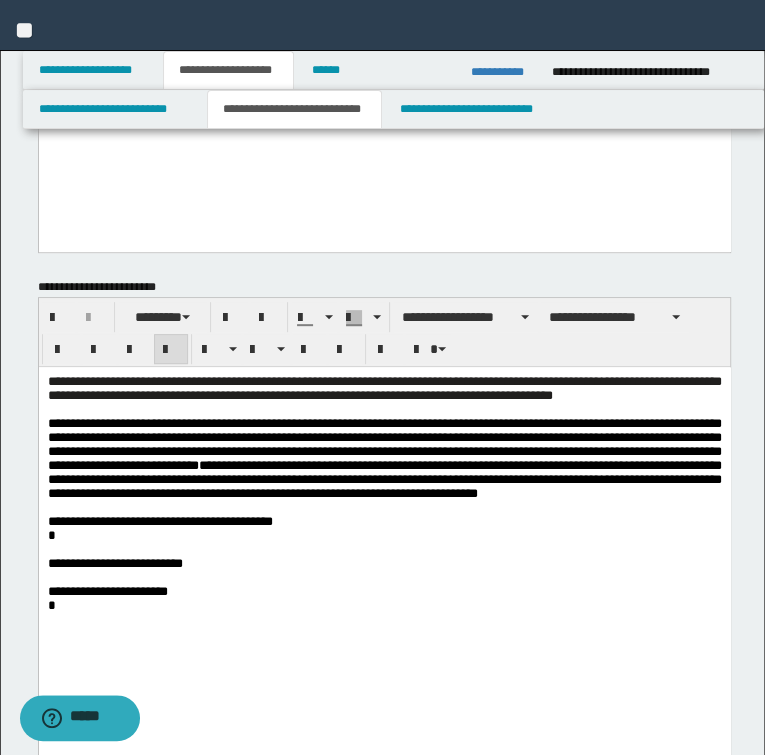 click on "**********" at bounding box center [384, 458] 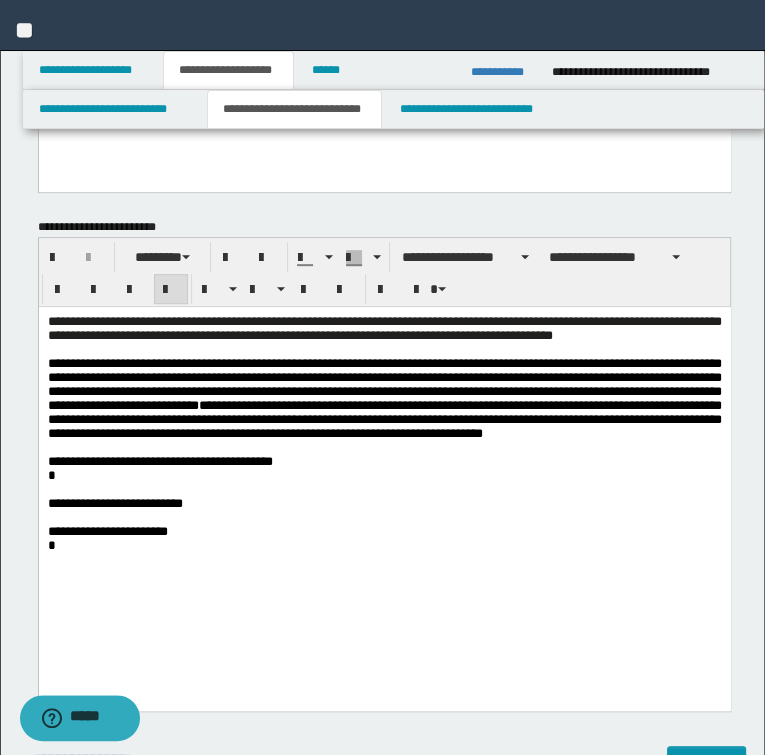 scroll, scrollTop: 400, scrollLeft: 0, axis: vertical 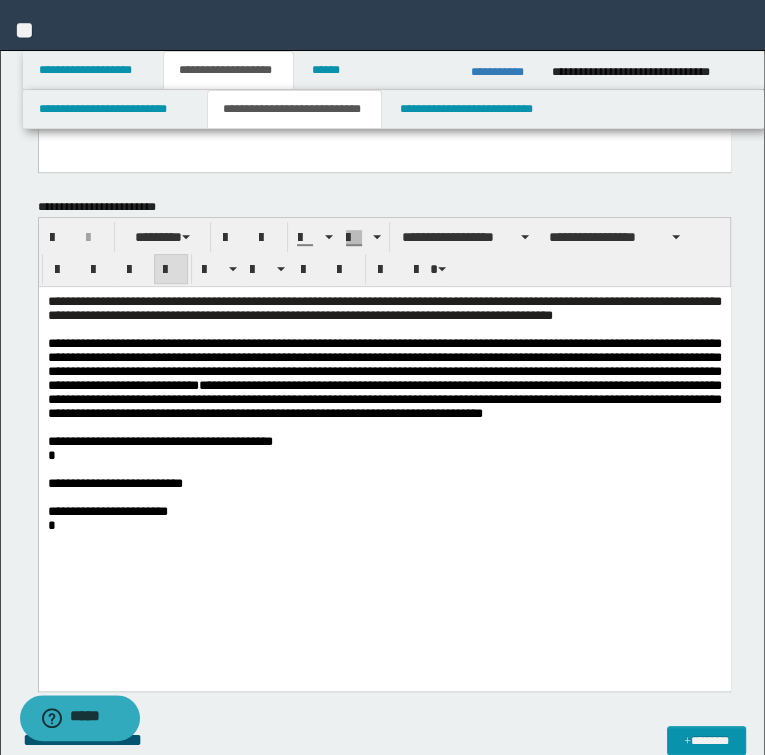 click on "**********" at bounding box center (384, 378) 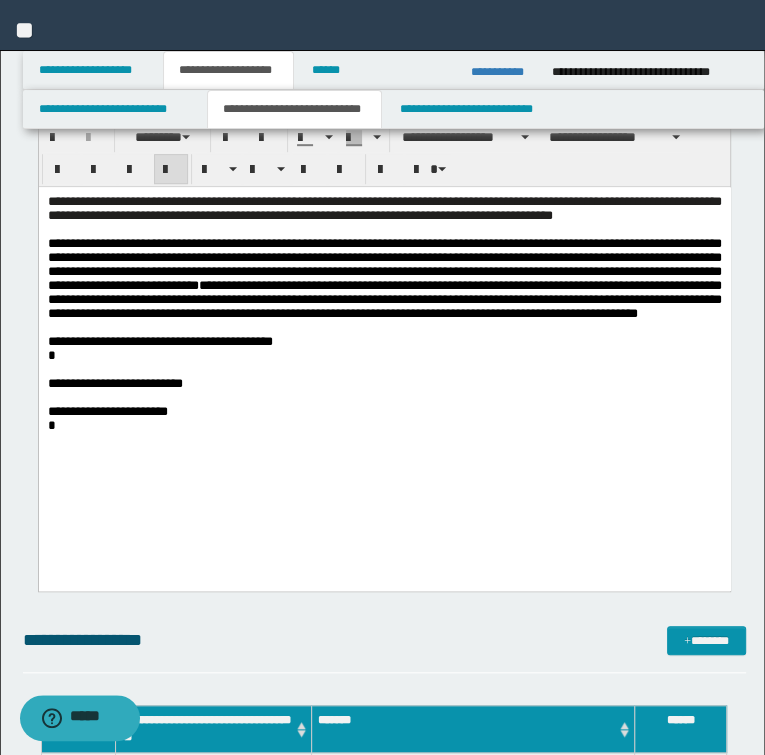 scroll, scrollTop: 480, scrollLeft: 0, axis: vertical 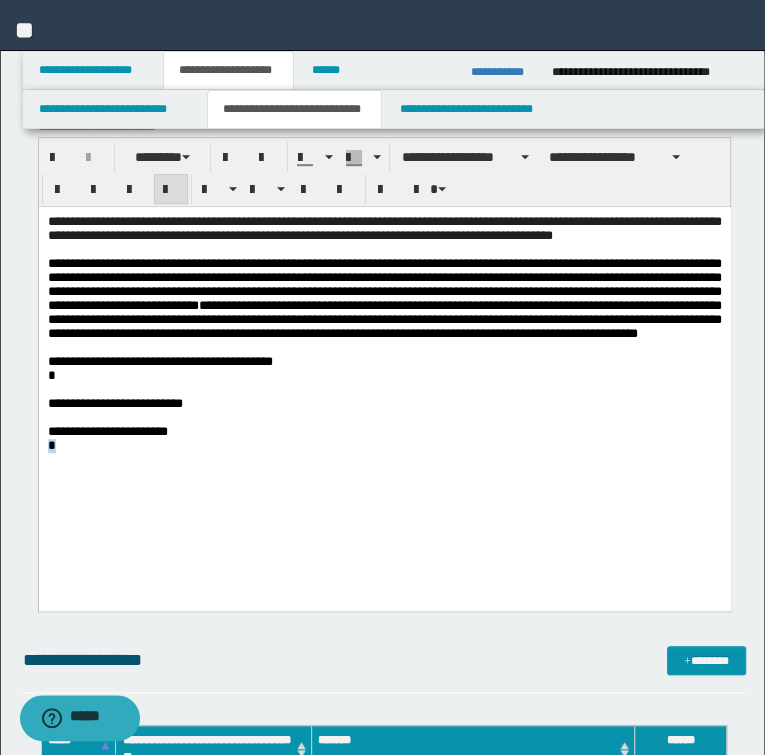 drag, startPoint x: 74, startPoint y: 493, endPoint x: 15, endPoint y: 493, distance: 59 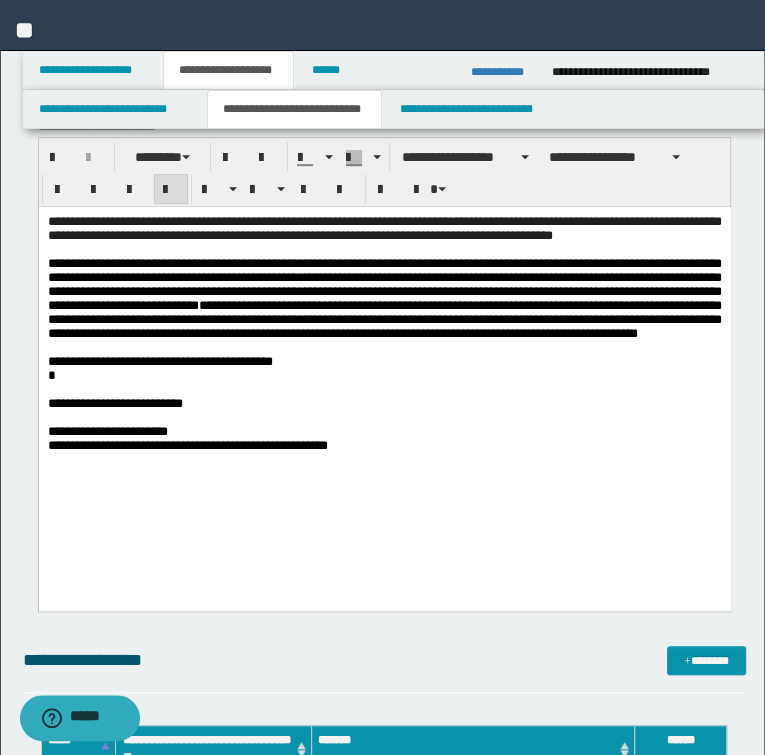click on "**********" at bounding box center (384, 299) 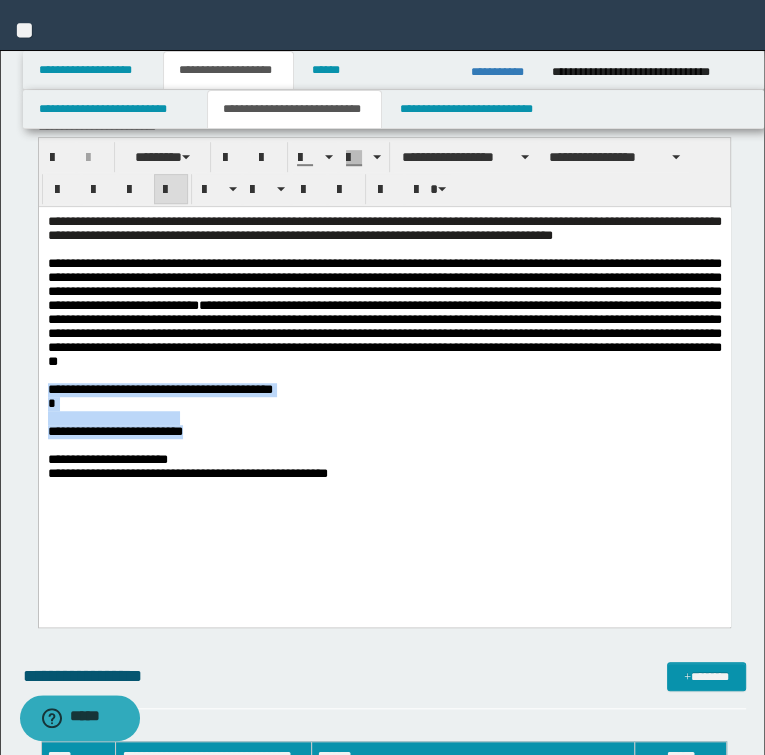 drag, startPoint x: 223, startPoint y: 469, endPoint x: 64, endPoint y: 623, distance: 221.35266 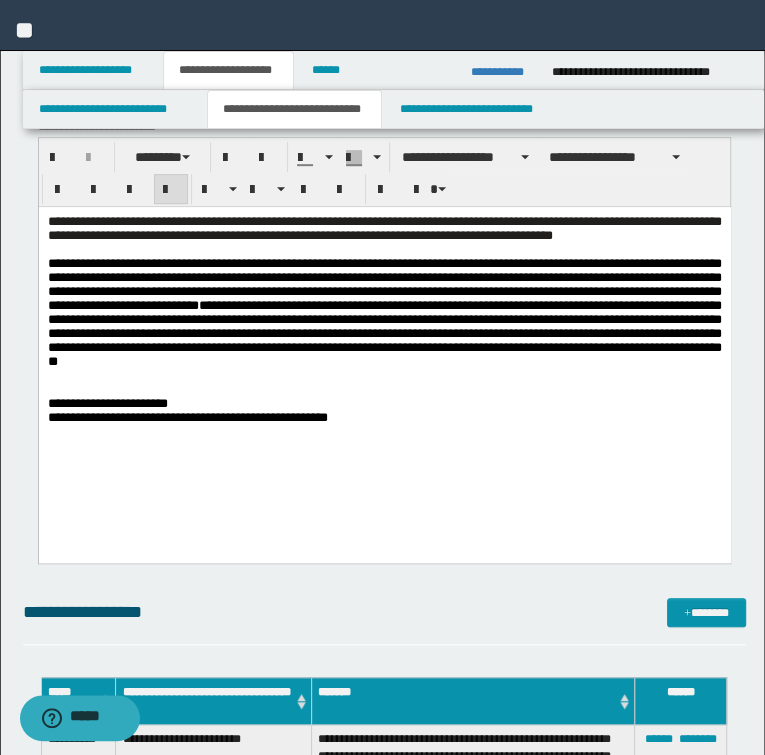 click on "**********" at bounding box center (384, 313) 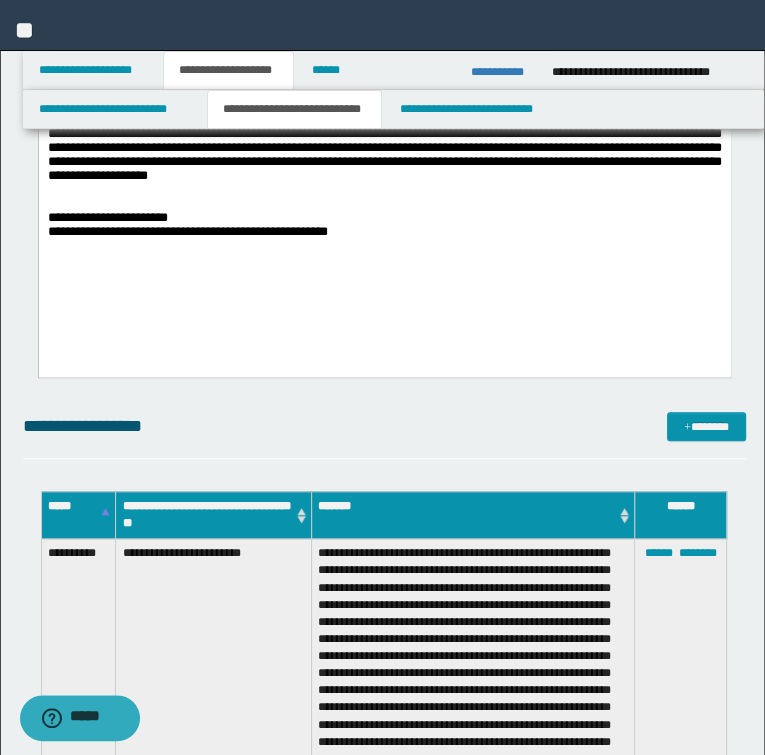 scroll, scrollTop: 640, scrollLeft: 0, axis: vertical 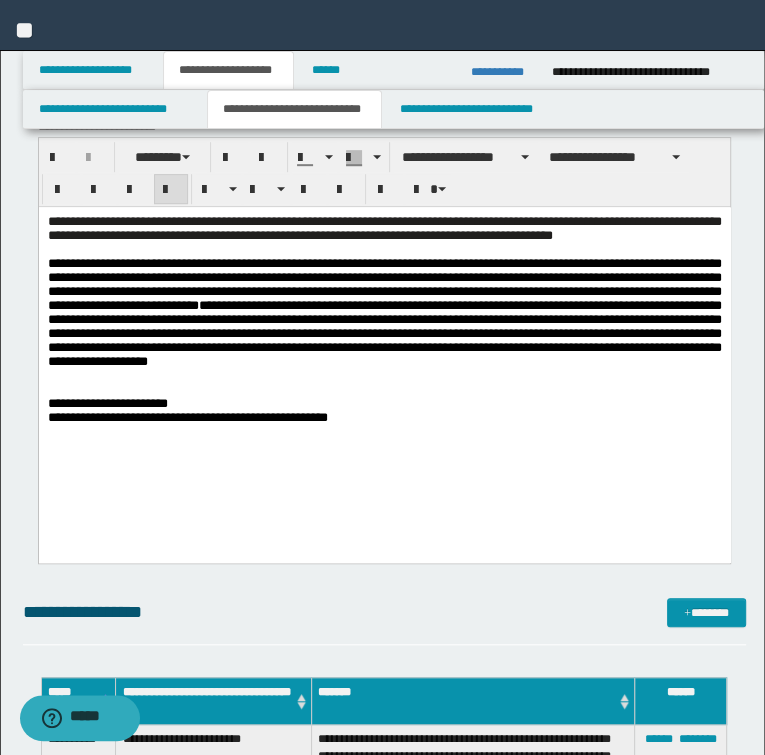 click on "**********" at bounding box center (384, 418) 